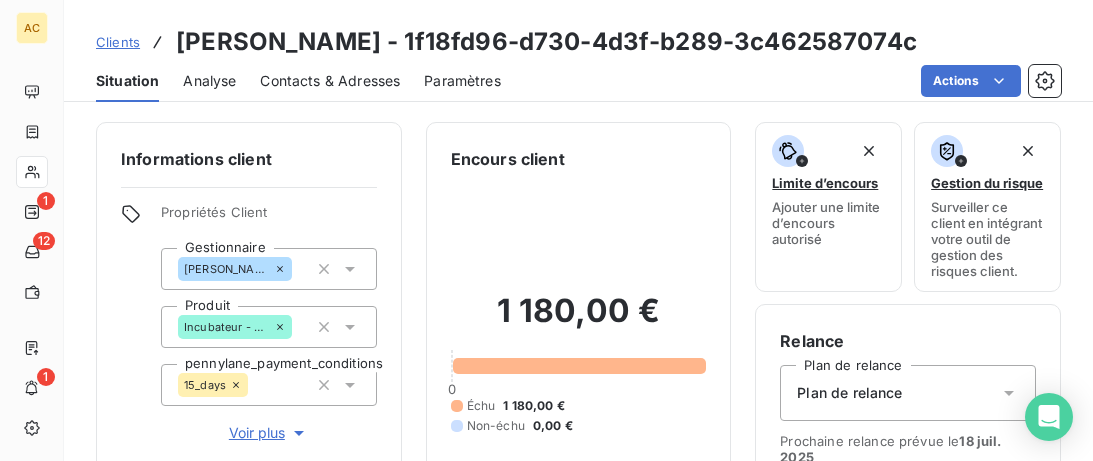 scroll, scrollTop: 0, scrollLeft: 0, axis: both 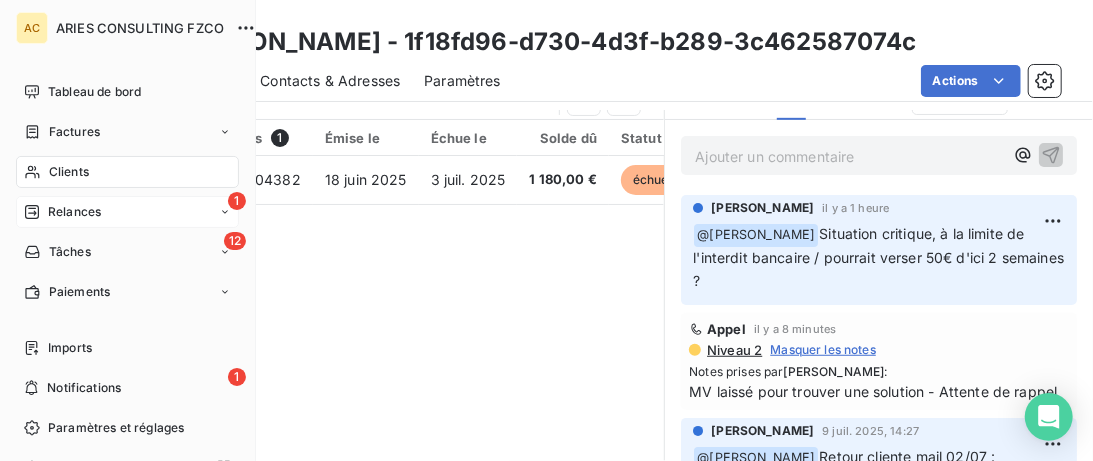 click on "Relances" at bounding box center [74, 212] 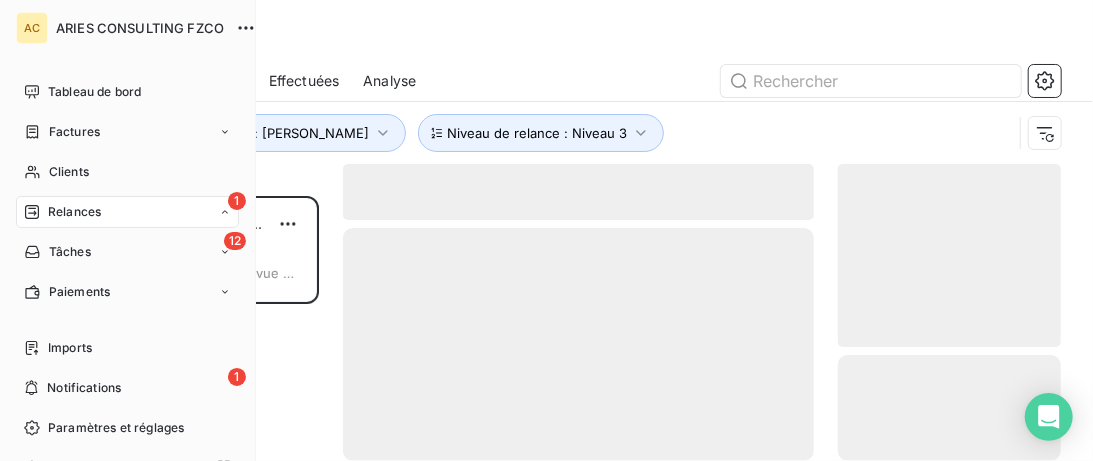 scroll, scrollTop: 1, scrollLeft: 1, axis: both 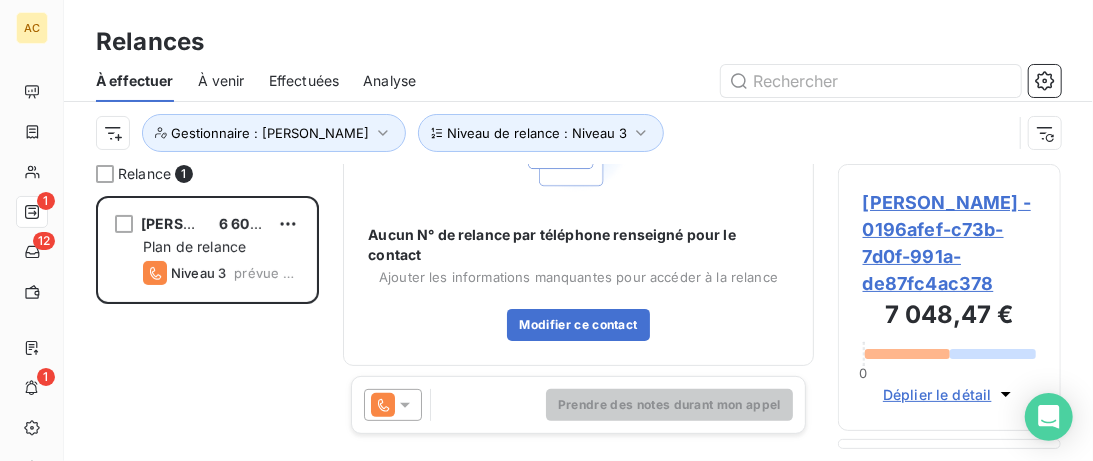 click on "Déplier le détail" at bounding box center (937, 394) 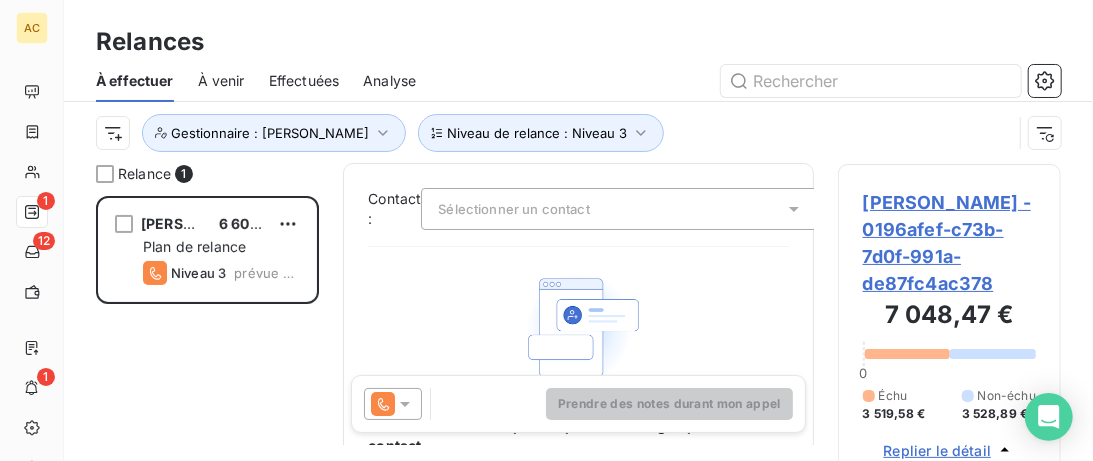 scroll, scrollTop: 0, scrollLeft: 0, axis: both 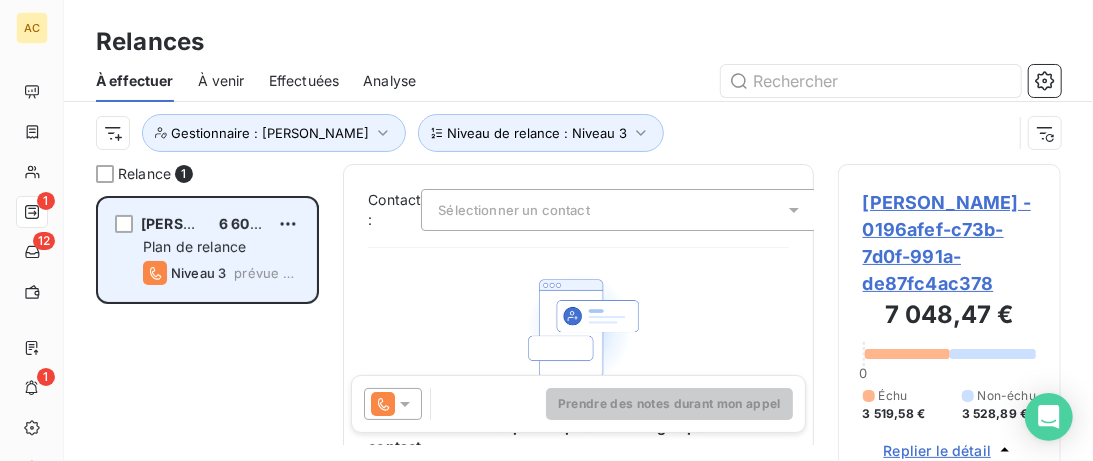 click on "Kewin Liardon 6 600,00 CHF Plan de relance Niveau 3 prévue depuis 2 jours" at bounding box center (207, 250) 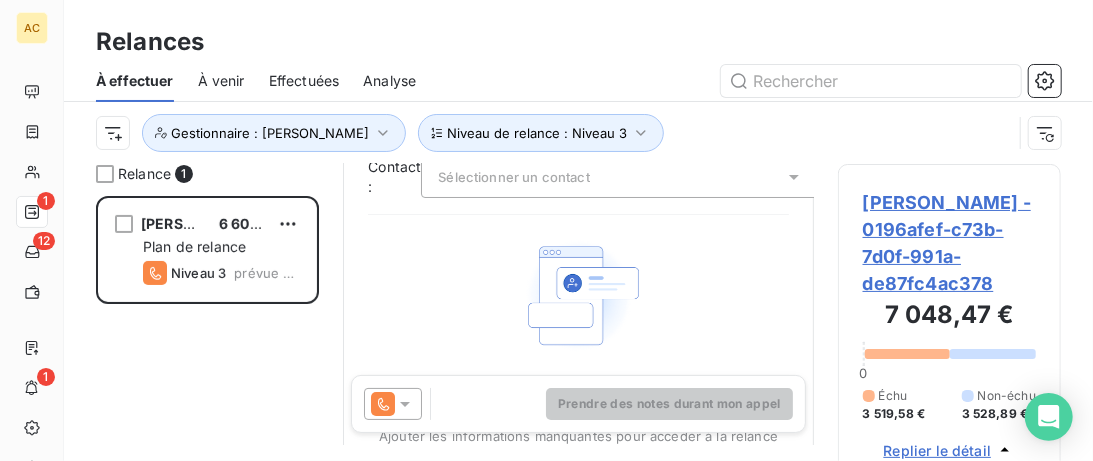 scroll, scrollTop: 0, scrollLeft: 0, axis: both 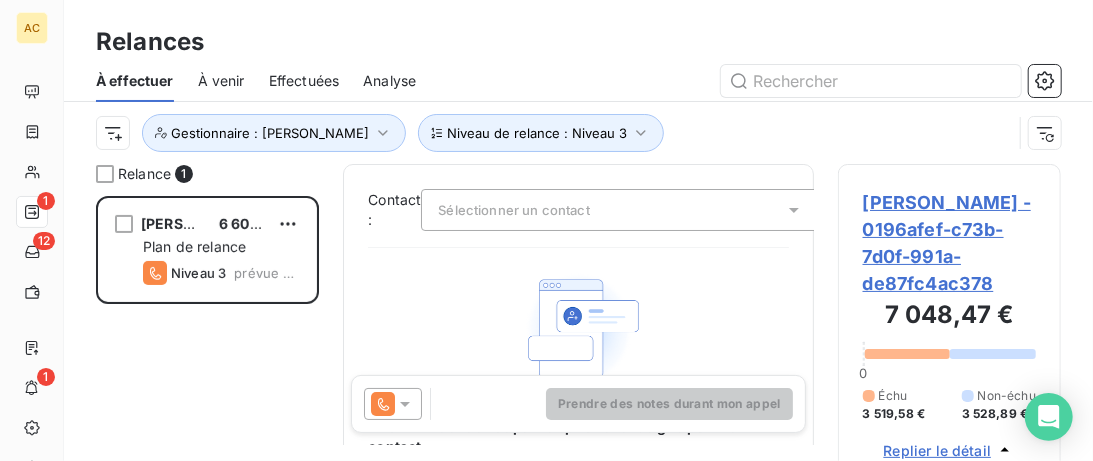 click on "Sélectionner un contact" at bounding box center (621, 210) 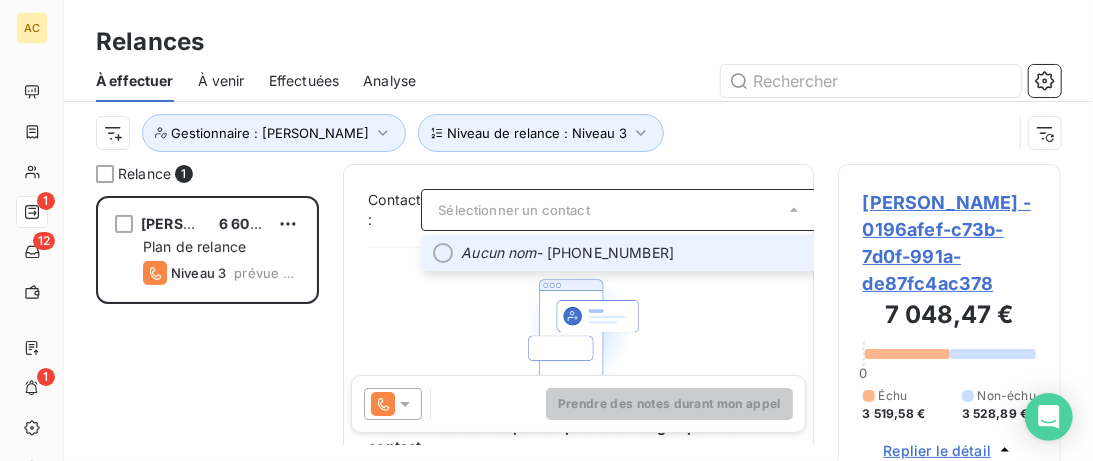 scroll, scrollTop: 0, scrollLeft: 8, axis: horizontal 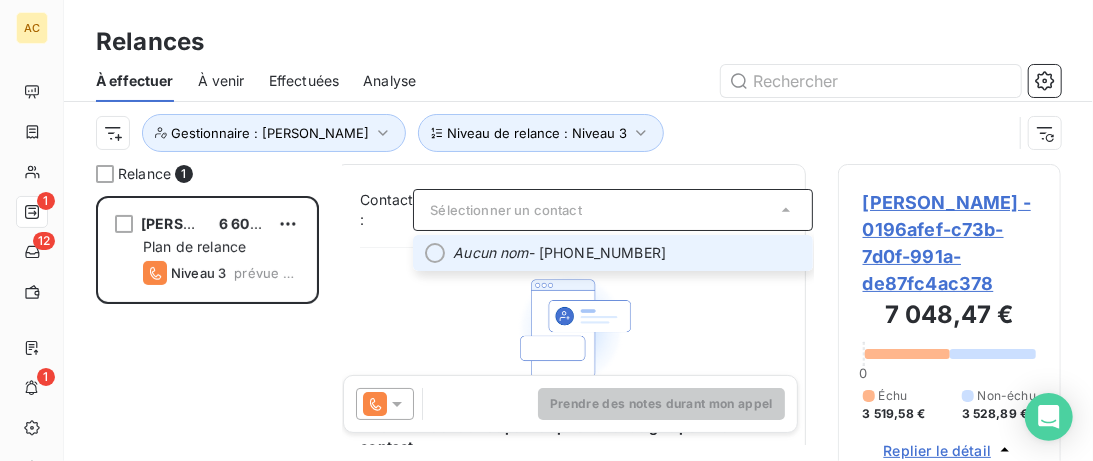 click on "Aucun nom   - +41 79 637 80 14" at bounding box center (627, 253) 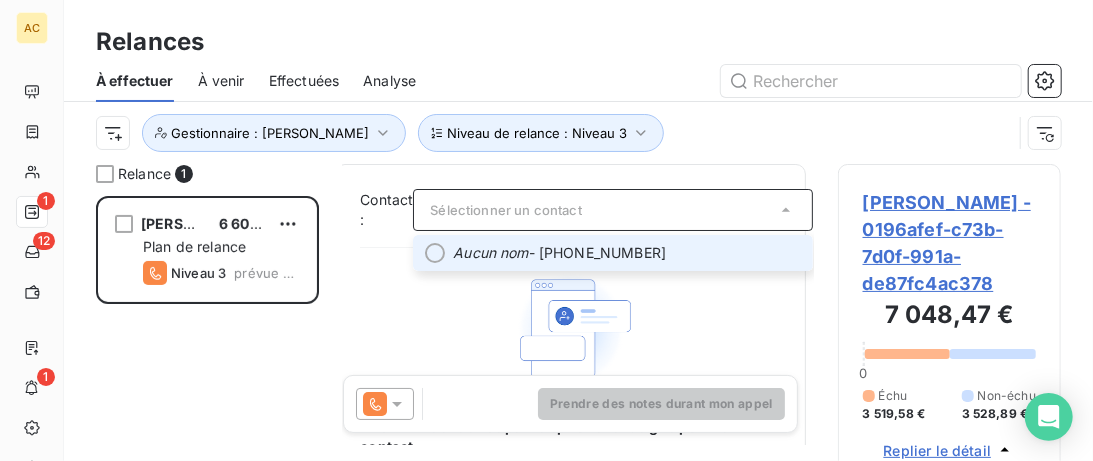 click at bounding box center (570, 247) 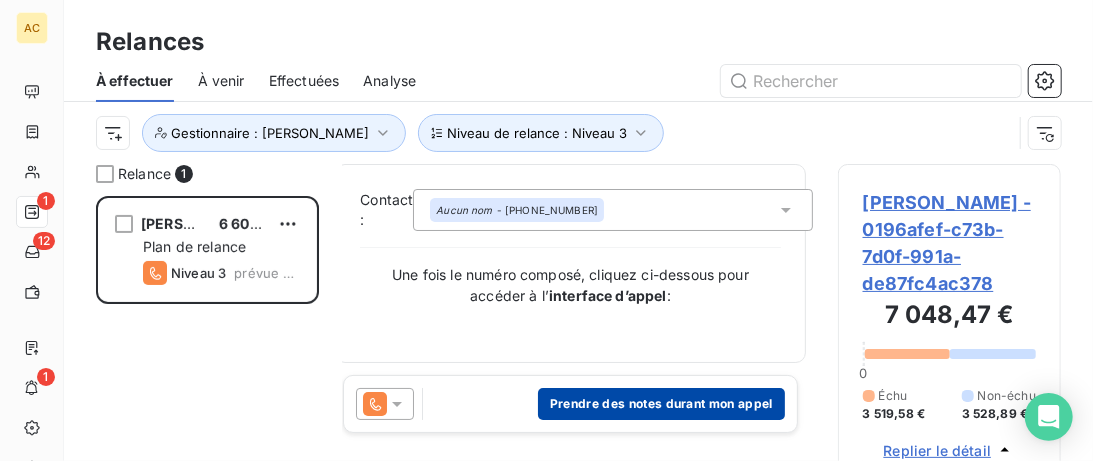click on "Prendre des notes durant mon appel" at bounding box center (661, 404) 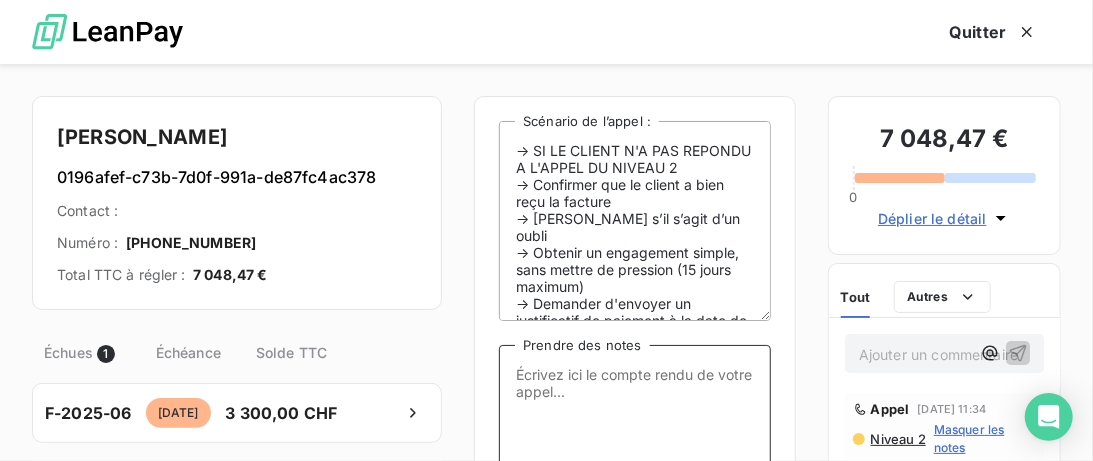click on "Prendre des notes" at bounding box center [635, 445] 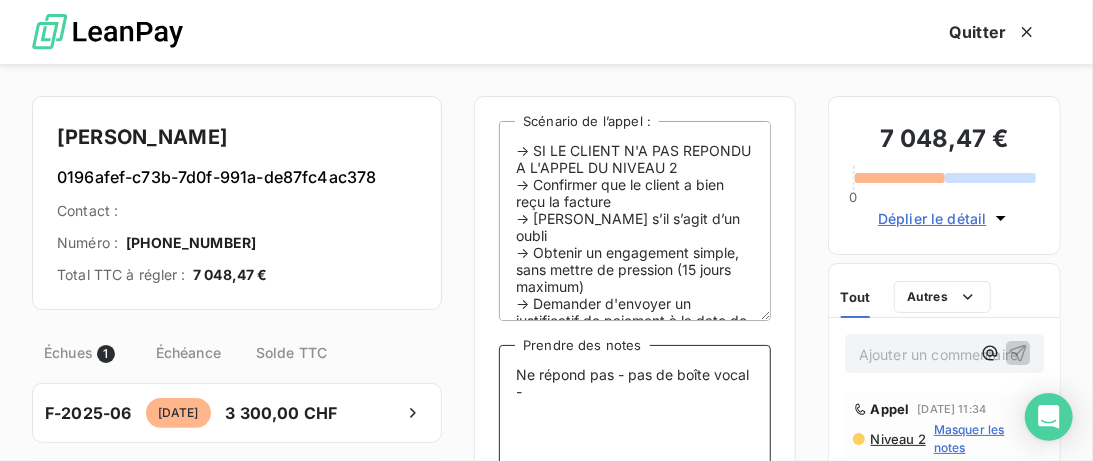 click on "Ne répond pas - pas de boîte vocal -" at bounding box center (635, 445) 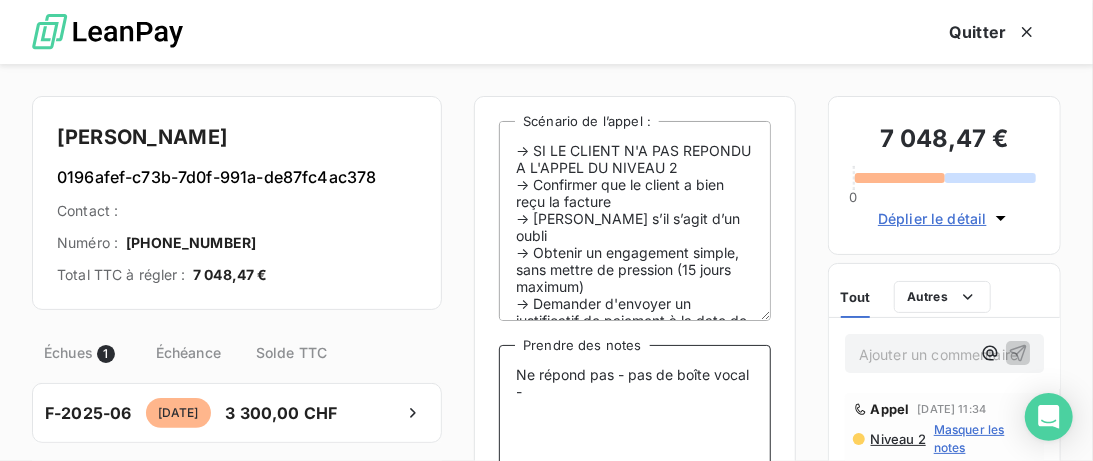 click on "Ignorer" 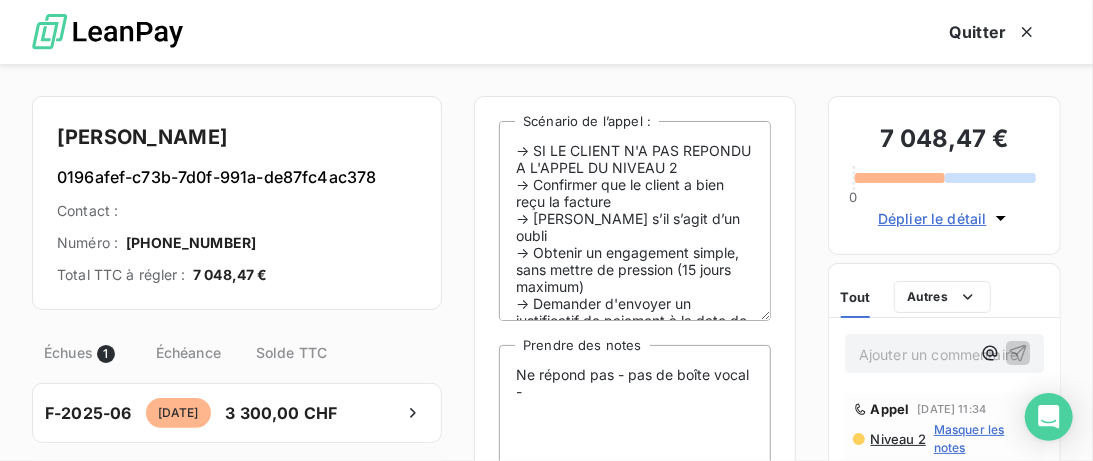 click on "-> SI LE CLIENT N'A PAS REPONDU A L'APPEL DU NIVEAU 2
-> Confirmer que le client a bien reçu la facture
-> Vérifier s’il s’agit d’un oubli
-> Obtenir un engagement simple, sans mettre de pression (15 jours maximum)
-> Demander d'envoyer un justificatif de paiement à la date de paiement pour suspendre le process de relance Scénario de l’appel : Ne répond pas - pas de boîte vocal - Prendre des notes Valider la relance" at bounding box center (635, 366) 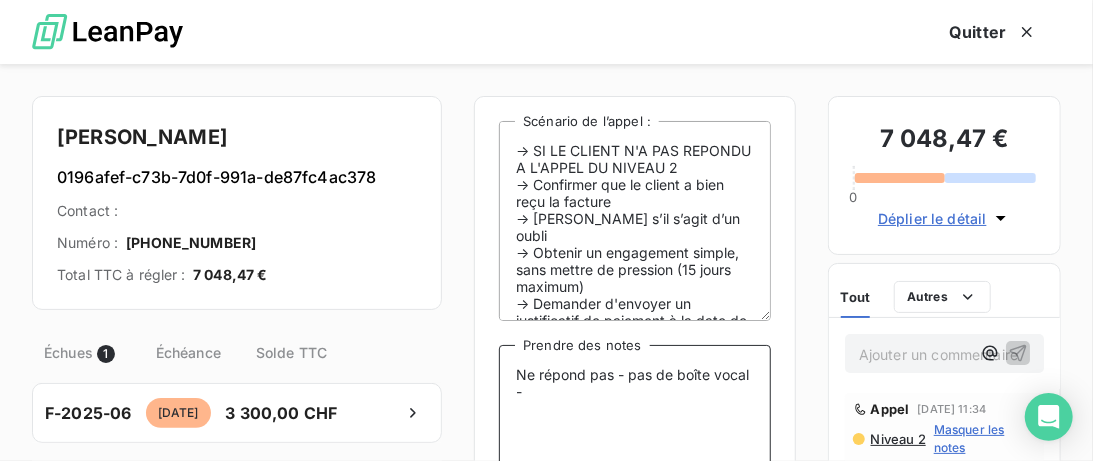 click on "Ne répond pas - pas de boîte vocal -" at bounding box center [635, 445] 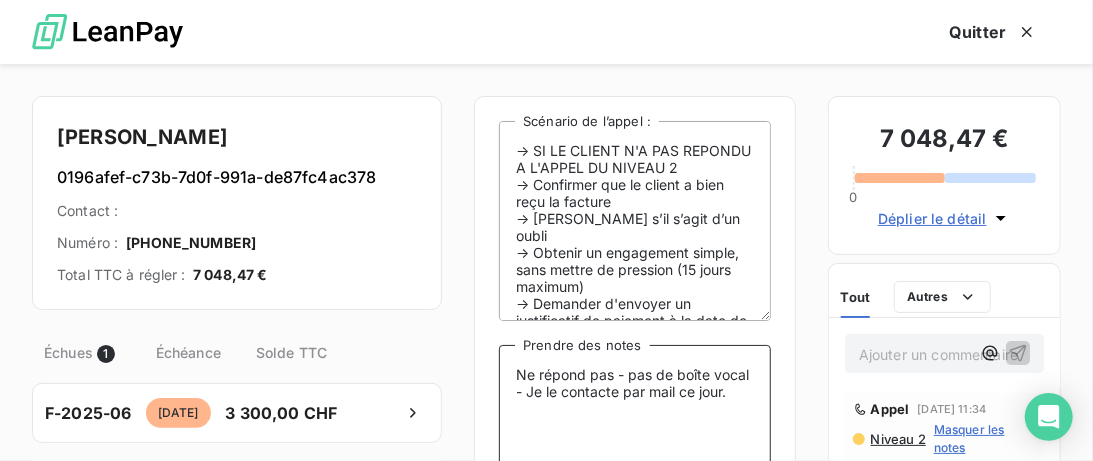 scroll, scrollTop: 48, scrollLeft: 0, axis: vertical 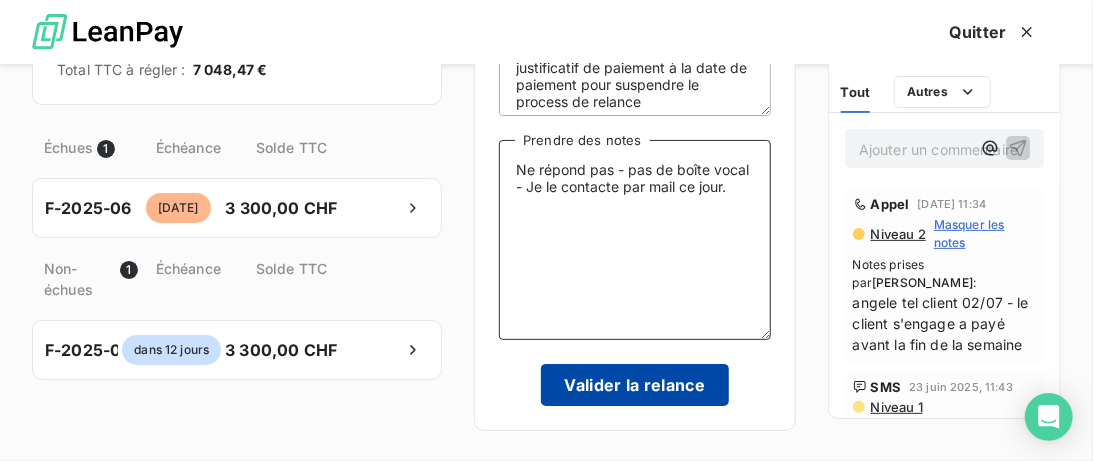type on "Ne répond pas - pas de boîte vocal - Je le contacte par mail ce jour." 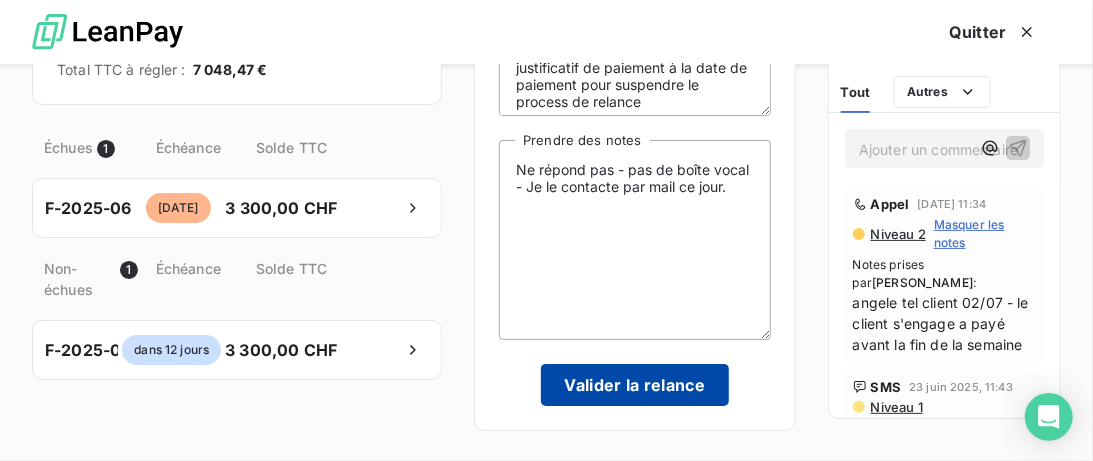 click on "Valider la relance" at bounding box center [635, 385] 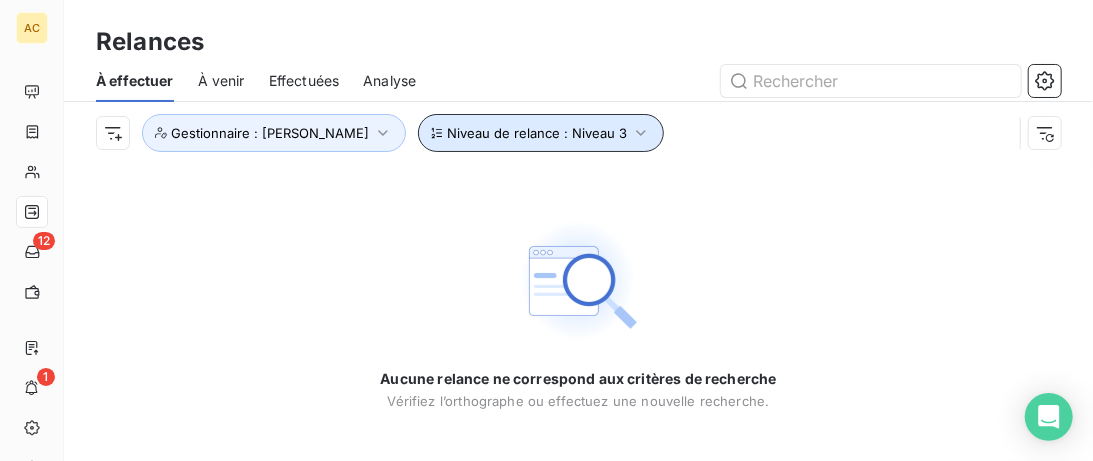 click 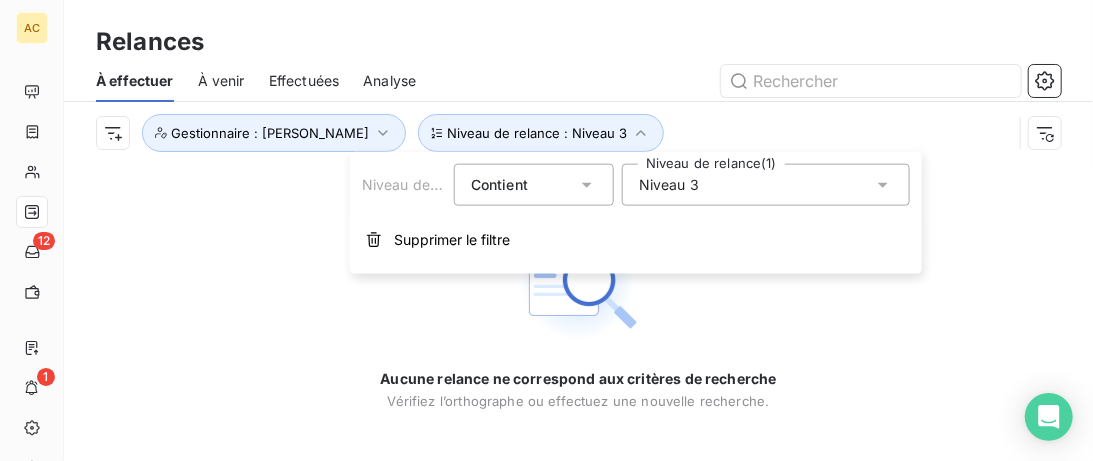 click 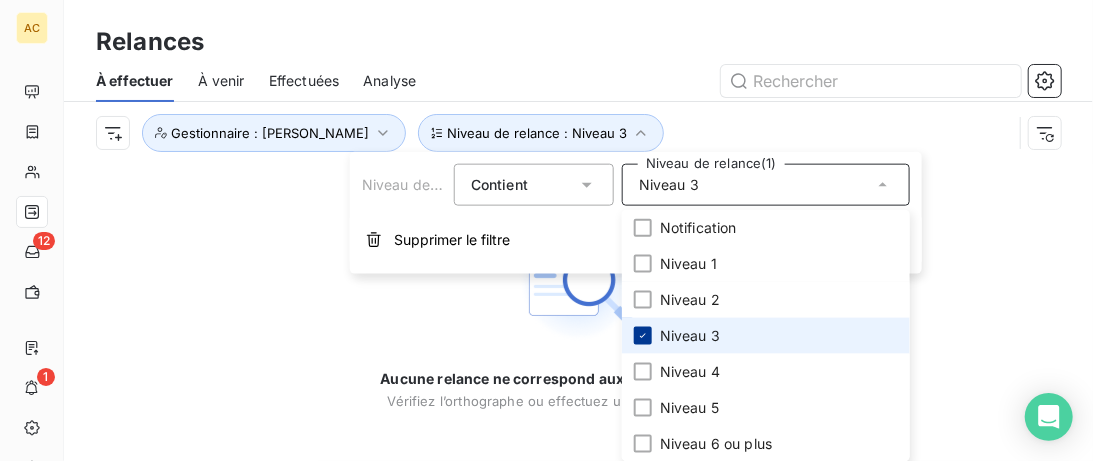click 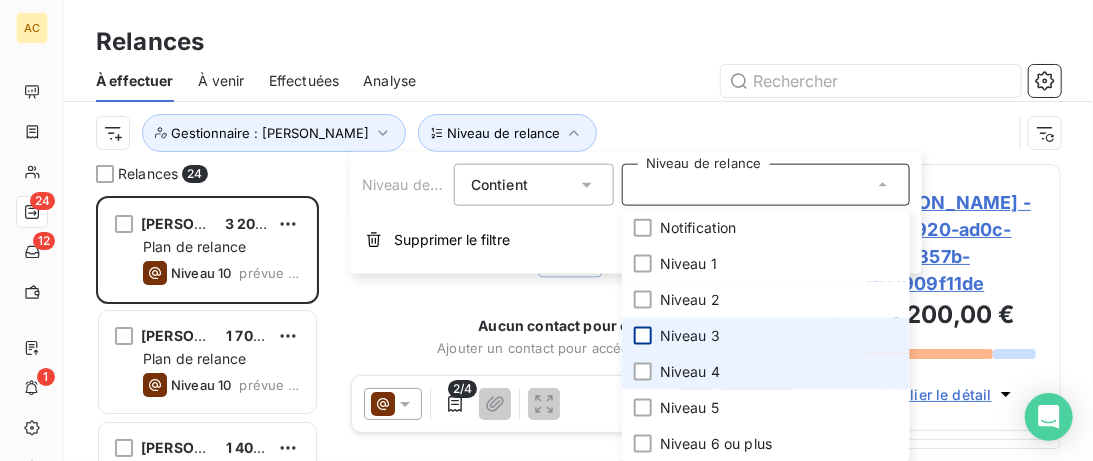 scroll, scrollTop: 1, scrollLeft: 1, axis: both 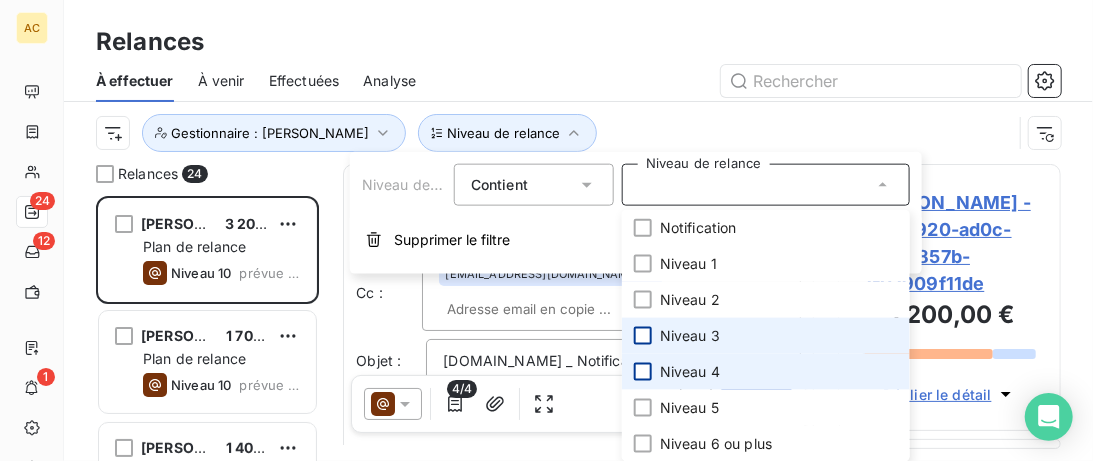 click at bounding box center (643, 372) 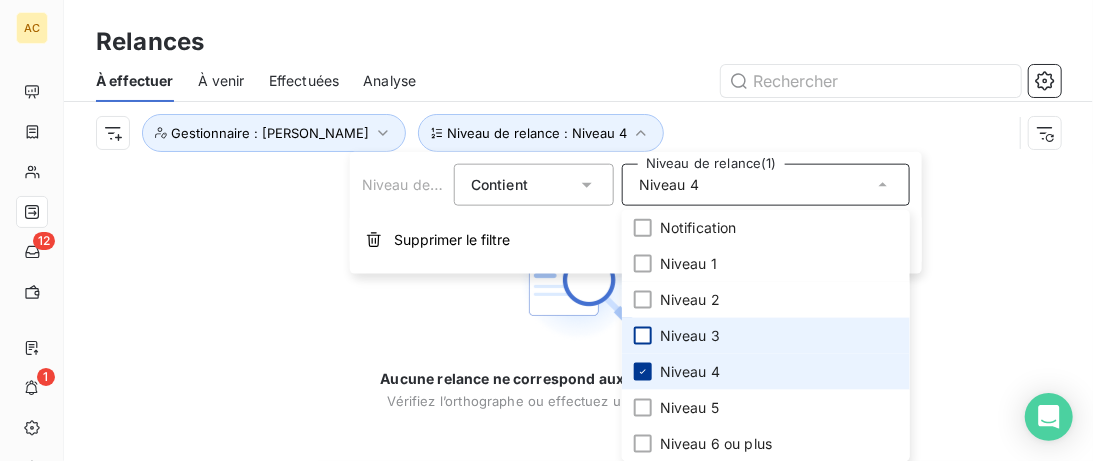 click 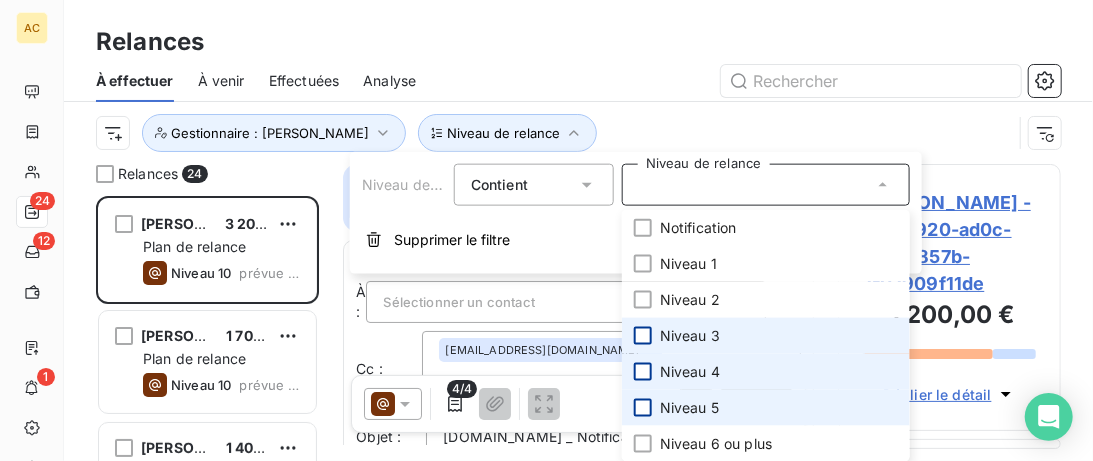 scroll, scrollTop: 1, scrollLeft: 1, axis: both 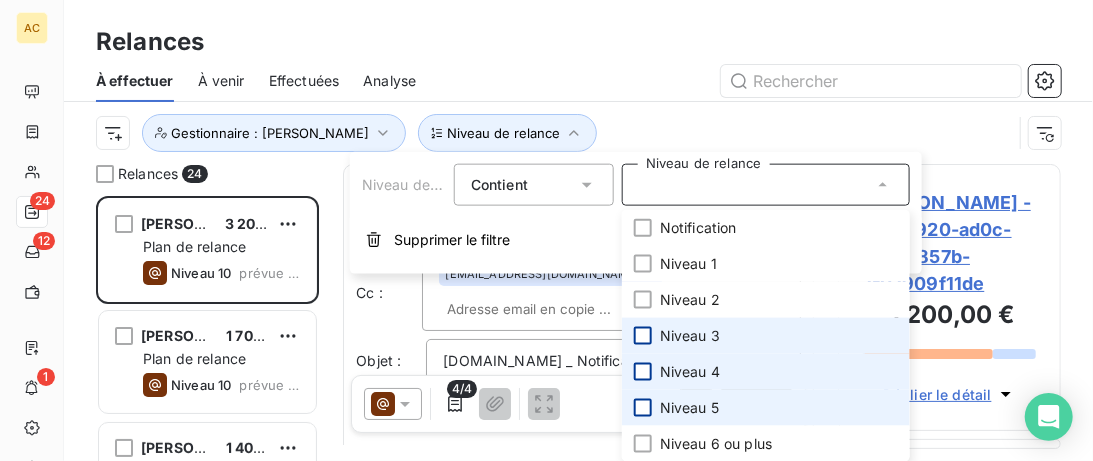 click at bounding box center (643, 408) 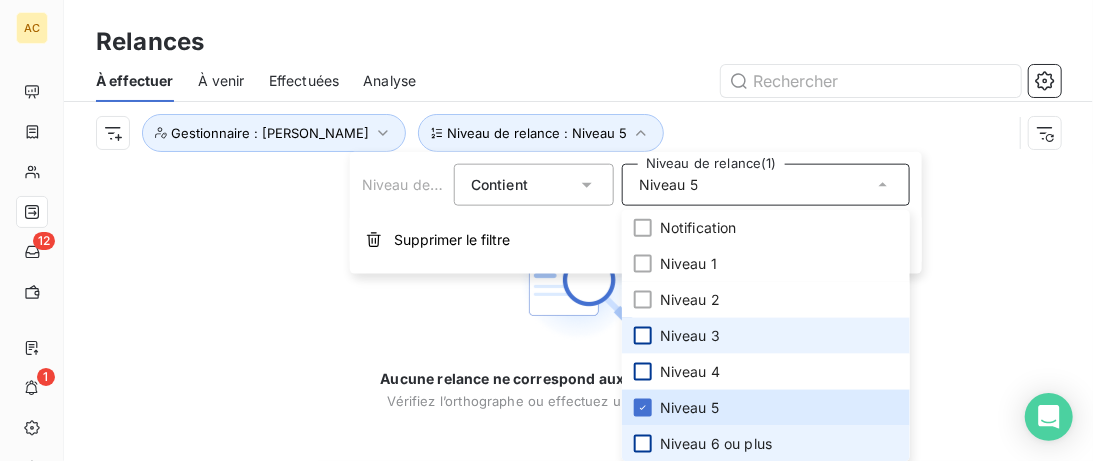 click at bounding box center [643, 444] 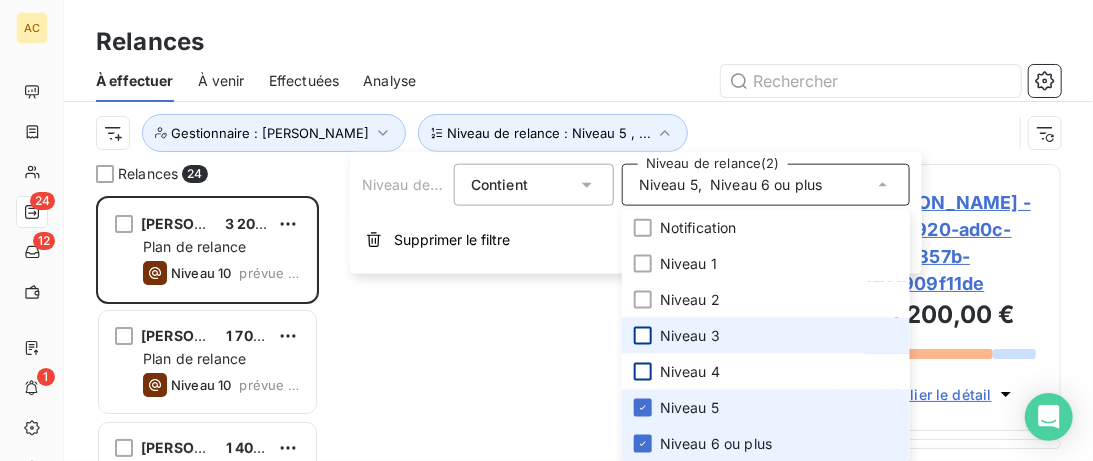 scroll, scrollTop: 1, scrollLeft: 1, axis: both 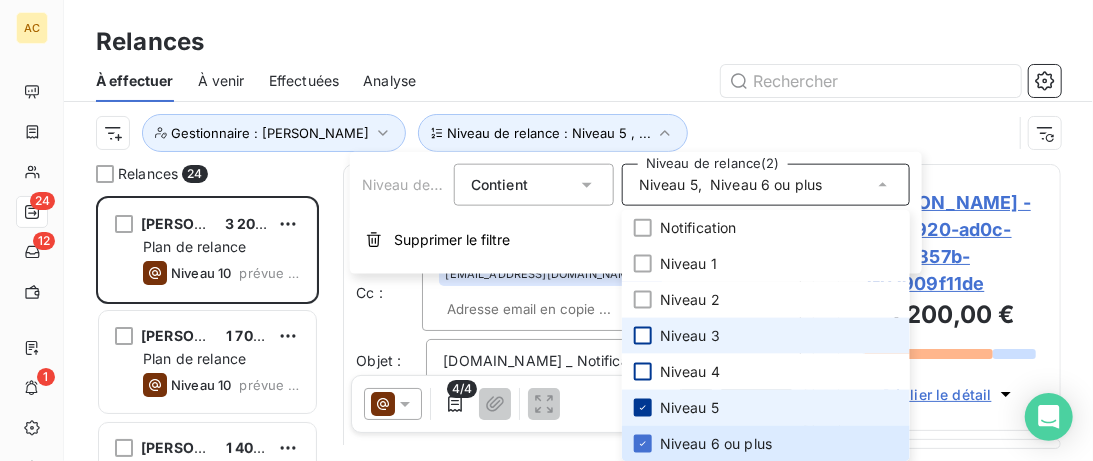 click 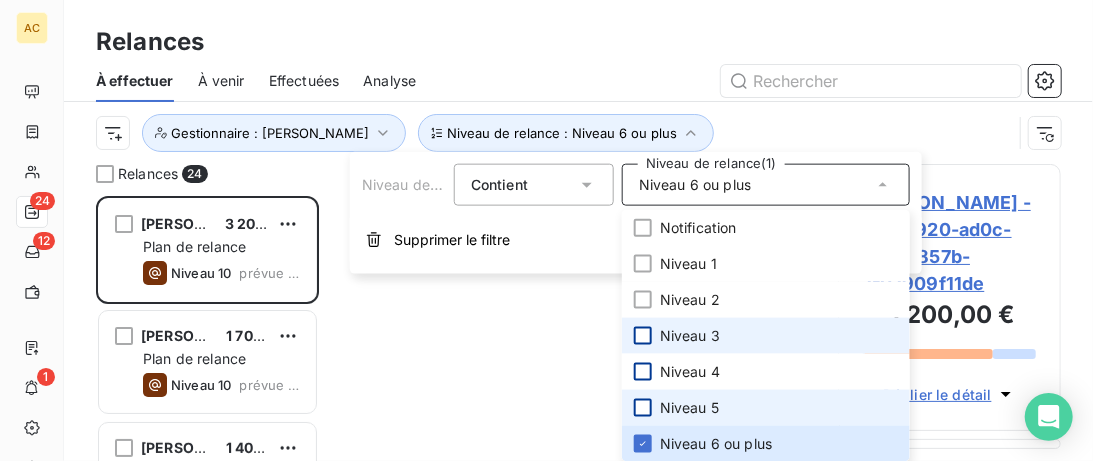 scroll, scrollTop: 1, scrollLeft: 1, axis: both 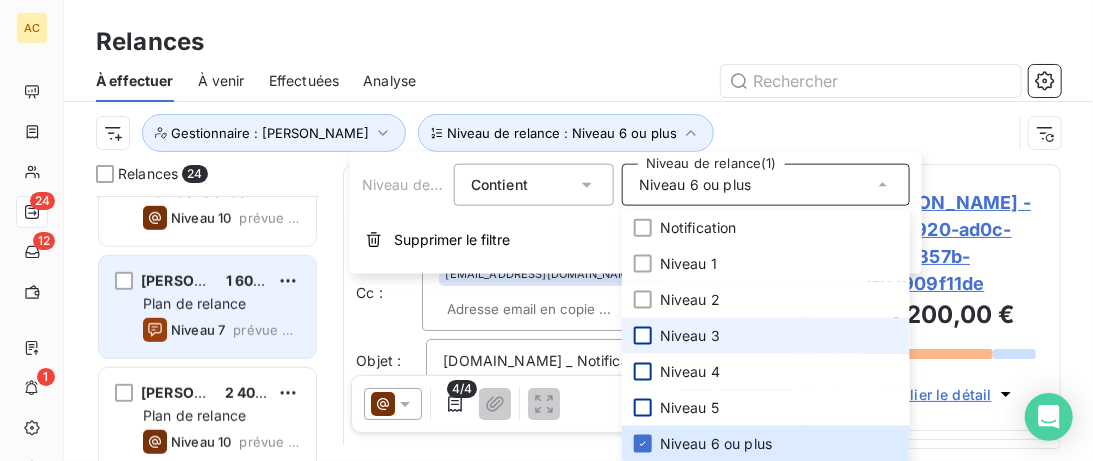 click on "Plan de relance" at bounding box center [221, 304] 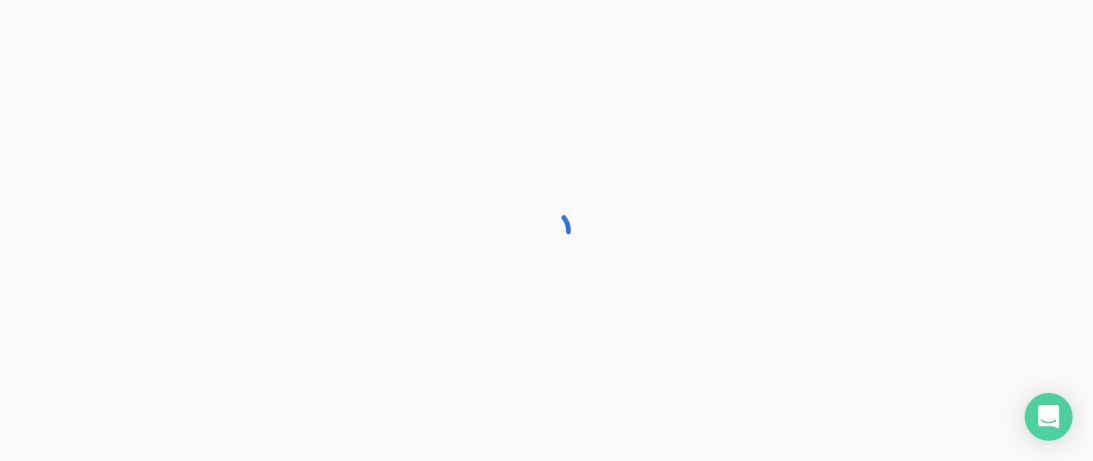 scroll, scrollTop: 616, scrollLeft: 0, axis: vertical 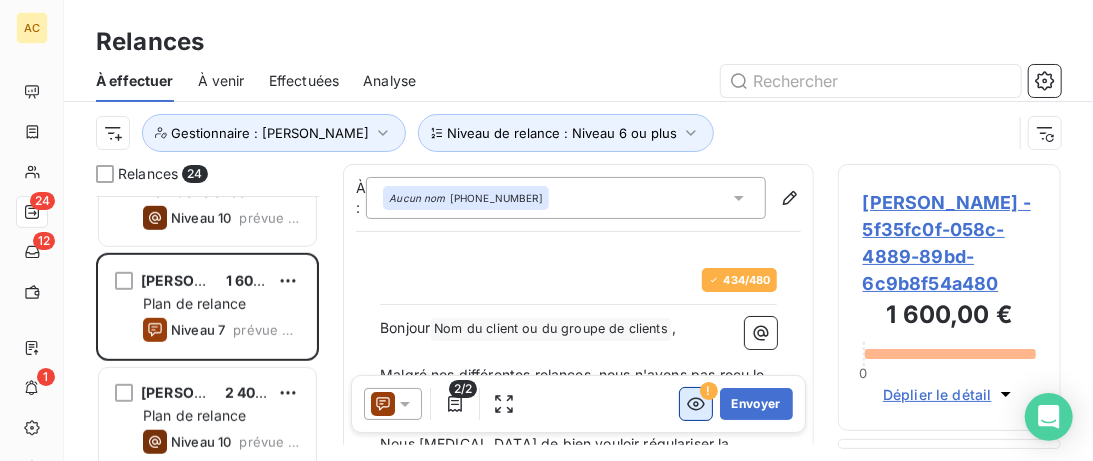 click 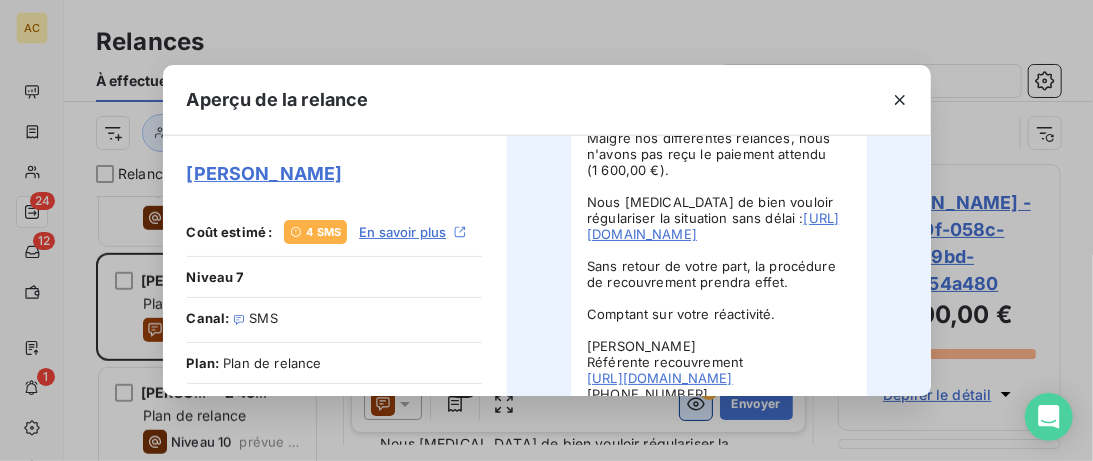 scroll, scrollTop: 0, scrollLeft: 0, axis: both 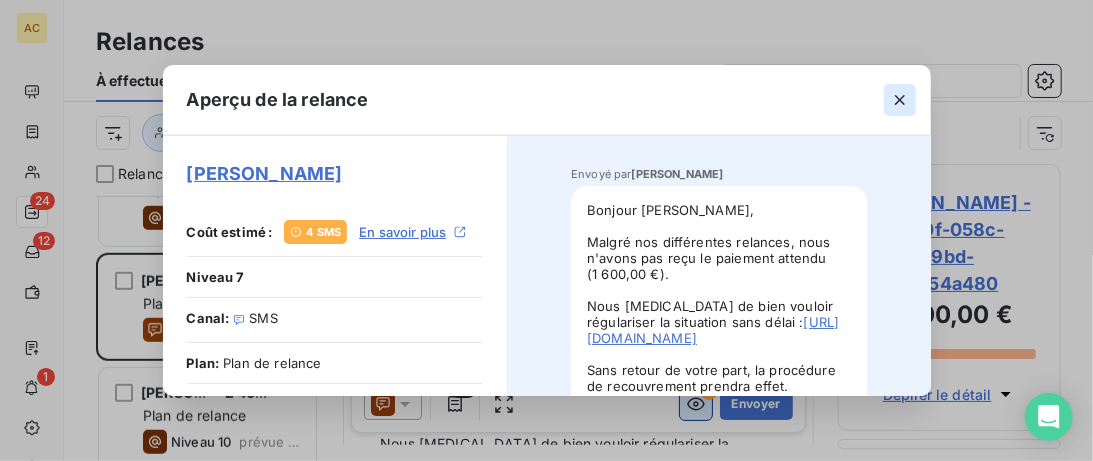 click 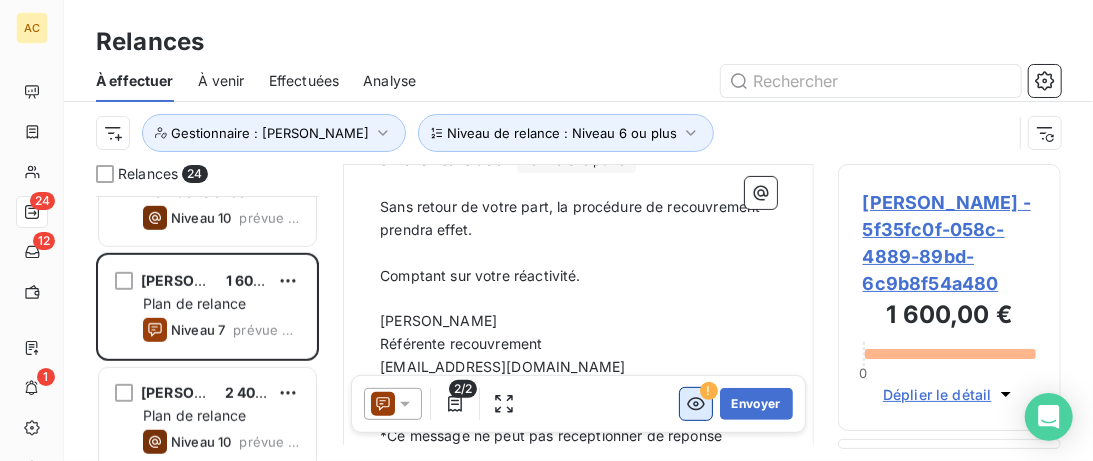 scroll, scrollTop: 206, scrollLeft: 0, axis: vertical 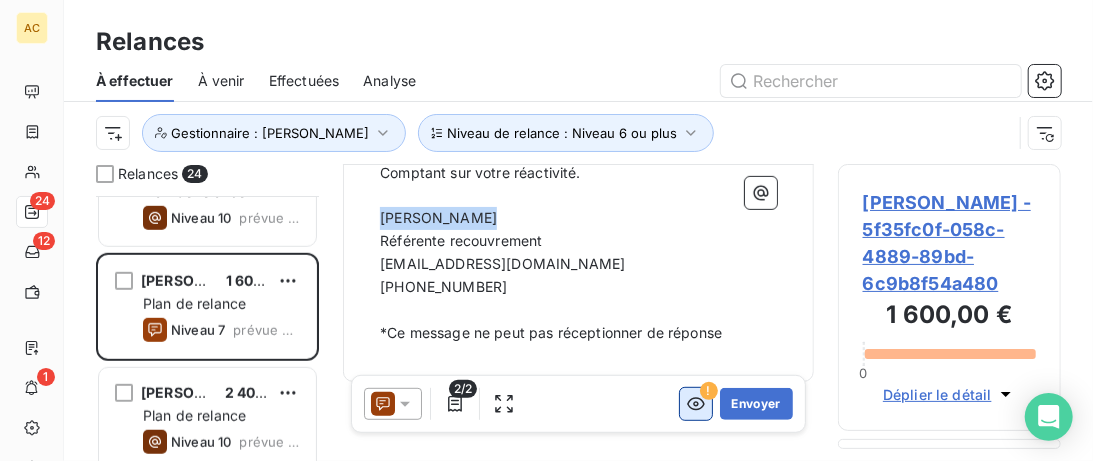 drag, startPoint x: 508, startPoint y: 207, endPoint x: 381, endPoint y: 208, distance: 127.00394 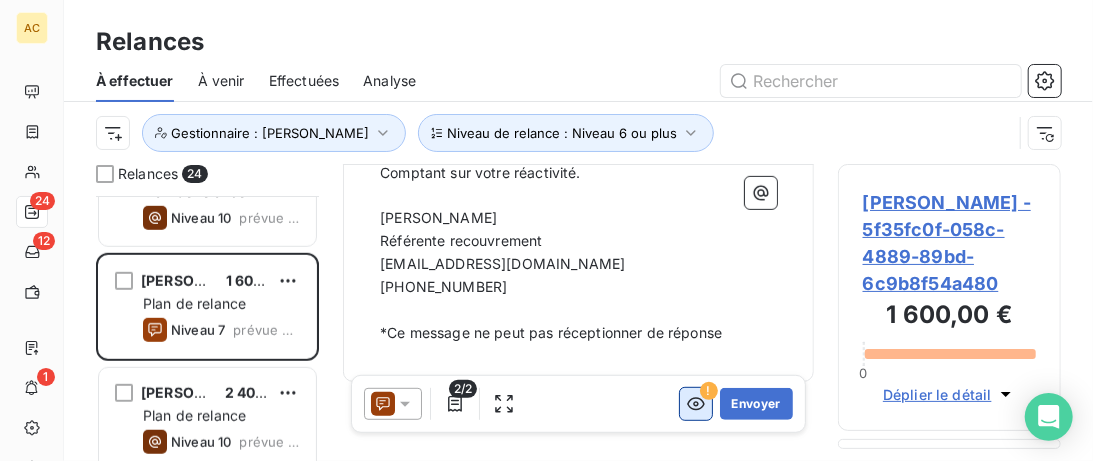 click on "[PHONE_NUMBER]" at bounding box center (443, 286) 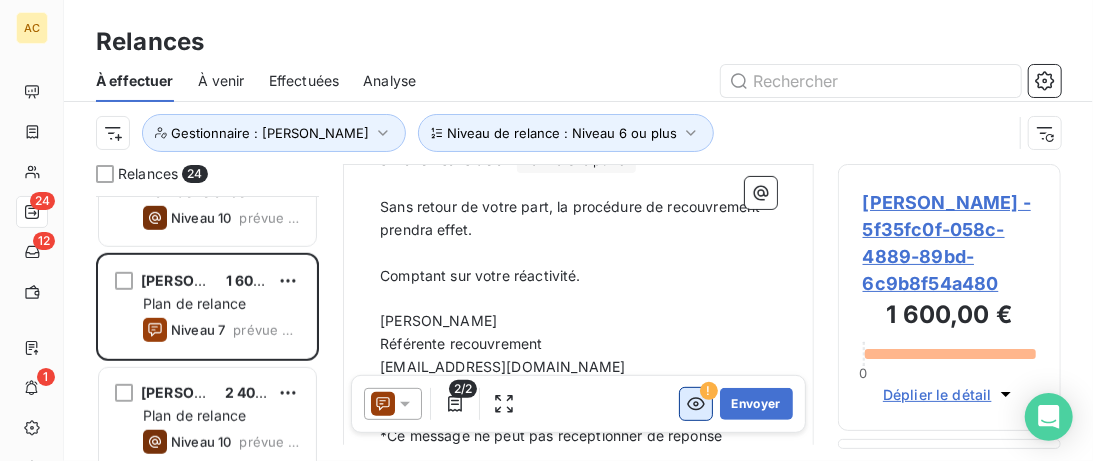 scroll, scrollTop: 206, scrollLeft: 0, axis: vertical 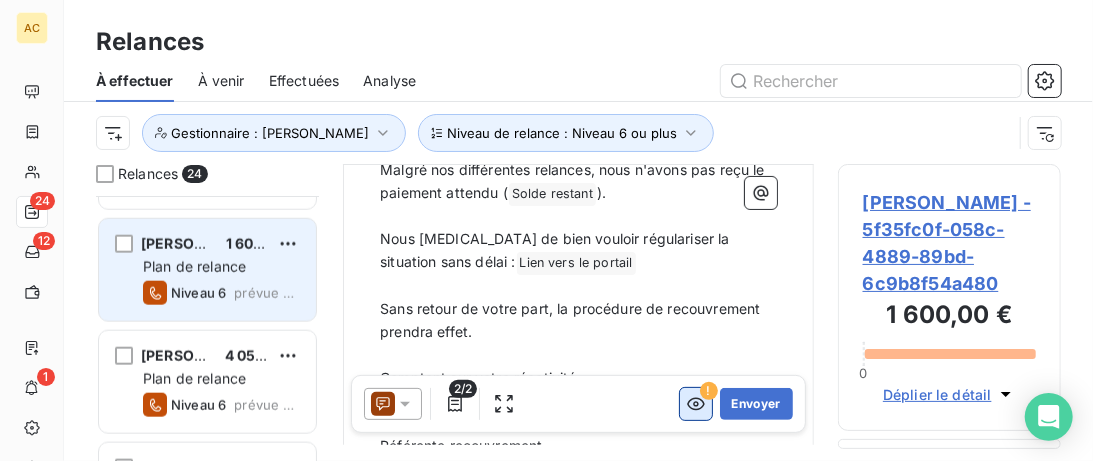click on "Charly SEJOR 1 600,00 € Plan de relance Niveau 6 prévue depuis 9 jours" at bounding box center [207, 270] 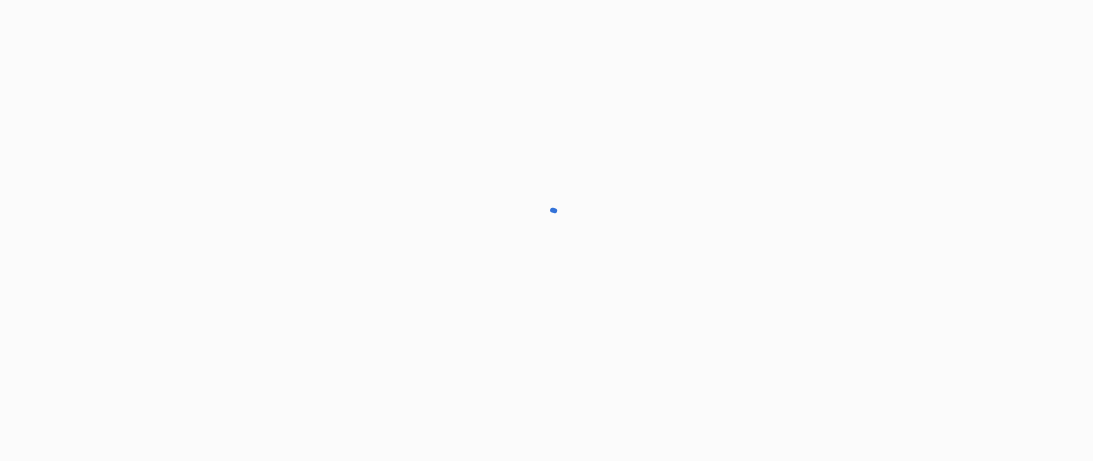 scroll, scrollTop: 0, scrollLeft: 0, axis: both 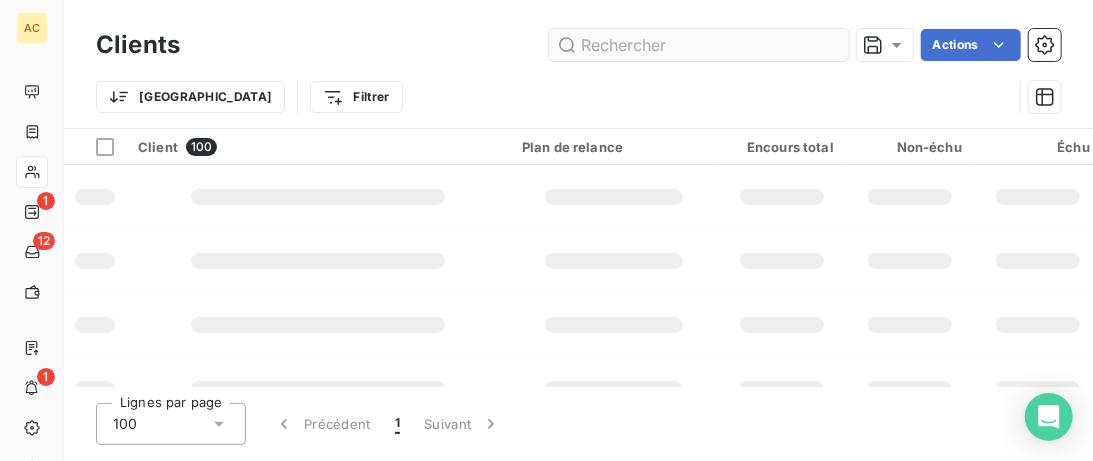 click at bounding box center (699, 45) 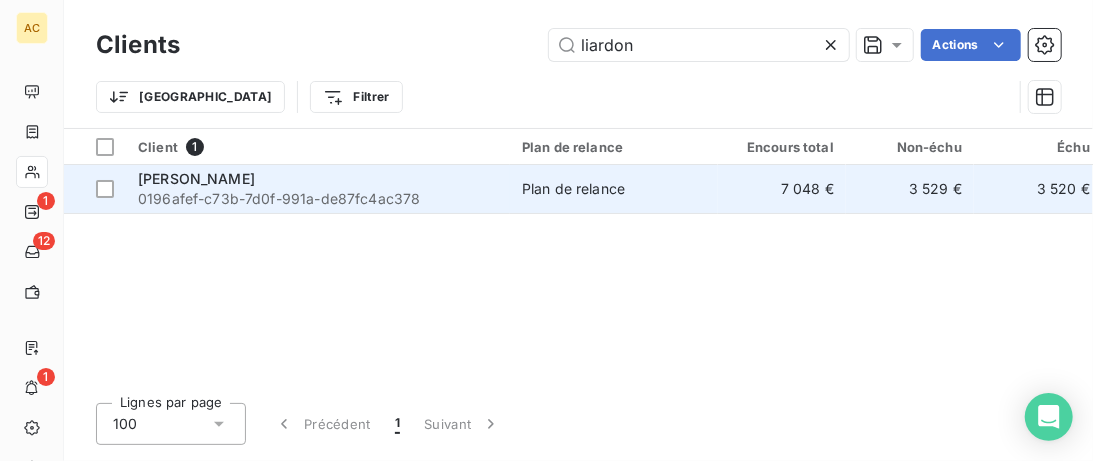 type on "liardon" 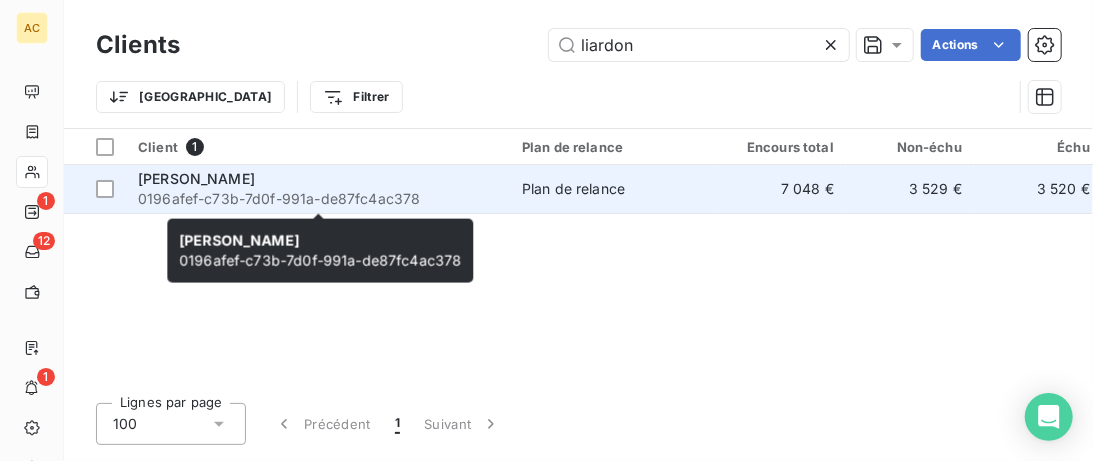 click on "0196afef-c73b-7d0f-991a-de87fc4ac378" at bounding box center (318, 199) 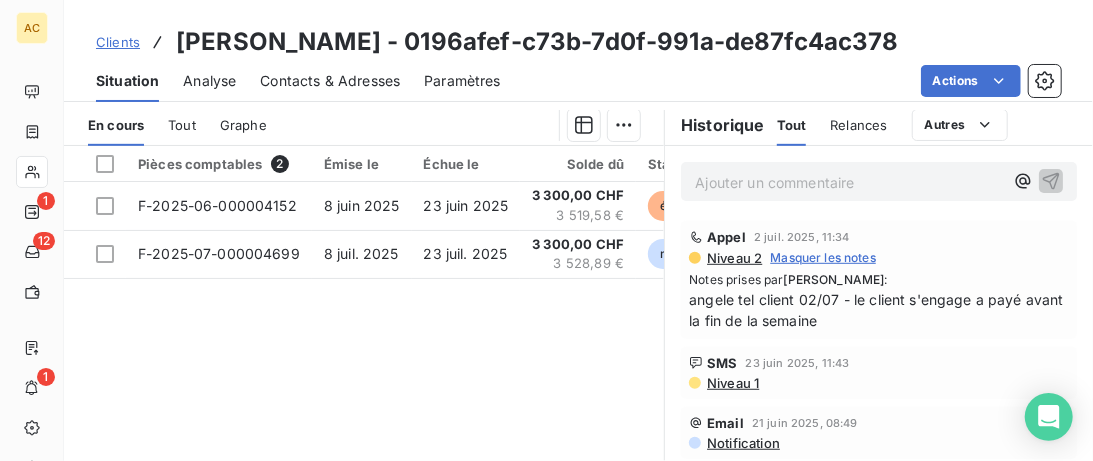 scroll, scrollTop: 410, scrollLeft: 0, axis: vertical 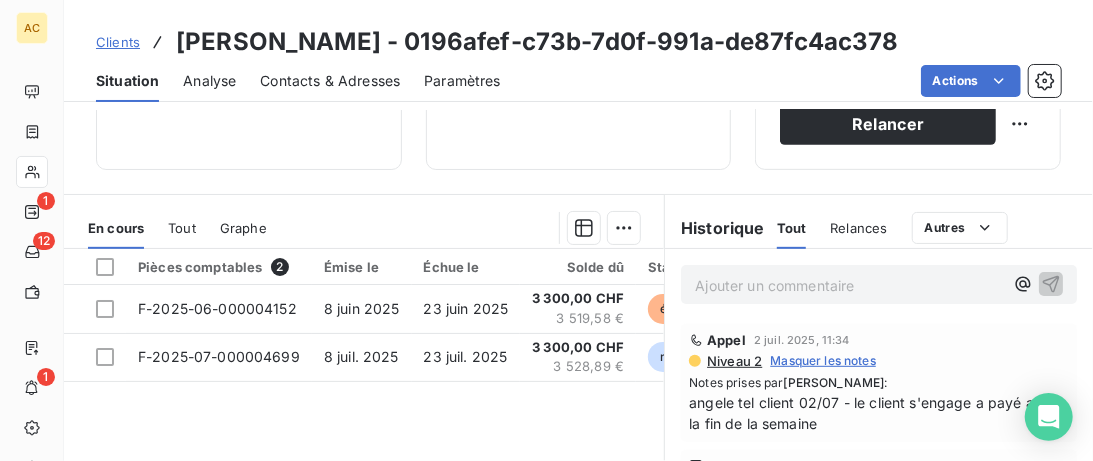 click on "Informations client Propriétés Client Gestionnaire Valérie Produit Scaling - Solo   pennylane_payment_conditions 15_days Voir plus Encours client   7 048,47 € 0 Échu 3 519,58 € Non-échu 3 528,89 €     Limite d’encours Ajouter une limite d’encours autorisé Gestion du risque Surveiller ce client en intégrant votre outil de gestion des risques client. Relance Plan de relance Plan de relance Prochaine relance prévue depuis le  9 juil. 2025 Niveau 3 Relancer En cours Tout Graphe Pièces comptables 2 Émise le Échue le Solde dû Statut Délai   Retard   F-2025-06-000004152 8 juin 2025 23 juin 2025 3 300,00 CHF 3 519,58 € échue 33 j +18 j F-2025-07-000004699 8 juil. 2025 23 juil. 2025 3 300,00 CHF 3 528,89 € non-échue 3 j -12 j Lignes par page 25 Précédent 1 Suivant Historique Tout Relances Commentaires Portail client Tout Relances Autres Ajouter un commentaire ﻿ Appel 2 juil. 2025, 11:34 Niveau 2 Masquer les notes Notes prises par  Angèle GAUDIN  : SMS 23 juin 2025, 11:43" at bounding box center (578, 285) 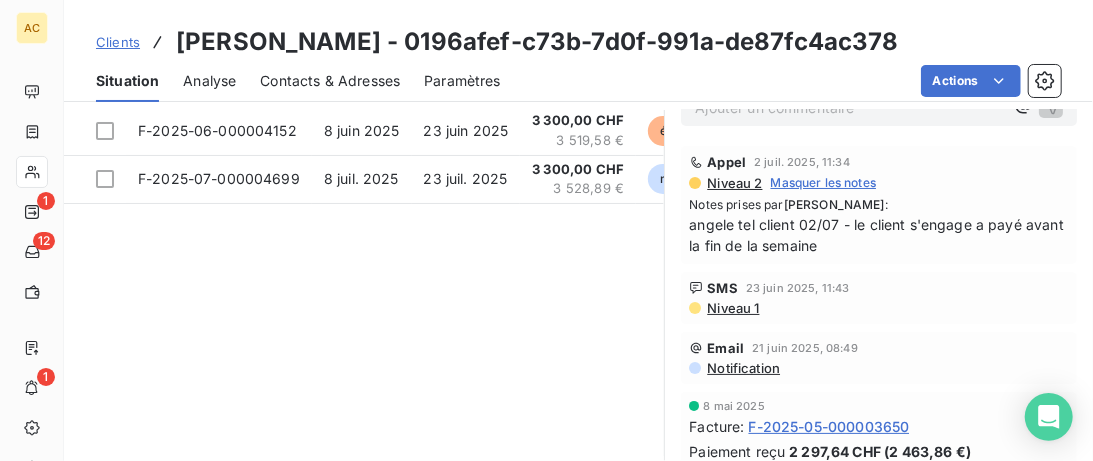 scroll, scrollTop: 615, scrollLeft: 0, axis: vertical 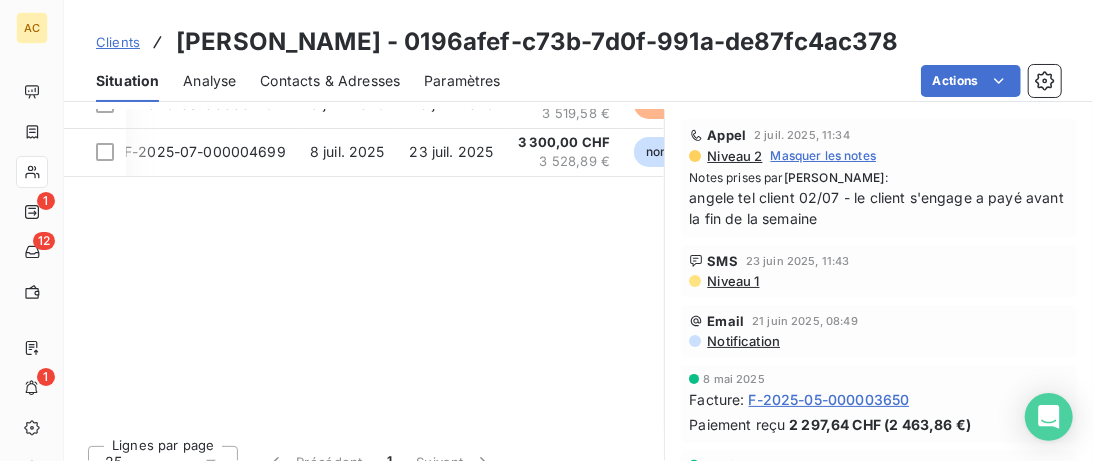 drag, startPoint x: 400, startPoint y: 430, endPoint x: 448, endPoint y: 433, distance: 48.09366 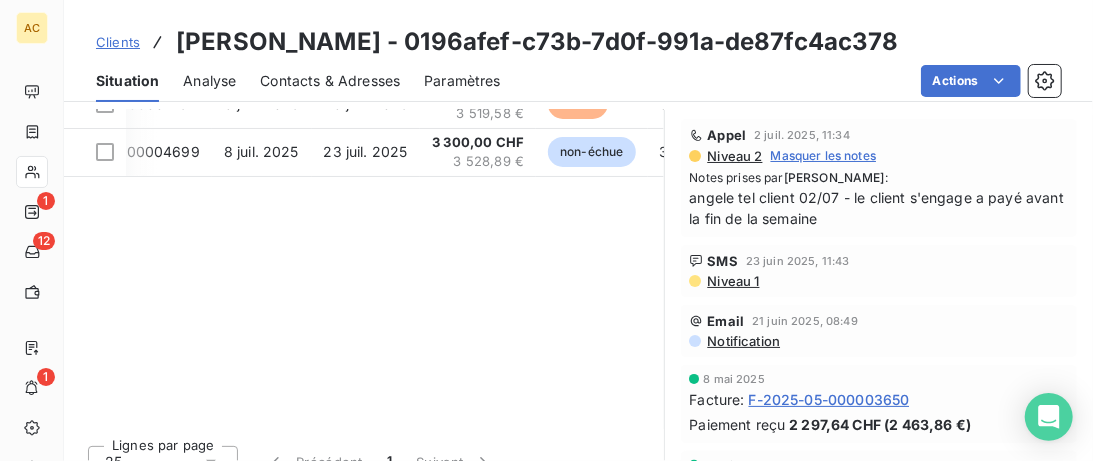 scroll, scrollTop: 0, scrollLeft: 152, axis: horizontal 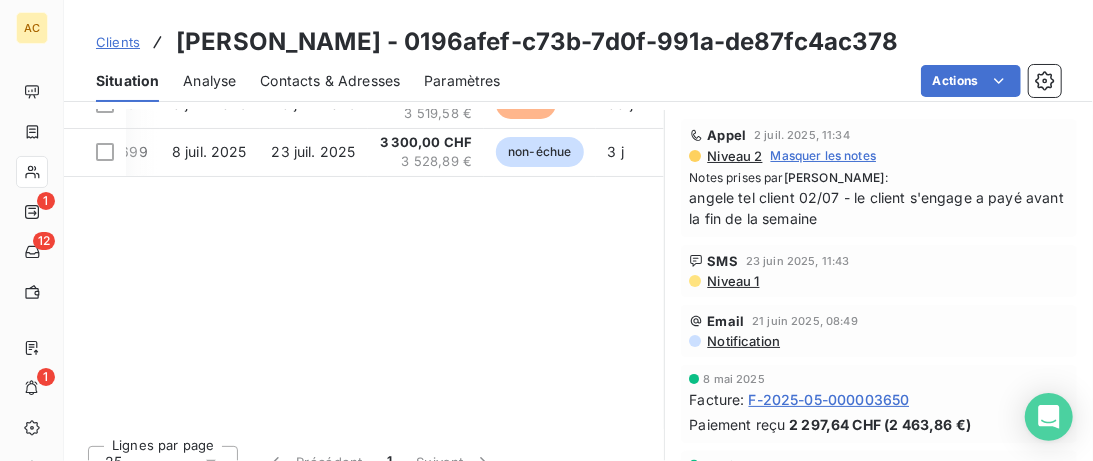 click on "Lignes par page 25 Précédent 1 Suivant" at bounding box center [364, 459] 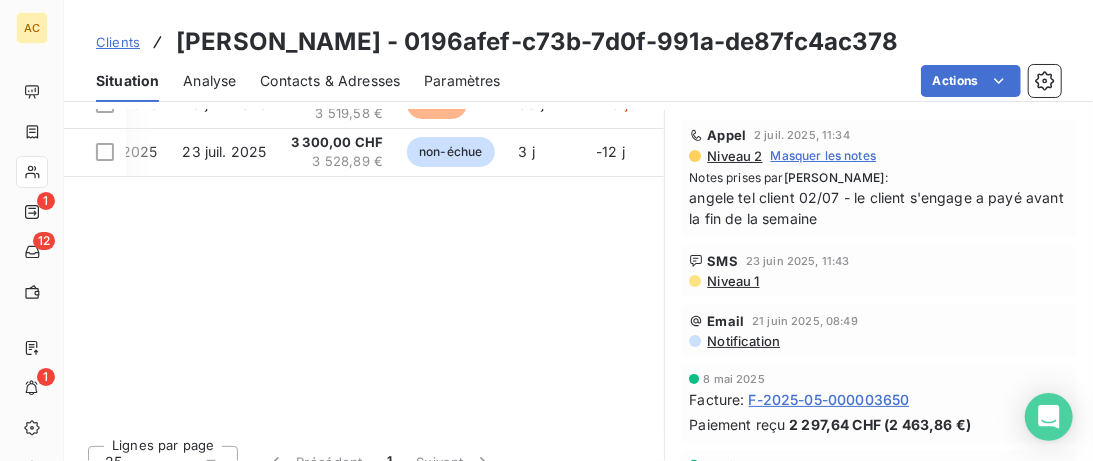 scroll, scrollTop: 0, scrollLeft: 243, axis: horizontal 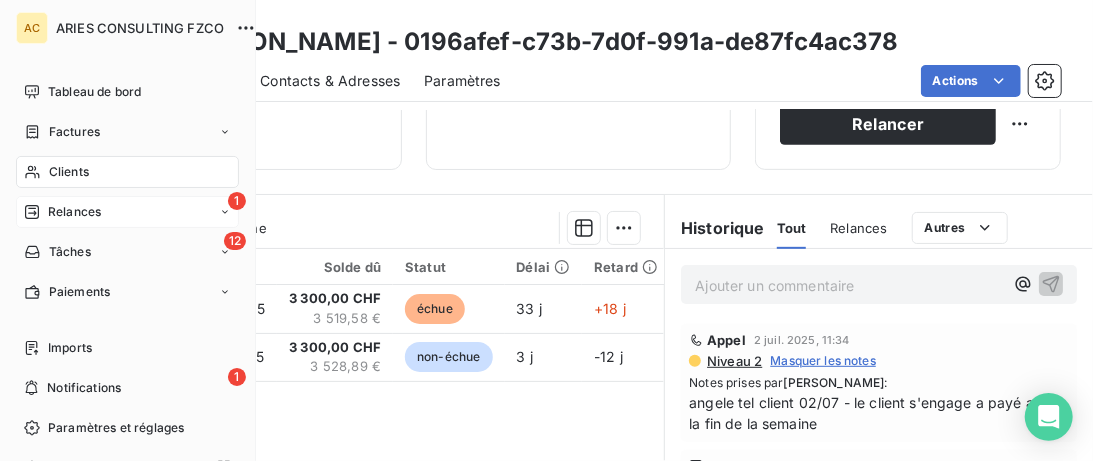click on "Relances" at bounding box center [74, 212] 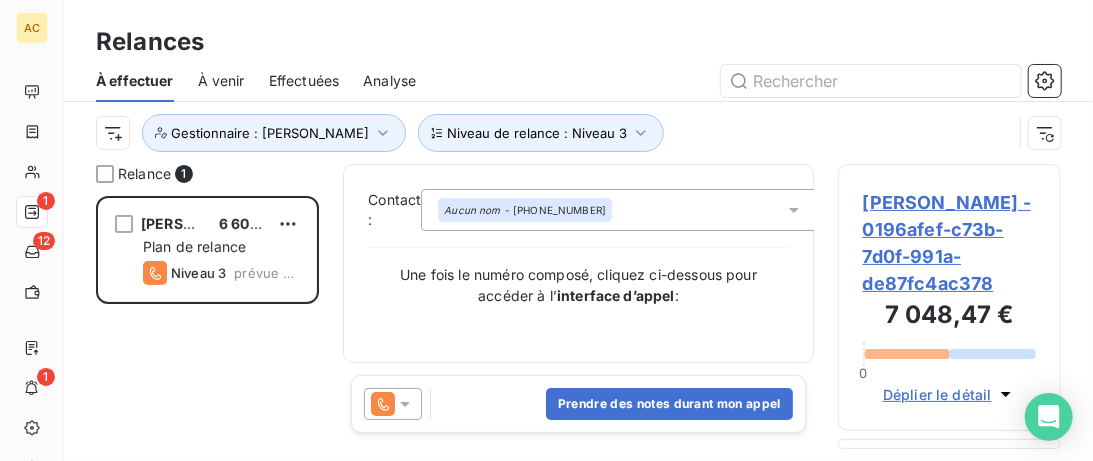 scroll, scrollTop: 1, scrollLeft: 1, axis: both 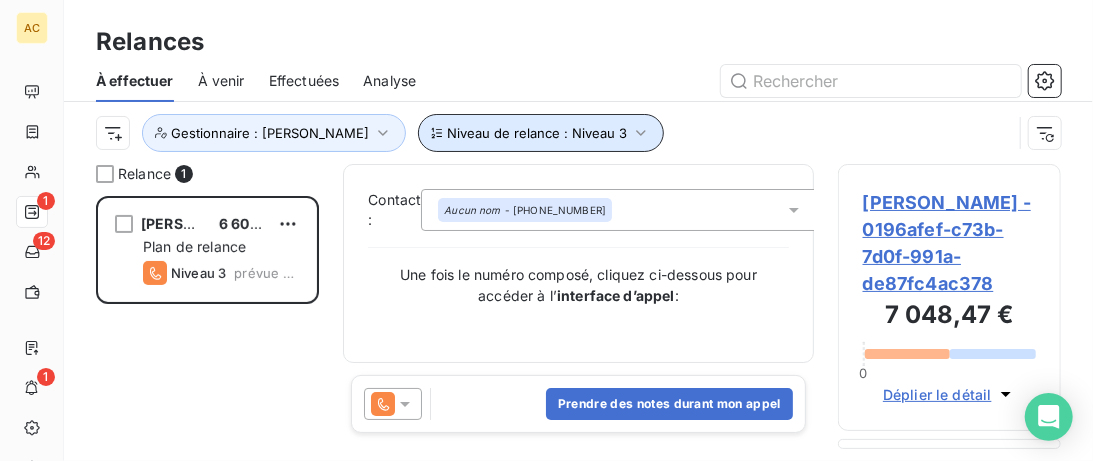 click 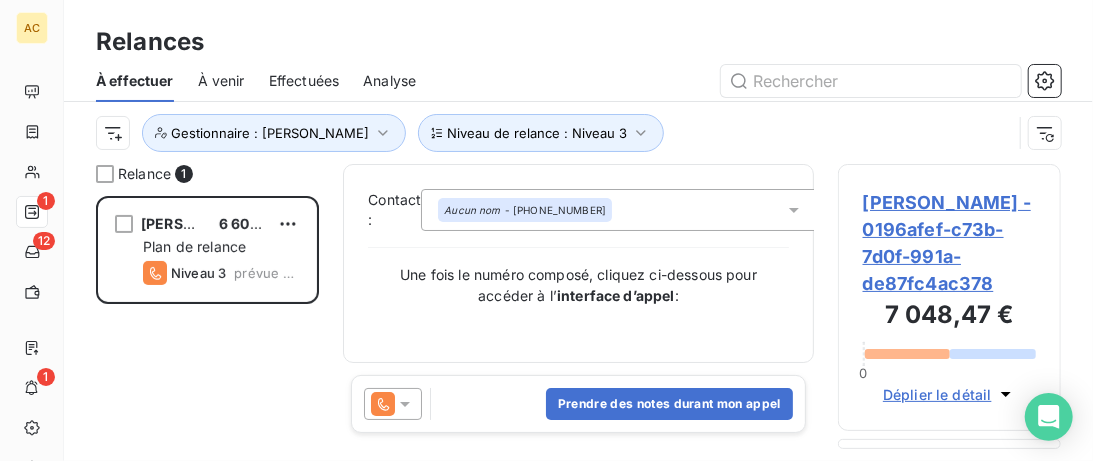 click on "Aucun nom   - +41 79 637 80 14" at bounding box center [621, 210] 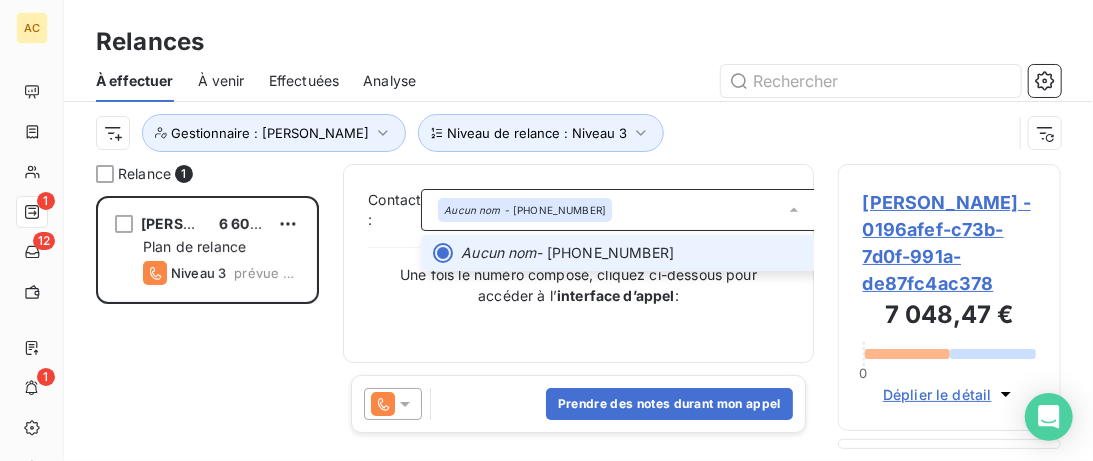 scroll, scrollTop: 0, scrollLeft: 8, axis: horizontal 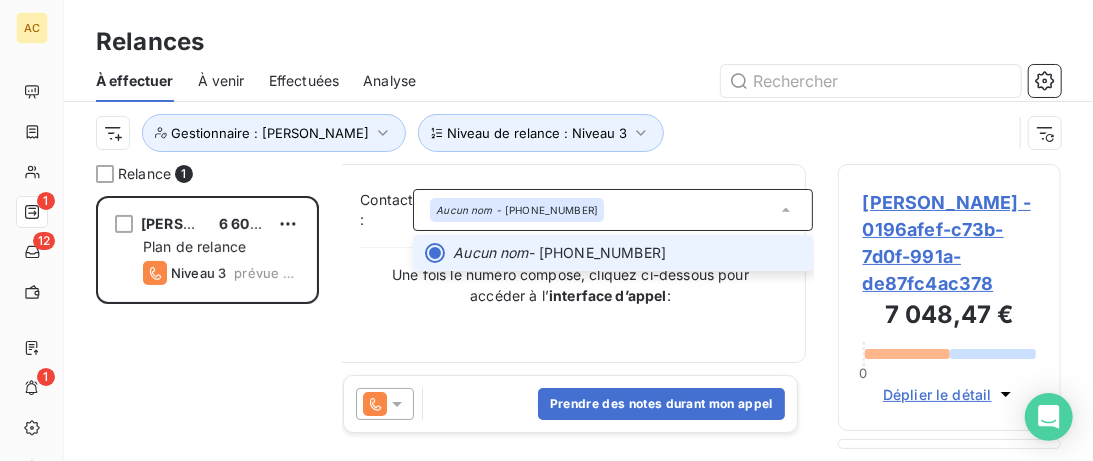 drag, startPoint x: 686, startPoint y: 247, endPoint x: 553, endPoint y: 248, distance: 133.00375 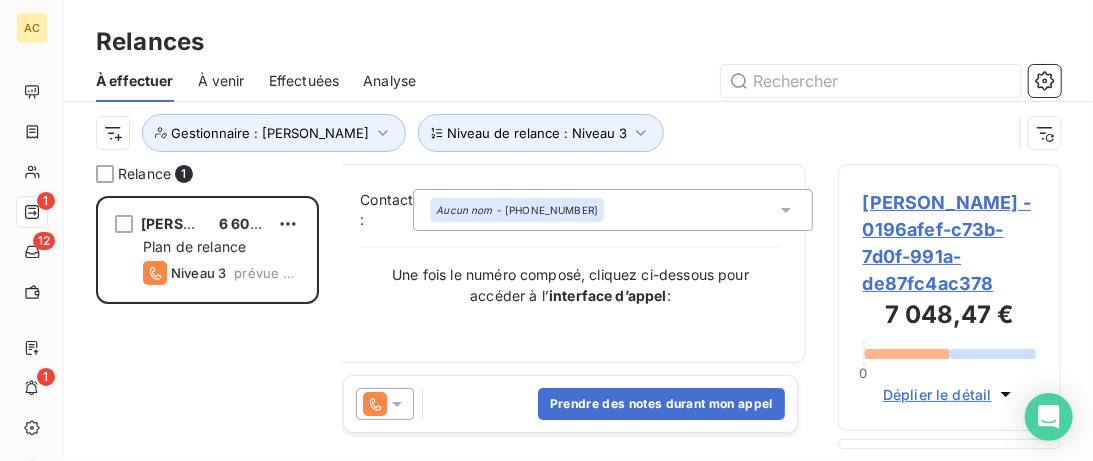 click on "Aucun nom   - +41 79 637 80 14" at bounding box center (613, 210) 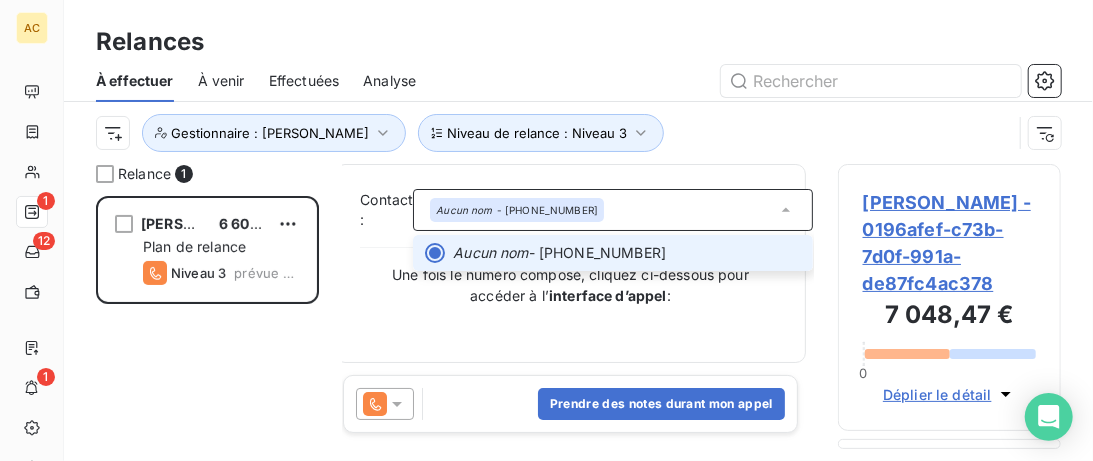 click on "Aucun nom   - +41 79 637 80 14" at bounding box center (627, 253) 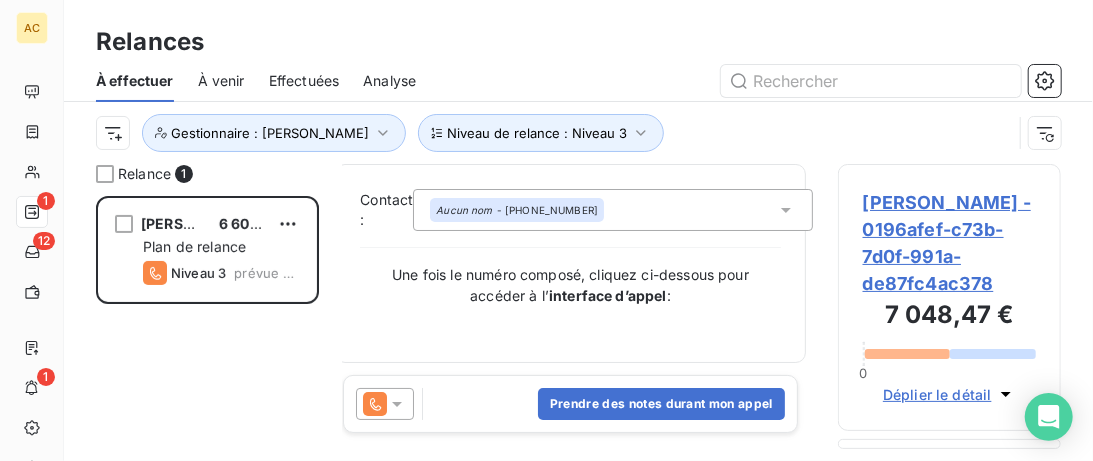 drag, startPoint x: 620, startPoint y: 251, endPoint x: 623, endPoint y: 226, distance: 25.179358 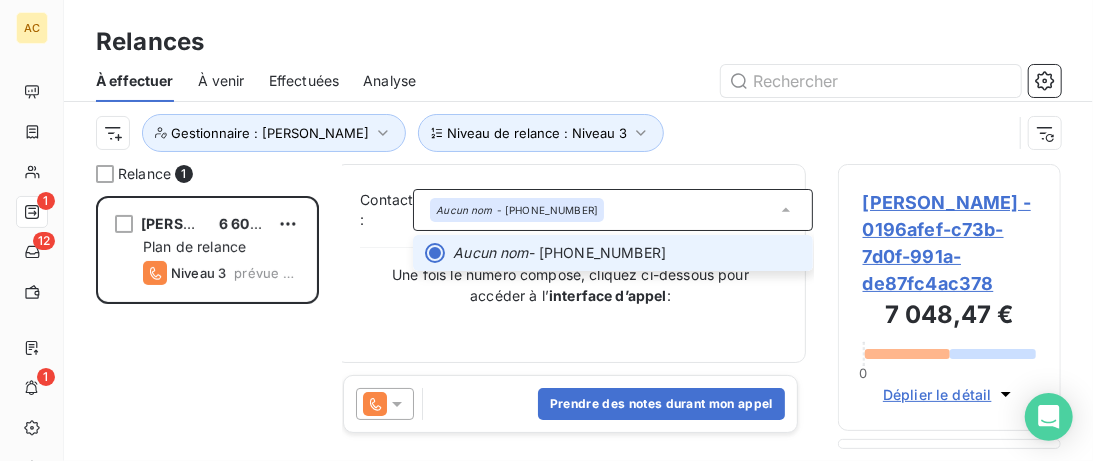 click on "Aucun nom   - +41 79 637 80 14" at bounding box center [627, 253] 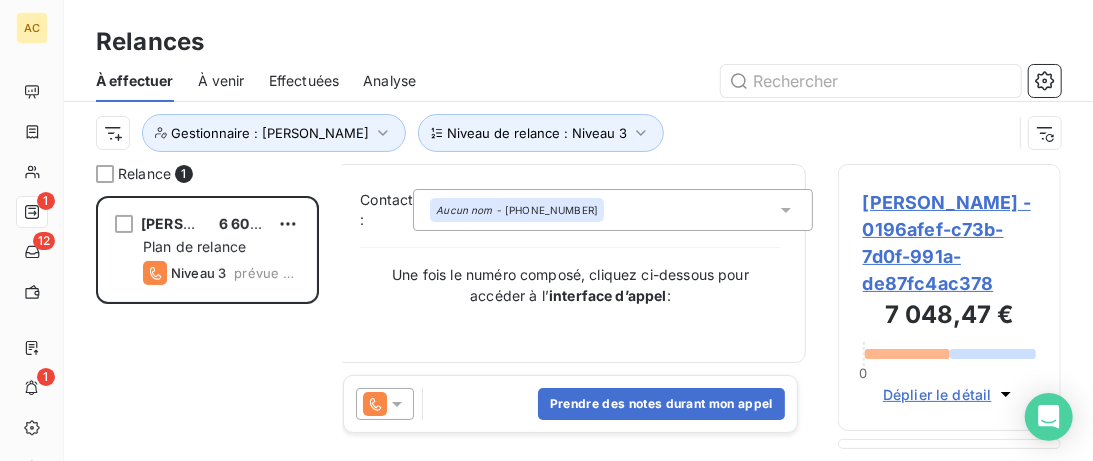 click on "Contact : Aucun nom   - +41 79 637 80 14 Une fois le numéro composé, cliquez ci-dessous pour accéder à l’ interface d’appel  :" at bounding box center (570, 263) 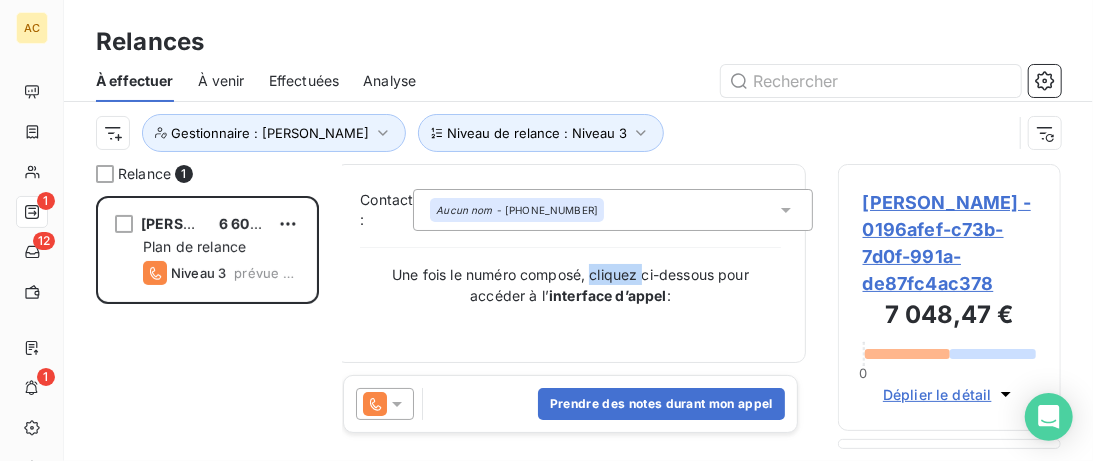 click on "Contact : Aucun nom   - +41 79 637 80 14 Une fois le numéro composé, cliquez ci-dessous pour accéder à l’ interface d’appel  :" at bounding box center [570, 263] 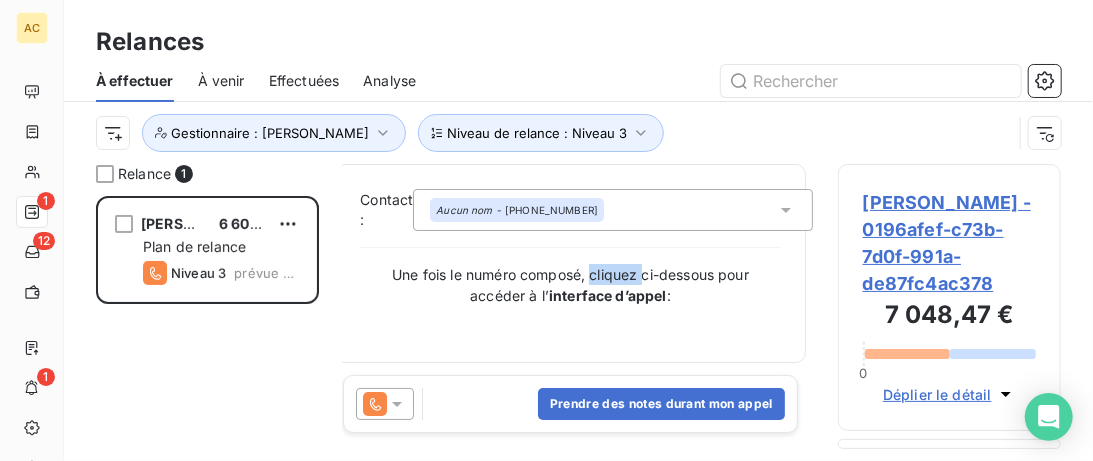 click on "Aucun nom   - +41 79 637 80 14" at bounding box center [613, 210] 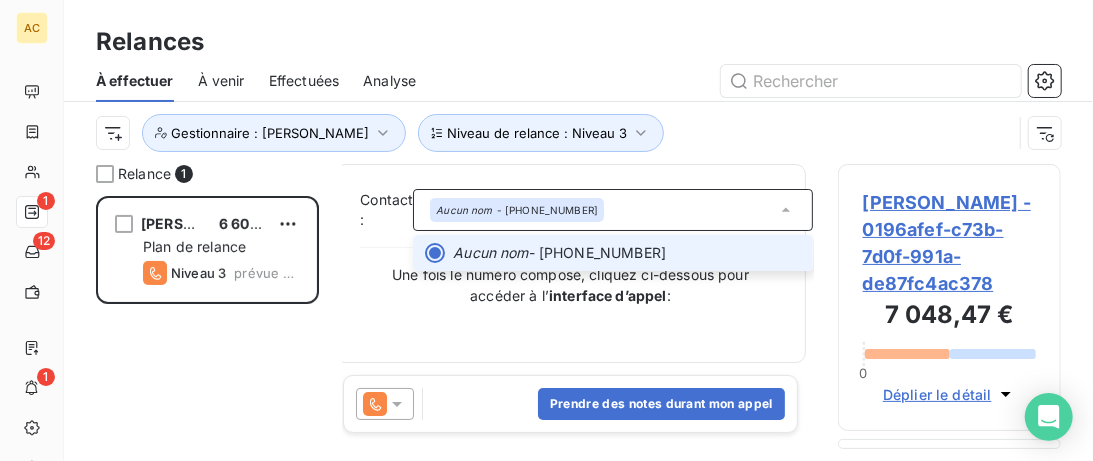 click on "Aucun nom   - +41 79 637 80 14" at bounding box center [627, 253] 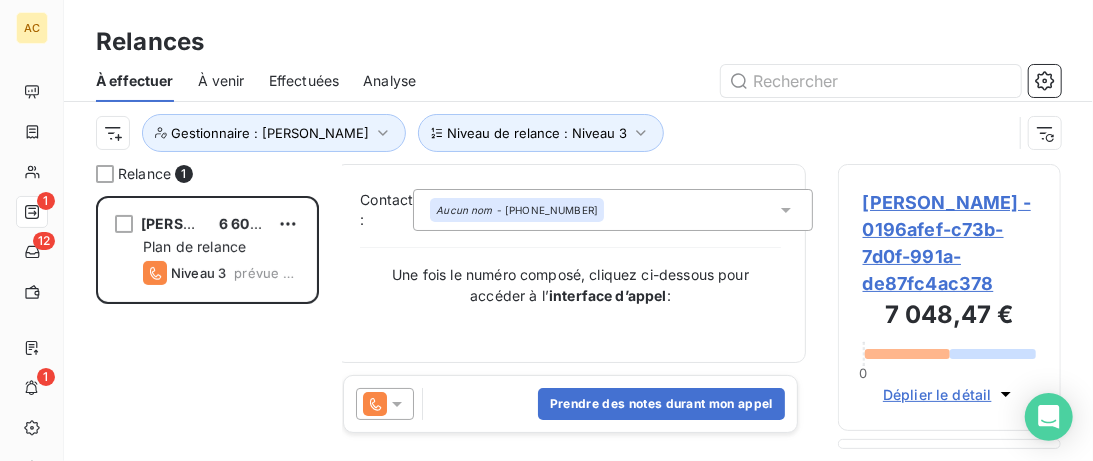 click on "Contact : Aucun nom   - +41 79 637 80 14 Une fois le numéro composé, cliquez ci-dessous pour accéder à l’ interface d’appel  :" at bounding box center (570, 263) 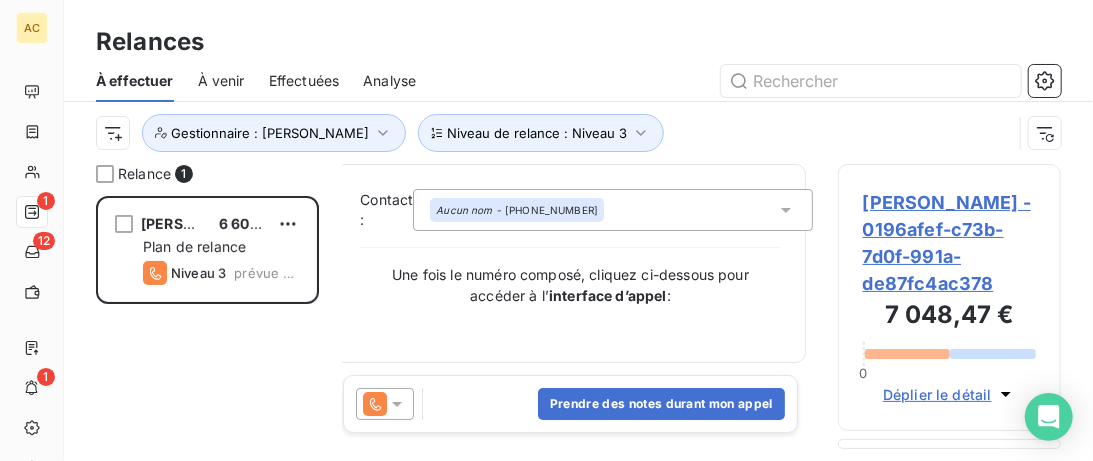 drag, startPoint x: 607, startPoint y: 204, endPoint x: 510, endPoint y: 204, distance: 97 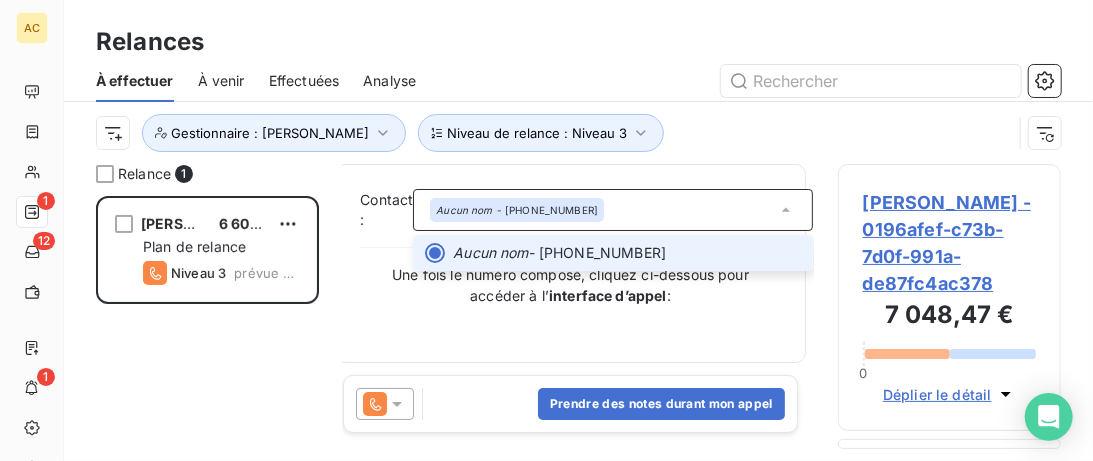 copy on "41 79 637 80 14" 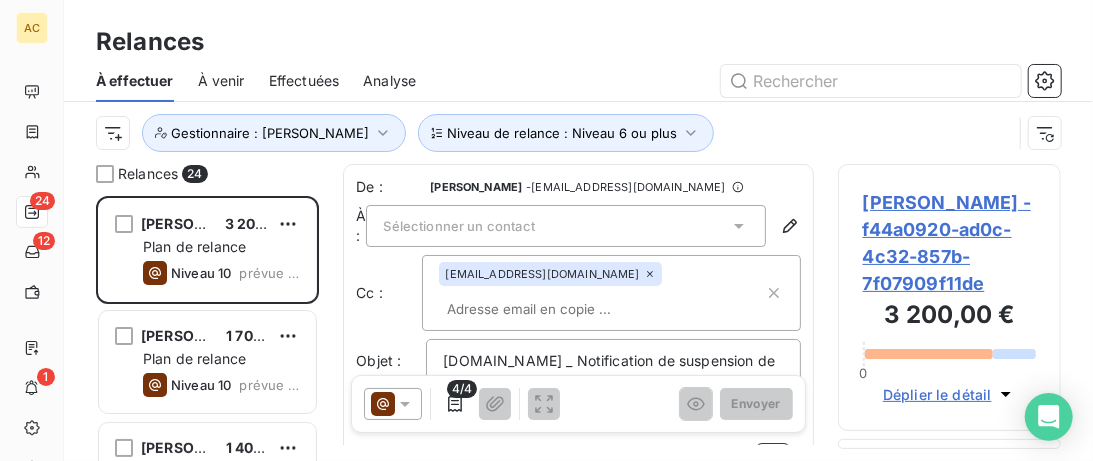 scroll, scrollTop: 265, scrollLeft: 223, axis: both 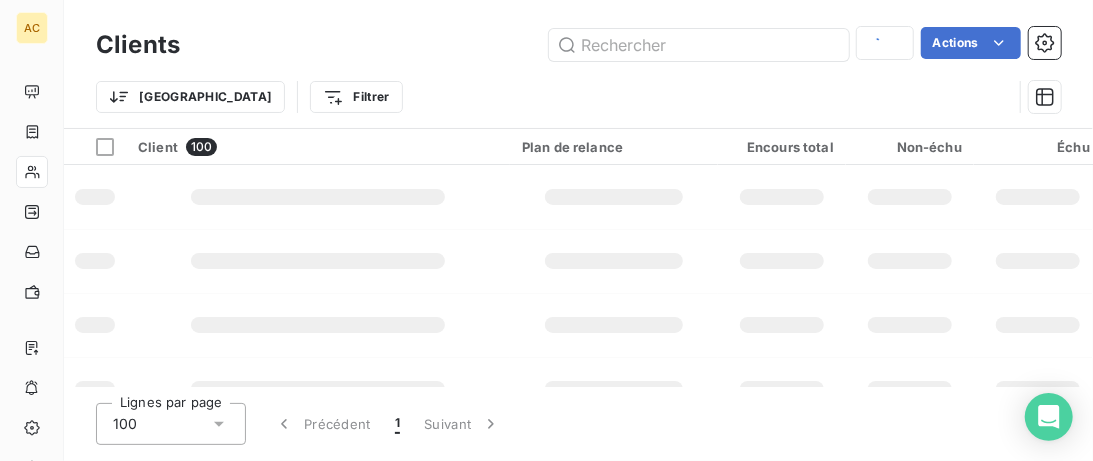 type on "liardon" 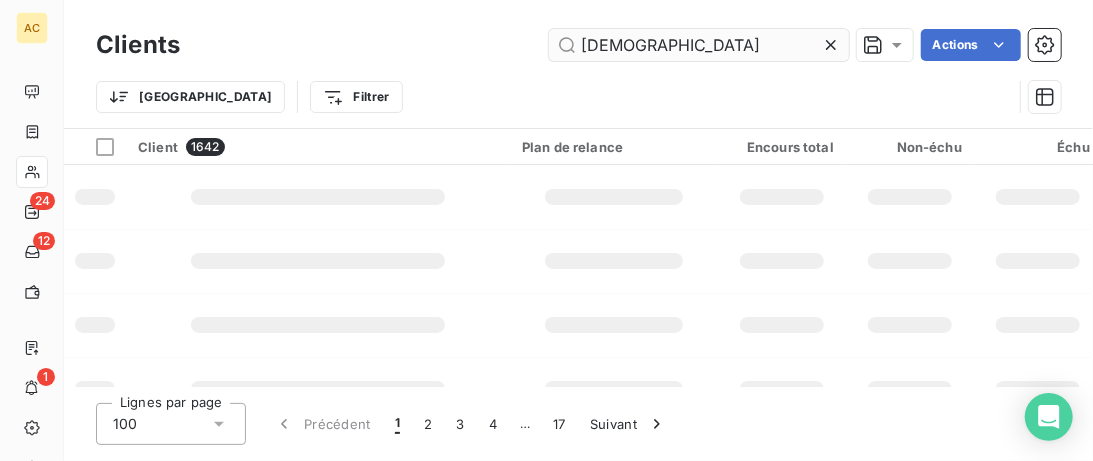 type on "jehan" 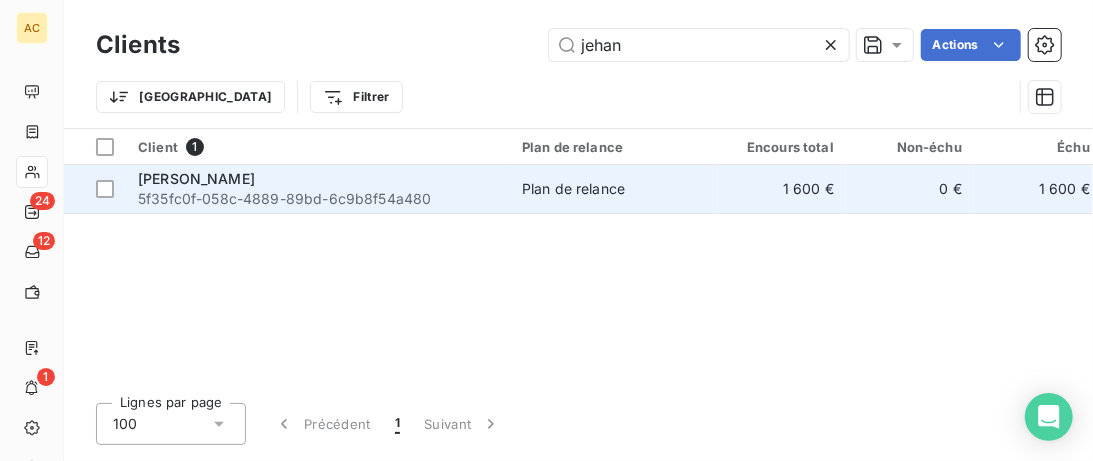 click on "5f35fc0f-058c-4889-89bd-6c9b8f54a480" at bounding box center (318, 199) 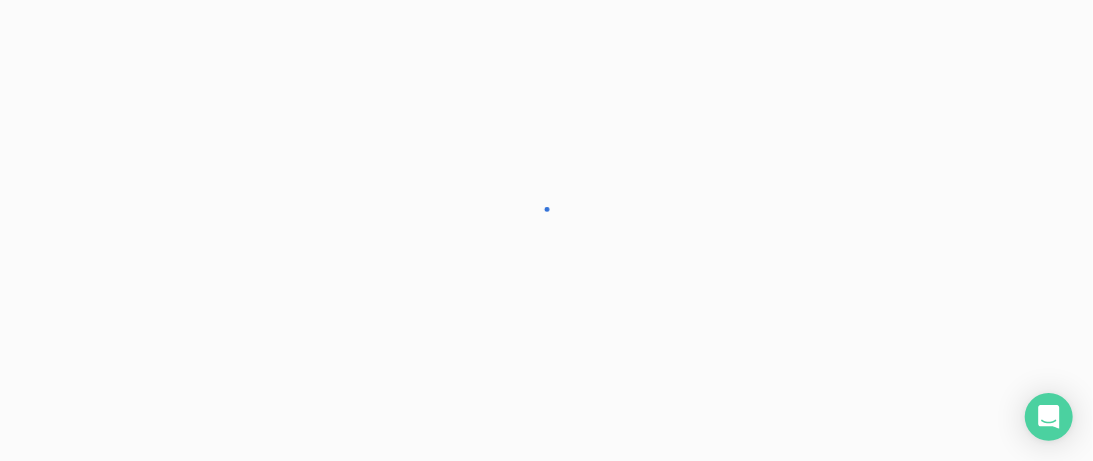 click at bounding box center (546, 230) 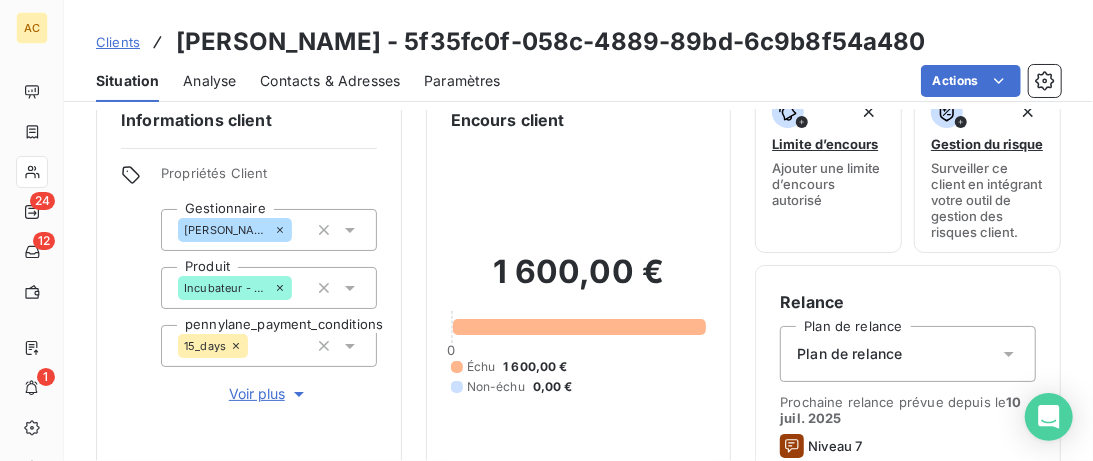 scroll, scrollTop: 0, scrollLeft: 0, axis: both 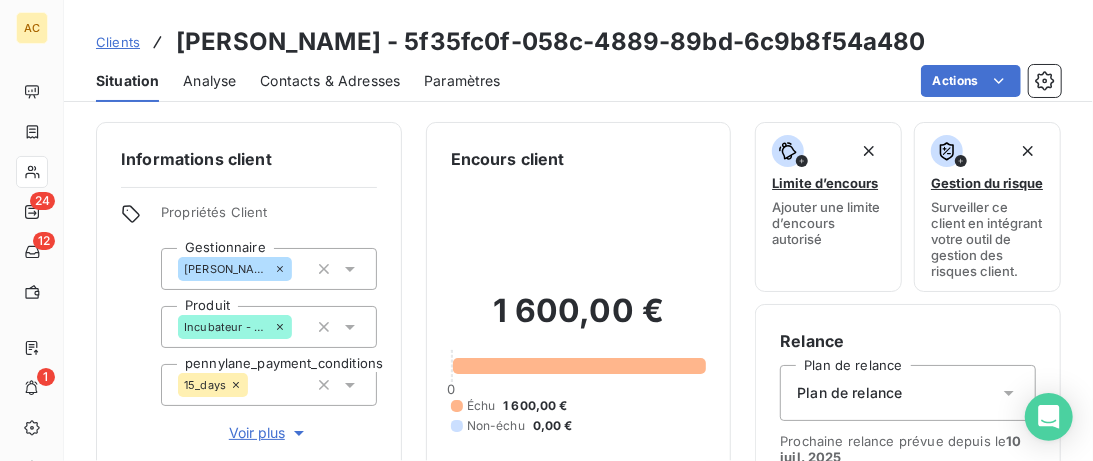 click on "Clients" at bounding box center [118, 42] 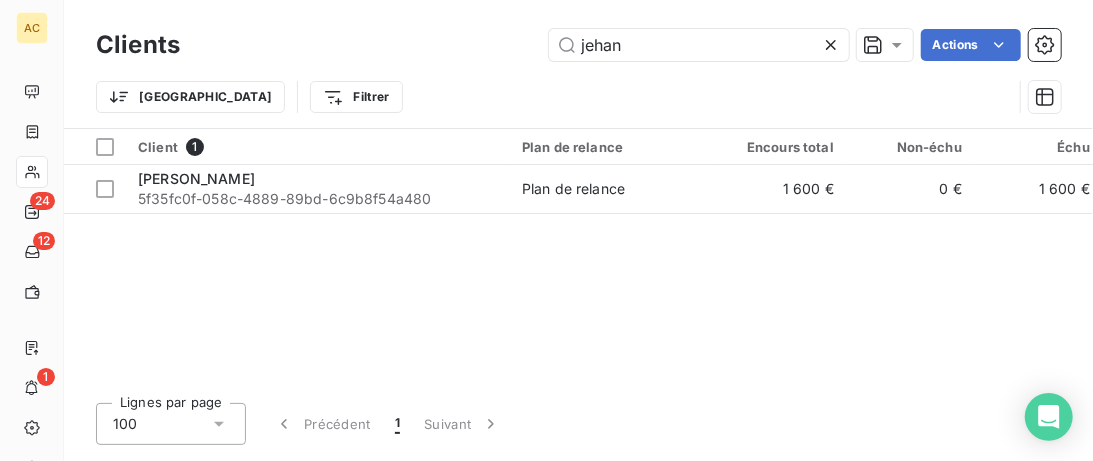 click 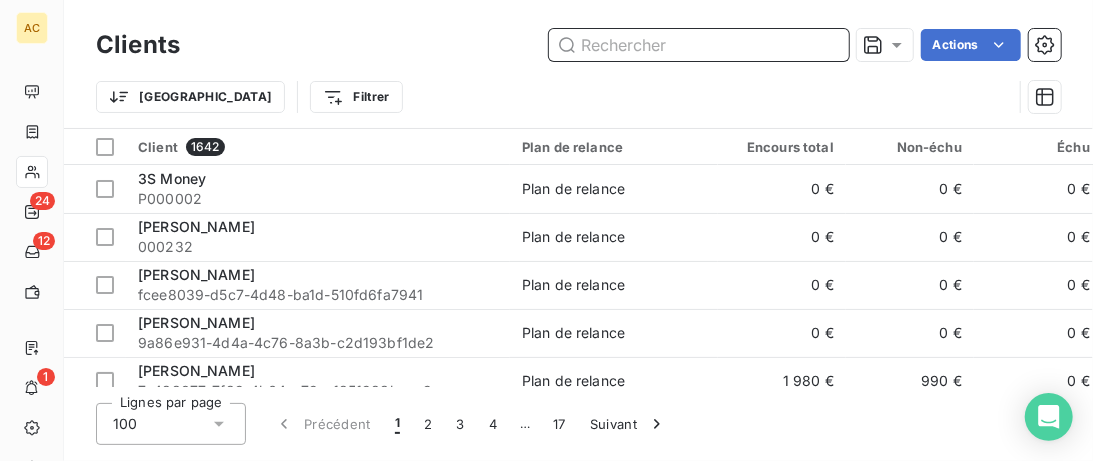 click at bounding box center (699, 45) 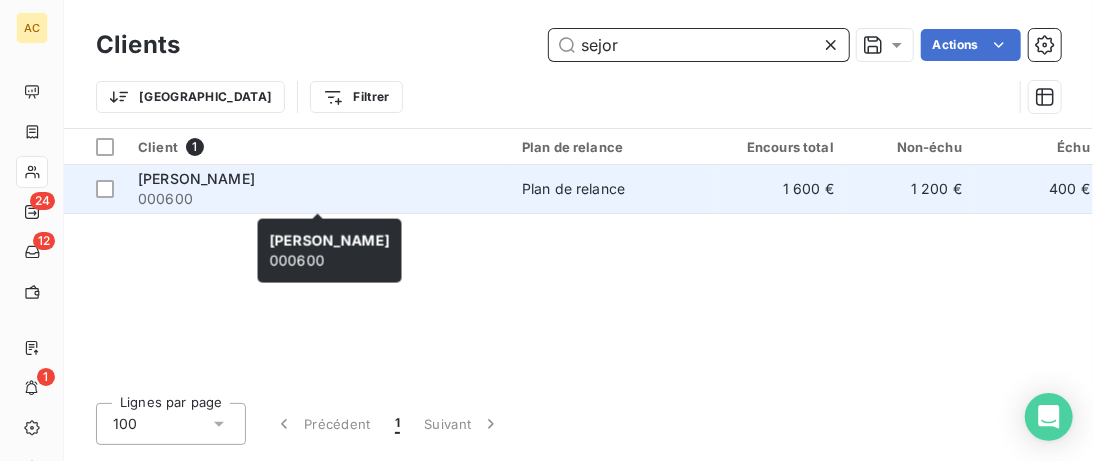 type on "sejor" 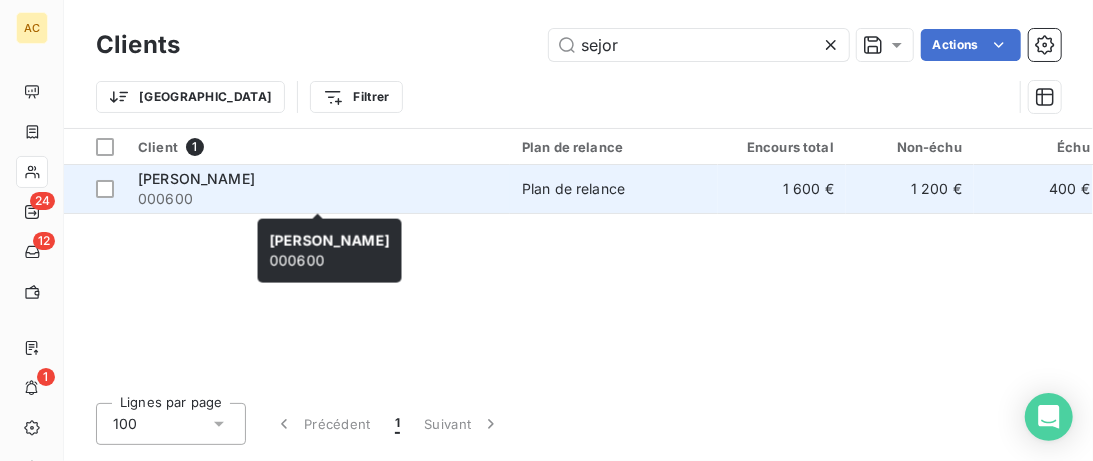 click on "000600" at bounding box center [318, 199] 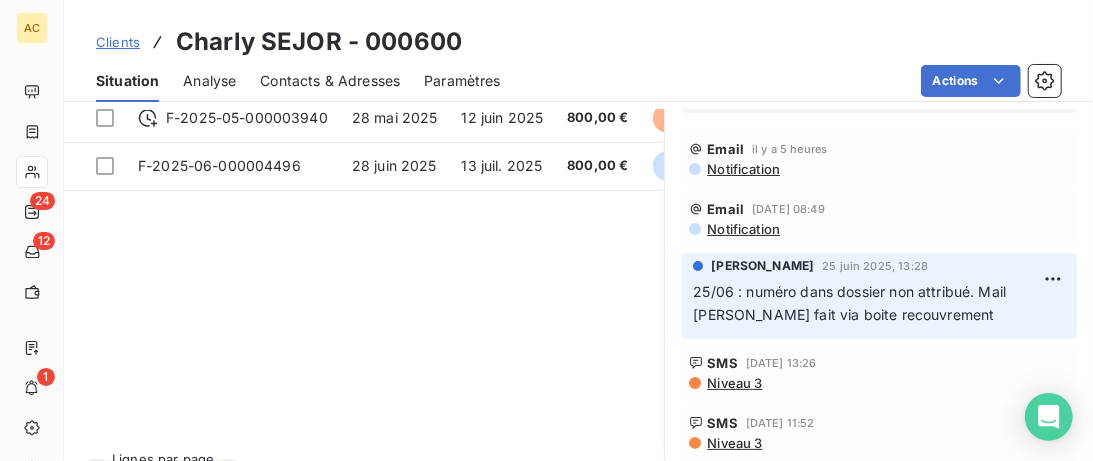 scroll, scrollTop: 615, scrollLeft: 0, axis: vertical 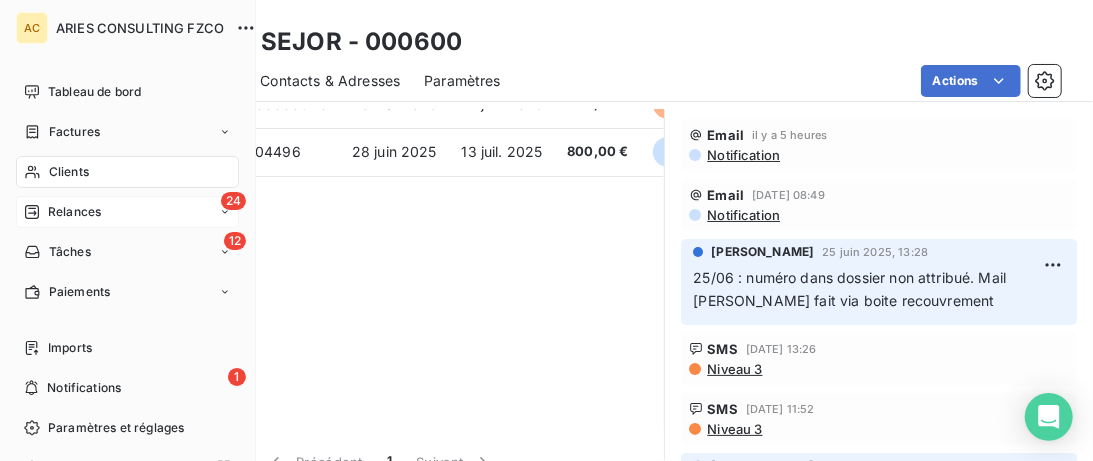 click on "Relances" at bounding box center (74, 212) 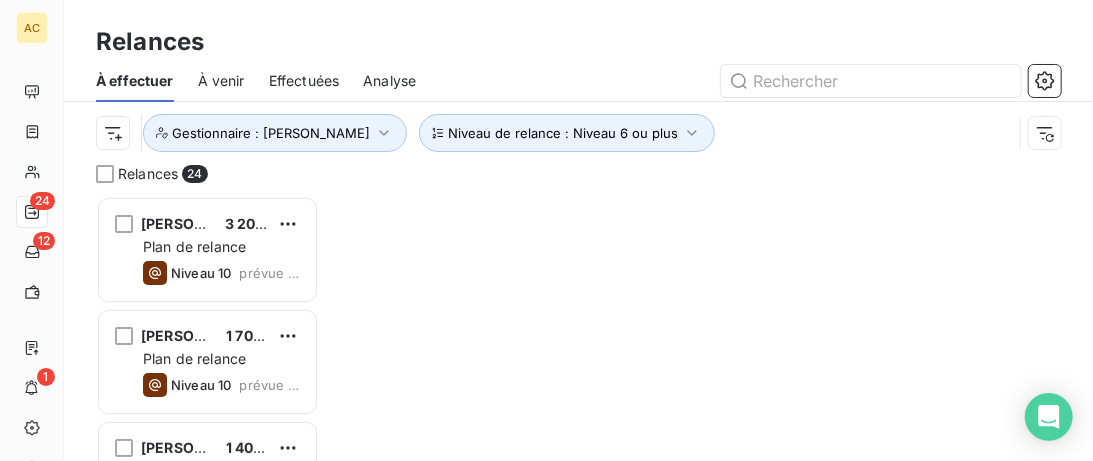 scroll, scrollTop: 1, scrollLeft: 1, axis: both 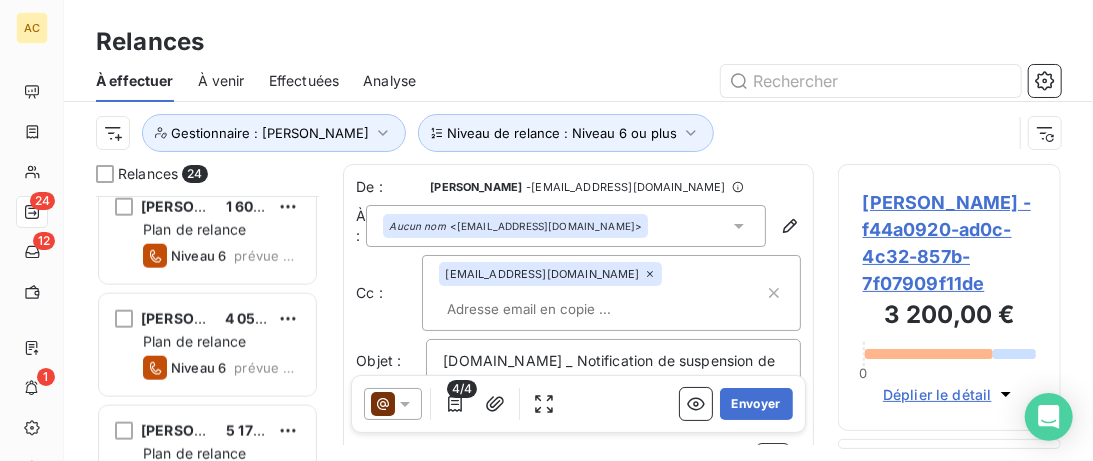 click on "Plan de relance" at bounding box center [221, 230] 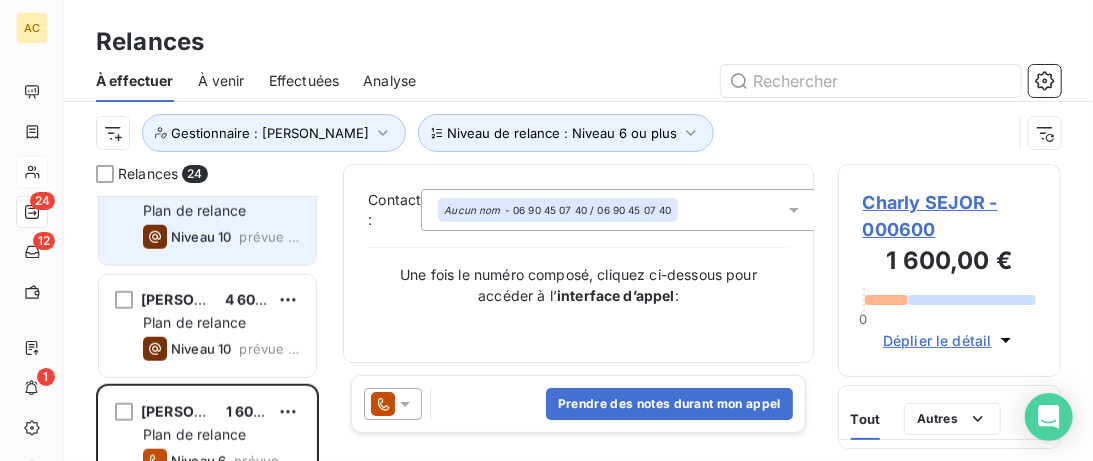 scroll, scrollTop: 923, scrollLeft: 0, axis: vertical 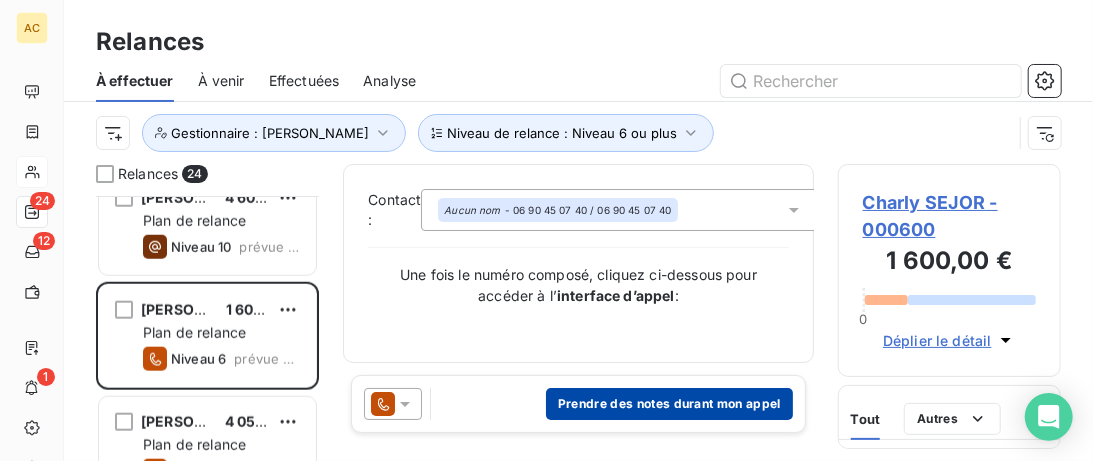click on "Prendre des notes durant mon appel" at bounding box center (669, 404) 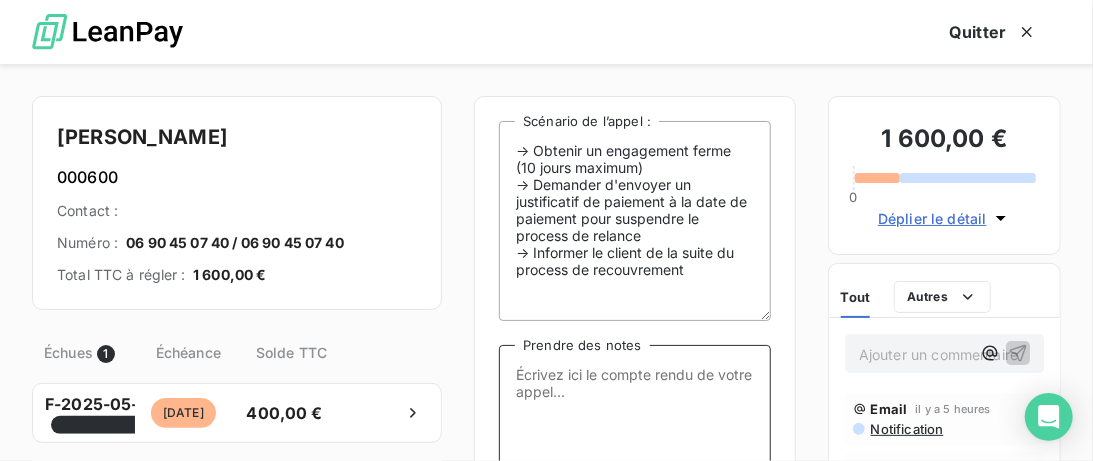 click on "Prendre des notes" at bounding box center [635, 445] 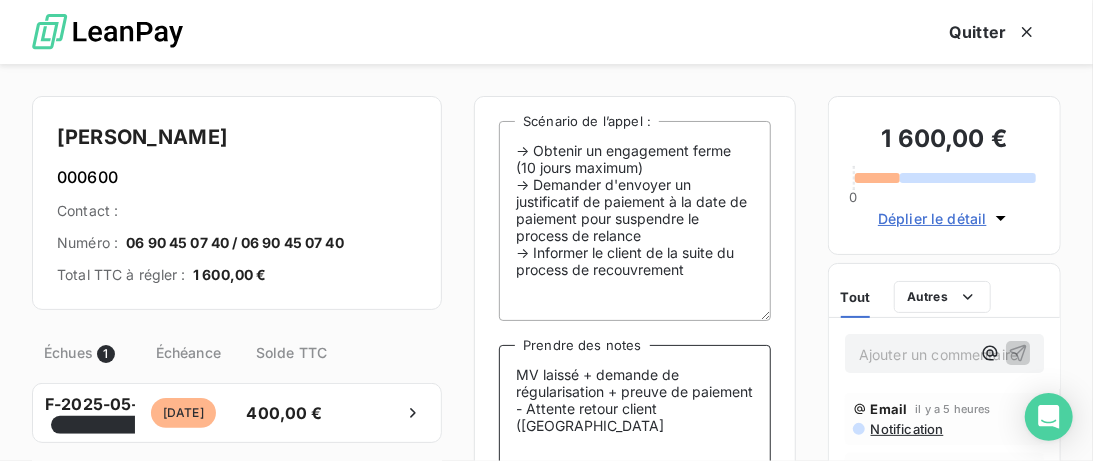 type on "MV laissé + demande de régularisation + preuve de paiement - Attente retour client ([GEOGRAPHIC_DATA])" 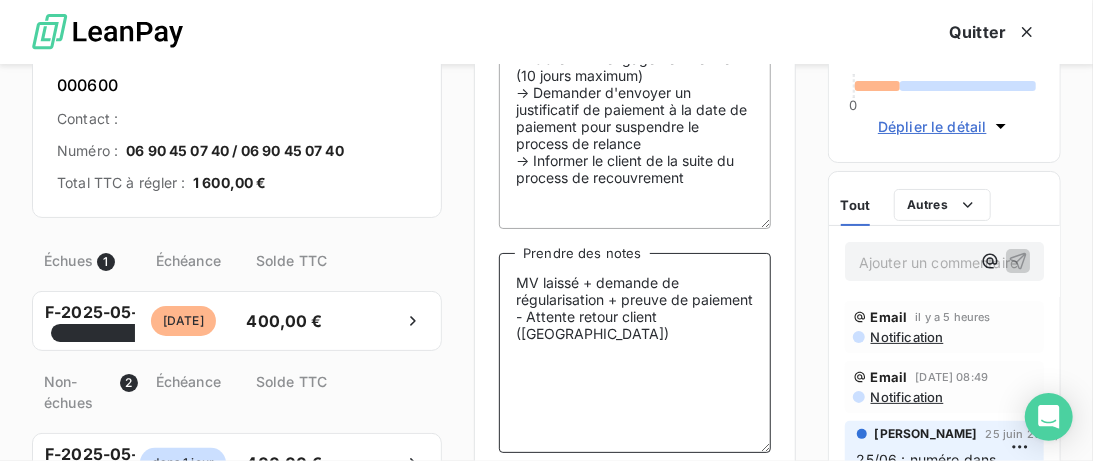 scroll, scrollTop: 205, scrollLeft: 0, axis: vertical 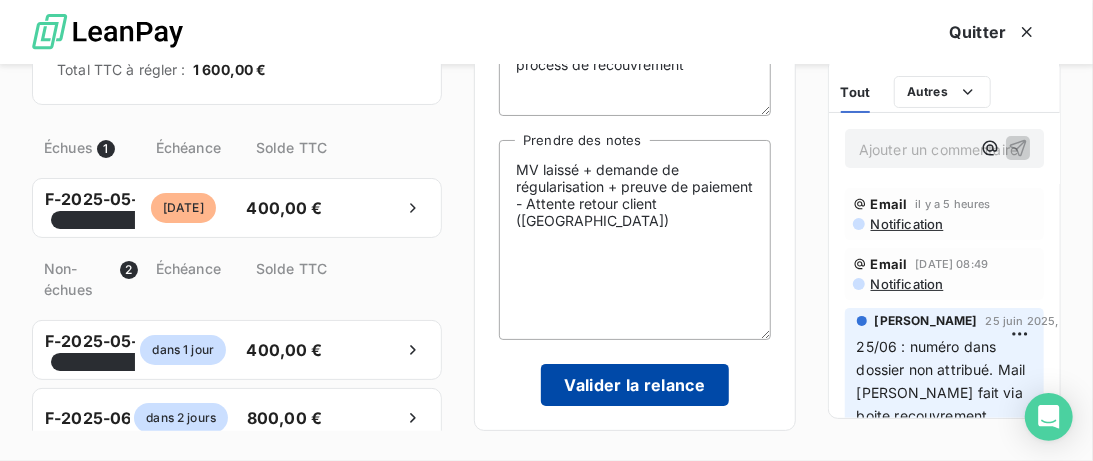 click on "Valider la relance" at bounding box center (635, 385) 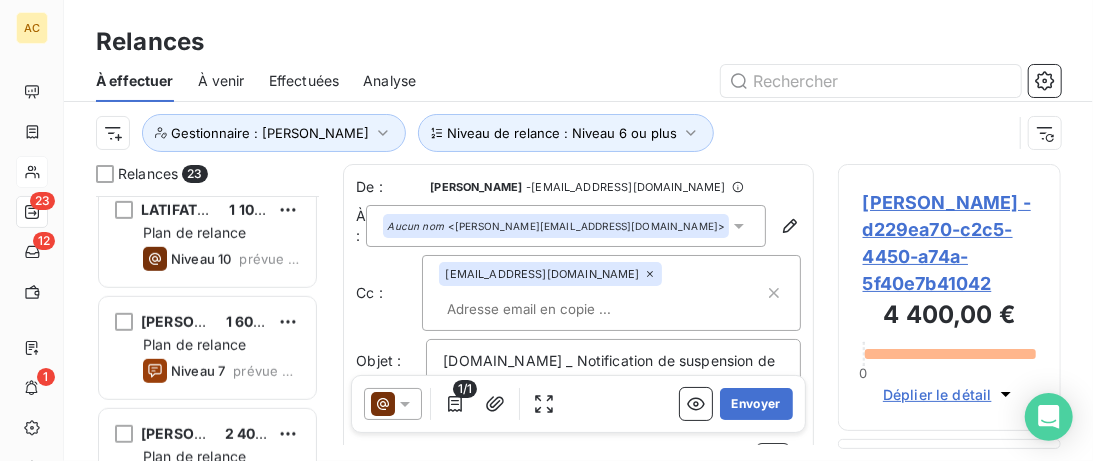 scroll, scrollTop: 616, scrollLeft: 0, axis: vertical 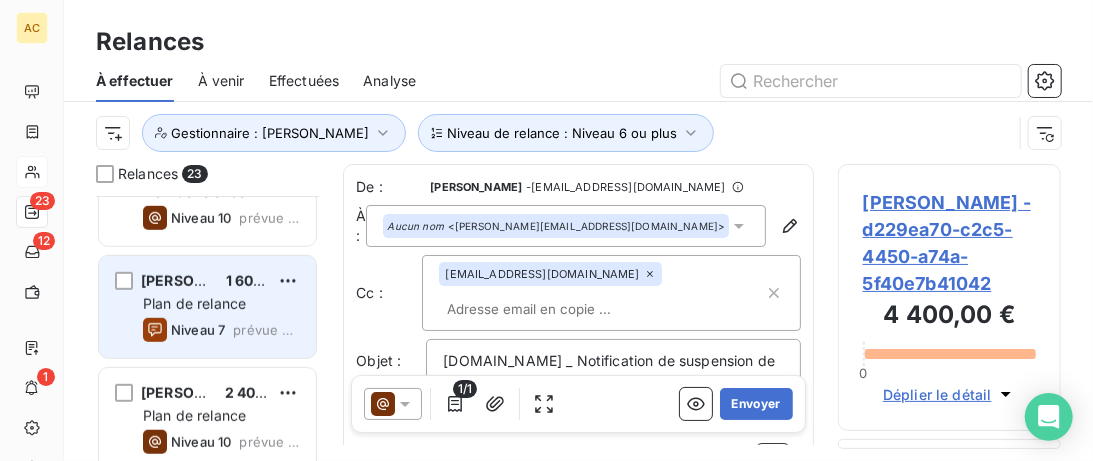 click on "Plan de relance" at bounding box center (221, 304) 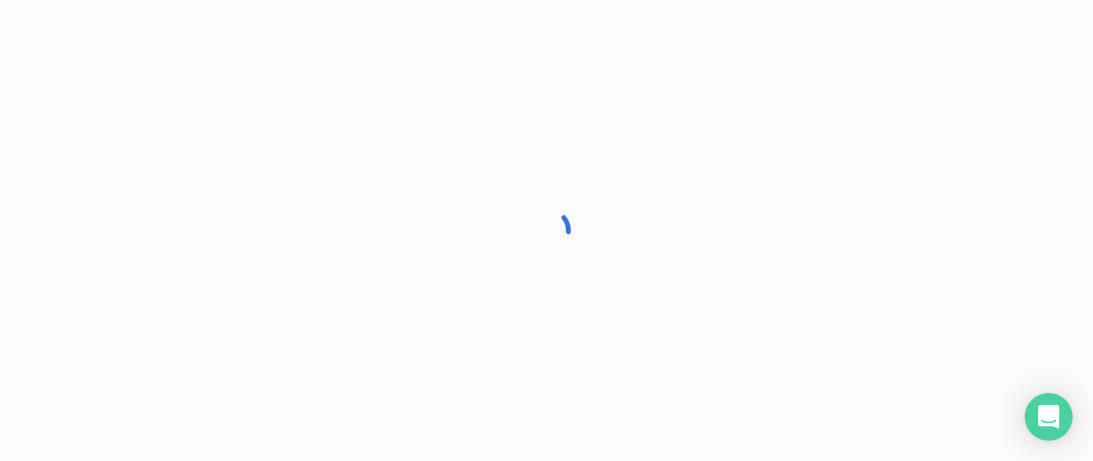 scroll, scrollTop: 616, scrollLeft: 0, axis: vertical 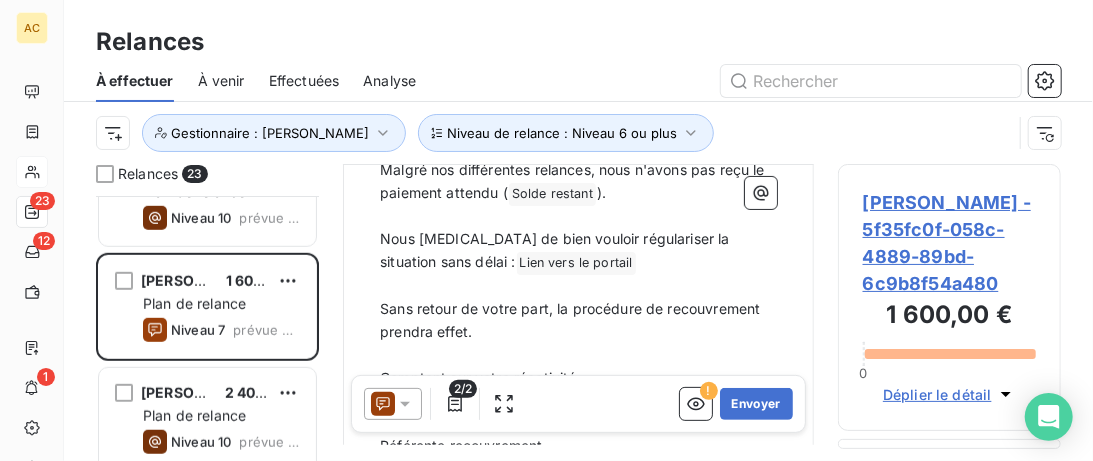 click on "Nous prions de bien vouloir régulariser la situation sans délai :  Lien vers le portail ﻿ ﻿" at bounding box center [578, 251] 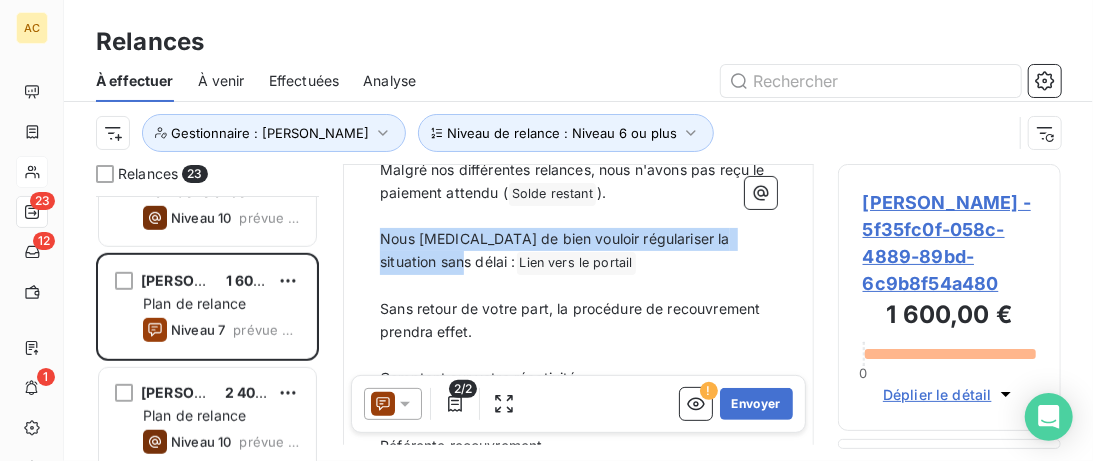 drag, startPoint x: 401, startPoint y: 263, endPoint x: 382, endPoint y: 240, distance: 29.832869 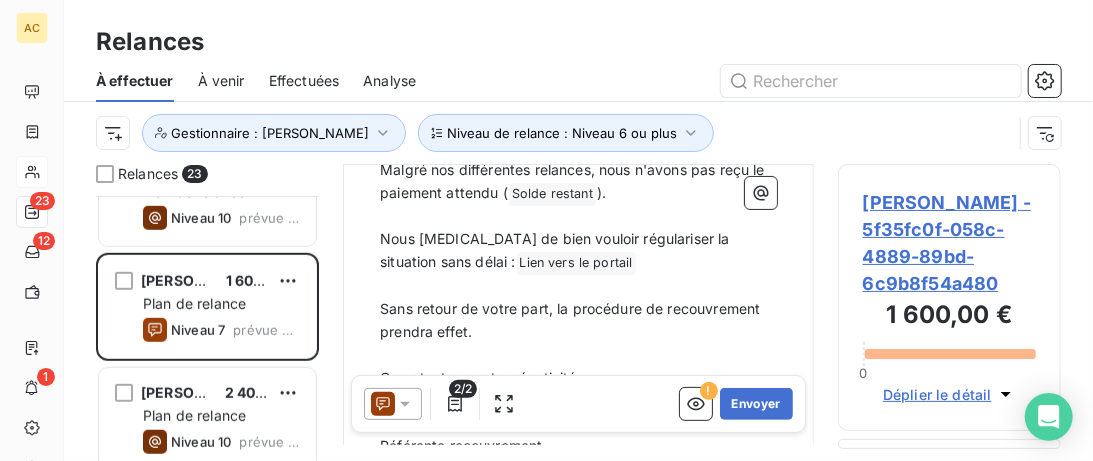 click on "Nous prions de bien vouloir régulariser la situation sans délai :  Lien vers le portail ﻿" at bounding box center (578, 251) 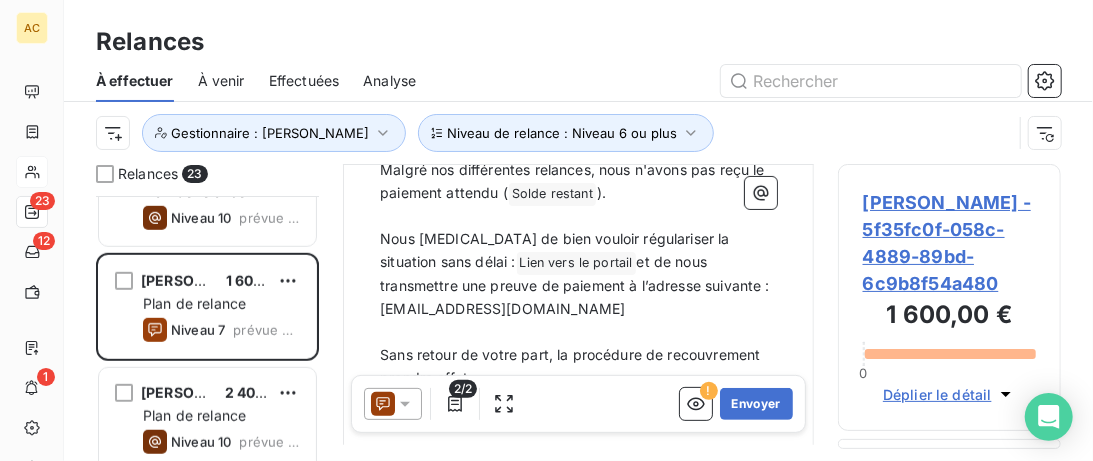 click on "Nous prions de bien vouloir régulariser la situation sans délai :  Lien vers le portail ﻿  et de nous transmettre une preuve de paiement à l’adresse suivante : recouvrement@entrepreneurs.com" at bounding box center [578, 274] 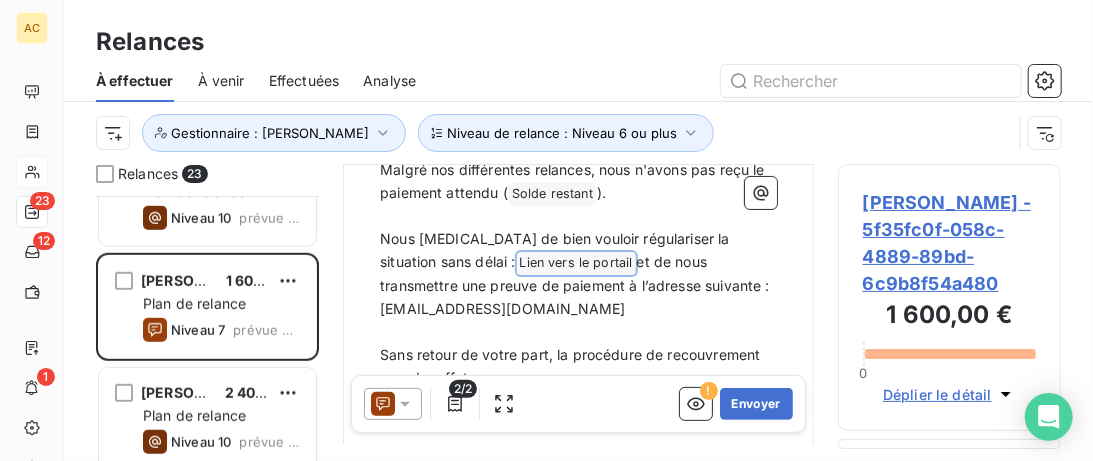 click on "﻿" at bounding box center [578, 332] 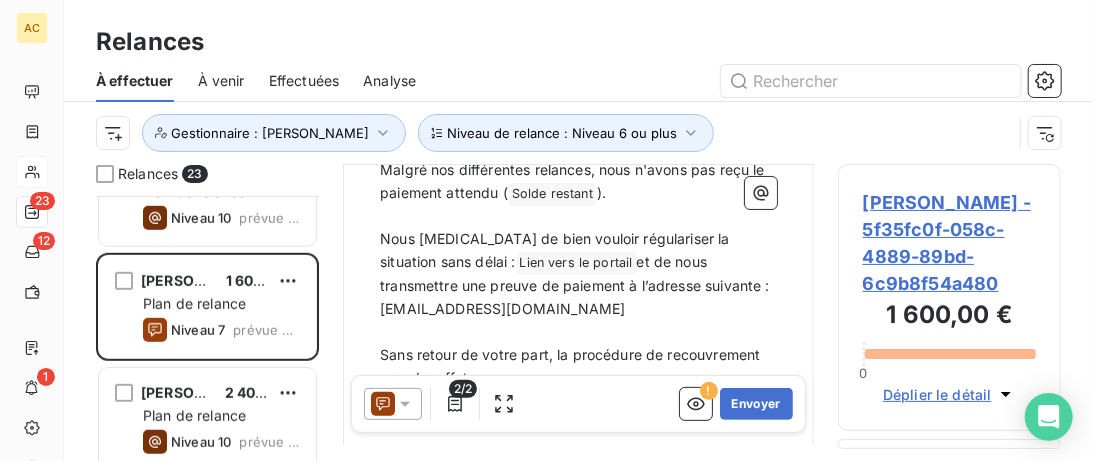 click on "Nous prions de bien vouloir régulariser la situation sans délai :  Lien vers le portail ﻿  et de nous transmettre une preuve de paiement à l’adresse suivante : recouvrement@entrepreneurs.com" at bounding box center (578, 274) 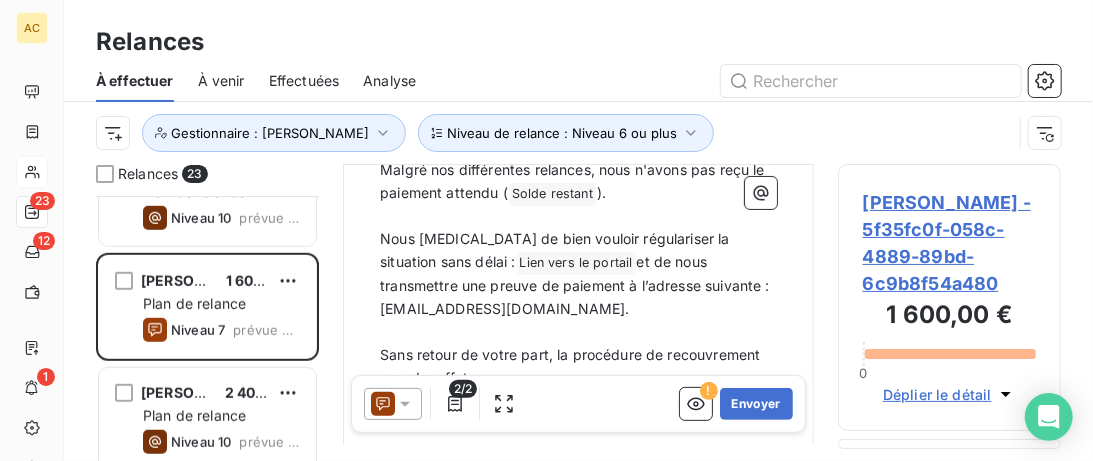 click on "et de nous transmettre une preuve de paiement à l’adresse suivante : recouvrement@entrepreneurs.com." at bounding box center [577, 285] 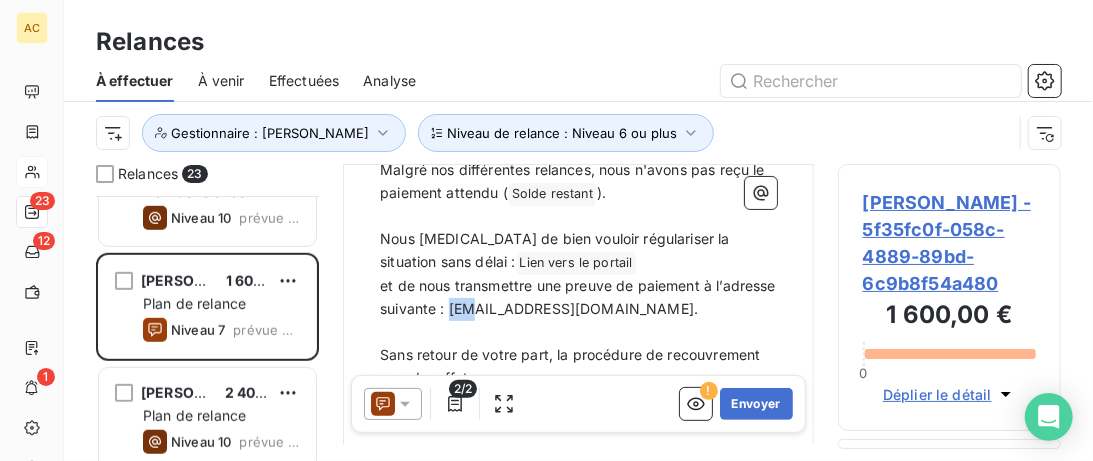 drag, startPoint x: 450, startPoint y: 309, endPoint x: 478, endPoint y: 309, distance: 28 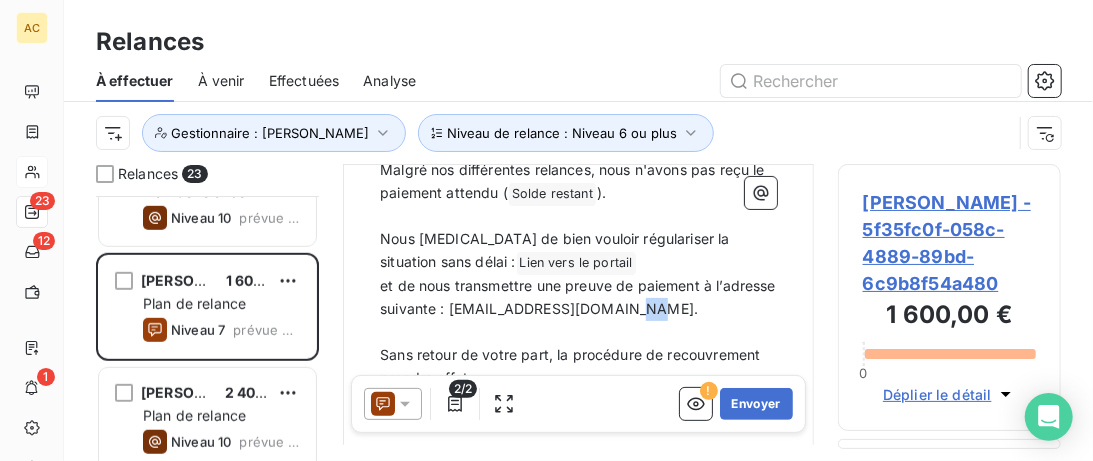 click on "et de nous transmettre une preuve de paiement à l’adresse suivante : recouvrement@entrepreneurs.com." at bounding box center (580, 297) 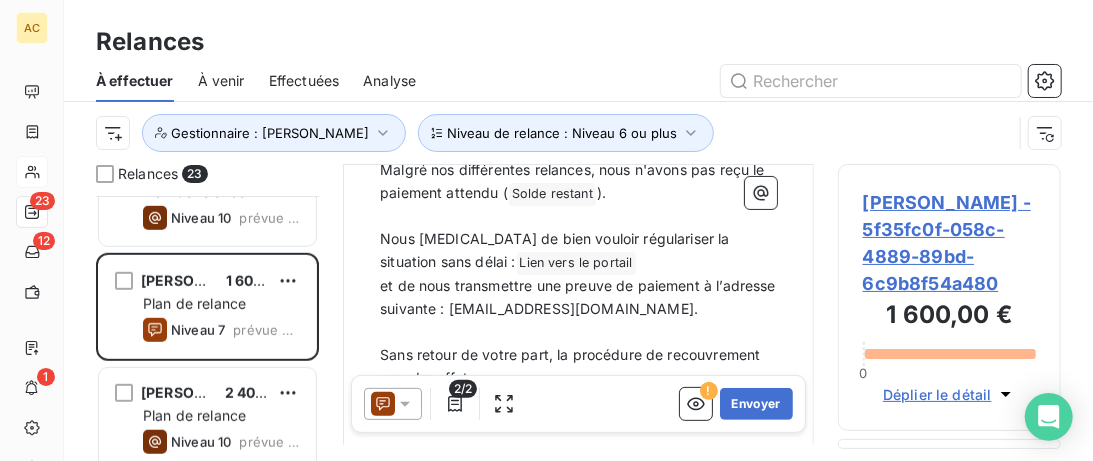 click on "et de nous transmettre une preuve de paiement à l’adresse suivante : recouvrement@entrepreneurs.com." at bounding box center [580, 297] 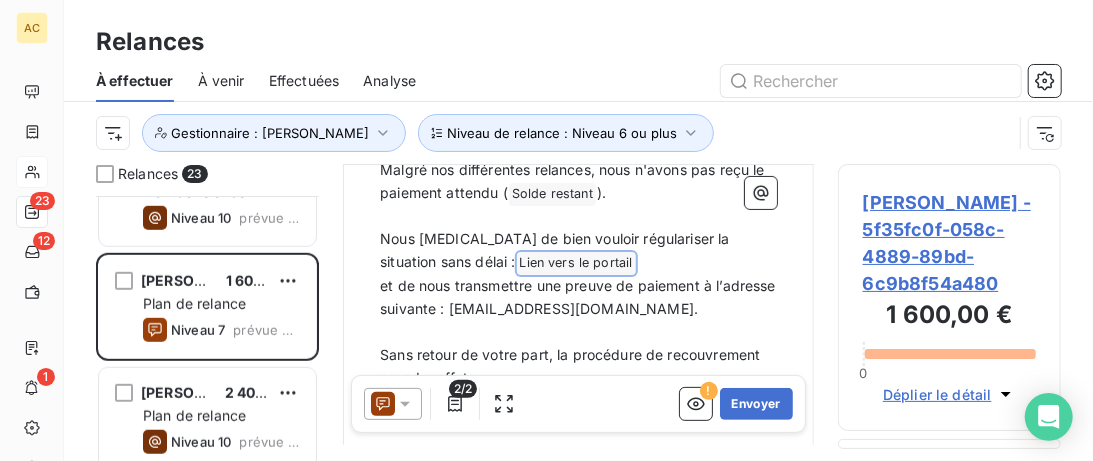 drag, startPoint x: 673, startPoint y: 312, endPoint x: 370, endPoint y: 229, distance: 314.16238 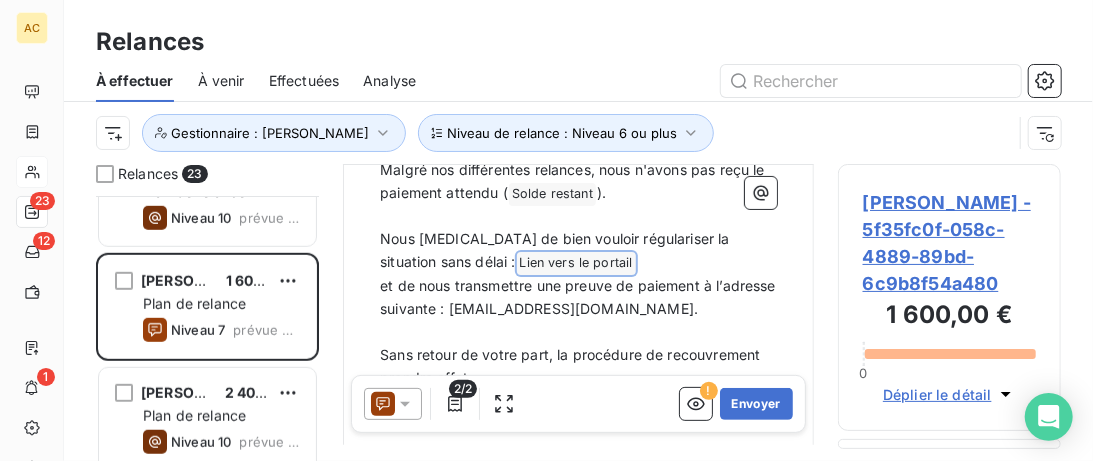 click on "536 / 640 Bonjour  Nom du client ou du groupe de clients ﻿ , ﻿ Malgré nos différentes relances, nous n'avons pas reçu le paiement attendu ( Solde restant ﻿ ).  ﻿ Nous prions de bien vouloir régulariser la situation sans délai :  Lien vers le portail ﻿   et de nous transmettre une preuve de paiement à l’adresse suivante : recouvrement@entrepreneurs.com. ﻿ Sans retour de votre part, la procédure de recouvrement prendra effet. ﻿ Comptant sur votre réactivité. ﻿ Angèle GAUDIN Référente recouvrement recouvrement@entrepreneurs.com +33 7 80 90 89 26 ﻿ *Ce message ne peut pas réceptionner de réponse" at bounding box center [578, 329] 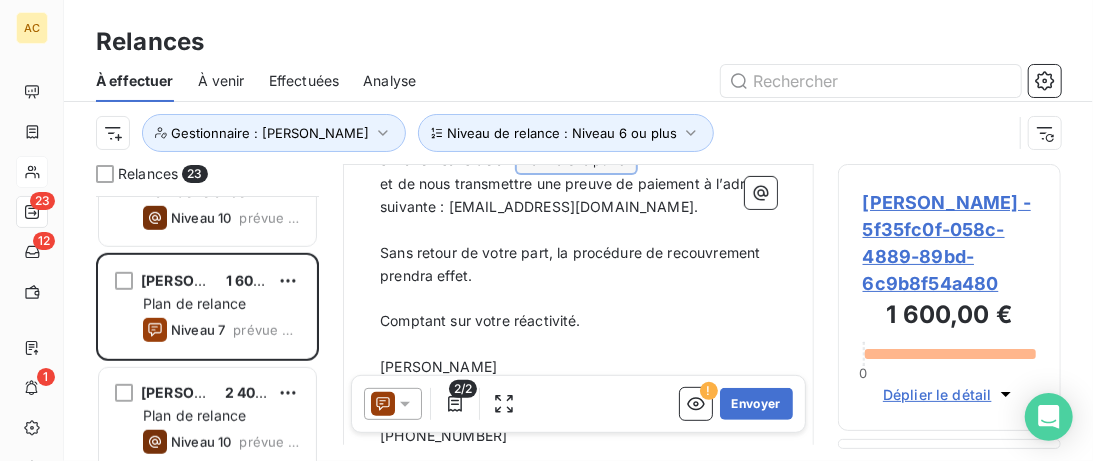 scroll, scrollTop: 472, scrollLeft: 0, axis: vertical 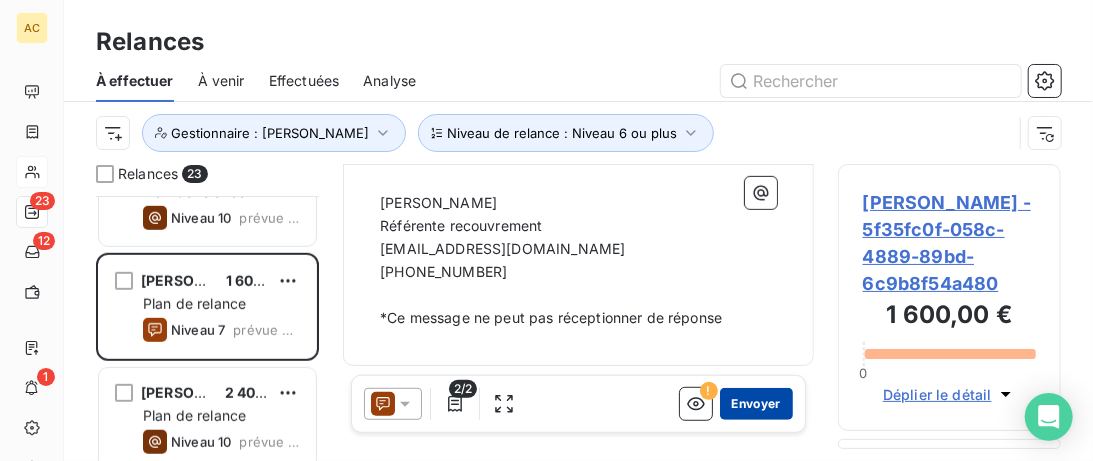 click on "Envoyer" at bounding box center [756, 404] 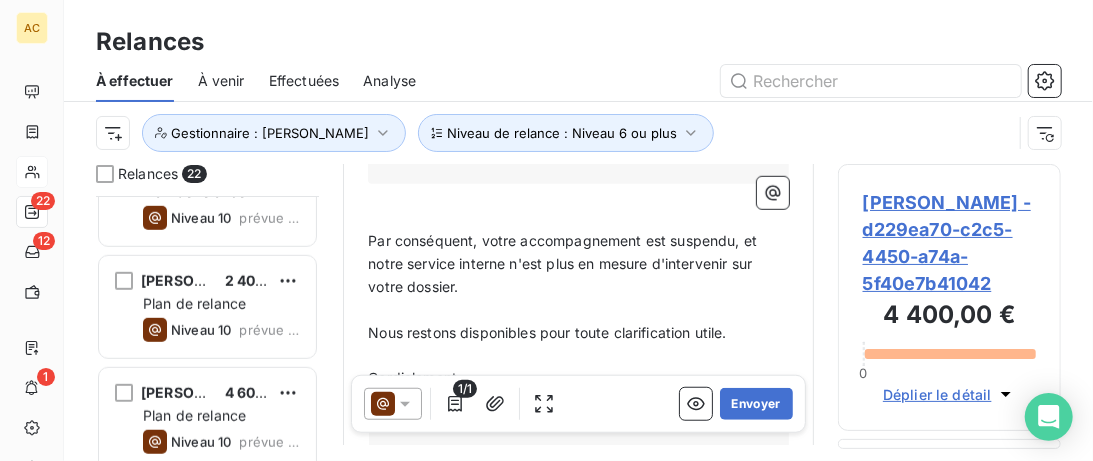 scroll, scrollTop: 718, scrollLeft: 0, axis: vertical 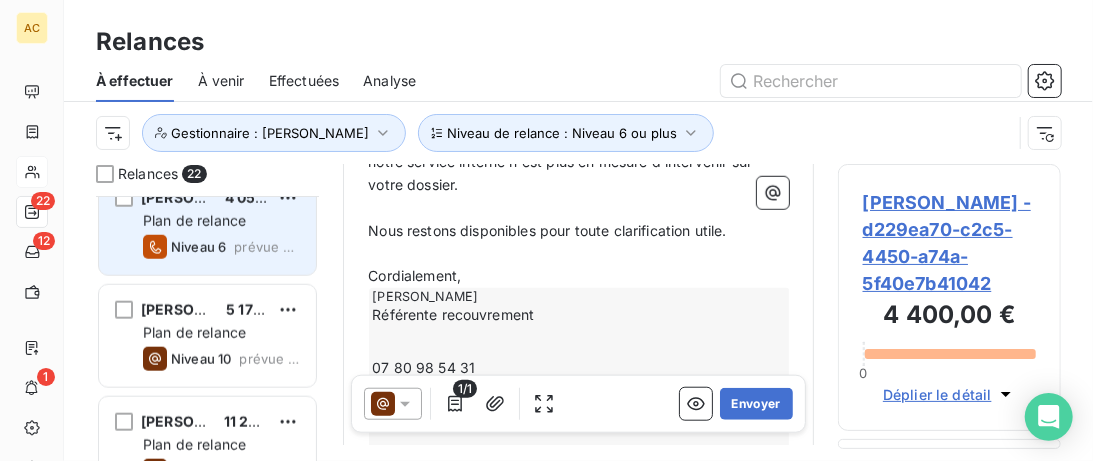 click on "prévue depuis 9 jours" at bounding box center (267, 247) 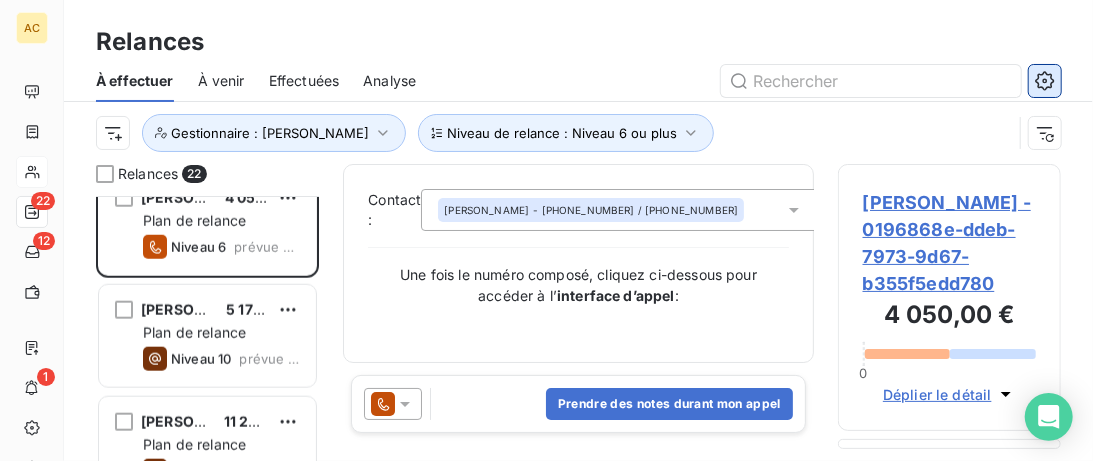 click 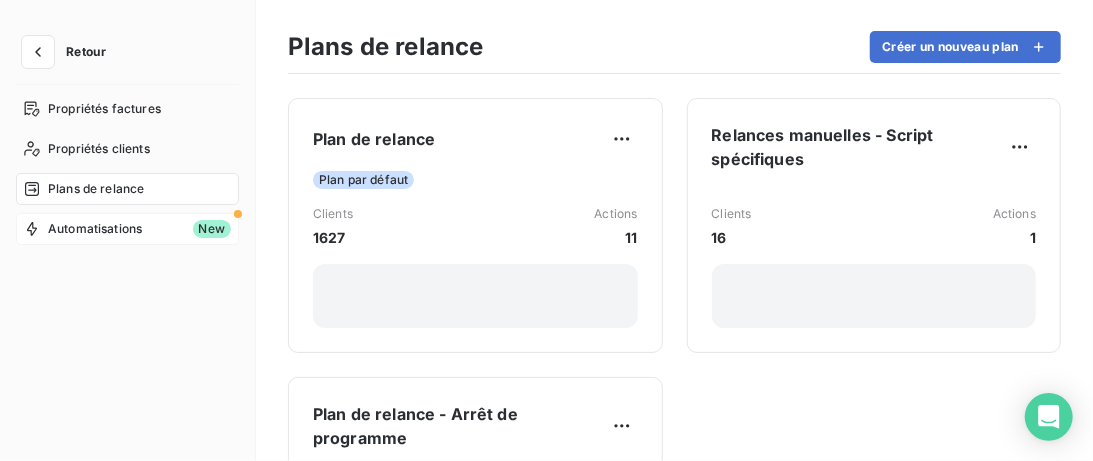 click on "Automatisations" at bounding box center (95, 229) 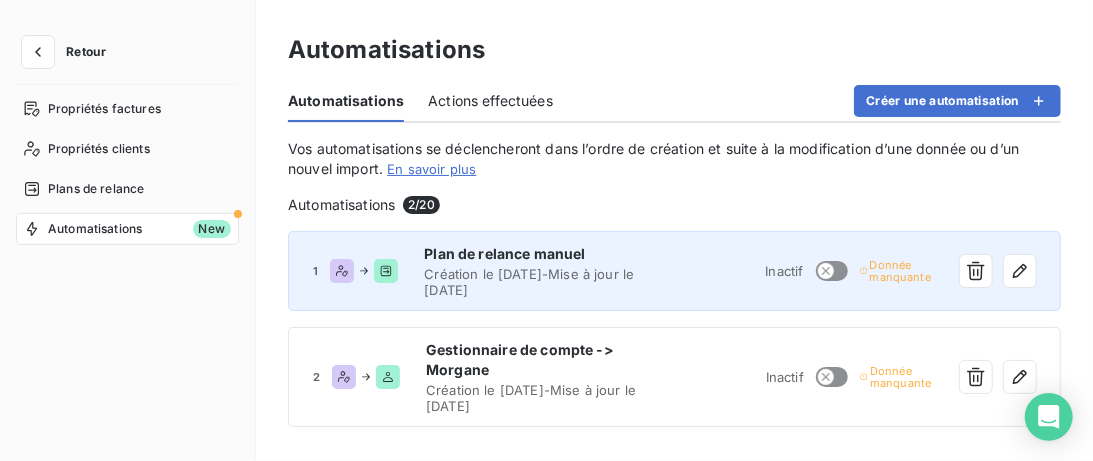 click on "1 Plan de relance manuel Création le 16 juin 2025  -  Mise à jour le 24 juin 2025 Inactif Donnée manquante" at bounding box center [674, 271] 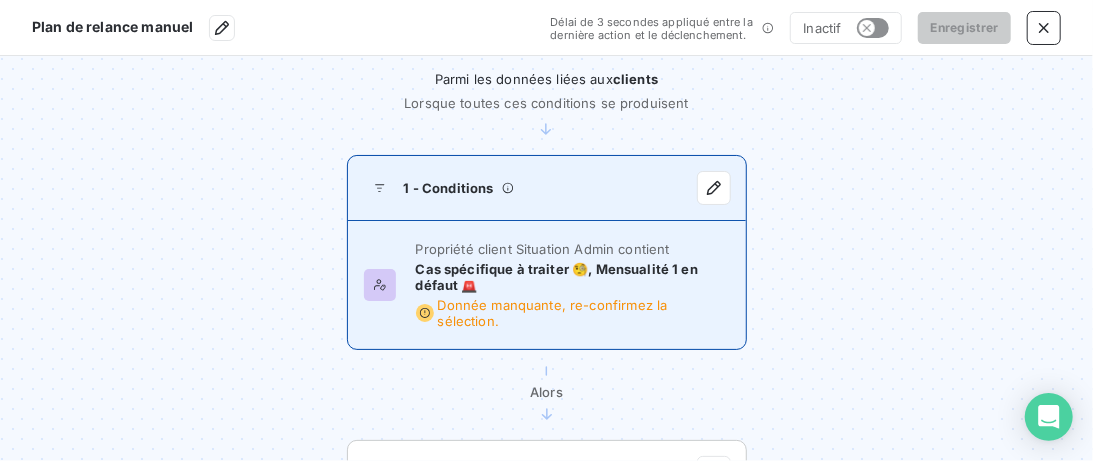 scroll, scrollTop: 0, scrollLeft: 0, axis: both 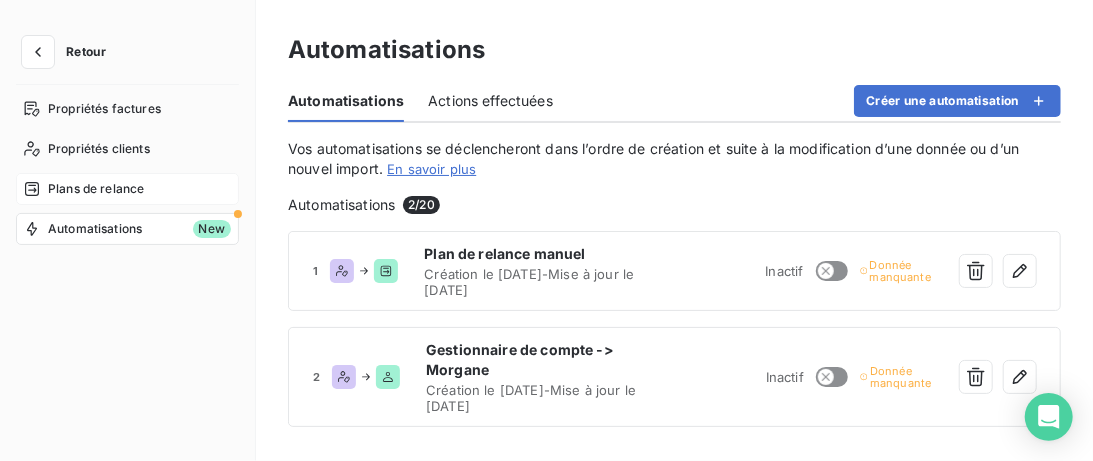 click on "Plans de relance" at bounding box center (96, 189) 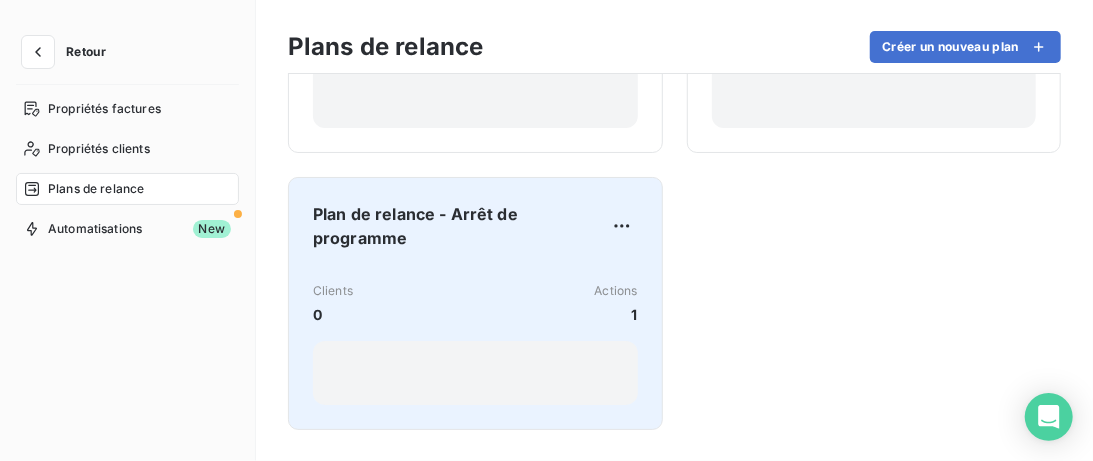 scroll, scrollTop: 0, scrollLeft: 0, axis: both 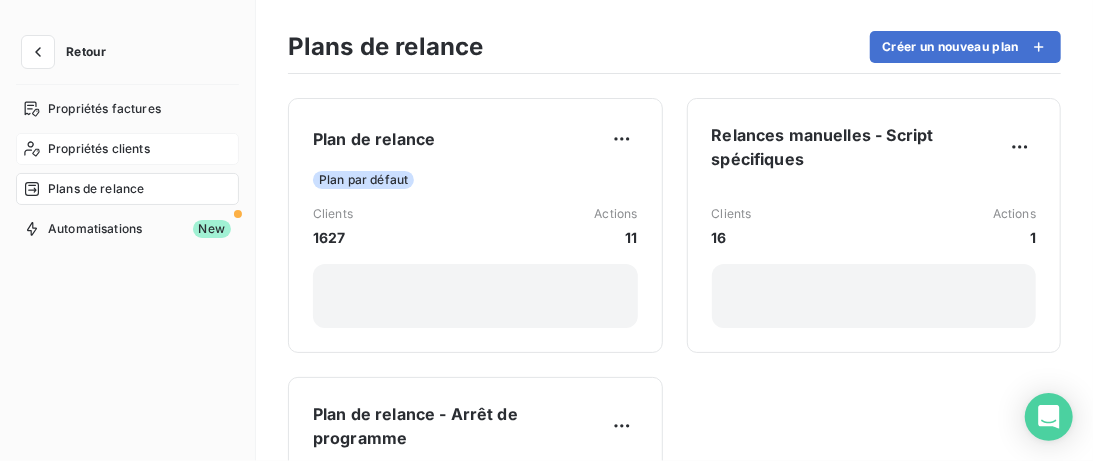 click on "Propriétés clients" at bounding box center [99, 149] 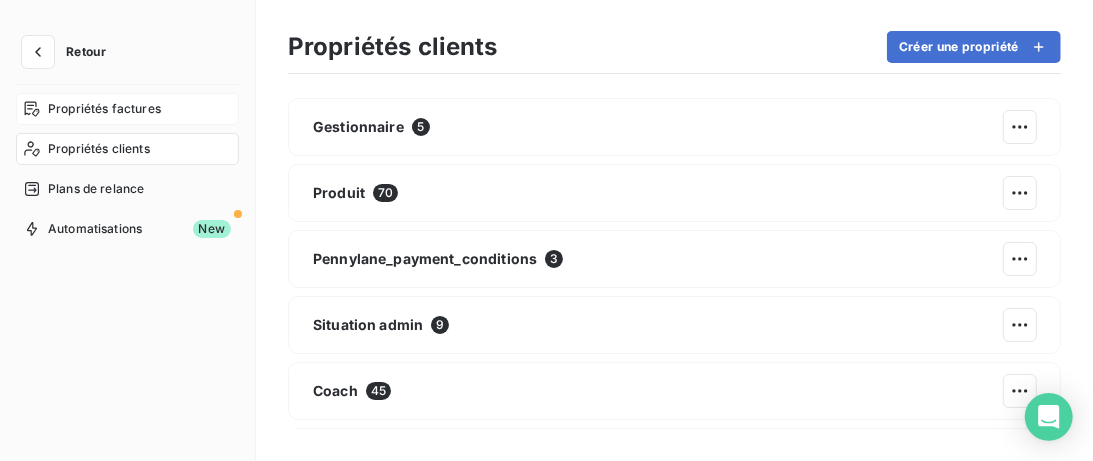 click on "Propriétés factures" at bounding box center (104, 109) 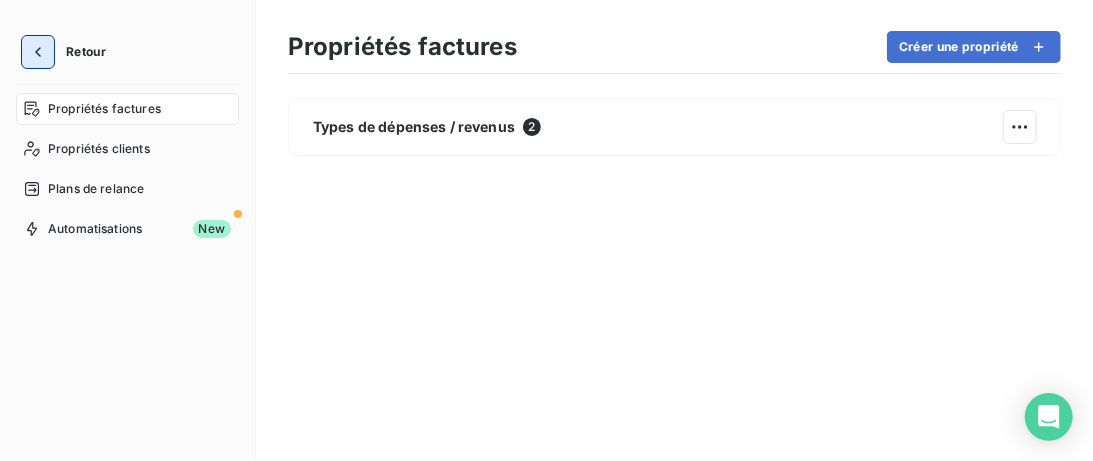 click 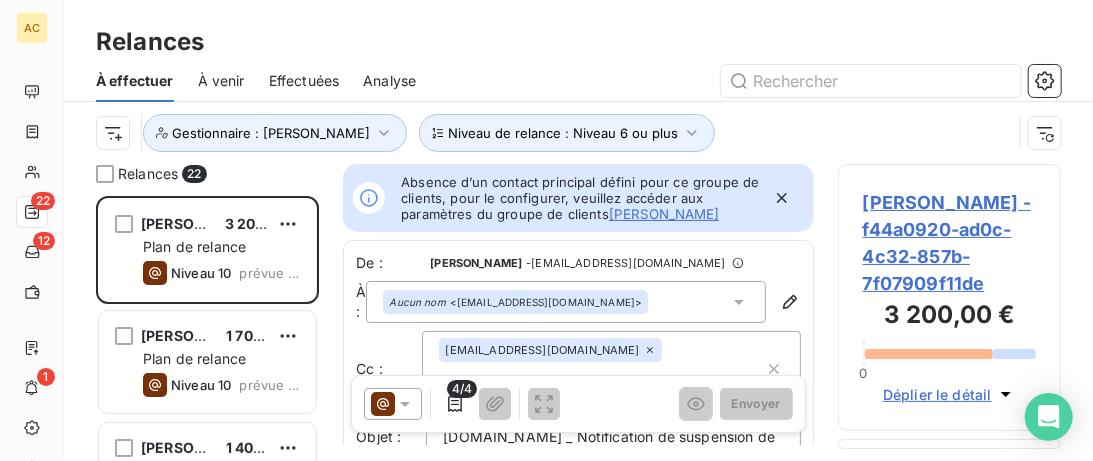 scroll, scrollTop: 1, scrollLeft: 1, axis: both 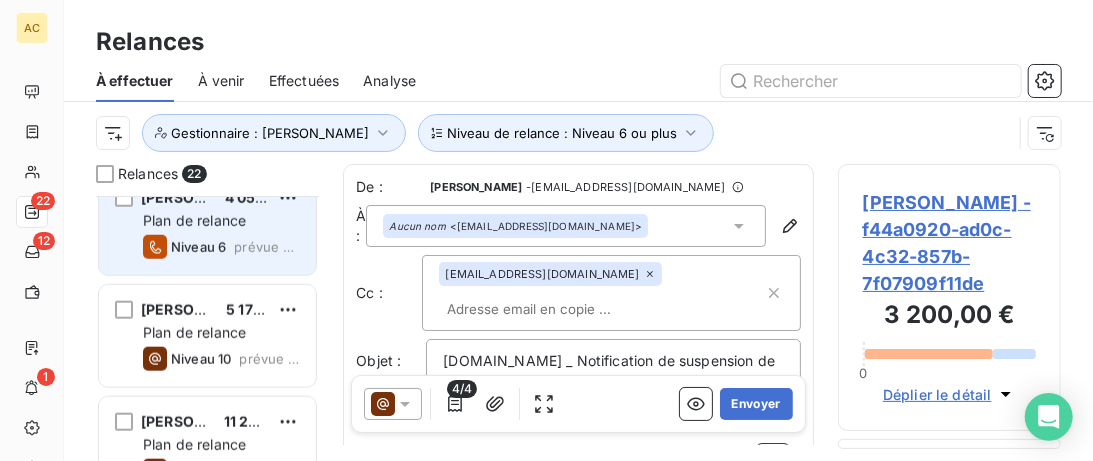 click on "Vincent bret 4 050,00 € Plan de relance Niveau 6 prévue depuis 9 jours" at bounding box center [207, 224] 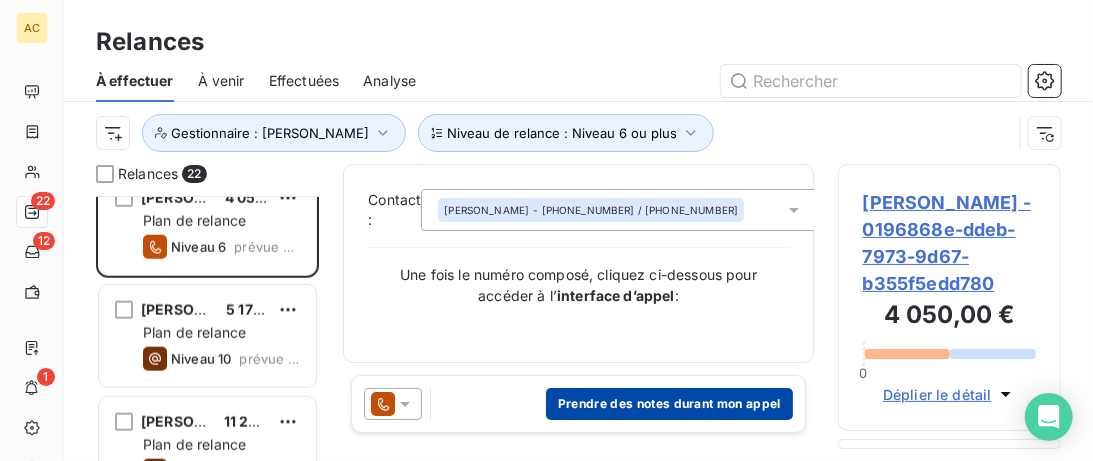 click on "Prendre des notes durant mon appel" at bounding box center [669, 404] 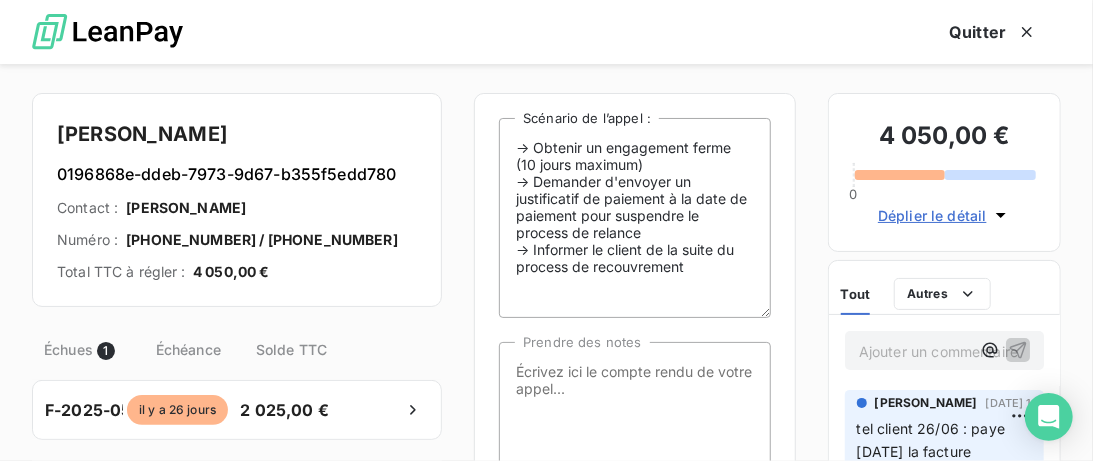 scroll, scrollTop: 0, scrollLeft: 0, axis: both 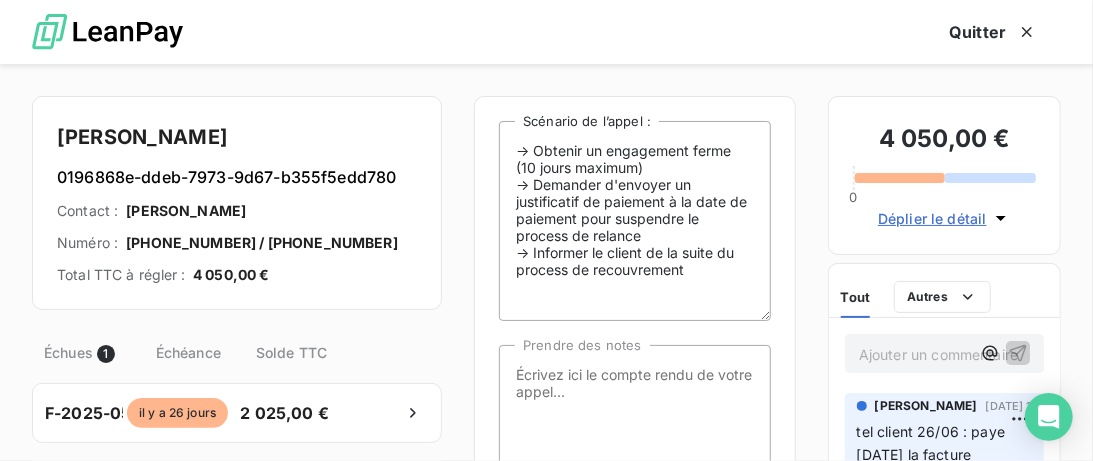 click on "Numéro : +33 6 76 78 29 22 / +33 6 76 78 29 22" at bounding box center [237, 243] 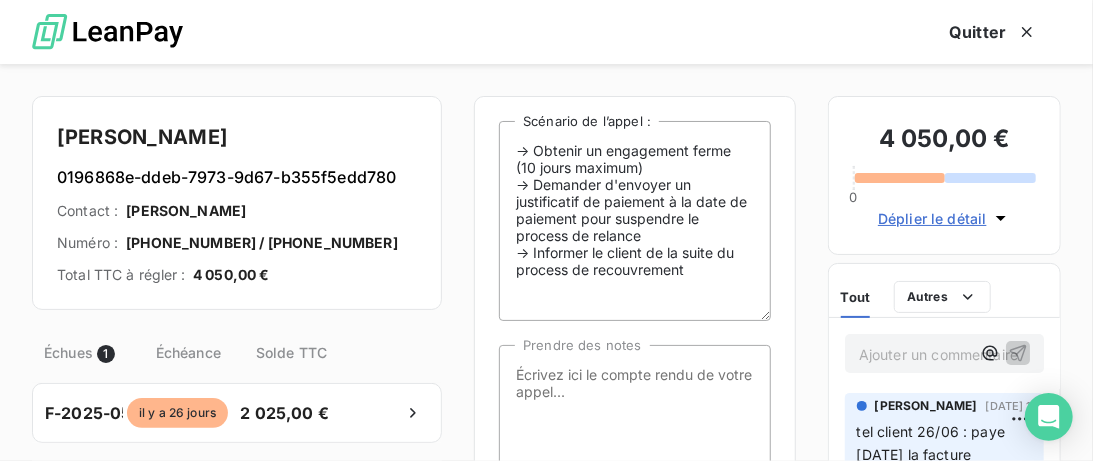 drag, startPoint x: 394, startPoint y: 243, endPoint x: 282, endPoint y: 241, distance: 112.01785 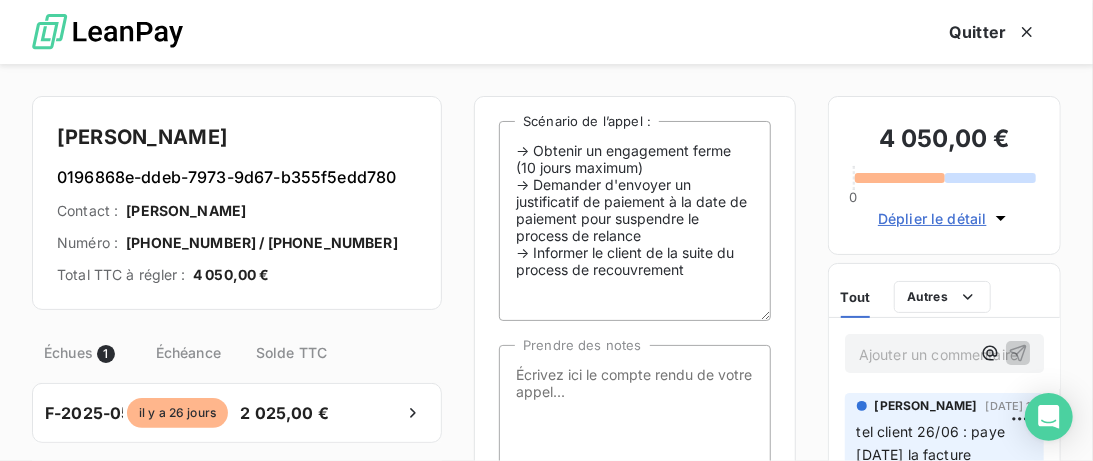 click on "Numéro : +33 6 76 78 29 22 / +33 6 76 78 29 22" at bounding box center (237, 243) 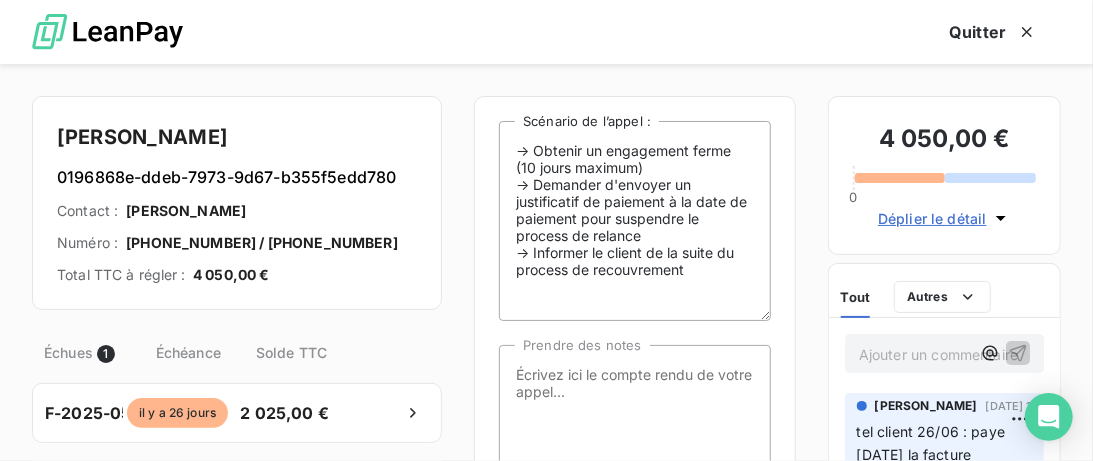 copy on "33 6 76 78 29 22" 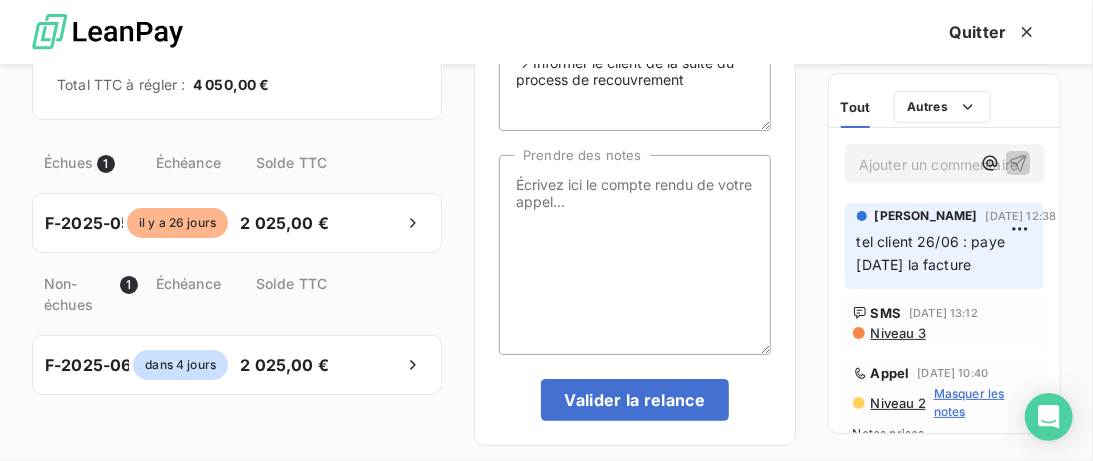scroll, scrollTop: 205, scrollLeft: 0, axis: vertical 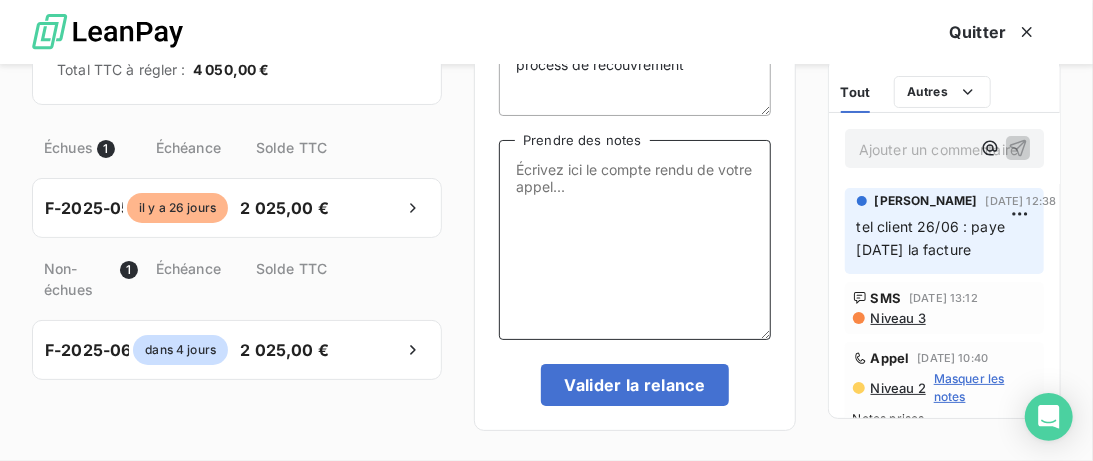click on "Prendre des notes" at bounding box center [635, 240] 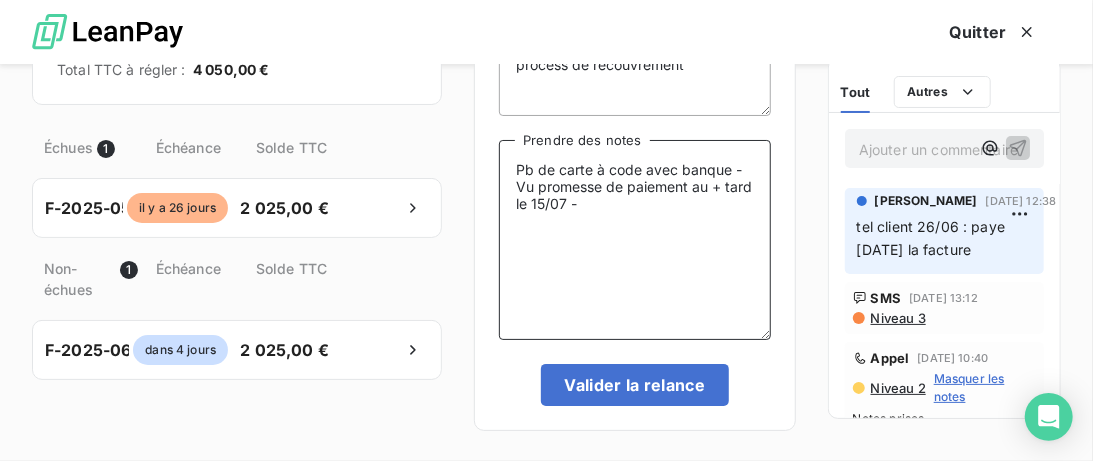 click on "Pb de carte à code avec banque - Vu promesse de paiement au + tard le 15/07 -" at bounding box center (635, 240) 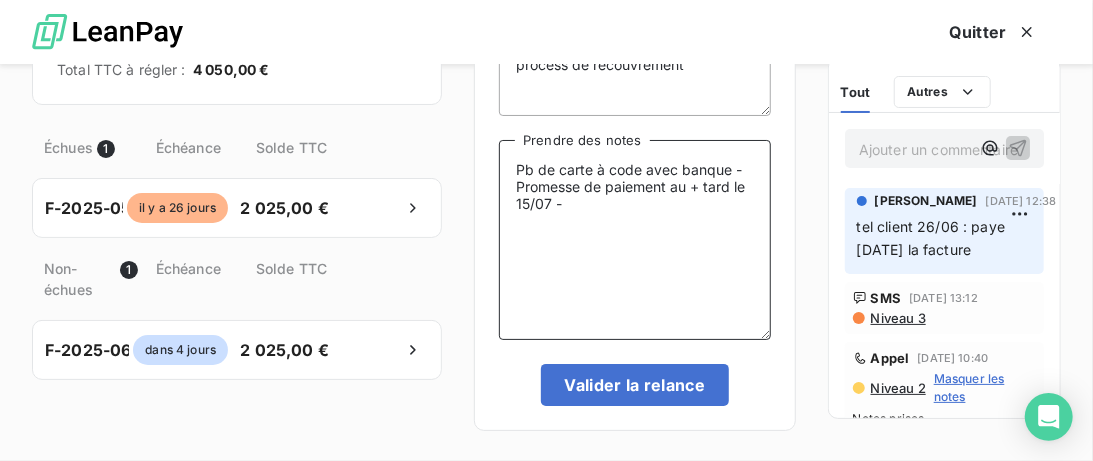click on "Pb de carte à code avec banque - Promesse de paiement au + tard le 15/07 -" at bounding box center (635, 240) 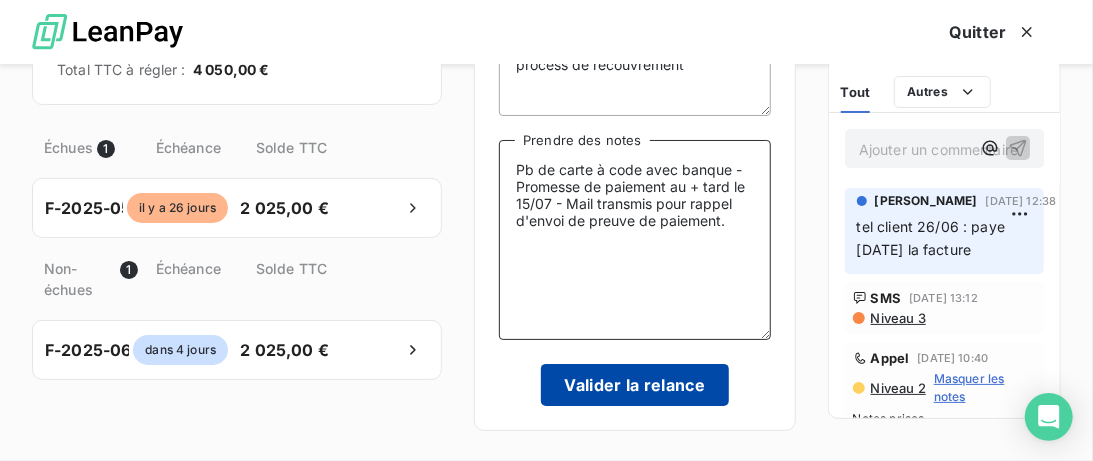 type on "Pb de carte à code avec banque - Promesse de paiement au + tard le 15/07 - Mail transmis pour rappel d'envoi de preuve de paiement." 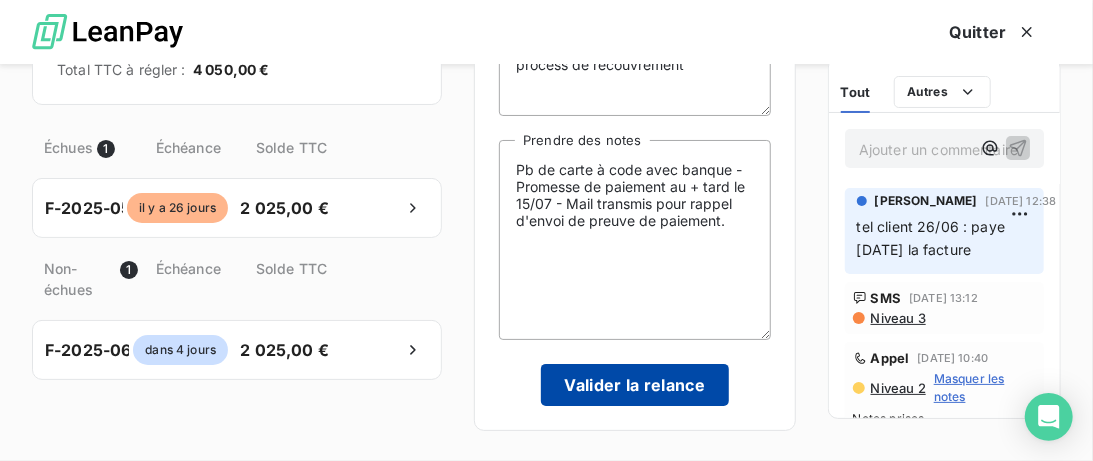 click on "Valider la relance" at bounding box center (635, 385) 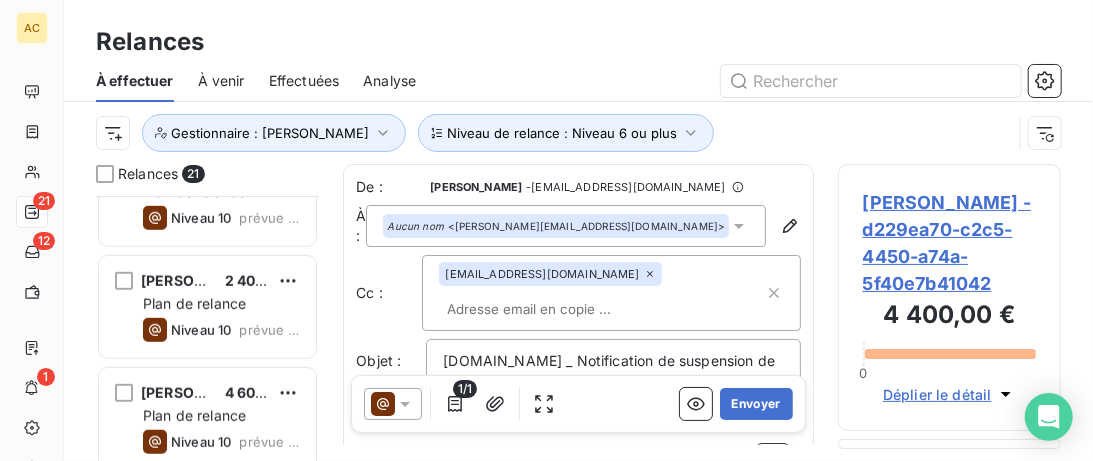 scroll, scrollTop: 821, scrollLeft: 0, axis: vertical 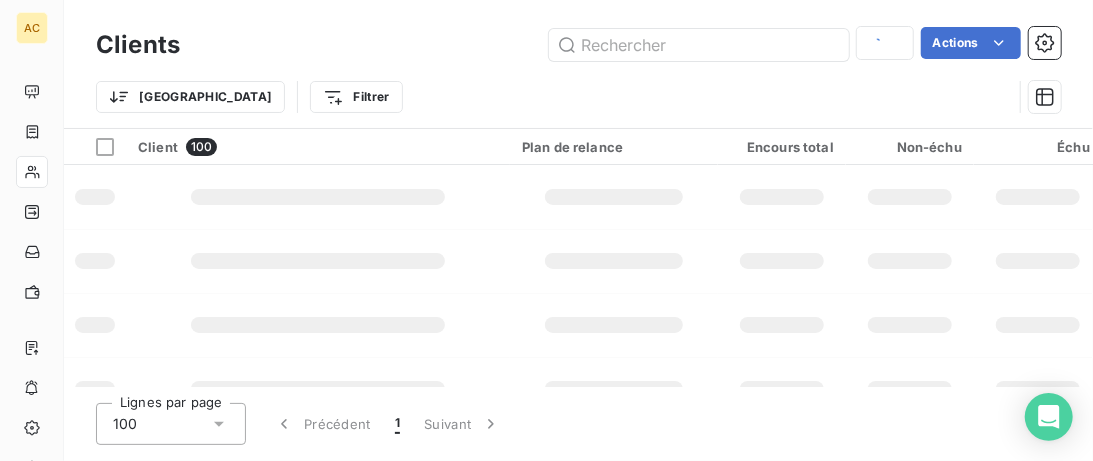 type on "sejor" 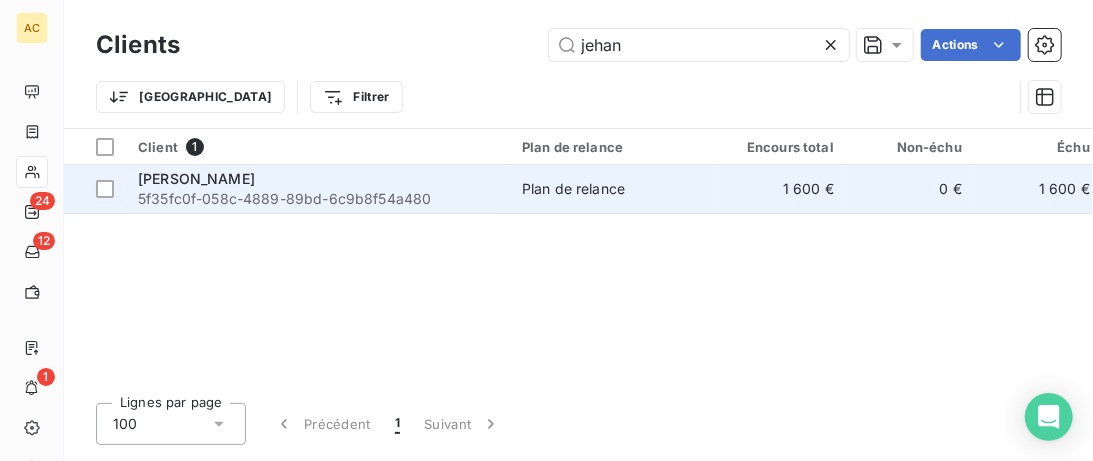 type on "jehan" 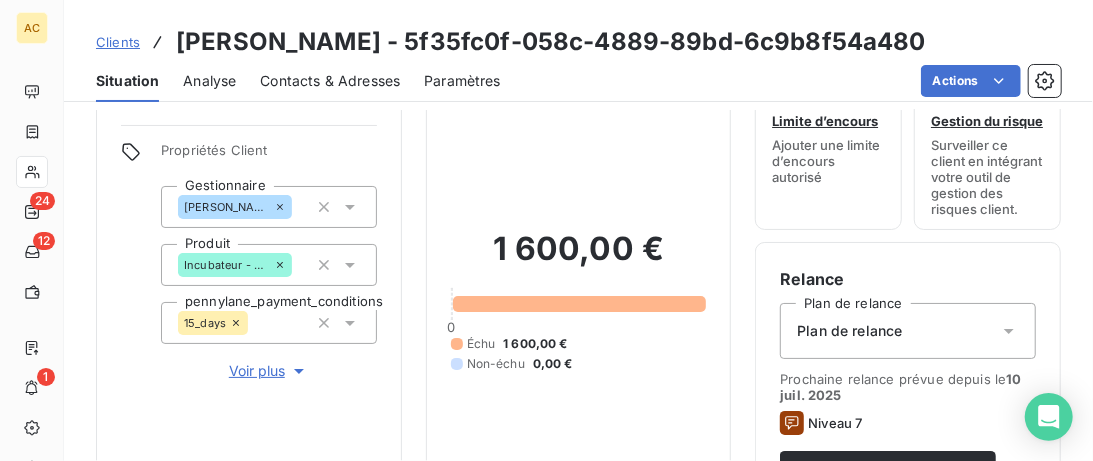 scroll, scrollTop: 0, scrollLeft: 0, axis: both 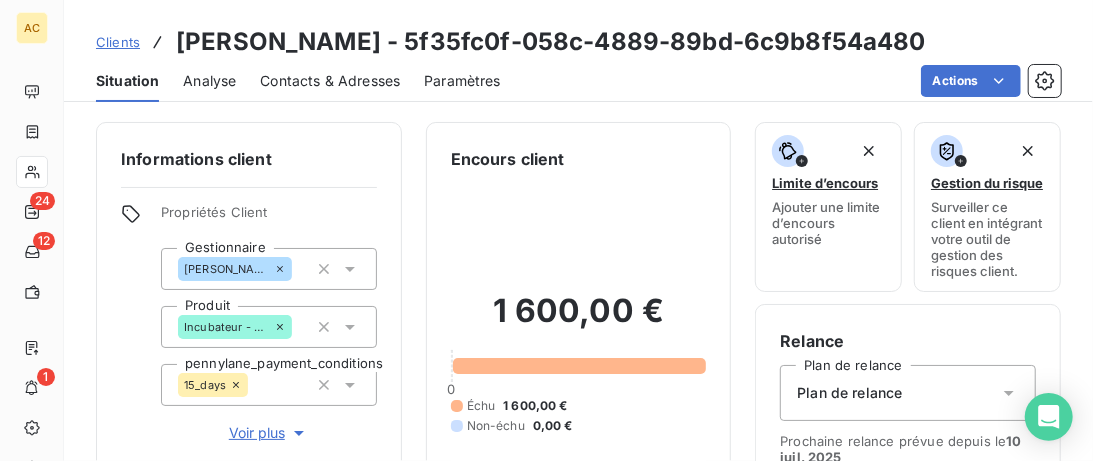 click on "Clients" at bounding box center [118, 42] 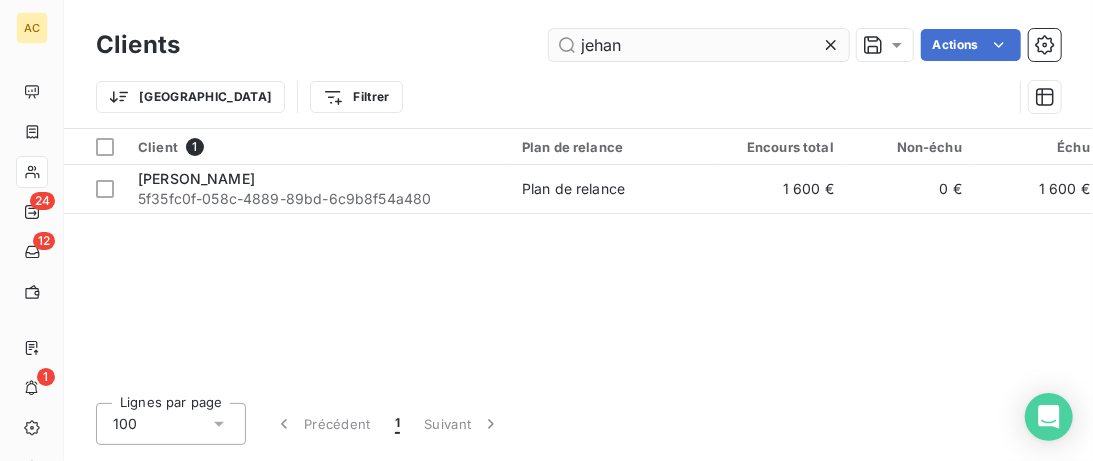 click on "jehan" at bounding box center [699, 45] 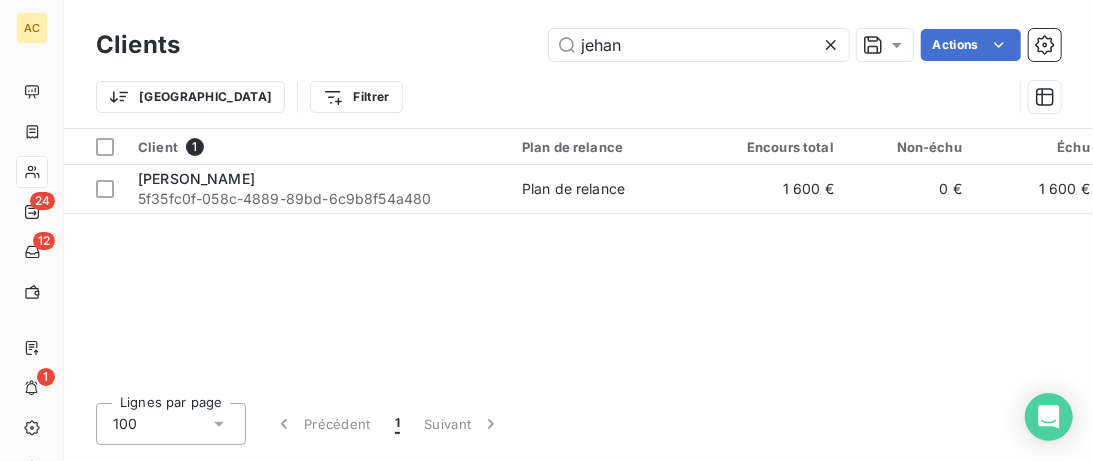 drag, startPoint x: 547, startPoint y: 51, endPoint x: 514, endPoint y: 51, distance: 33 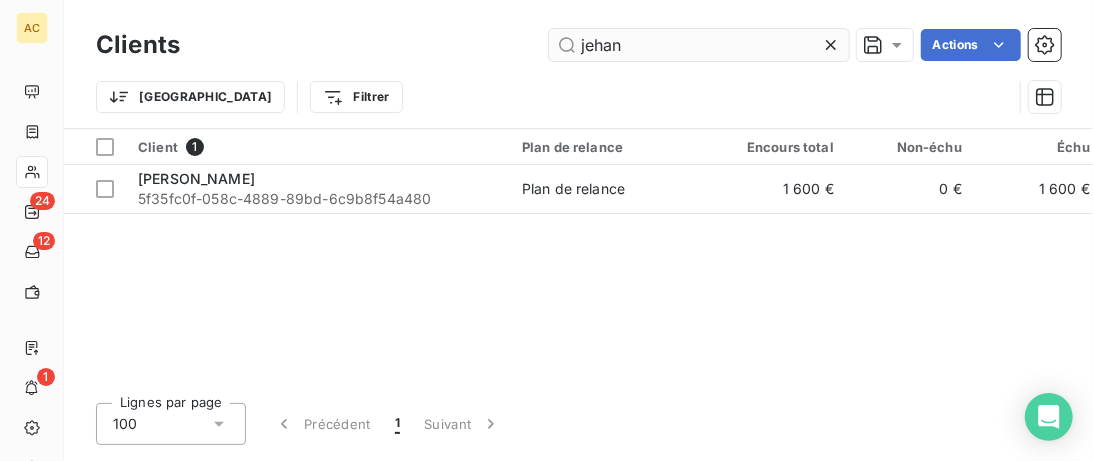 click 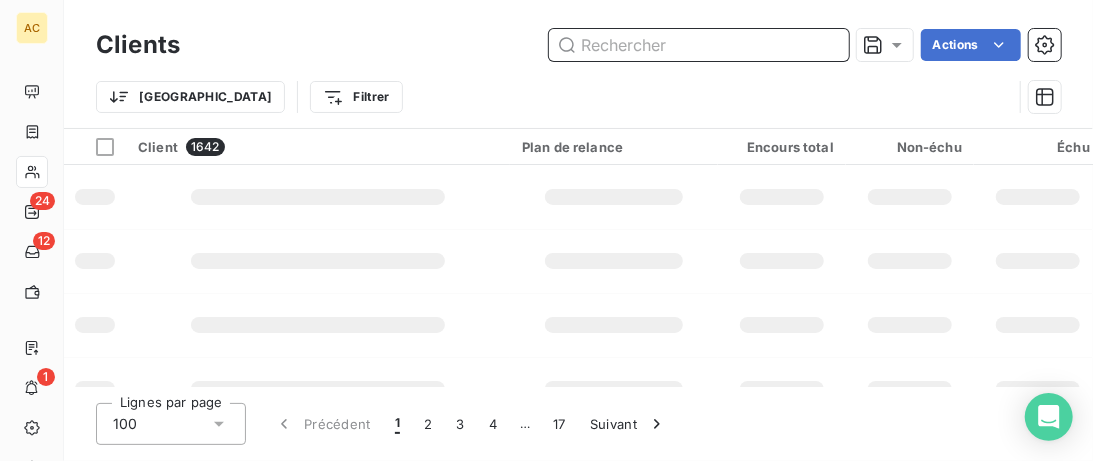 click at bounding box center (699, 45) 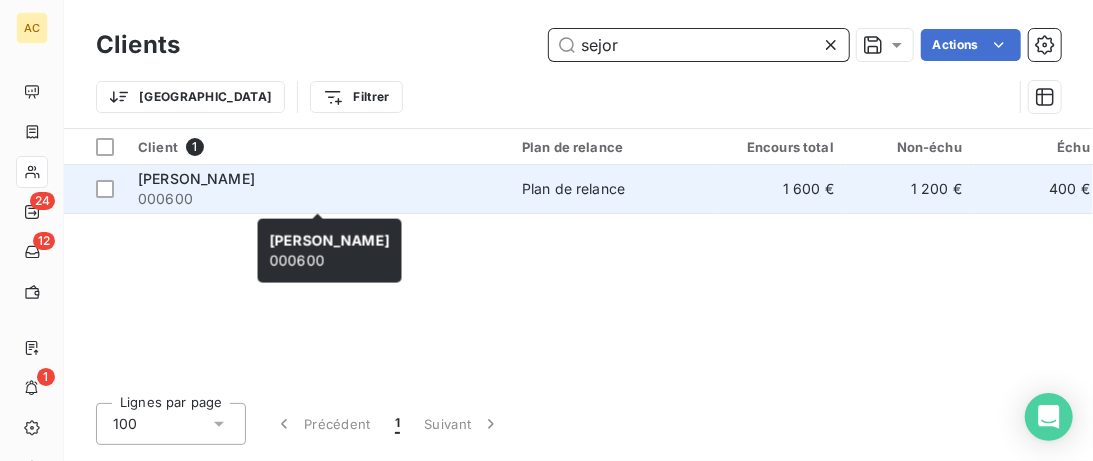type on "sejor" 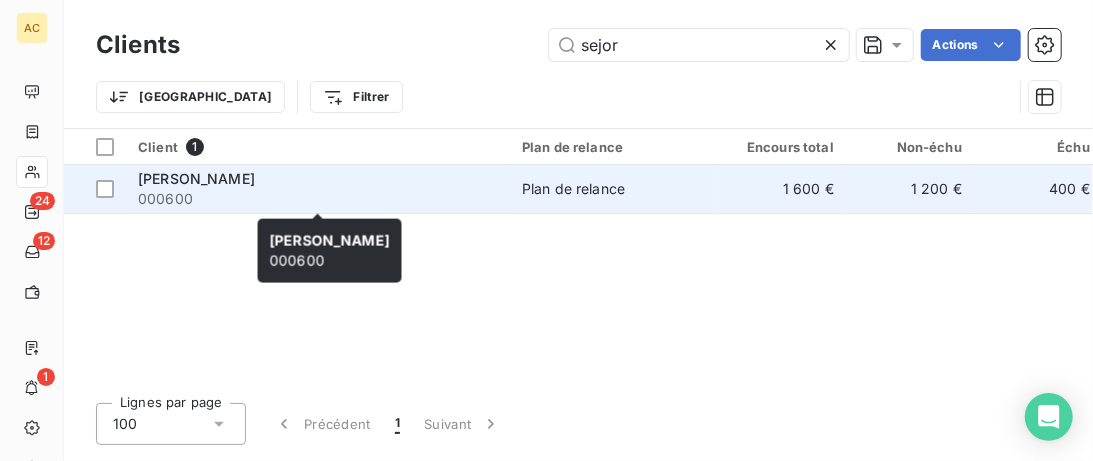 click on "000600" at bounding box center [318, 199] 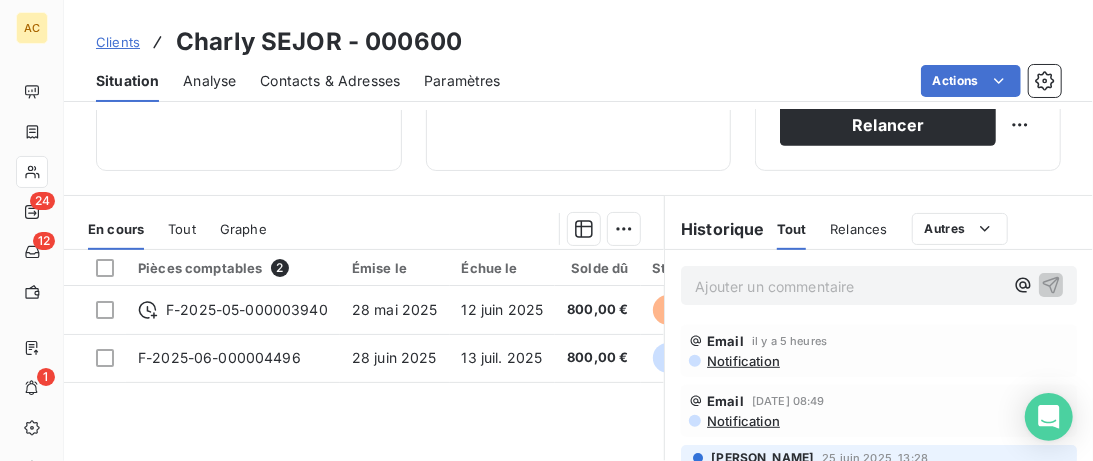 scroll, scrollTop: 410, scrollLeft: 0, axis: vertical 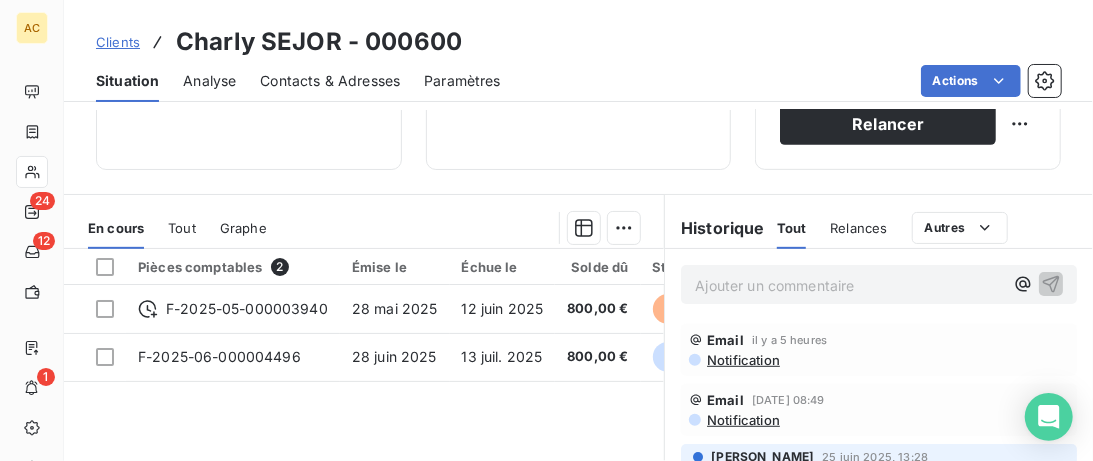 click on "Tout" at bounding box center (182, 228) 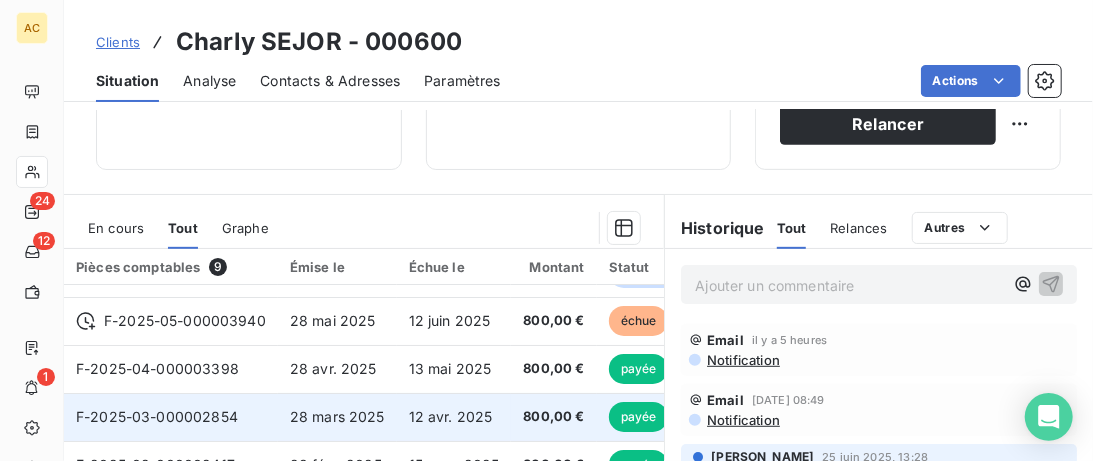 scroll, scrollTop: 0, scrollLeft: 0, axis: both 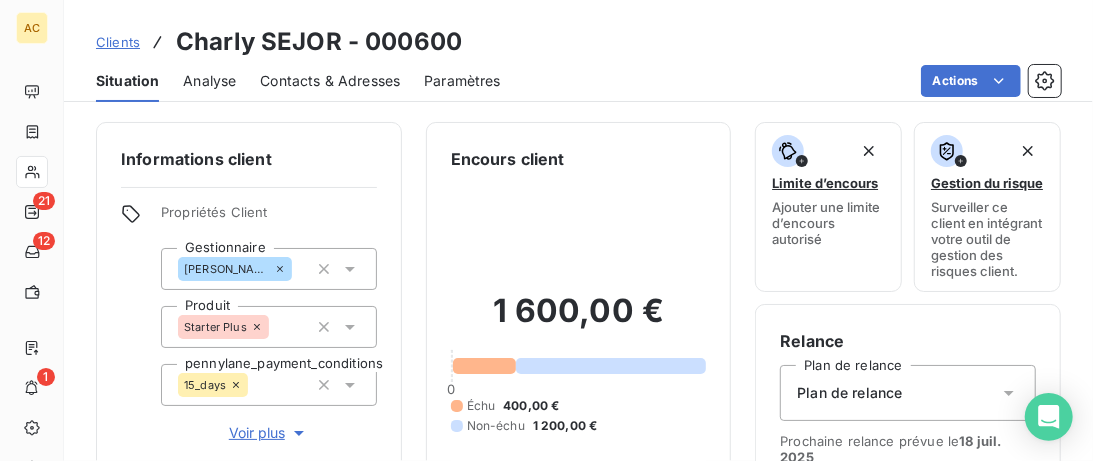 click on "Clients" at bounding box center [118, 42] 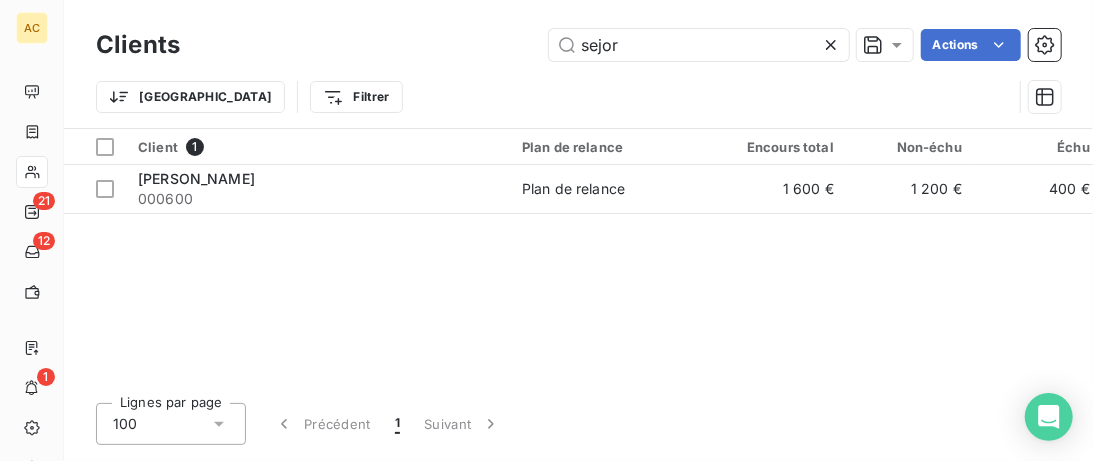 click 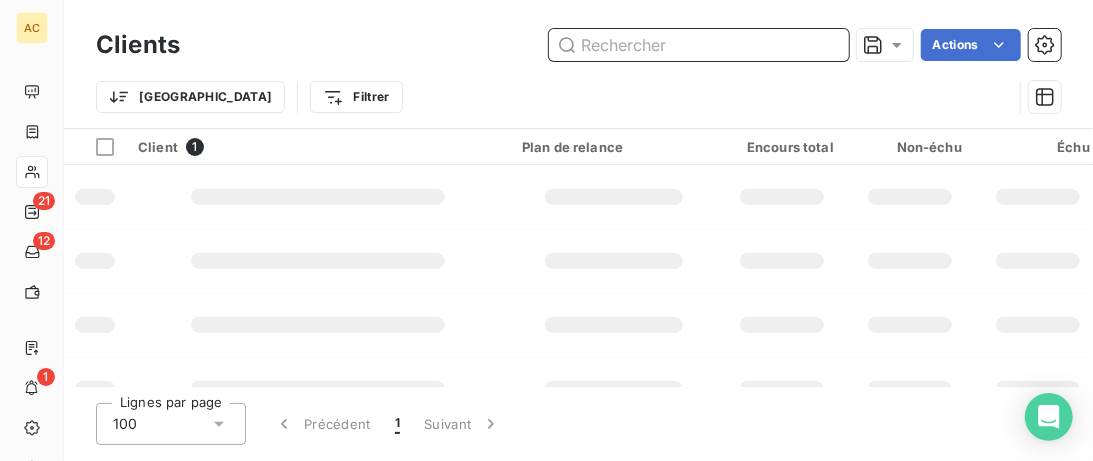 click at bounding box center [699, 45] 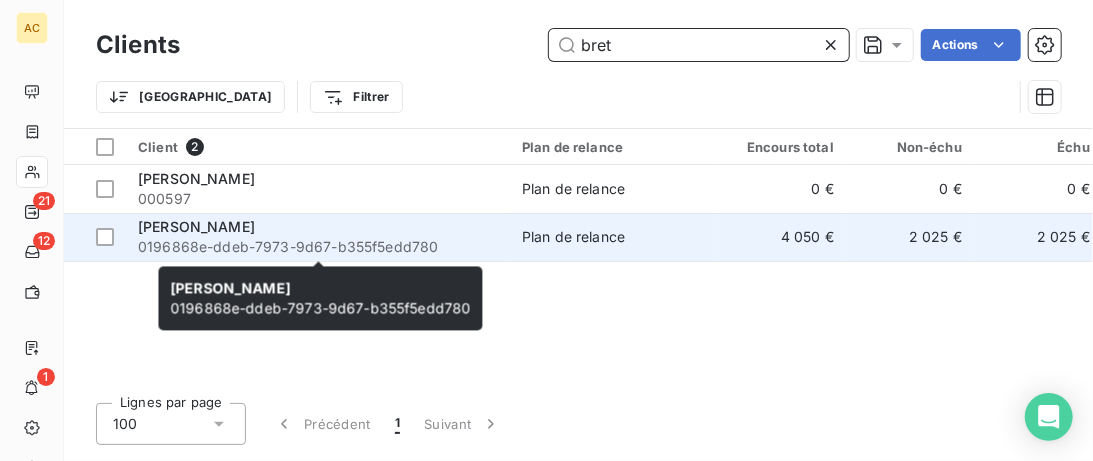 type on "bret" 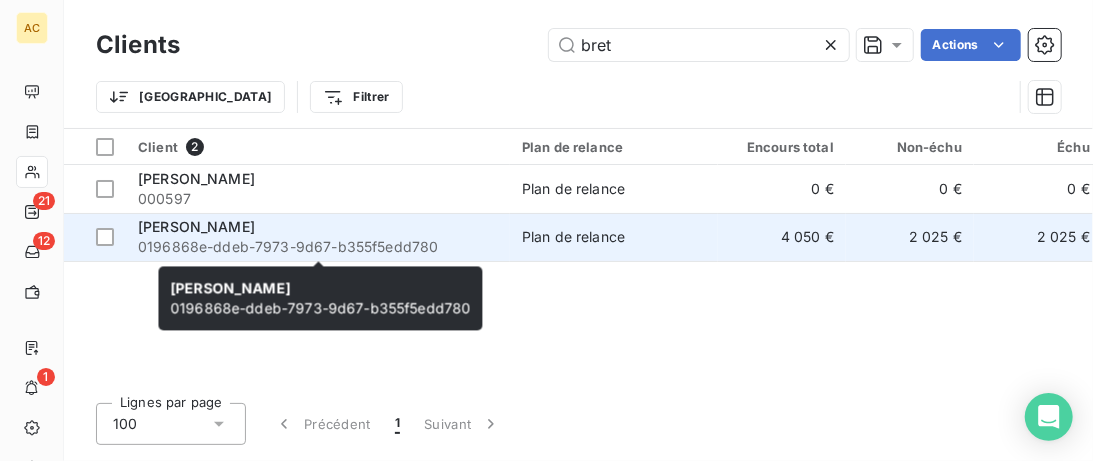 click on "0196868e-ddeb-7973-9d67-b355f5edd780" at bounding box center [318, 247] 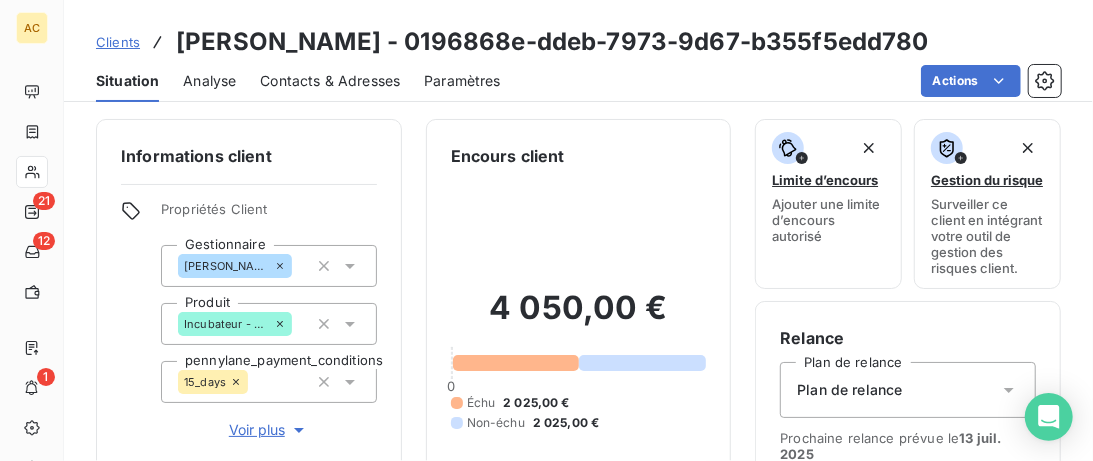 scroll, scrollTop: 0, scrollLeft: 0, axis: both 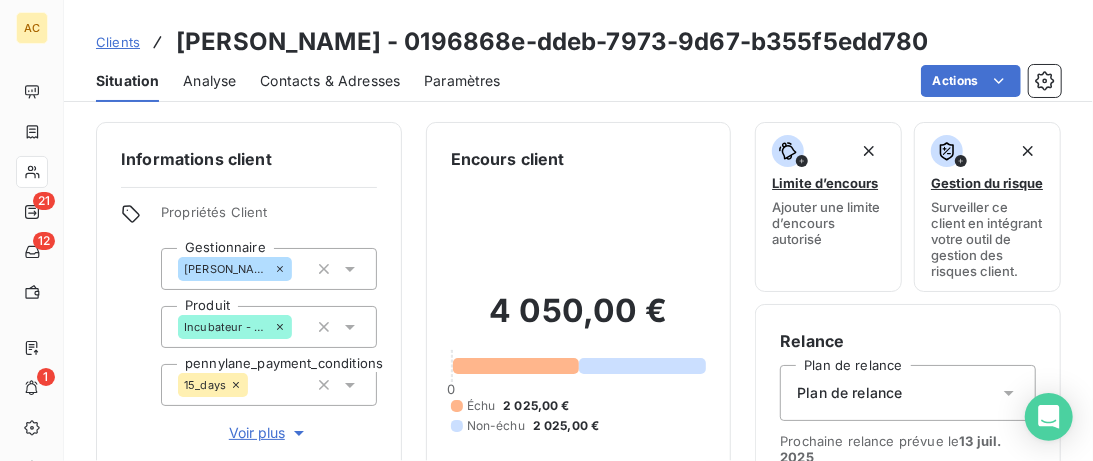 click on "Contacts & Adresses" at bounding box center (330, 81) 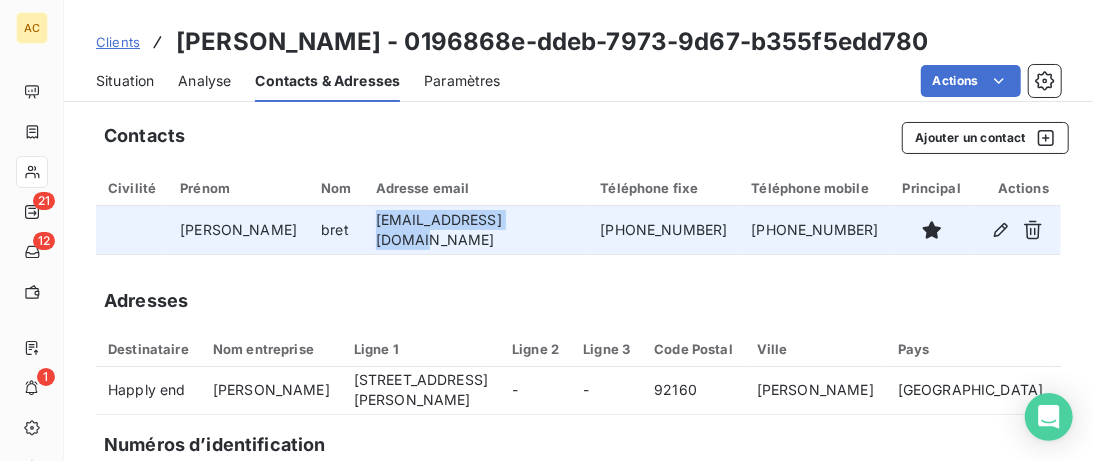 drag, startPoint x: 490, startPoint y: 230, endPoint x: 333, endPoint y: 231, distance: 157.00319 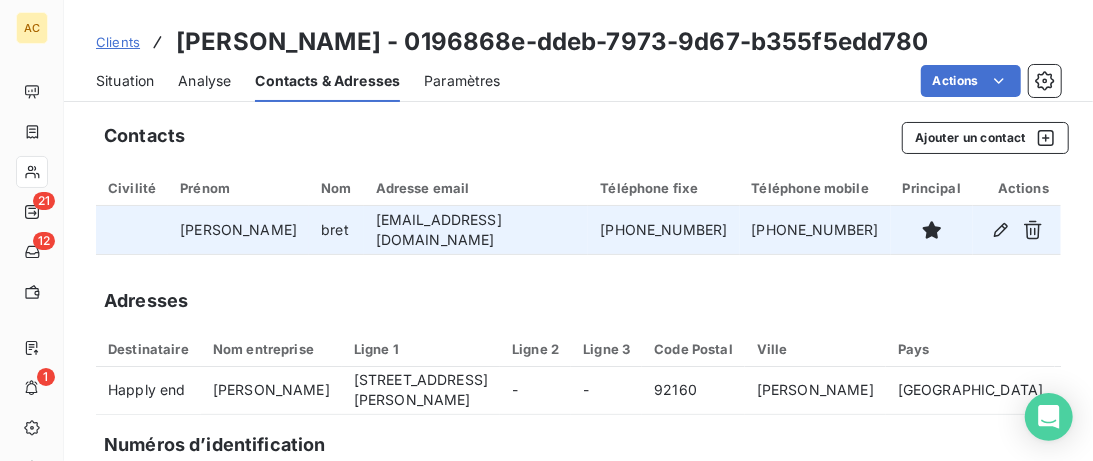 click on "bret" at bounding box center (336, 230) 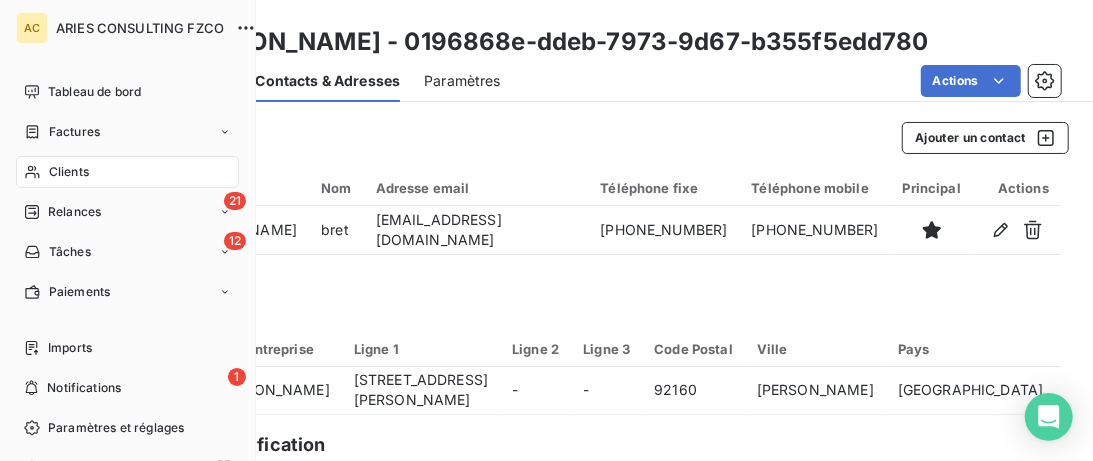click on "Clients" at bounding box center [69, 172] 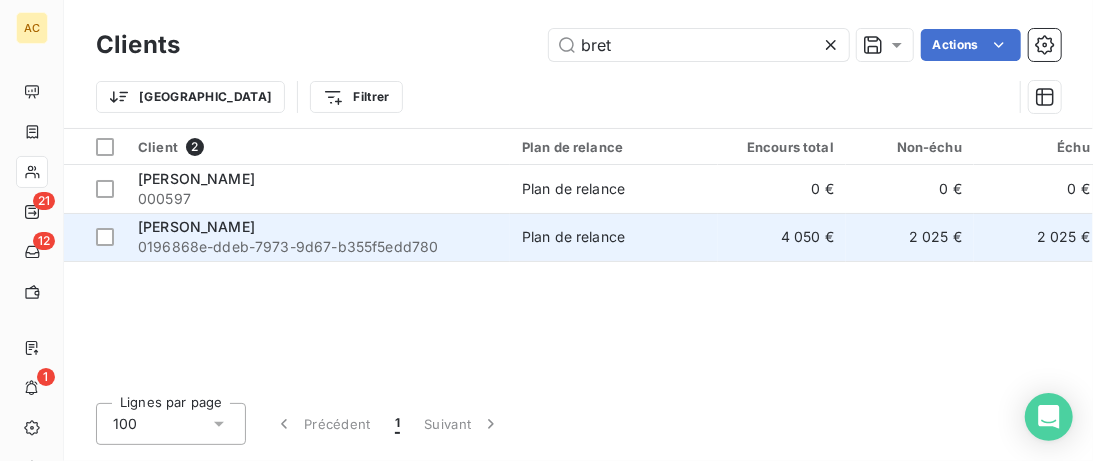 click on "[PERSON_NAME]" at bounding box center (318, 227) 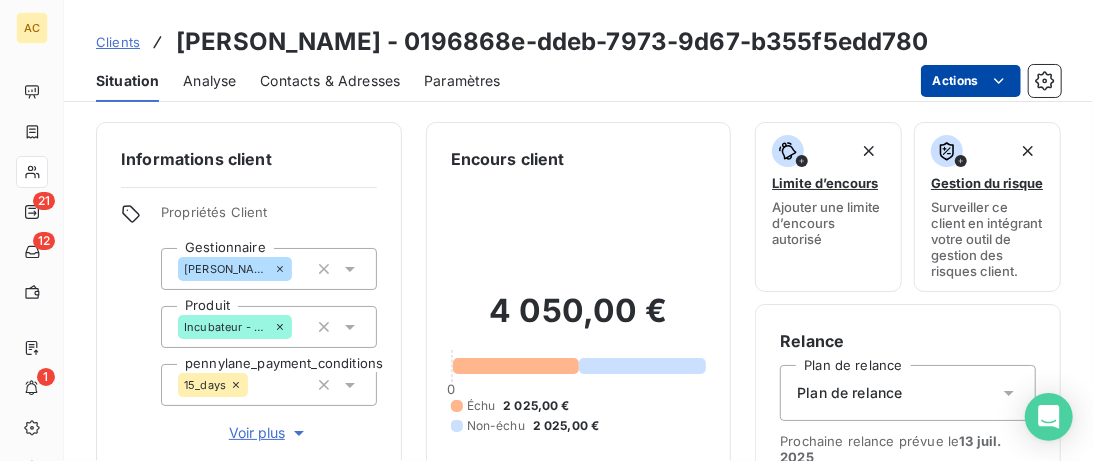 click on "AC 21 12 1 Clients [PERSON_NAME] - 0196868e-ddeb-7973-9d67-b355f5edd780 Situation Analyse Contacts & Adresses Paramètres Actions Informations client Propriétés Client Gestionnaire [PERSON_NAME] Produit Incubateur - Solo   pennylane_payment_conditions 15_days Voir plus Encours client   4 050,00 € 0 Échu 2 025,00 € Non-échu 2 025,00 €     Limite d’encours Ajouter une limite d’encours autorisé Gestion du risque Surveiller ce client en intégrant votre outil de gestion des risques client. Relance Plan de relance Plan de relance Prochaine relance prévue le  [DATE] Notification auto Relancer En cours Tout Graphe Pièces comptables 3 Émise le Échue le Montant Statut Délai   Retard   F-2025-06-000004520 [DATE] [DATE] 2 025,00 € non-échue 11 j -4 j F-2025-05-000003968 [DATE] [DATE] 2 025,00 € échue 41 j +26 j F-2025-04-000003455 [DATE] [DATE] 2 025,00 € payée Lignes par page 25 Précédent 1 Suivant Historique Tout Relances" at bounding box center [546, 230] 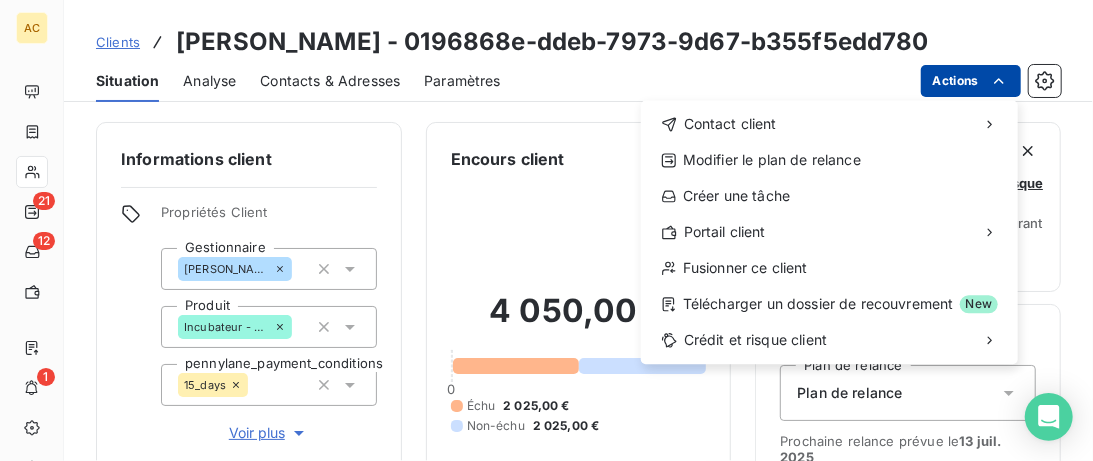 click on "AC 21 12 1 Clients [PERSON_NAME] - 0196868e-ddeb-7973-9d67-b355f5edd780 Situation Analyse Contacts & Adresses Paramètres Actions Contact client Modifier le plan de relance Créer une tâche Portail client Fusionner ce client Télécharger un dossier de recouvrement New Crédit et risque client Informations client Propriétés Client Gestionnaire [PERSON_NAME] Produit Incubateur - Solo   pennylane_payment_conditions 15_days Voir plus Encours client   4 050,00 € 0 Échu 2 025,00 € Non-échu 2 025,00 €     Limite d’encours Ajouter une limite d’encours autorisé Gestion du risque Surveiller ce client en intégrant votre outil de gestion des risques client. Relance Plan de relance Plan de relance Prochaine relance prévue le  [DATE] Notification auto Relancer En cours Tout Graphe Pièces comptables 3 Émise le Échue le Montant Statut Délai   Retard   F-2025-06-000004520 [DATE] [DATE] 2 025,00 € non-échue 11 j -4 j F-2025-05-000003968 [DATE] [DATE] 1" at bounding box center (546, 230) 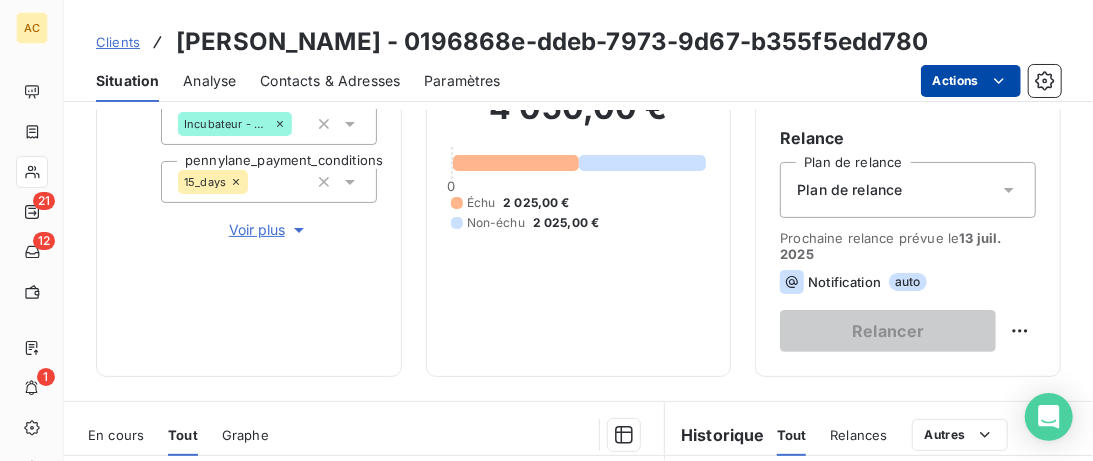 scroll, scrollTop: 103, scrollLeft: 0, axis: vertical 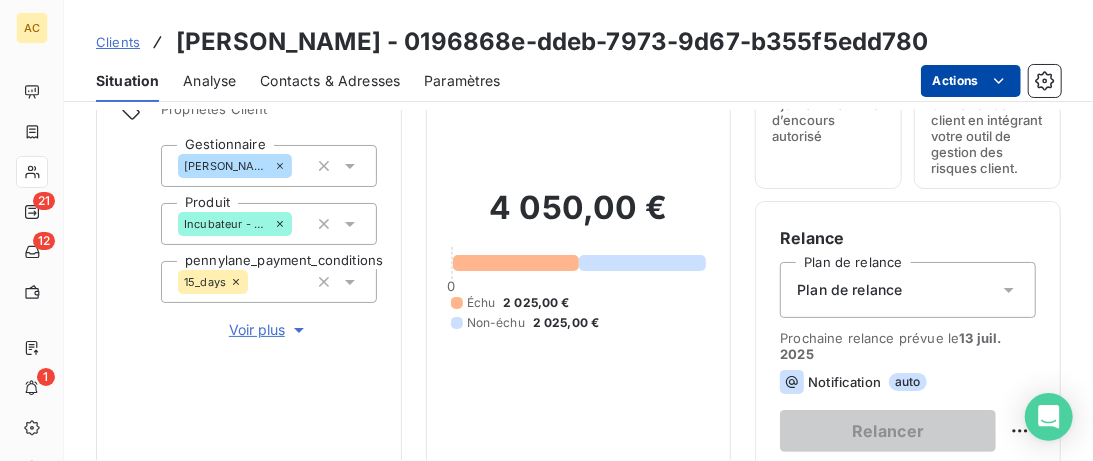 click on "Voir plus" at bounding box center (269, 330) 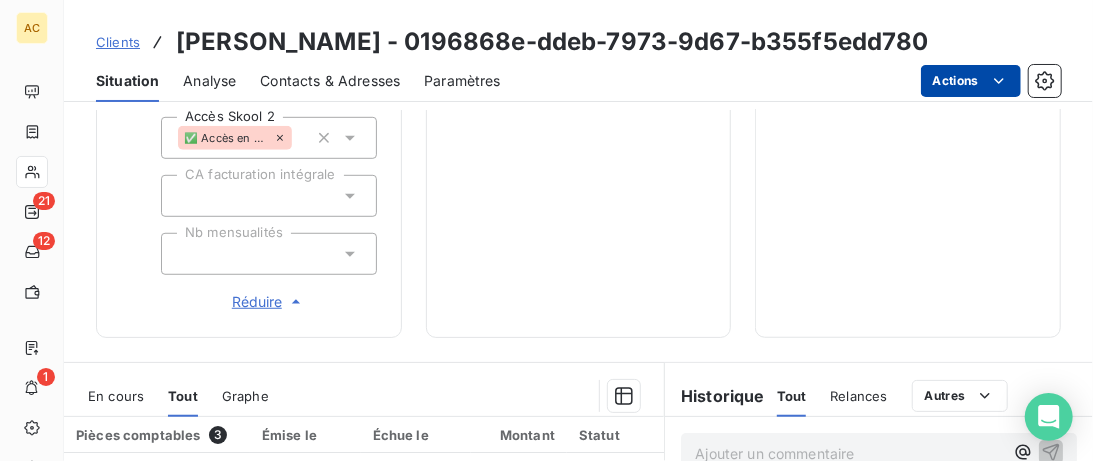 scroll, scrollTop: 718, scrollLeft: 0, axis: vertical 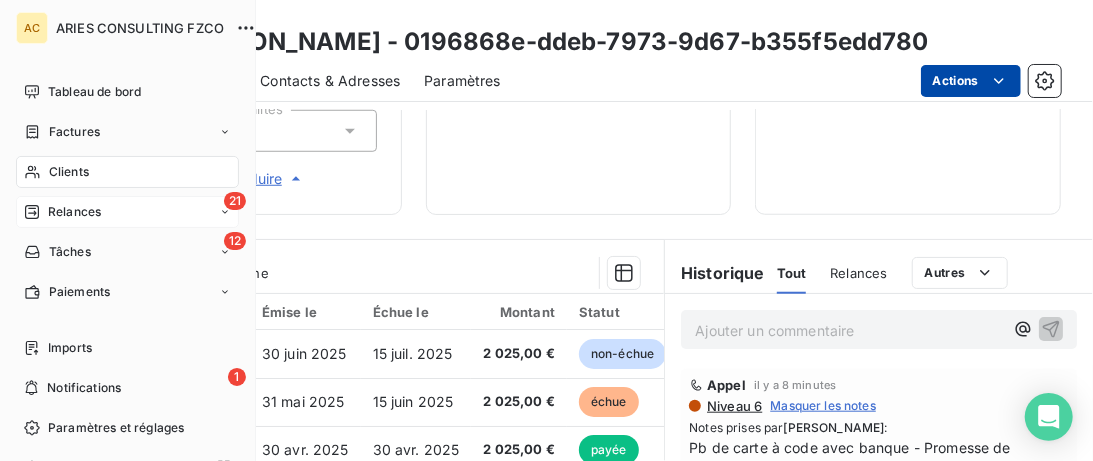 click 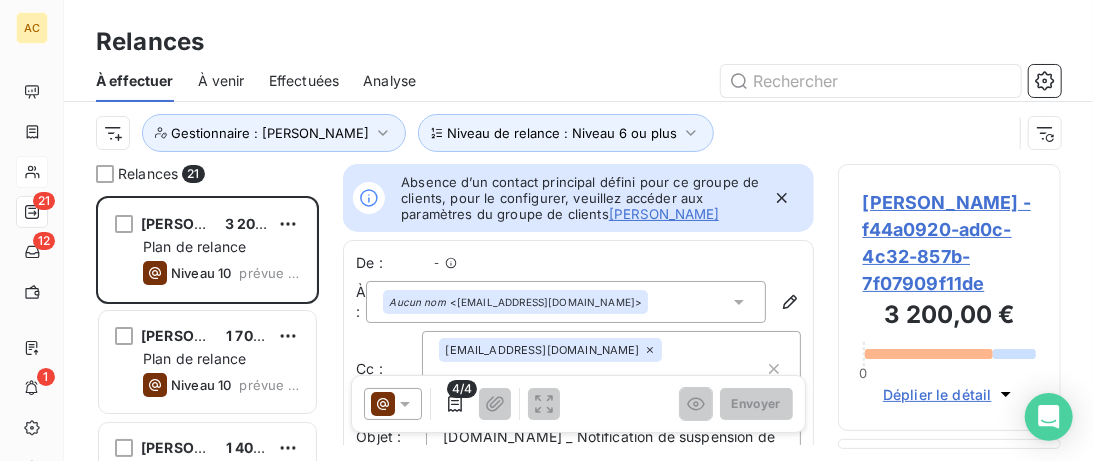 scroll, scrollTop: 1, scrollLeft: 1, axis: both 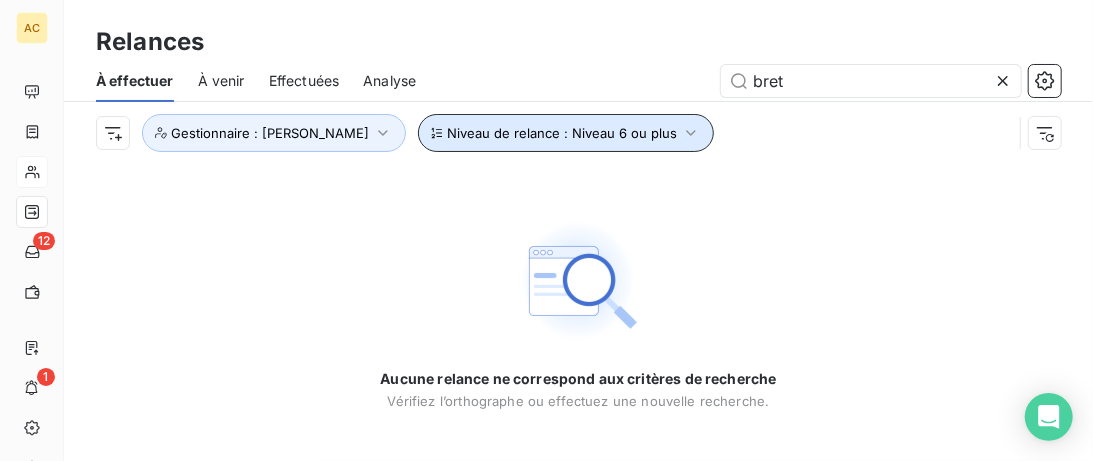 click 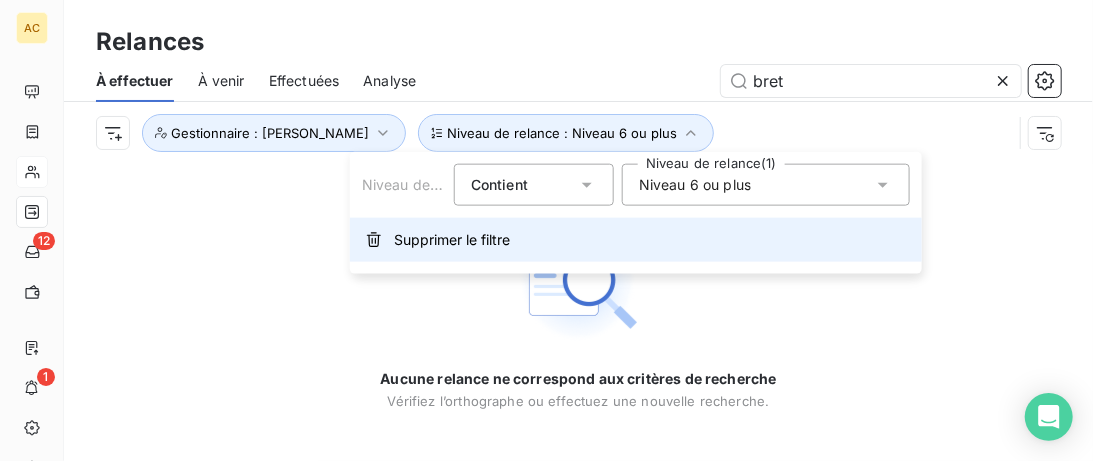 click on "Supprimer le filtre" at bounding box center (452, 240) 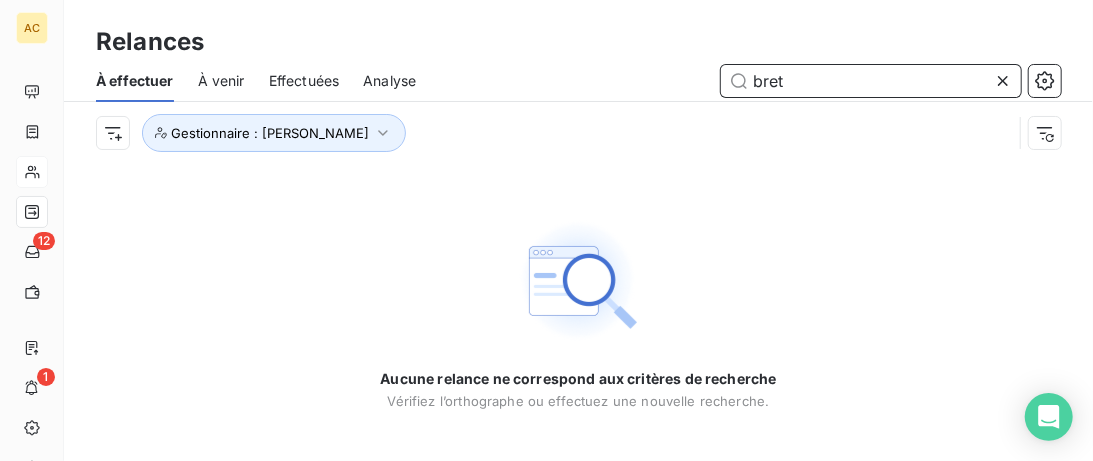 click on "bret" at bounding box center [871, 81] 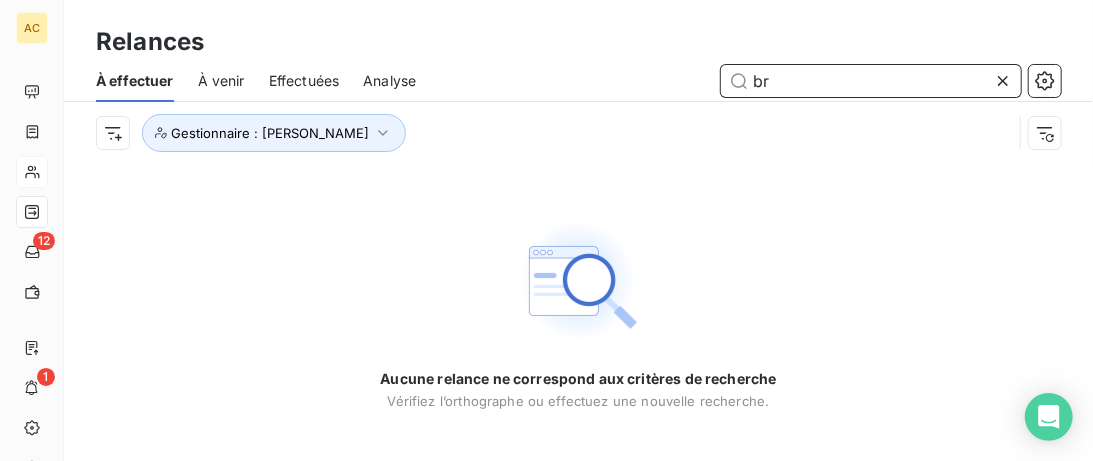 type on "b" 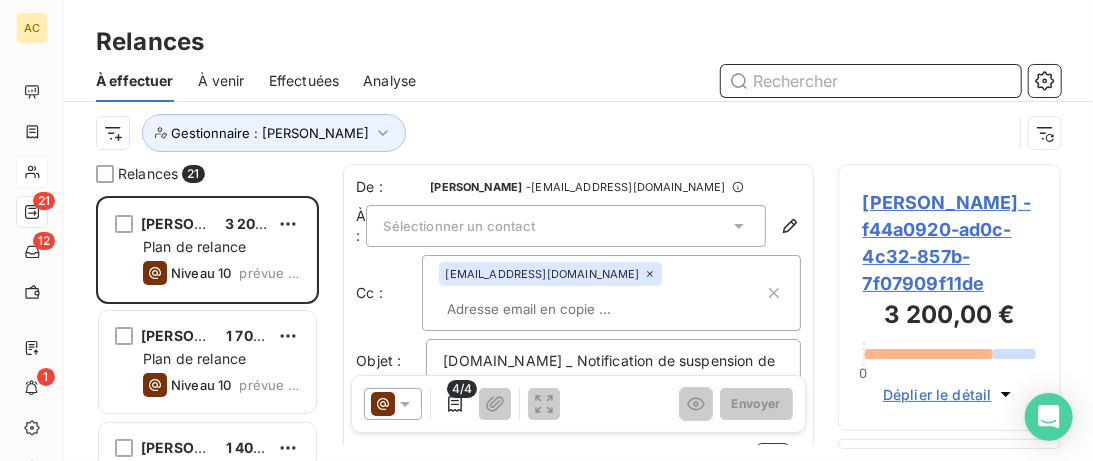 scroll, scrollTop: 1, scrollLeft: 1, axis: both 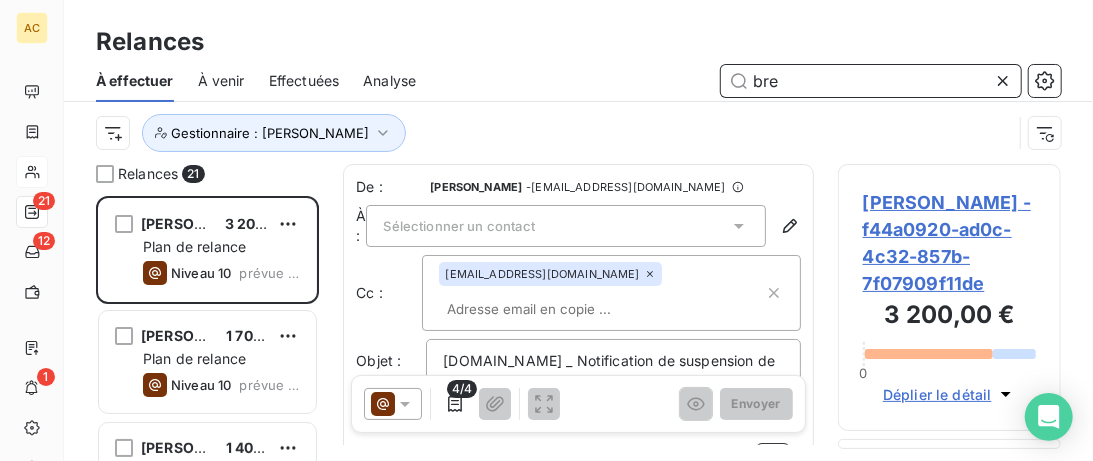 type on "bret" 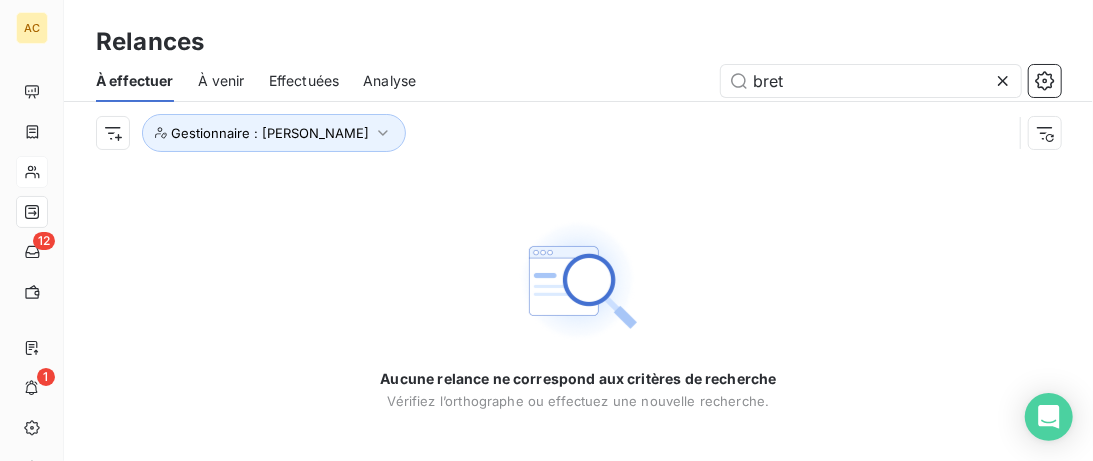 click 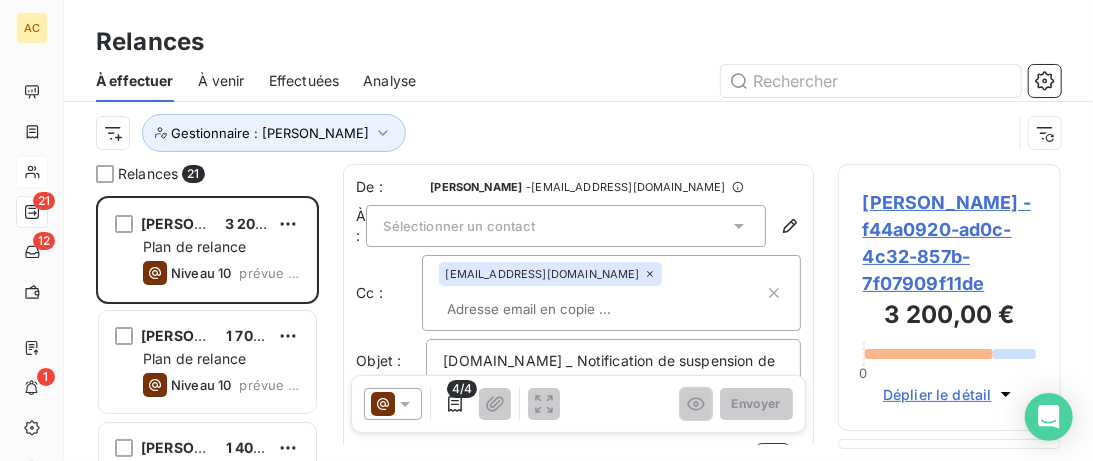 scroll, scrollTop: 1, scrollLeft: 1, axis: both 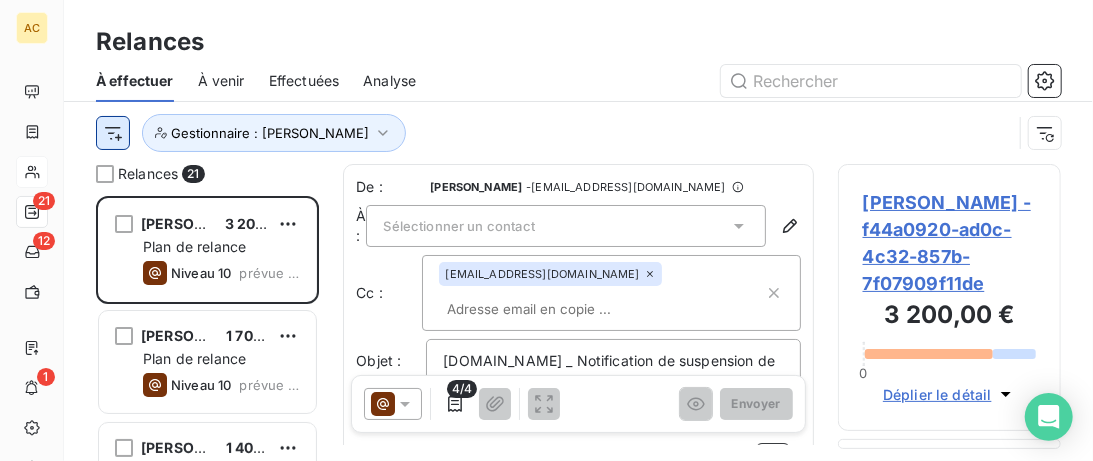 click on "AC 21 12 1 Relances À effectuer À venir Effectuées Analyse Gestionnaire  : [PERSON_NAME]  Relances 21 [PERSON_NAME] 3 200,00 € Plan de relance Niveau 10 prévue depuis 54 jours [PERSON_NAME] 1 700,00 € Plan de relance Niveau 10 prévue depuis 15 jours [PERSON_NAME] 1 400,00 € Plan de relance Niveau 10 prévue depuis 14 jours [PERSON_NAME] 8 000,00 € Plan de relance Niveau 10 prévue depuis 10 jours [PERSON_NAME] 13 200,00 CHF Plan de relance Niveau 10 prévue depuis 10 jours LATIFATHE ACHABI 1 100,00 € Plan de relance Niveau 10 prévue depuis 10 jours [PERSON_NAME] 2 400,00 € Plan de relance Niveau 10 prévue depuis 10 jours [PERSON_NAME] 4 600,00 € Plan de relance Niveau 10 prévue depuis 10 jours [PERSON_NAME] 5 175,00 € Plan de relance Niveau 10 prévue depuis 8 jours [PERSON_NAME] 11 200,00 € Plan de relance Niveau 10 prévue depuis 7 jours [PERSON_NAME] 6 044,00 € Plan de relance Niveau 10 prévue depuis 4 jours [PERSON_NAME] : ," at bounding box center (546, 230) 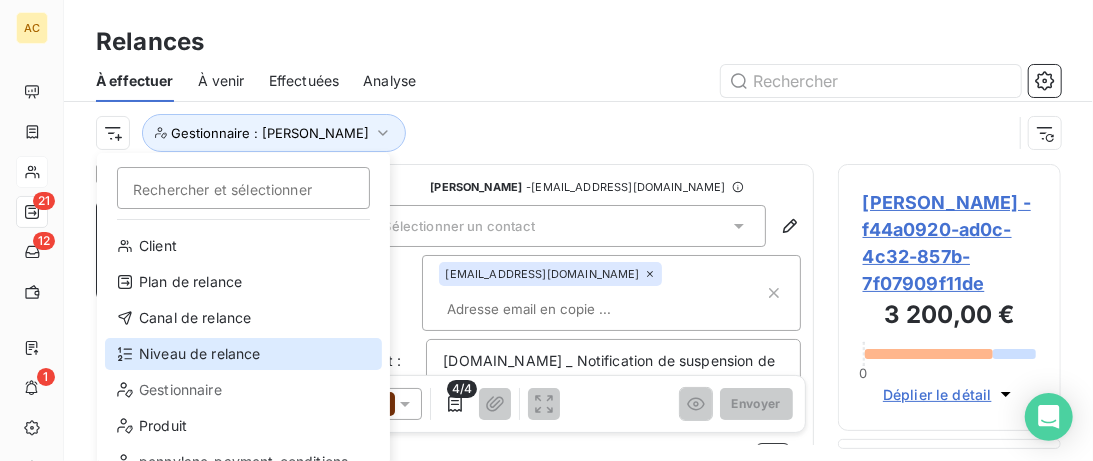 click on "Niveau de relance" at bounding box center [243, 354] 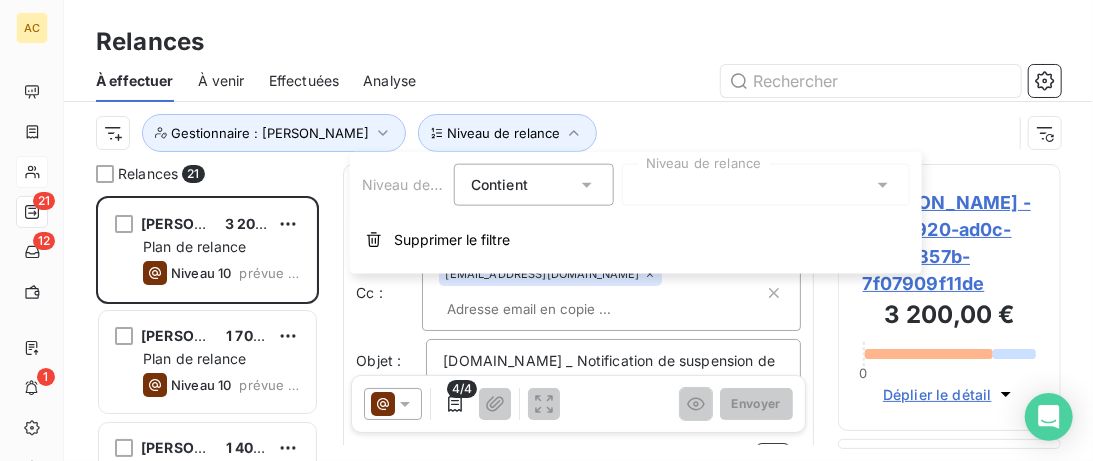 scroll, scrollTop: 1, scrollLeft: 1, axis: both 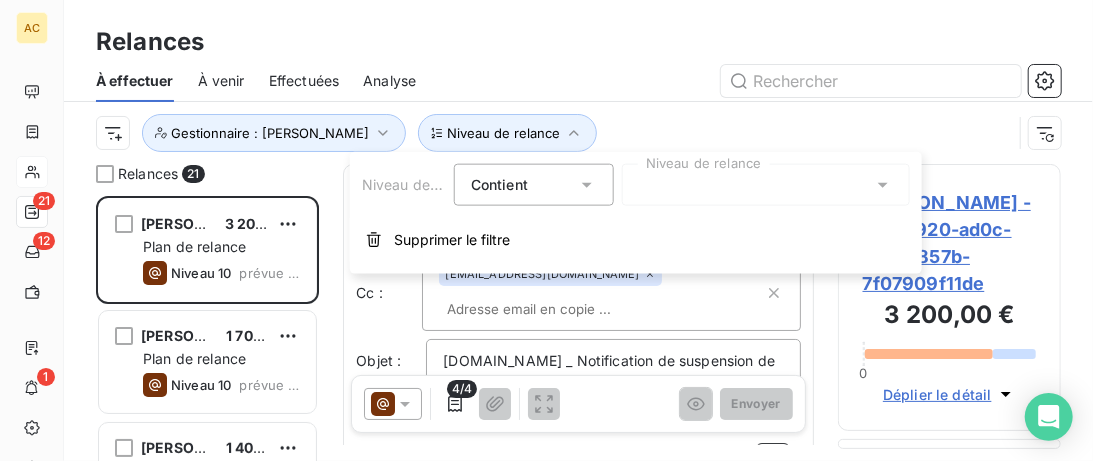 click at bounding box center (766, 185) 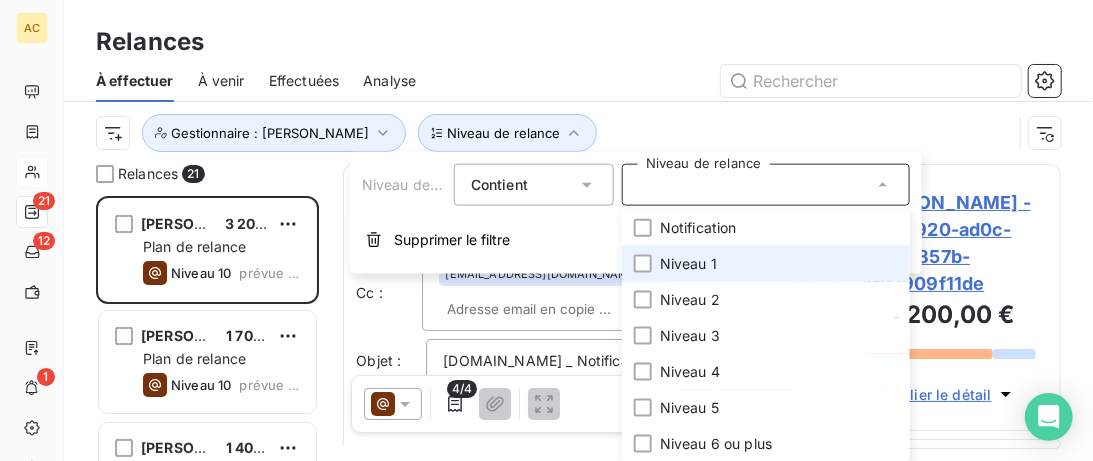 click on "Niveau 1" at bounding box center [688, 264] 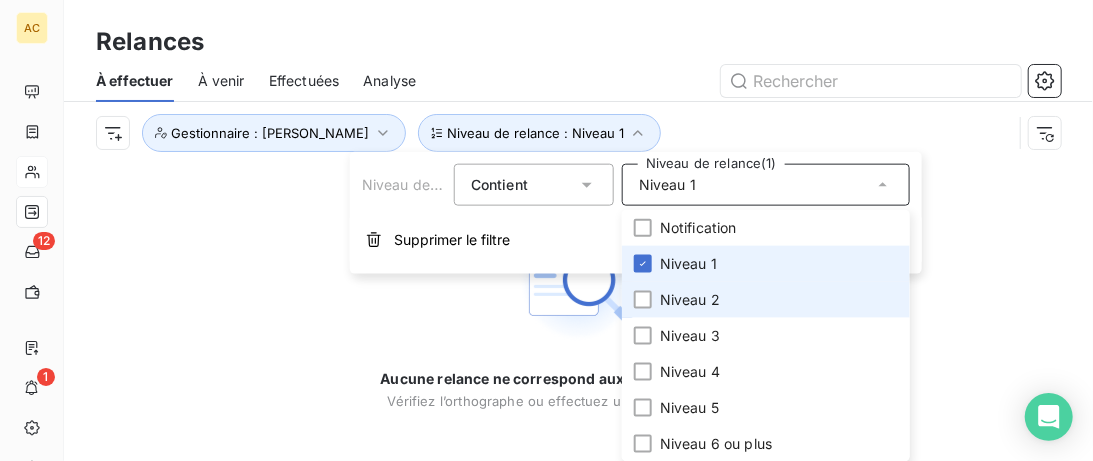 click 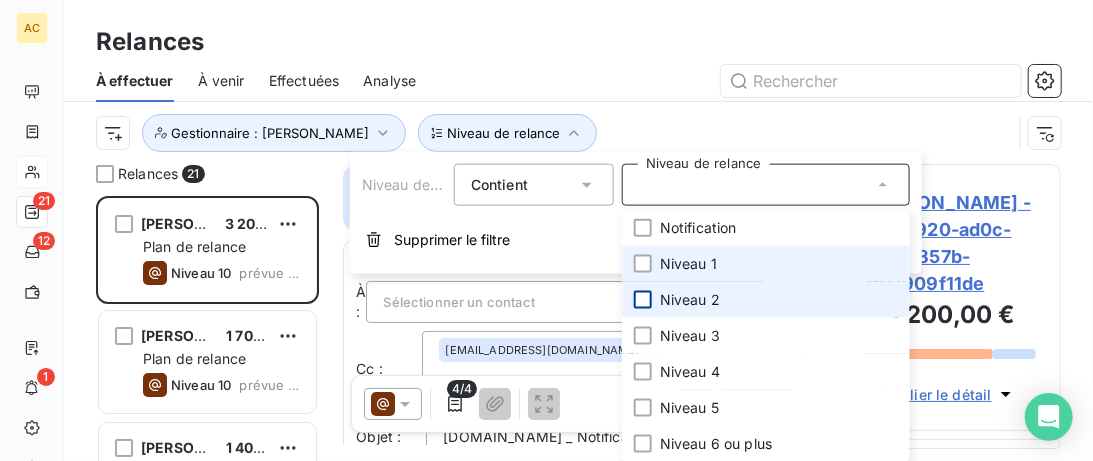 scroll, scrollTop: 1, scrollLeft: 1, axis: both 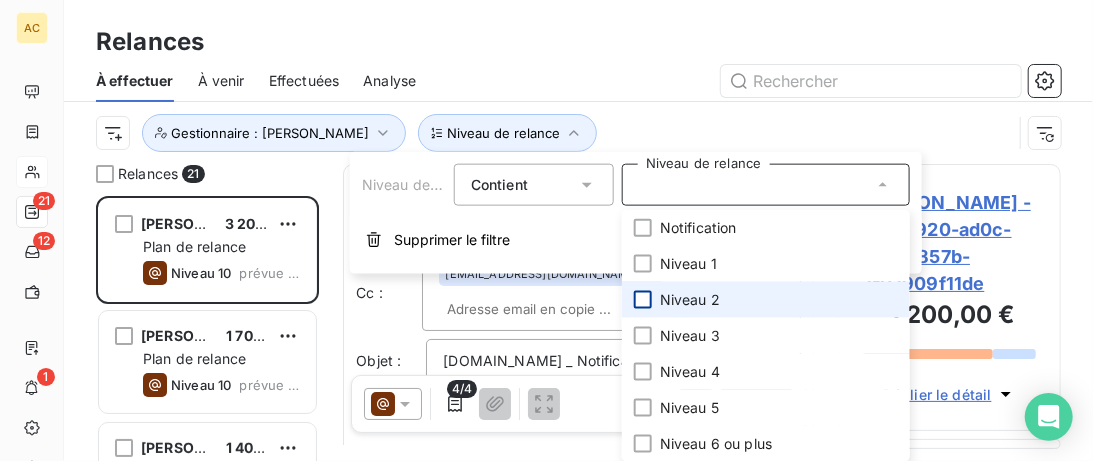 click at bounding box center (643, 300) 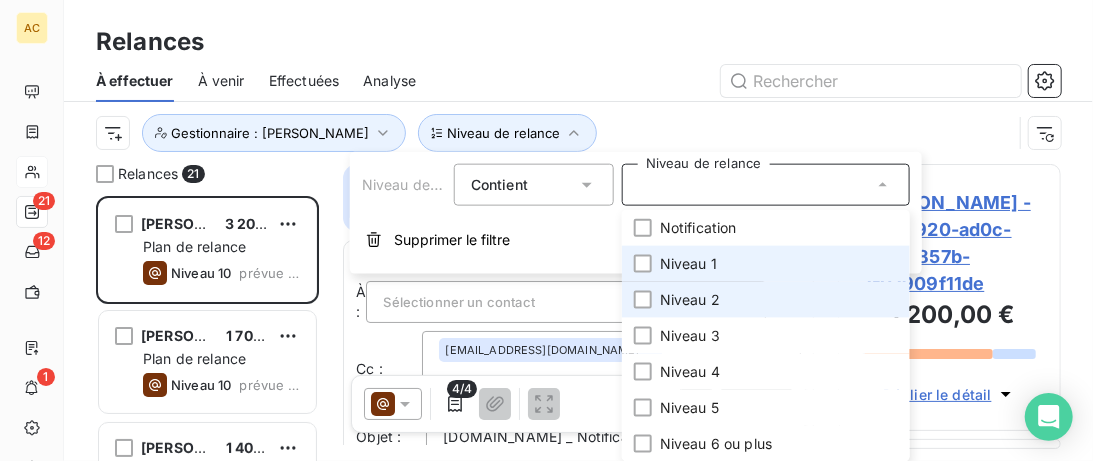 scroll, scrollTop: 1, scrollLeft: 1, axis: both 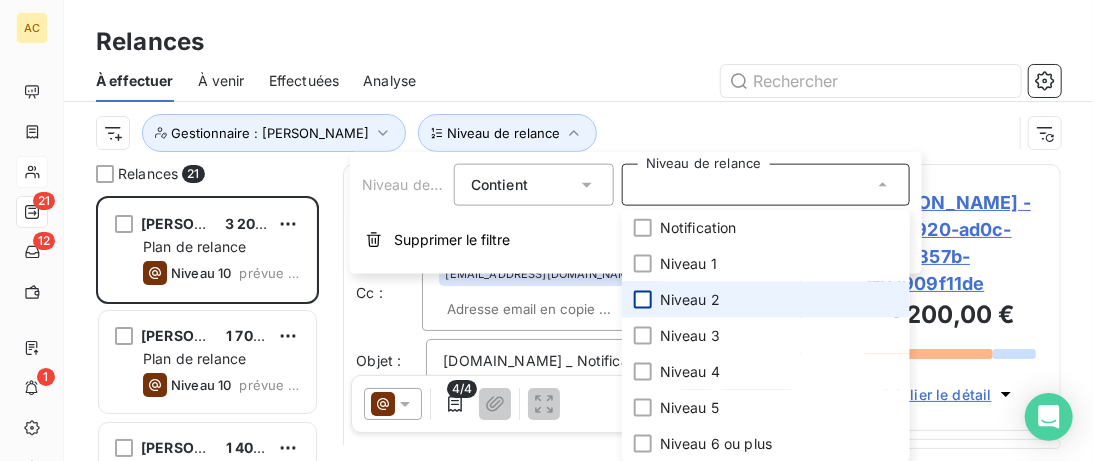 click at bounding box center (643, 300) 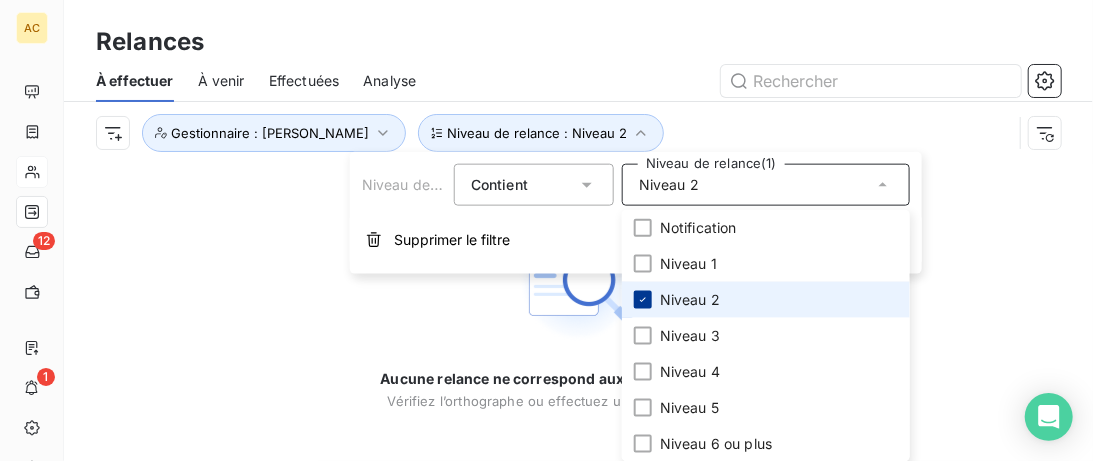 click 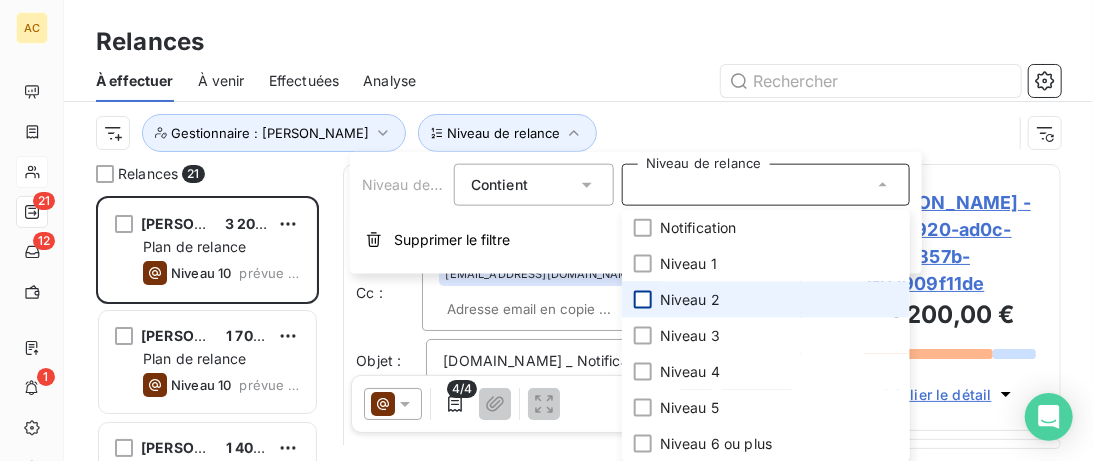 scroll, scrollTop: 1, scrollLeft: 1, axis: both 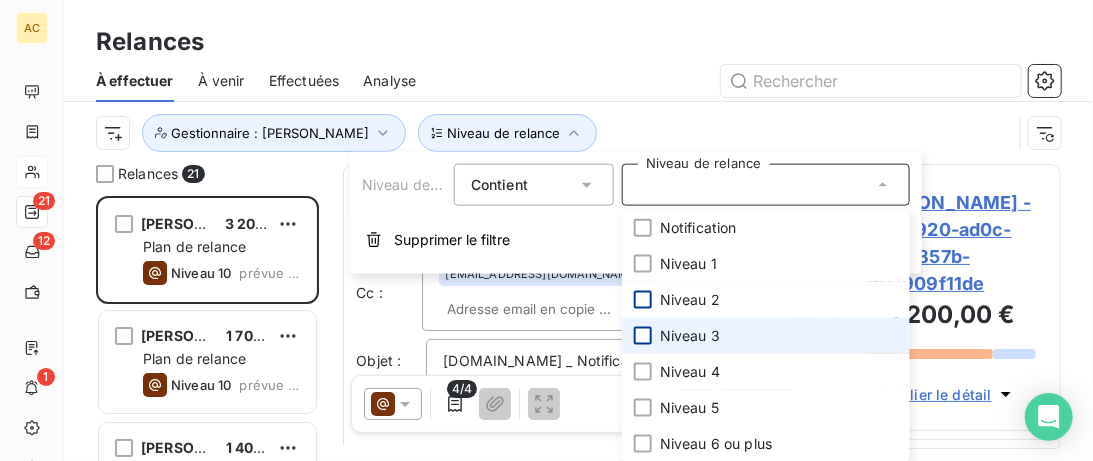 click at bounding box center (643, 336) 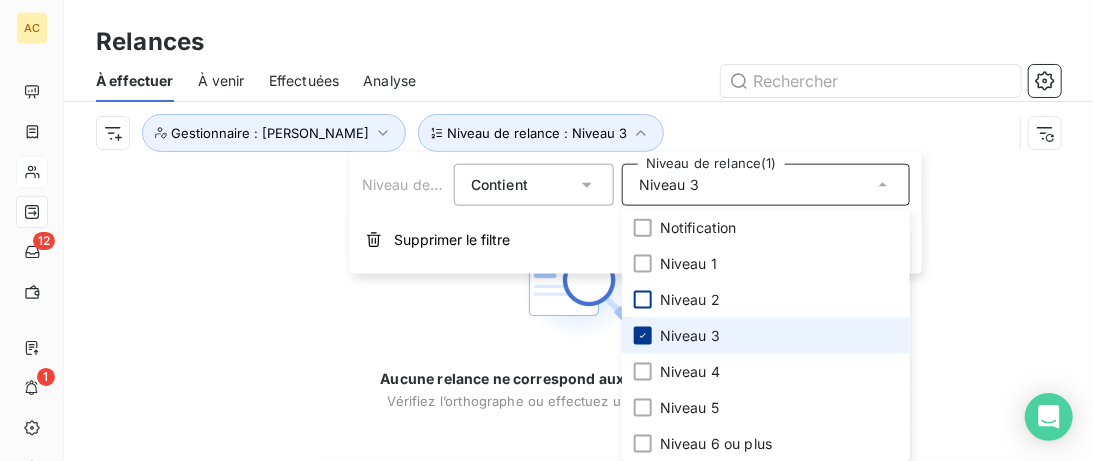 click 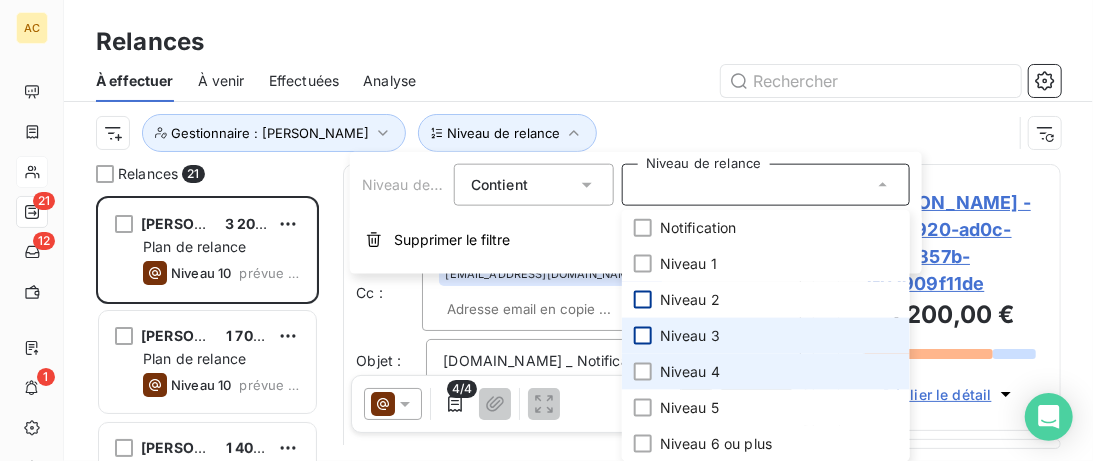 scroll, scrollTop: 1, scrollLeft: 1, axis: both 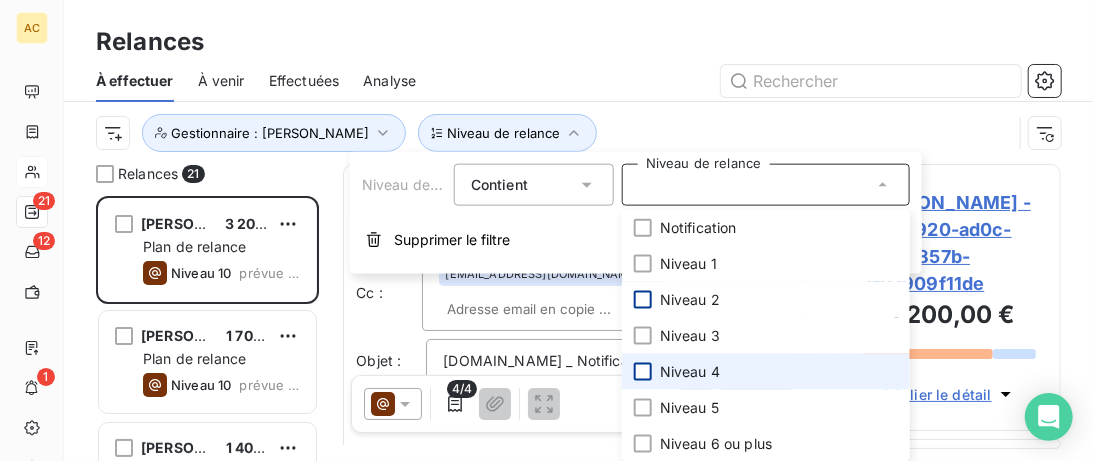 click at bounding box center [643, 372] 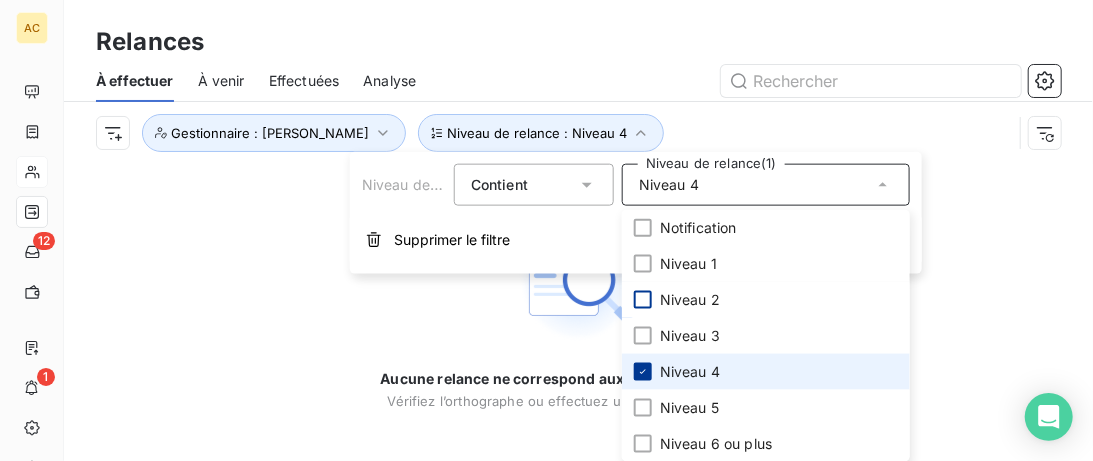 click 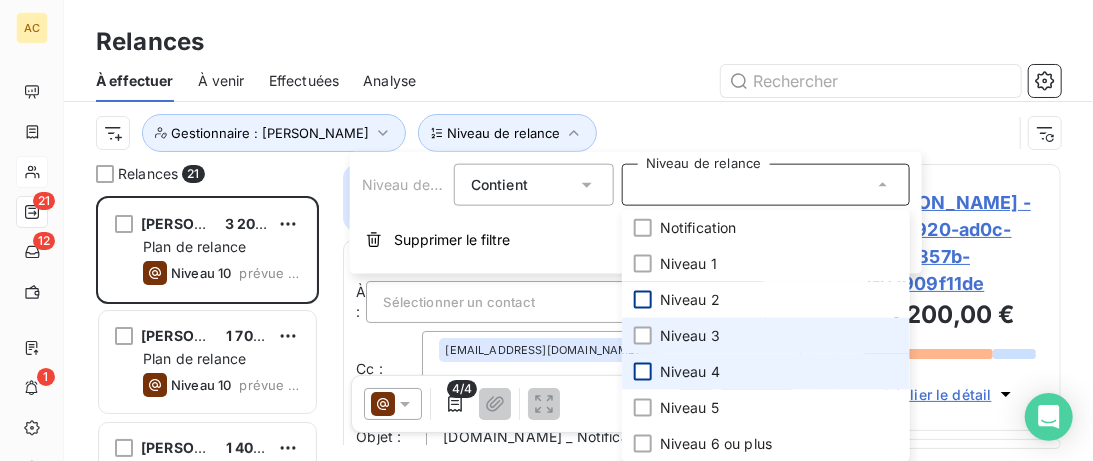 scroll, scrollTop: 1, scrollLeft: 1, axis: both 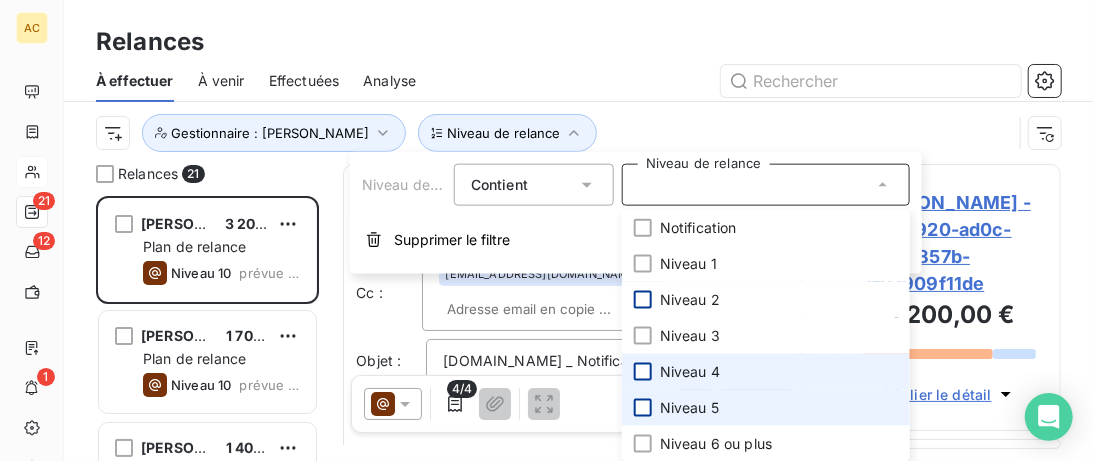 click at bounding box center [643, 408] 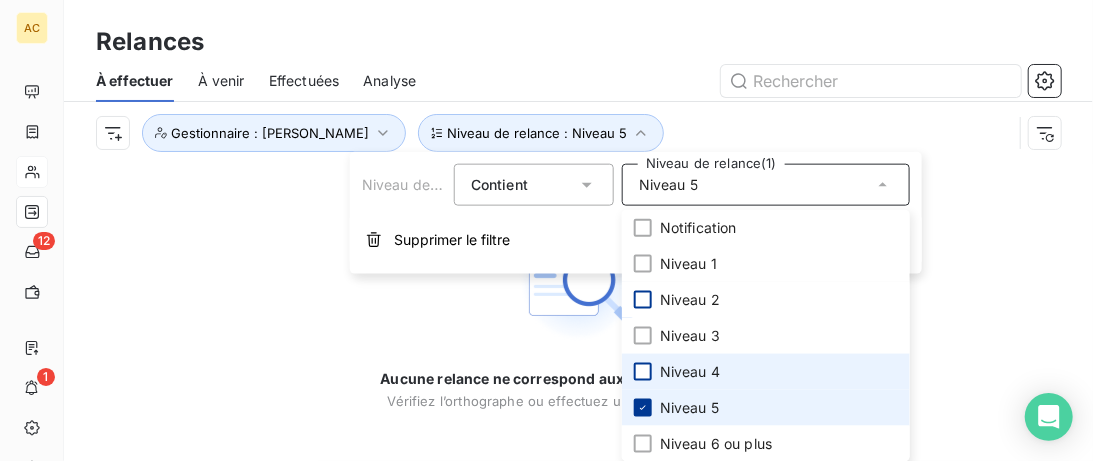 click 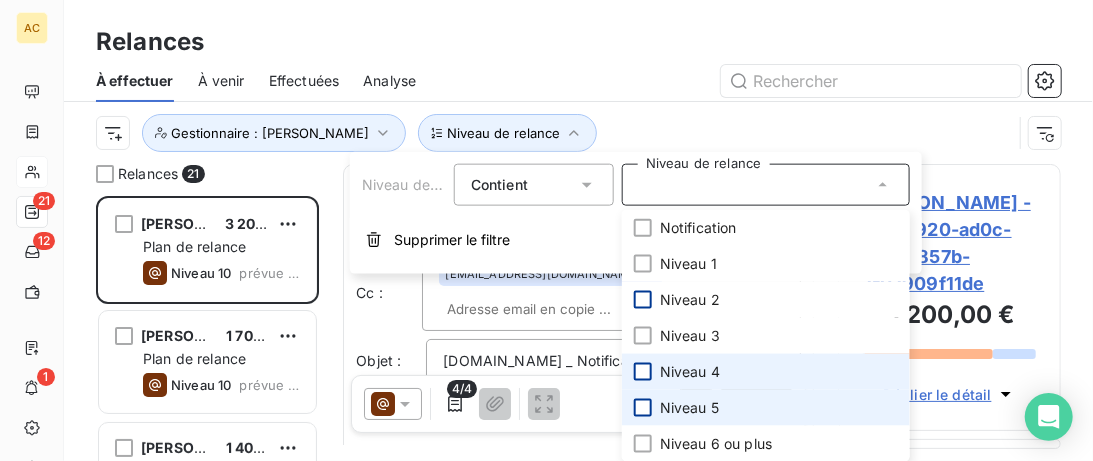scroll, scrollTop: 1, scrollLeft: 1, axis: both 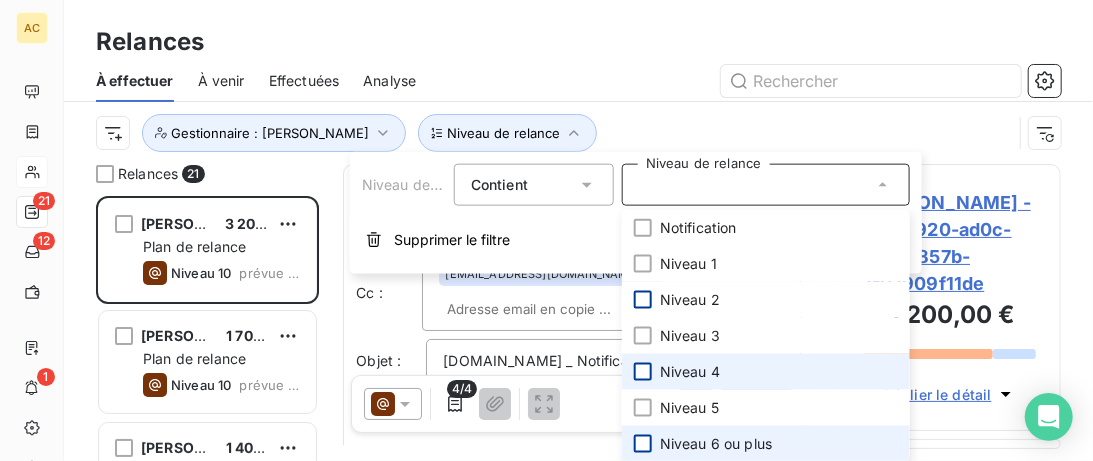 click at bounding box center (643, 444) 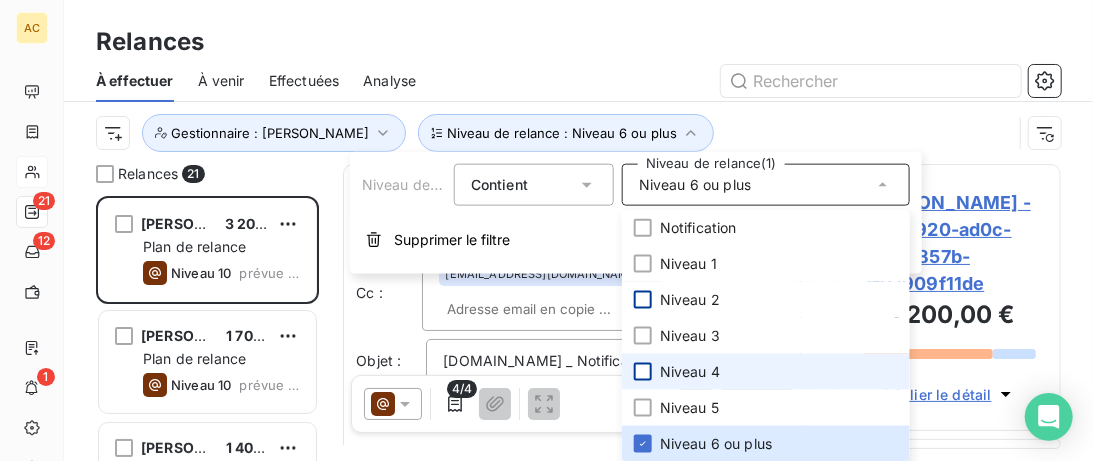 click on "Niveau de relance  : Niveau 6 ou plus  Gestionnaire  : Valérie" at bounding box center [554, 133] 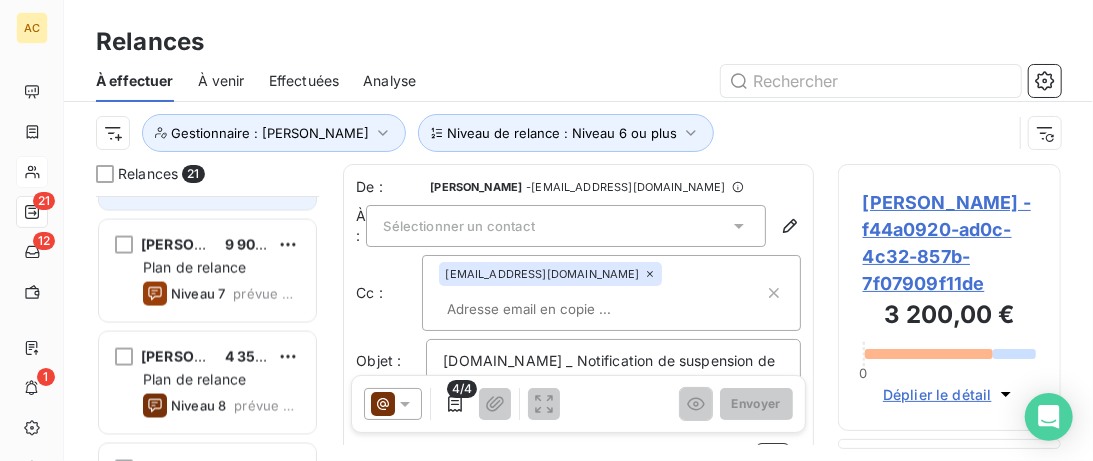scroll, scrollTop: 1333, scrollLeft: 0, axis: vertical 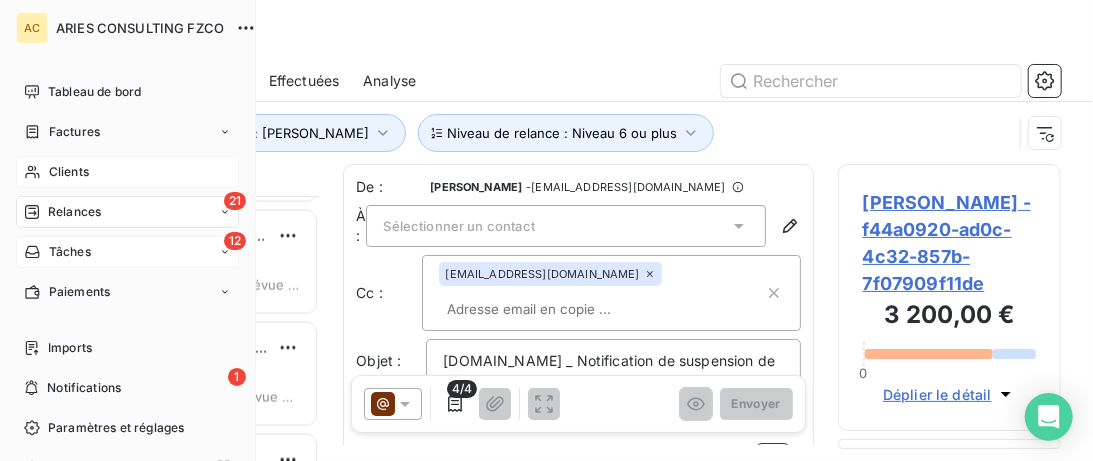 click on "Tâches" at bounding box center [70, 252] 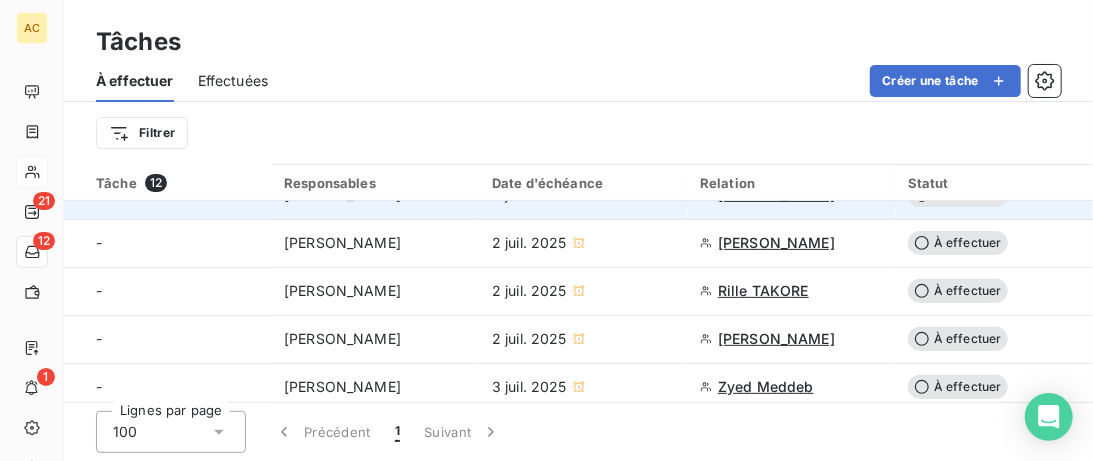 scroll, scrollTop: 272, scrollLeft: 0, axis: vertical 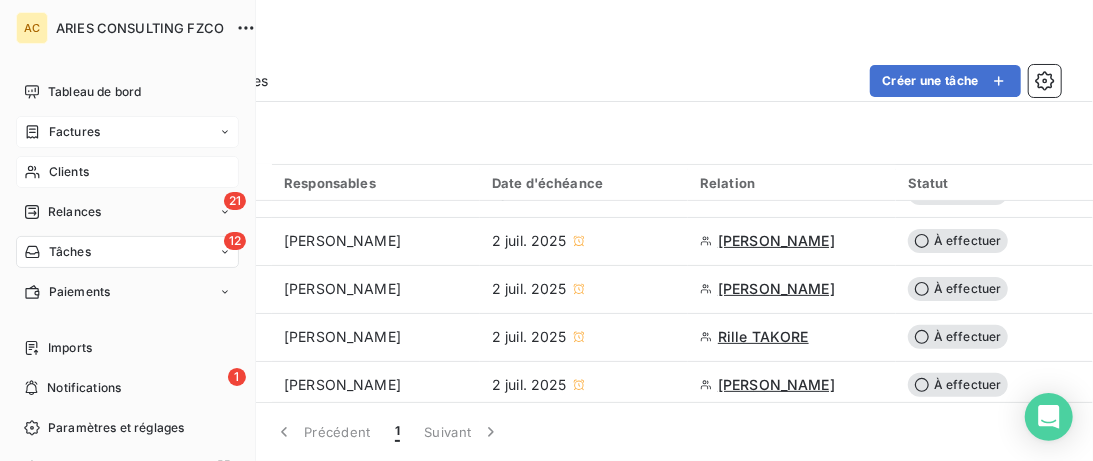 click on "Factures" at bounding box center [127, 132] 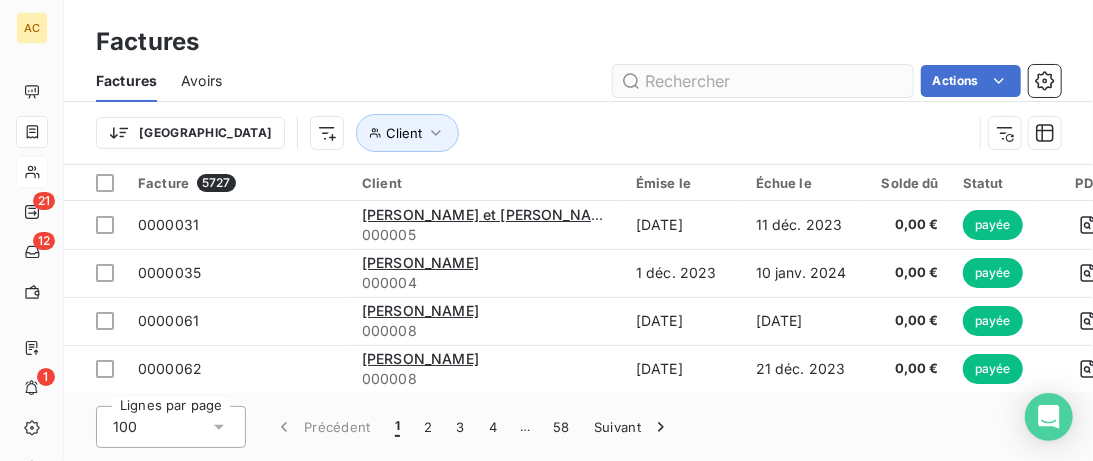 click at bounding box center (763, 81) 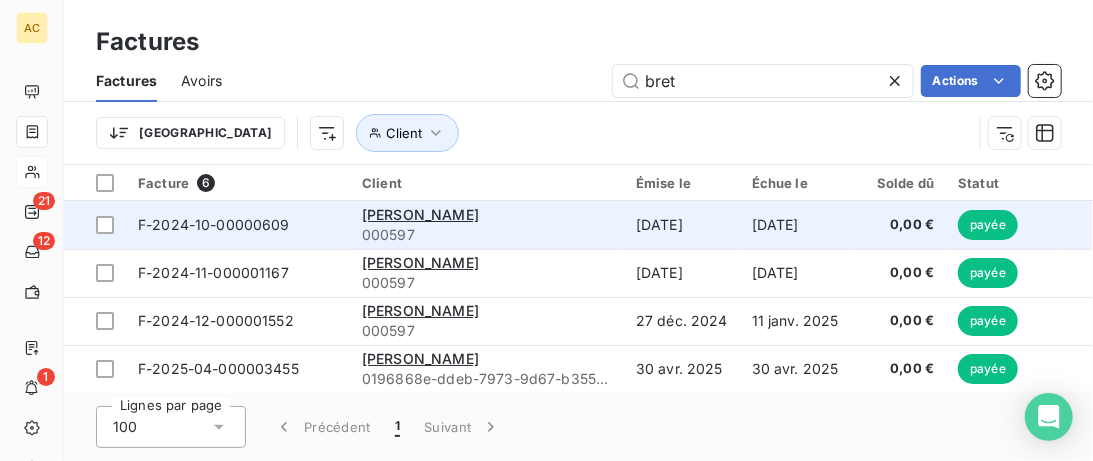 scroll, scrollTop: 96, scrollLeft: 0, axis: vertical 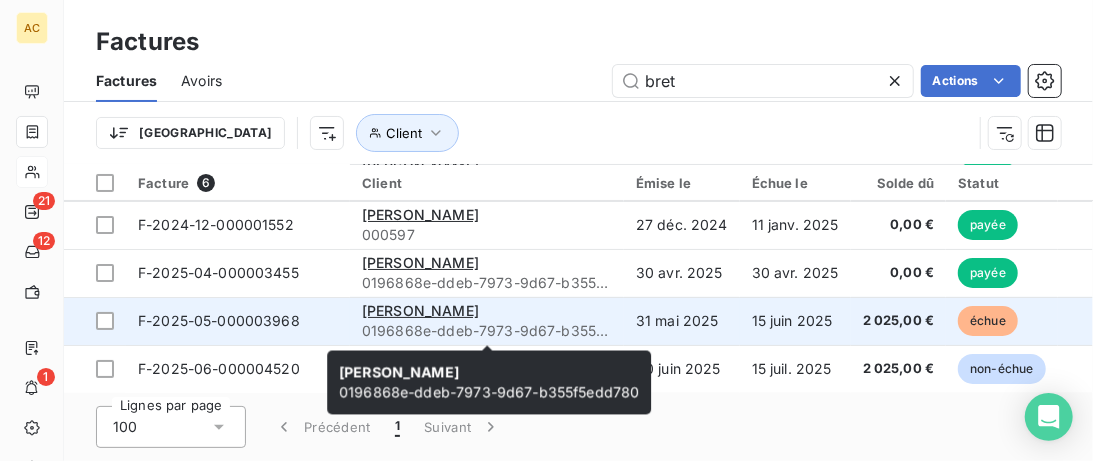 type on "bret" 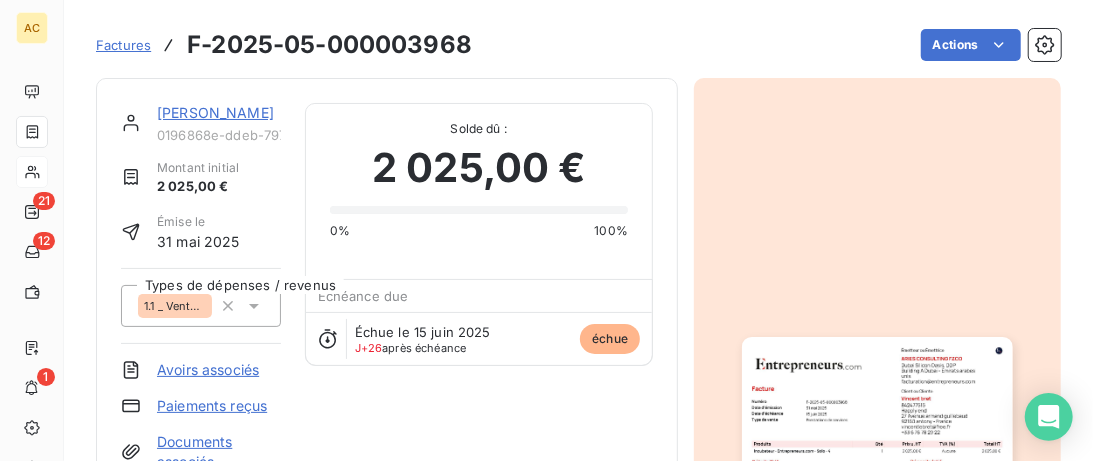 click on "Paiements reçus" at bounding box center [212, 406] 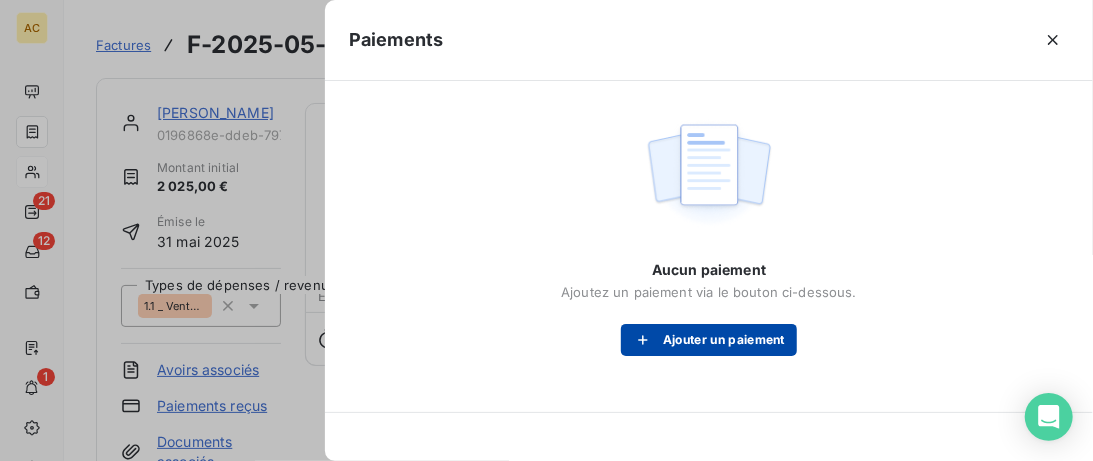 click on "Ajouter un paiement" at bounding box center (709, 340) 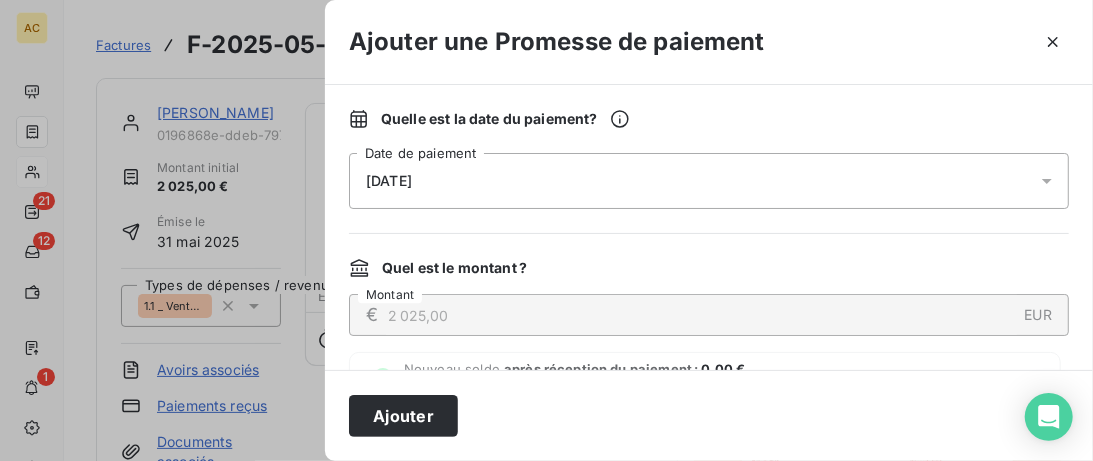 click on "12/07/2025" at bounding box center (709, 181) 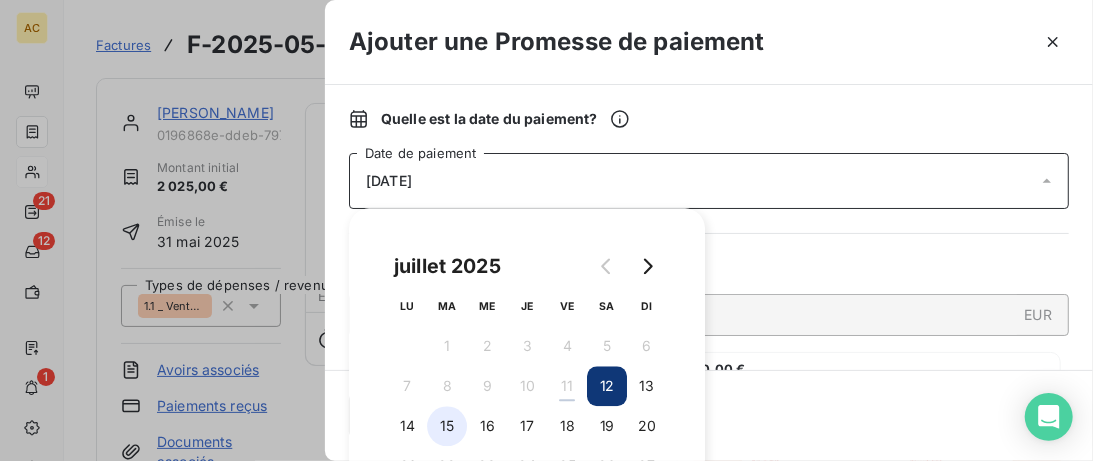 click on "15" at bounding box center (447, 426) 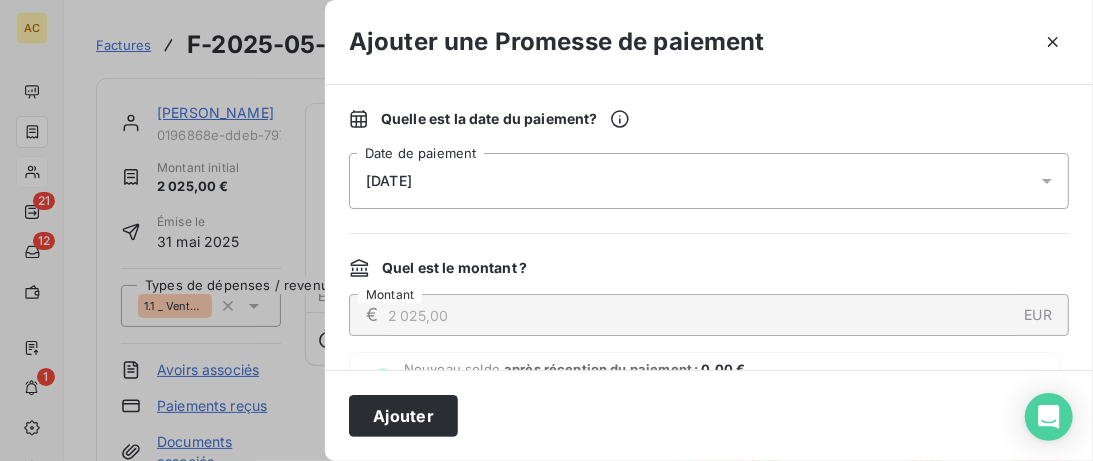 click on "Ajouter" at bounding box center [709, 415] 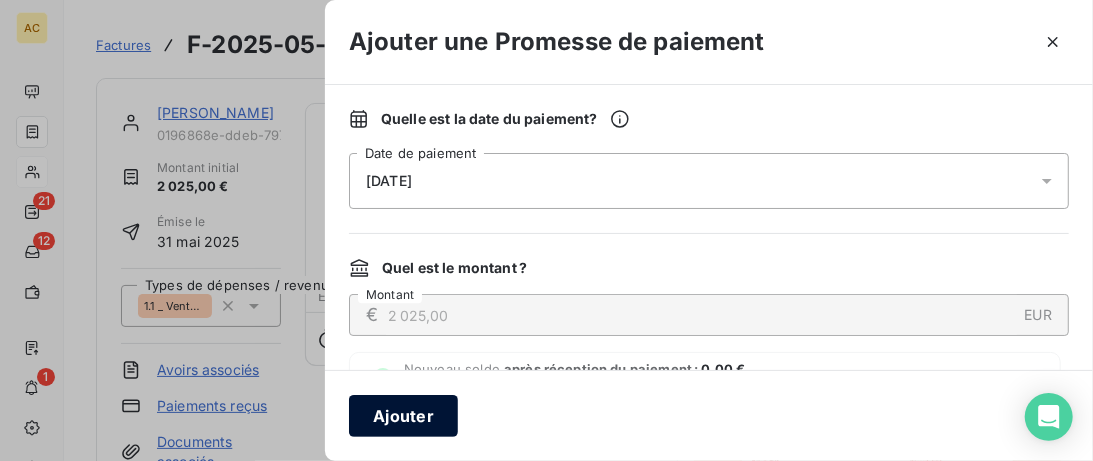 click on "Ajouter" at bounding box center (403, 416) 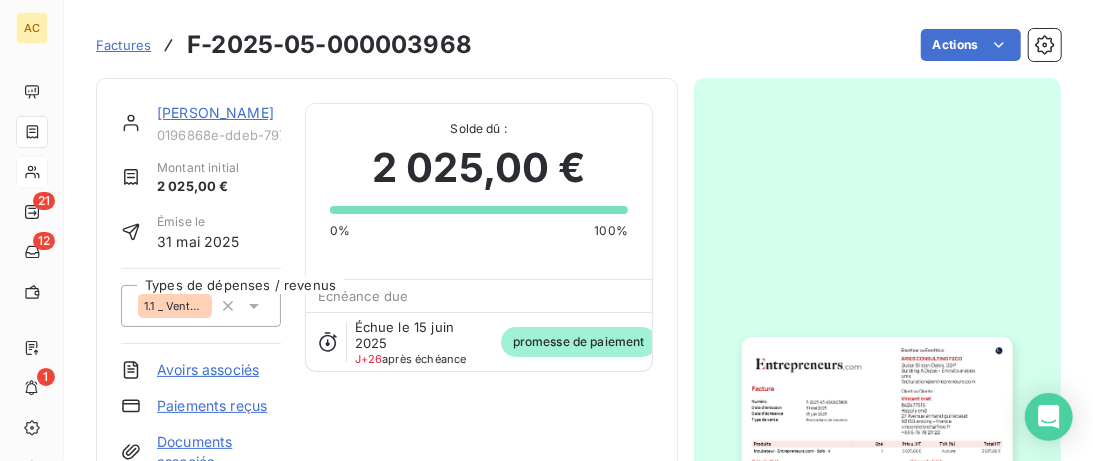 click on "Factures" at bounding box center (123, 45) 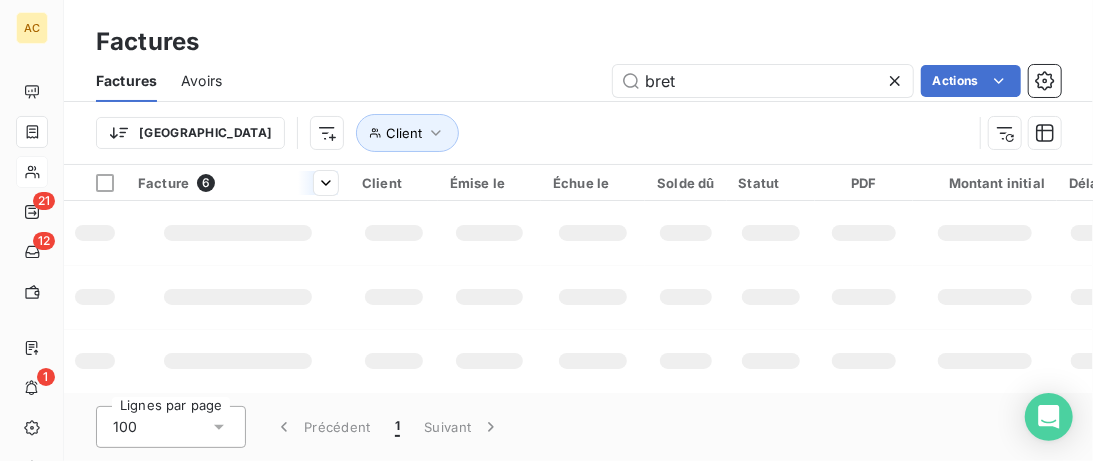 scroll, scrollTop: 96, scrollLeft: 0, axis: vertical 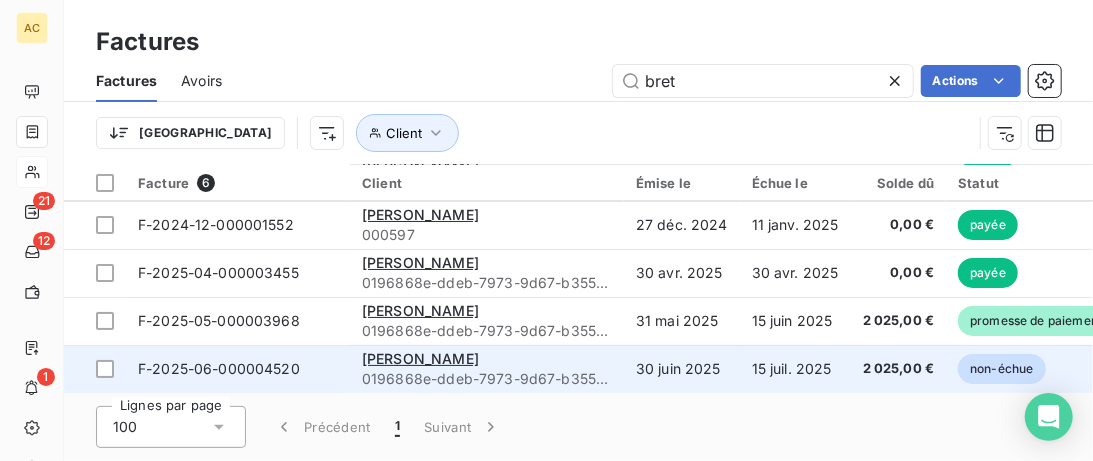 click on "F-2025-06-000004520" at bounding box center [238, 369] 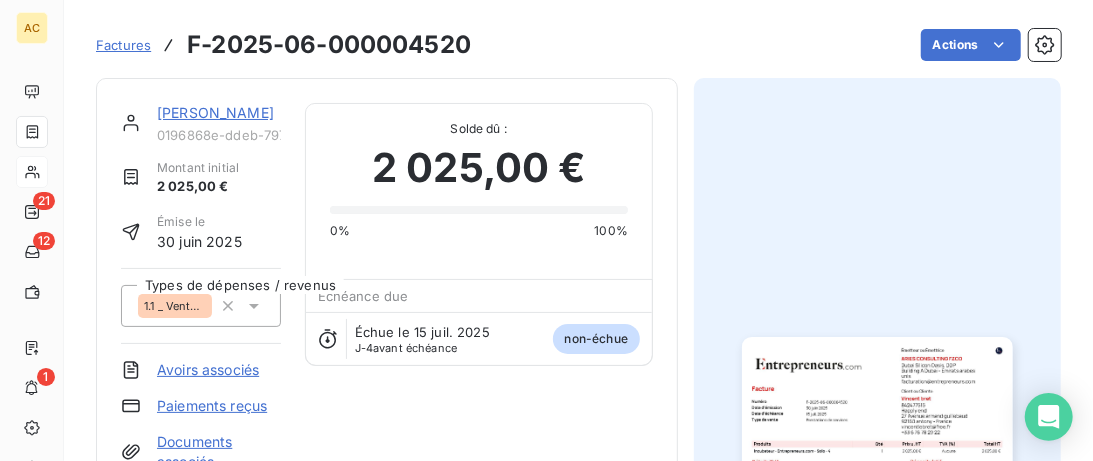 click on "Paiements reçus" at bounding box center [212, 406] 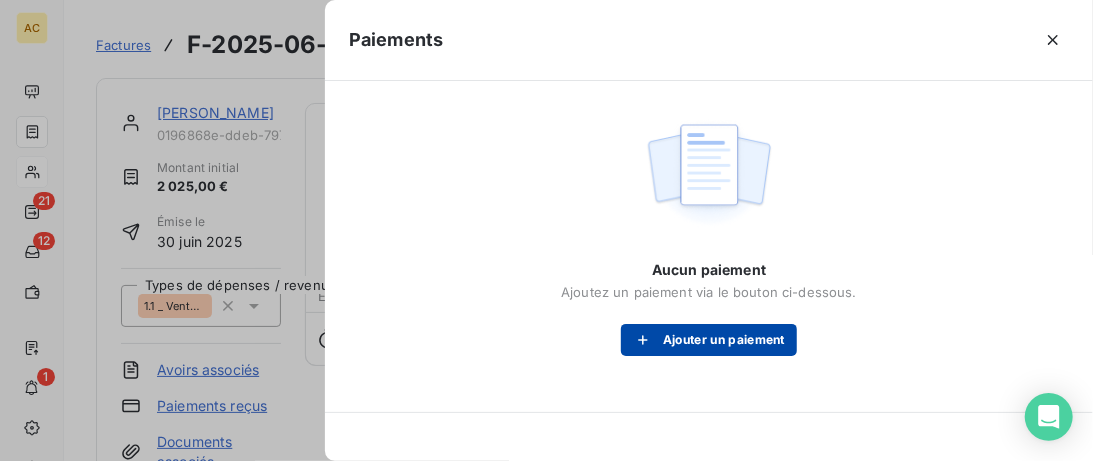 click on "Ajouter un paiement" at bounding box center [709, 340] 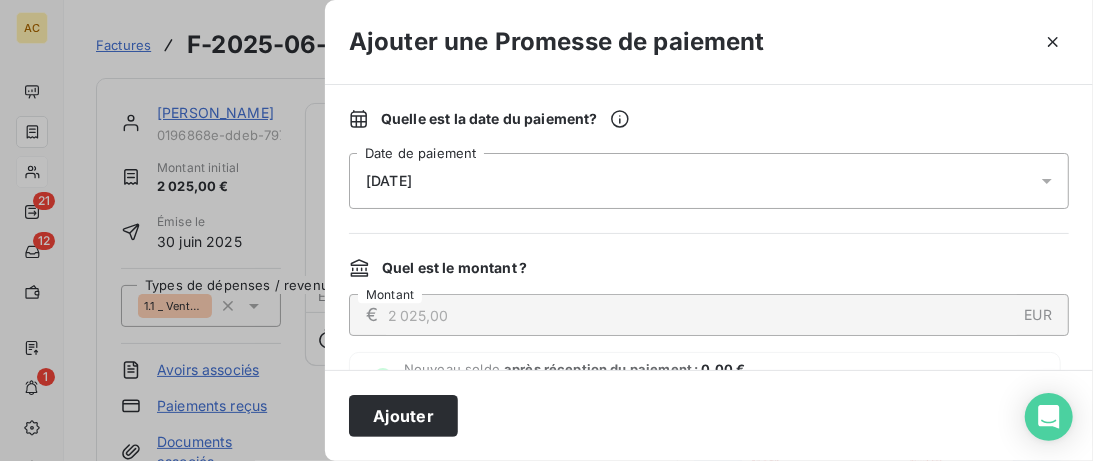 click on "12/07/2025" at bounding box center [709, 181] 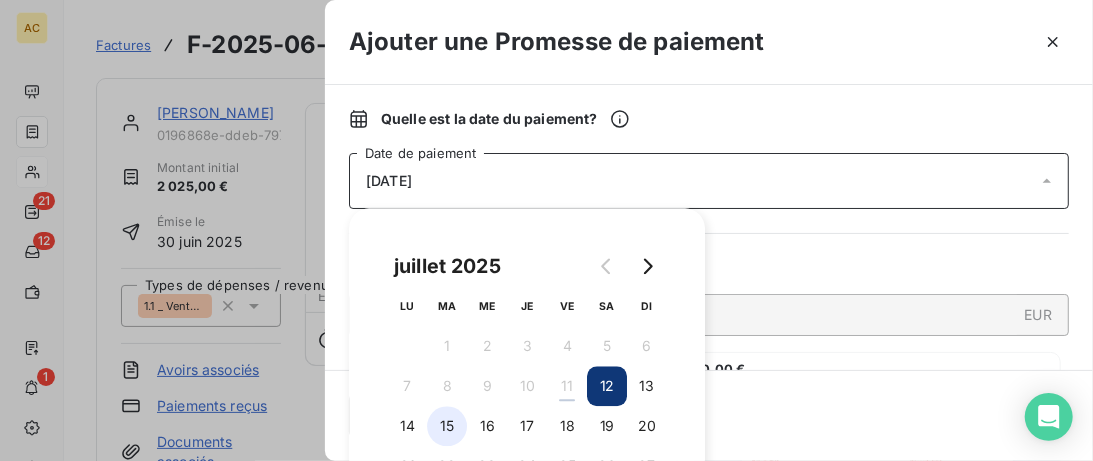 click on "15" at bounding box center [447, 426] 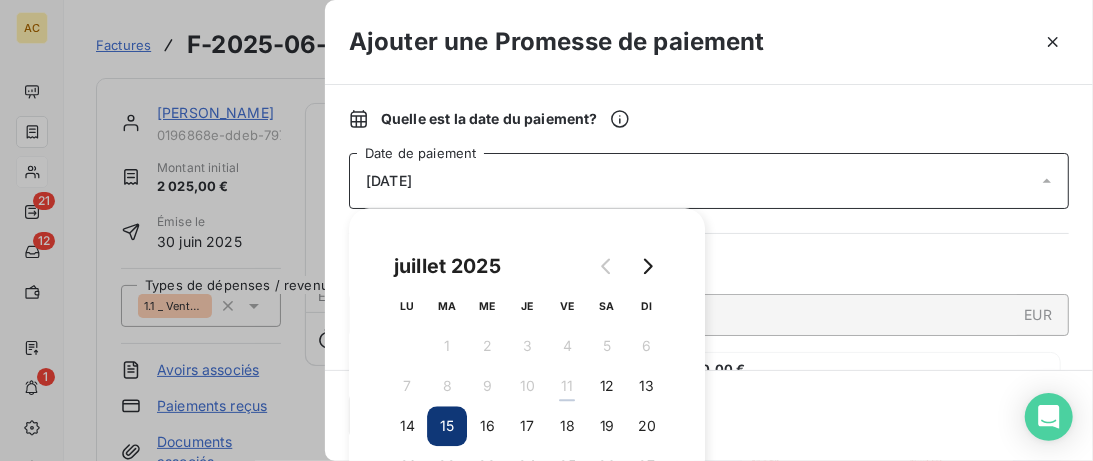 click on "Ajouter" at bounding box center (709, 415) 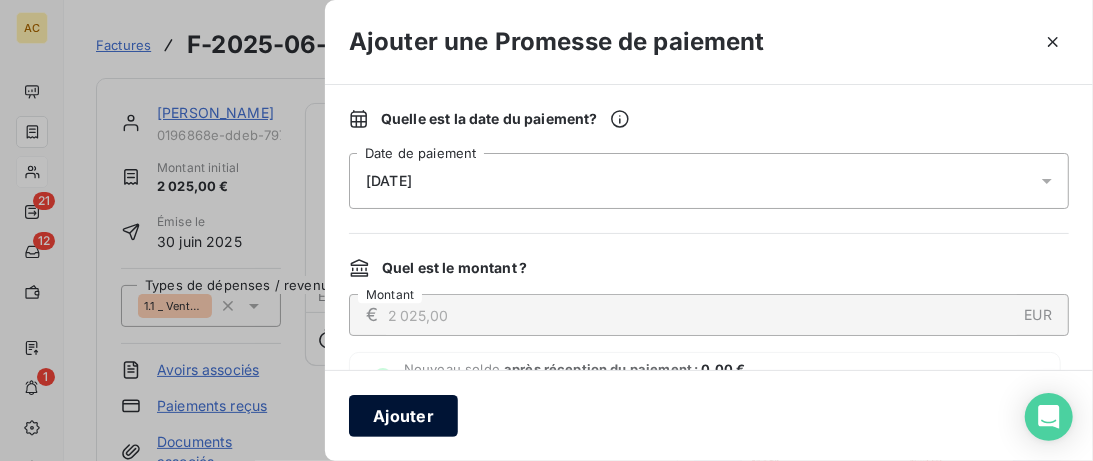 click on "Ajouter" at bounding box center (403, 416) 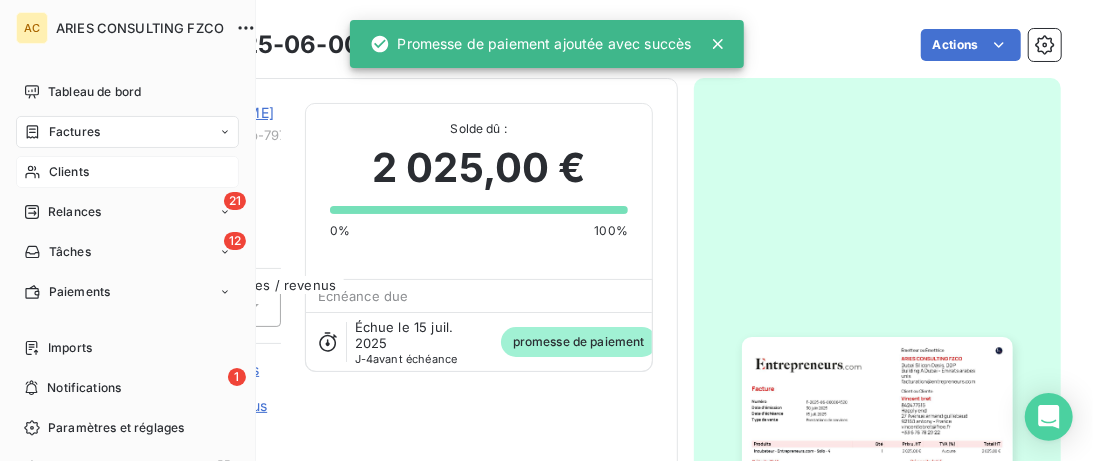 drag, startPoint x: 71, startPoint y: 172, endPoint x: 174, endPoint y: 167, distance: 103.121284 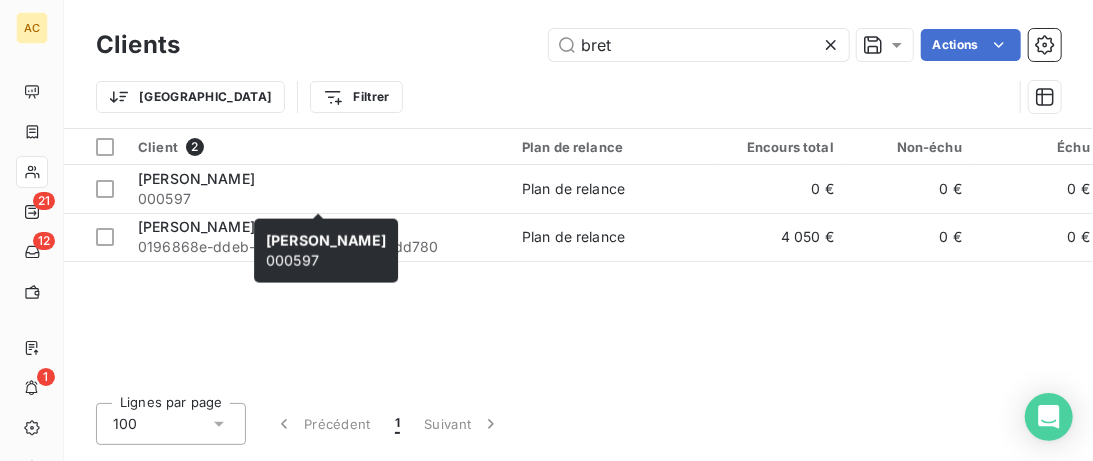 click on "Amandine [PERSON_NAME]" at bounding box center [326, 240] 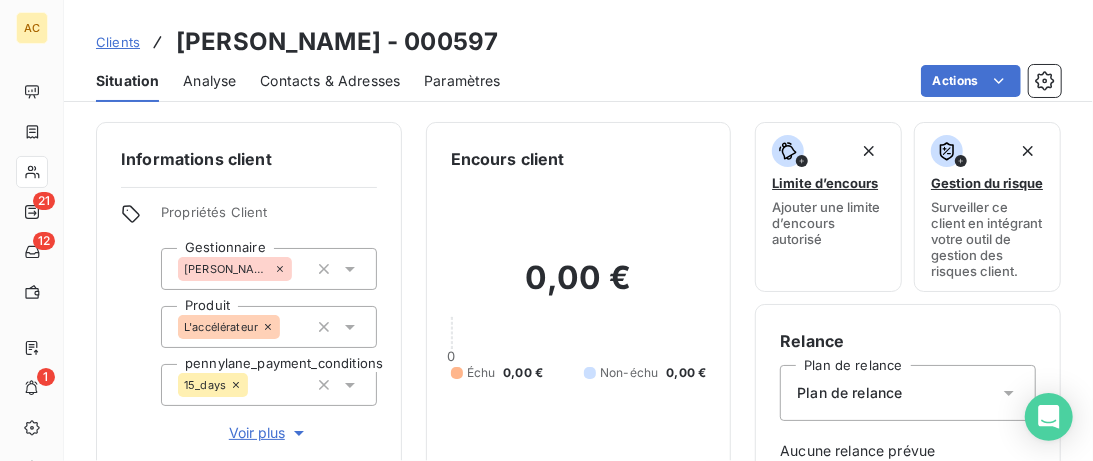 click on "Clients" at bounding box center (118, 42) 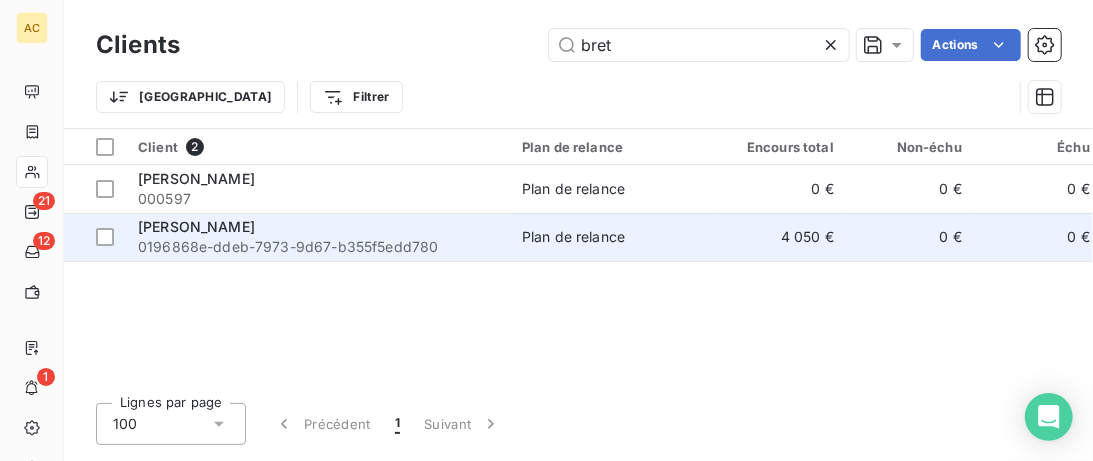 click on "[PERSON_NAME]" at bounding box center [318, 227] 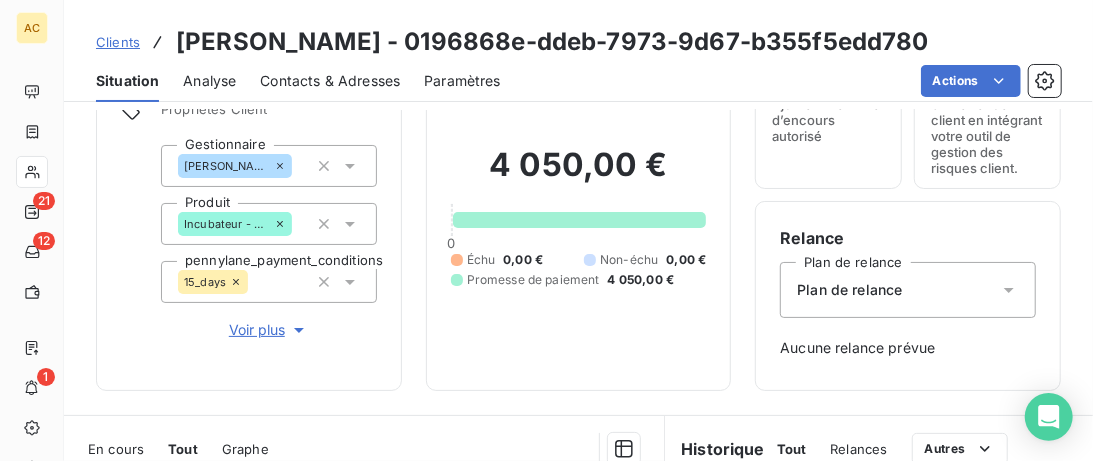 scroll, scrollTop: 0, scrollLeft: 0, axis: both 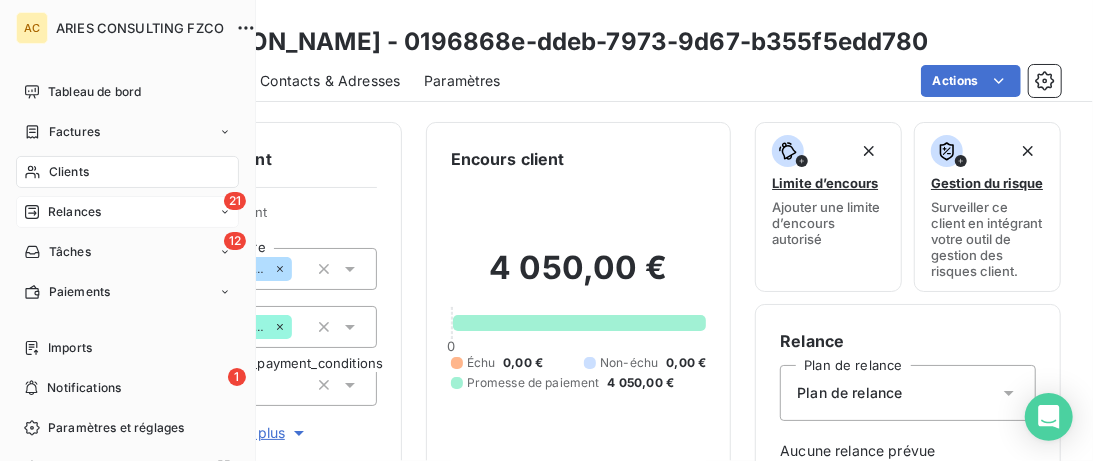 click on "Relances" at bounding box center (74, 212) 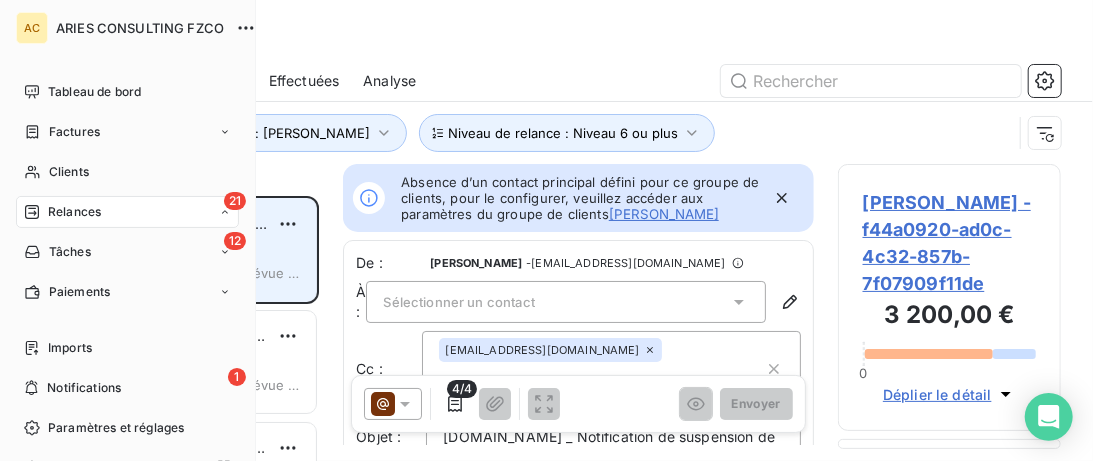 scroll, scrollTop: 1, scrollLeft: 1, axis: both 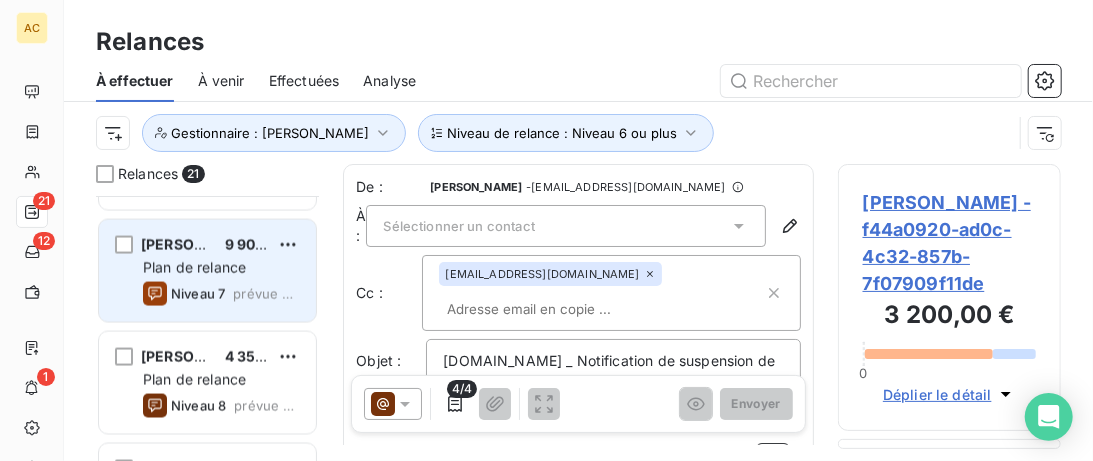 click on "Plan de relance" at bounding box center (194, 267) 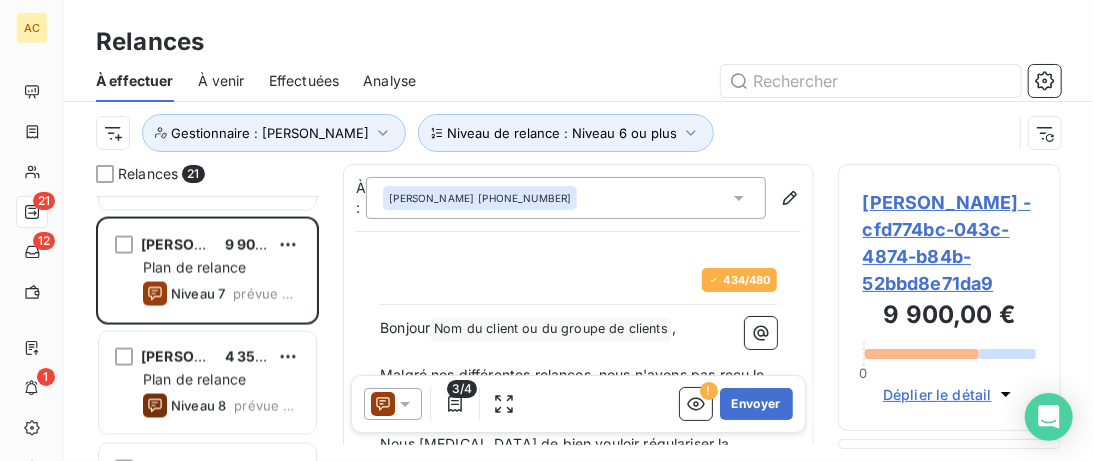 scroll, scrollTop: 1436, scrollLeft: 0, axis: vertical 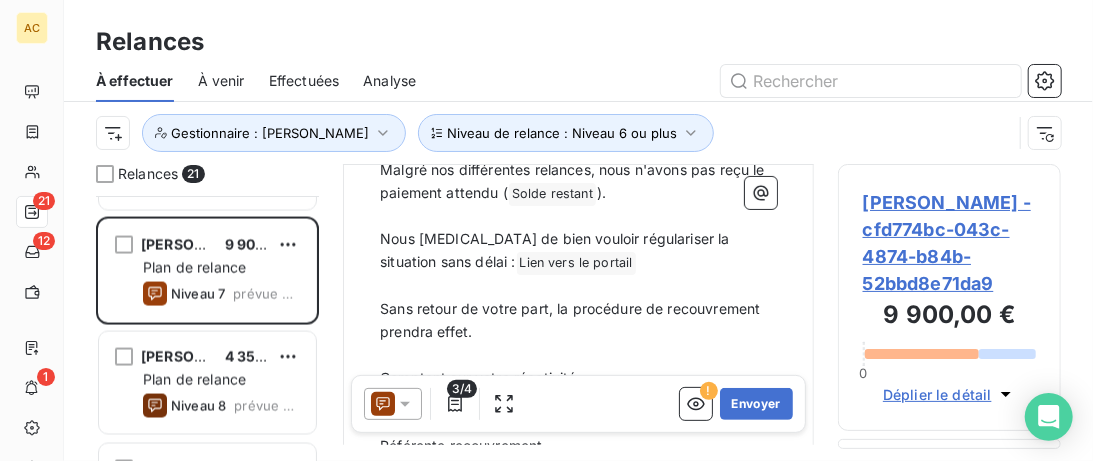 click on "﻿" at bounding box center (578, 286) 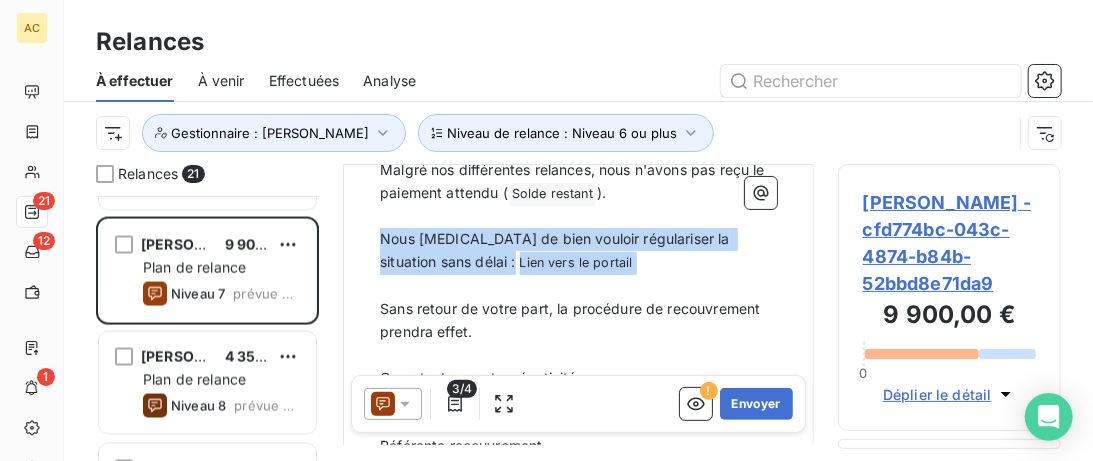 click on "﻿" at bounding box center [578, 286] 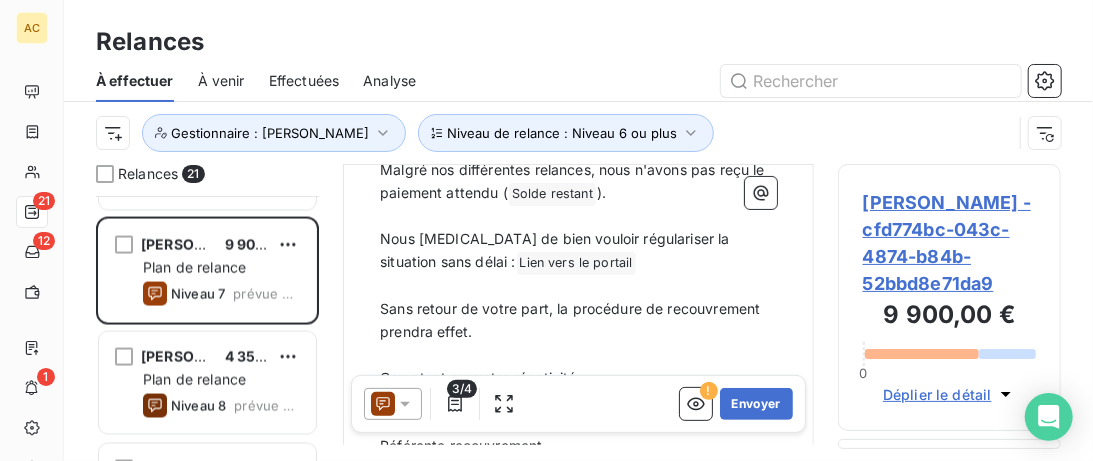 click on "Nous prions de bien vouloir régulariser la situation sans délai :  Lien vers le portail ﻿ ﻿" at bounding box center [578, 251] 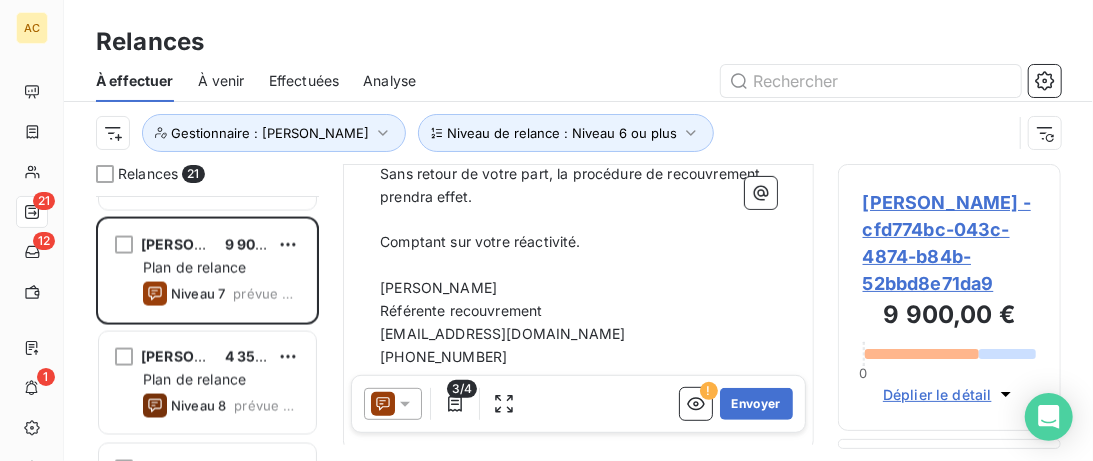 scroll, scrollTop: 411, scrollLeft: 0, axis: vertical 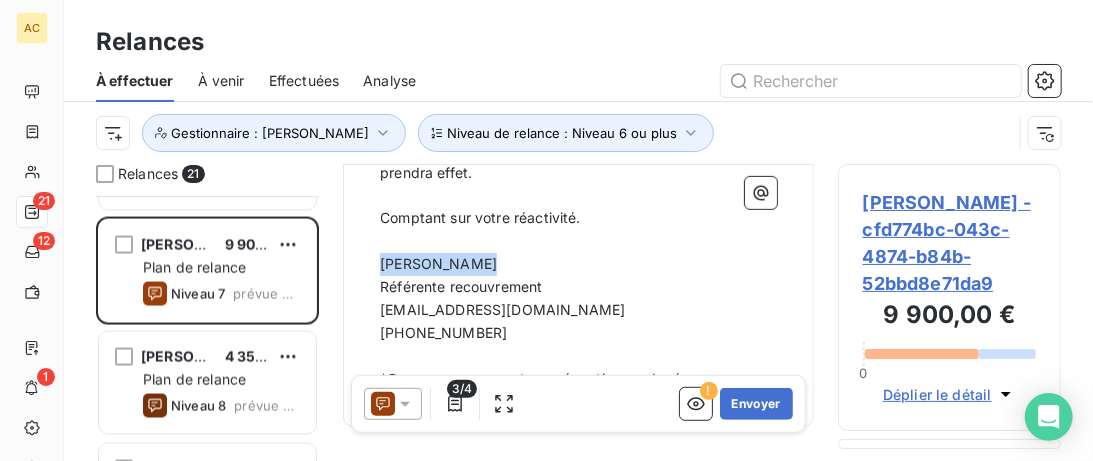 drag, startPoint x: 496, startPoint y: 264, endPoint x: 368, endPoint y: 260, distance: 128.06248 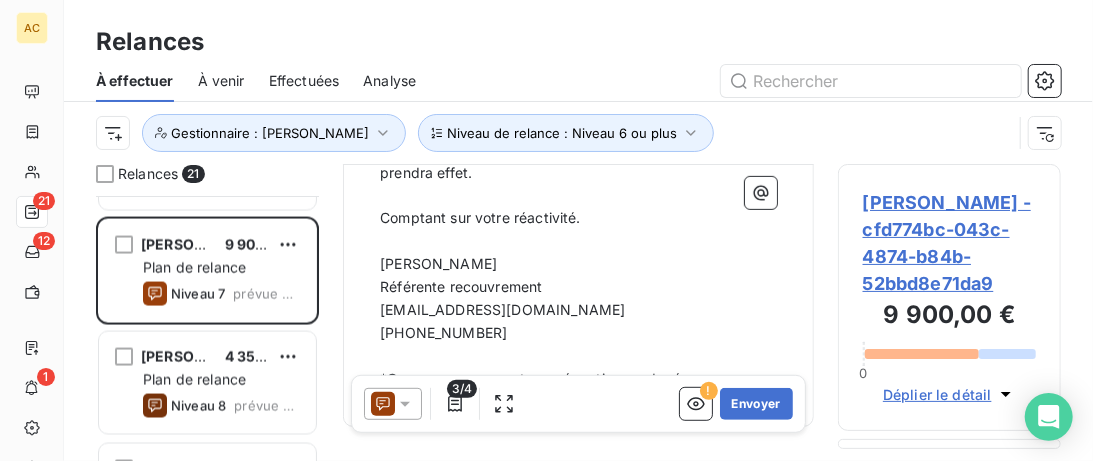 click on "+33 7 80 90 89 26" at bounding box center (578, 333) 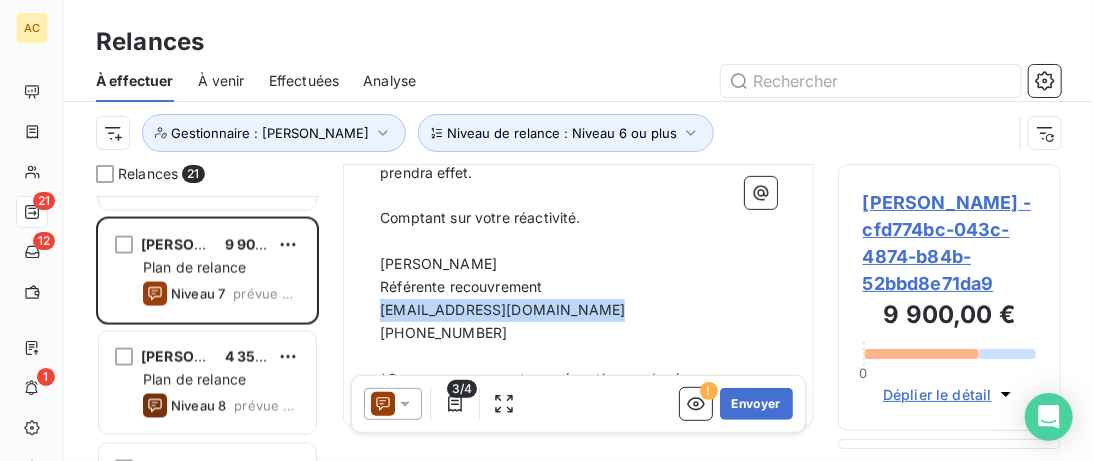 drag, startPoint x: 519, startPoint y: 332, endPoint x: 451, endPoint y: 332, distance: 68 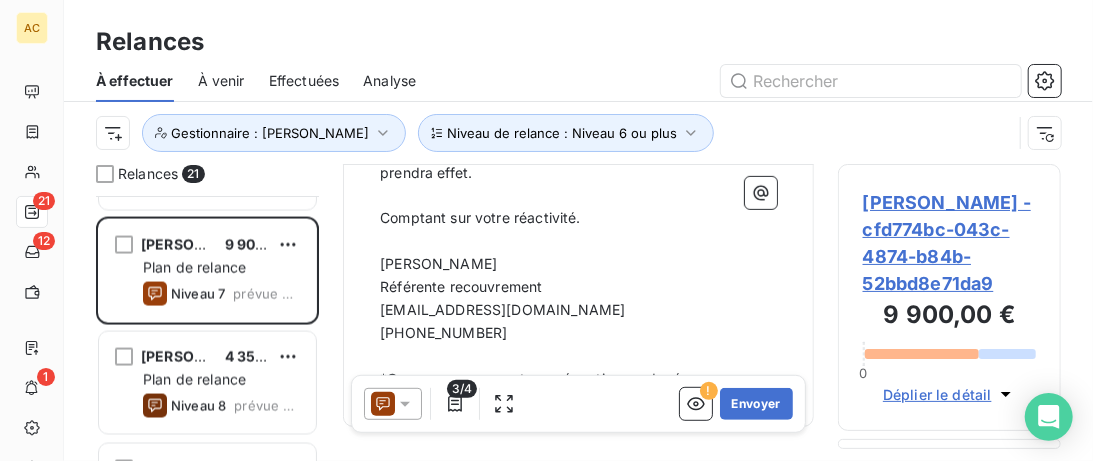 click on "+33 7 80 90 89 26" at bounding box center [578, 333] 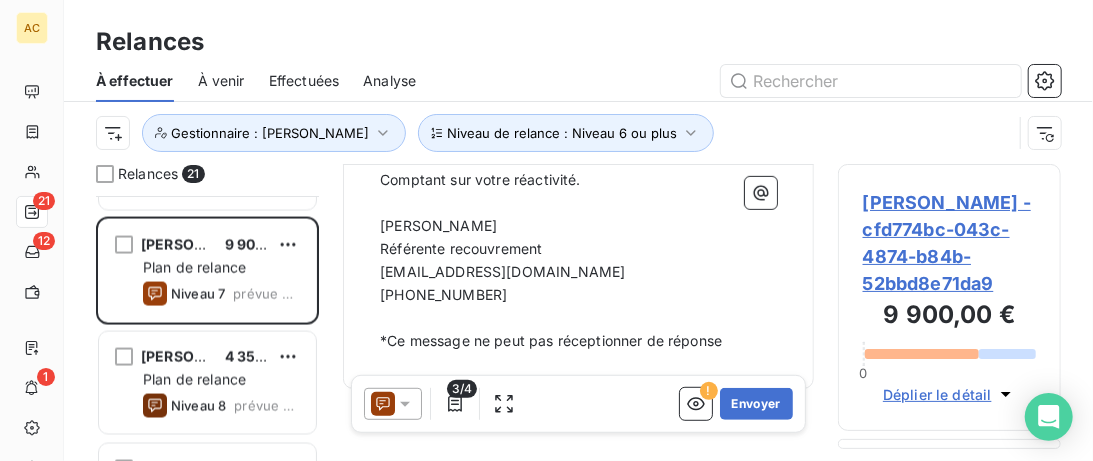 scroll, scrollTop: 472, scrollLeft: 0, axis: vertical 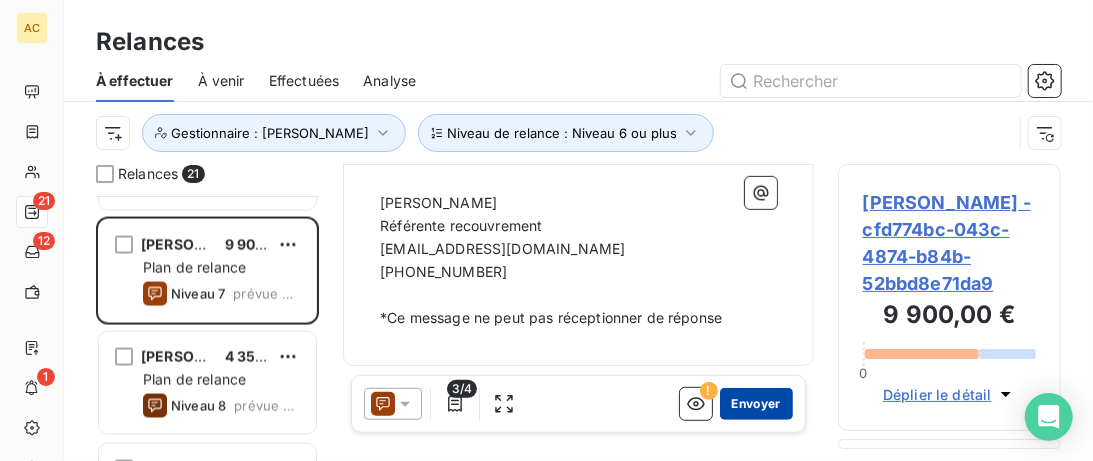 click on "Envoyer" at bounding box center (756, 404) 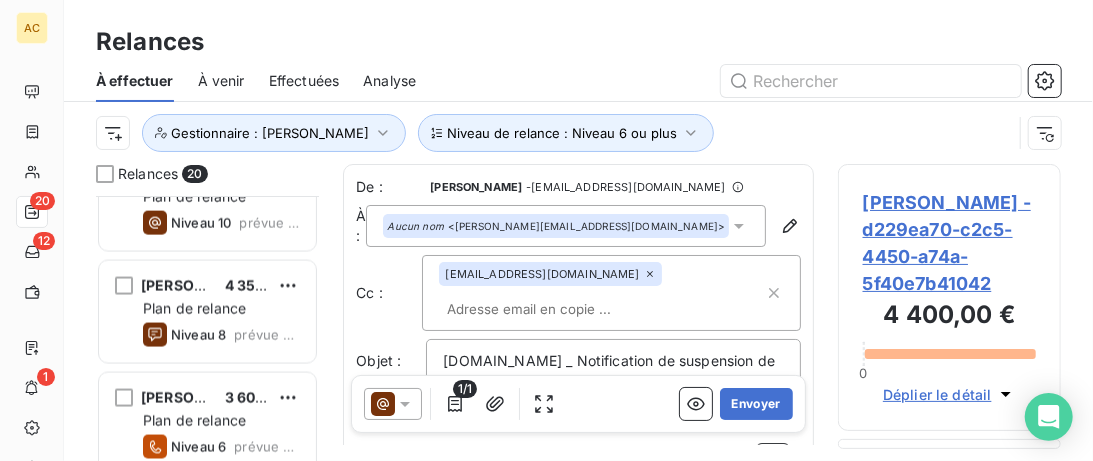 scroll, scrollTop: 1436, scrollLeft: 0, axis: vertical 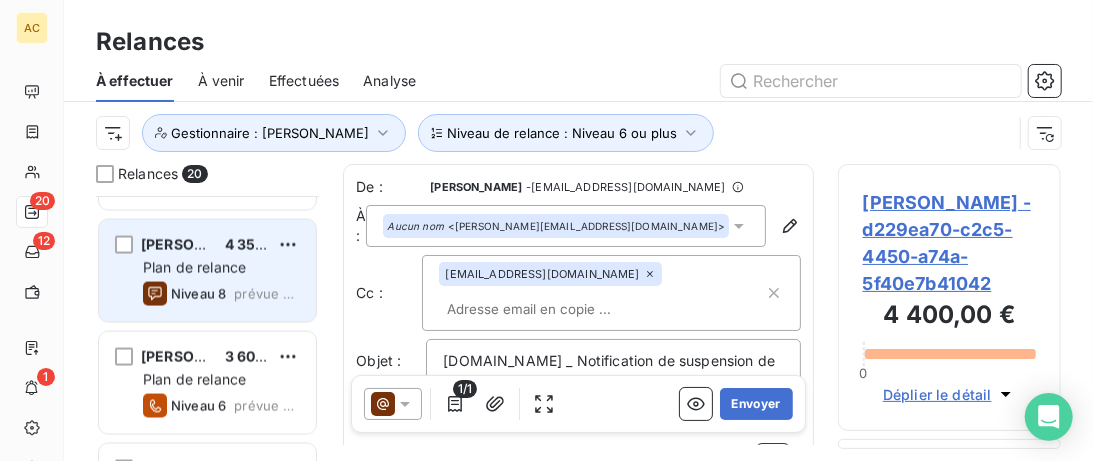 click on "Samir Agouni 4 350,00 € Plan de relance Niveau 8 prévue depuis 3 jours" at bounding box center (207, 271) 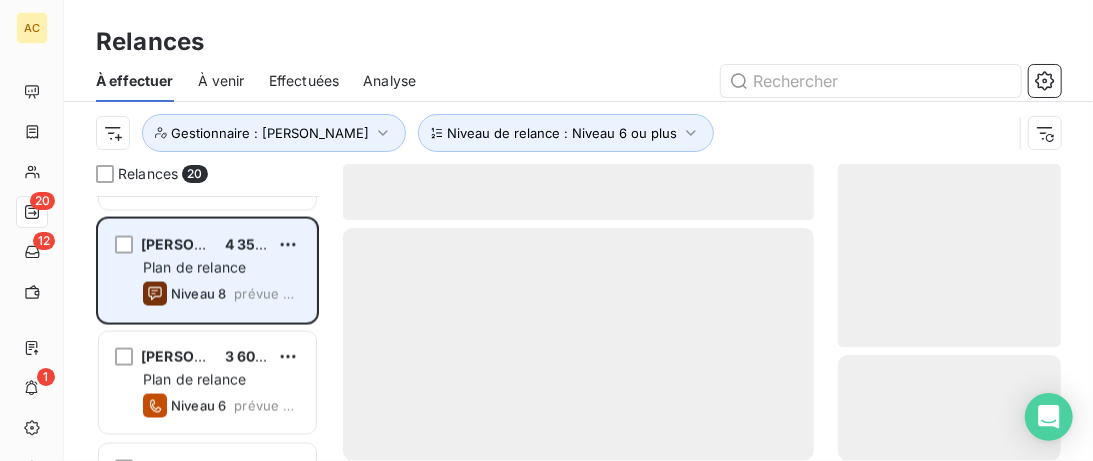 click on "Samir Agouni 4 350,00 € Plan de relance Niveau 8 prévue depuis 3 jours" at bounding box center [207, 271] 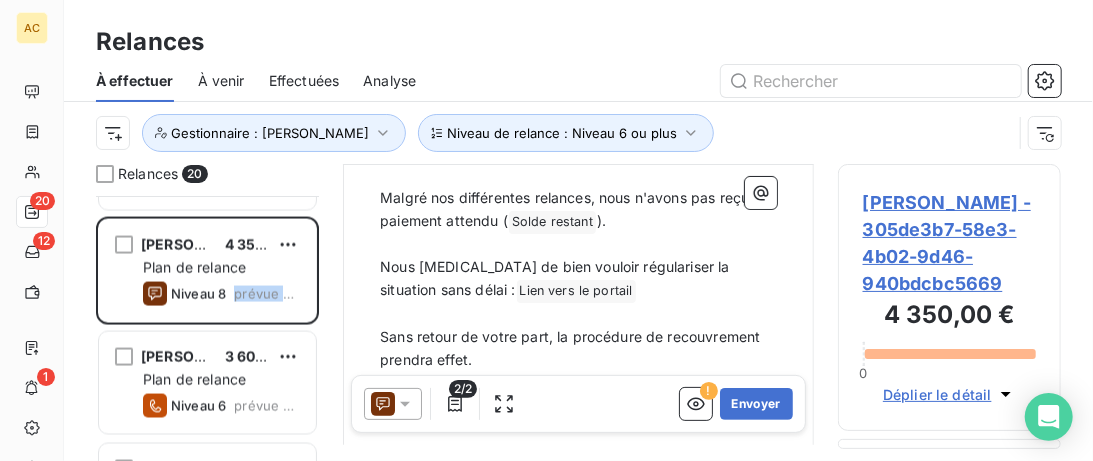 scroll, scrollTop: 206, scrollLeft: 0, axis: vertical 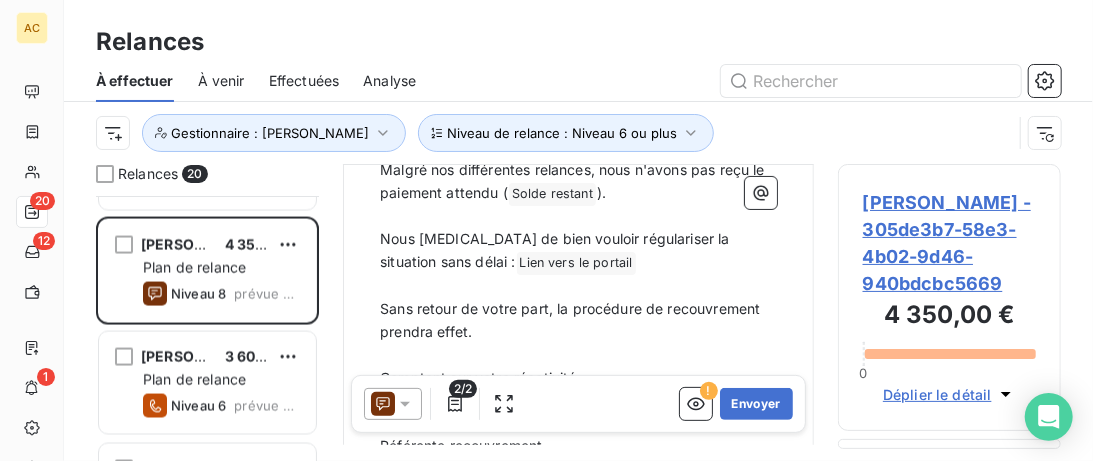 click on "Nous prions de bien vouloir régulariser la situation sans délai :  Lien vers le portail ﻿ ﻿" at bounding box center [578, 251] 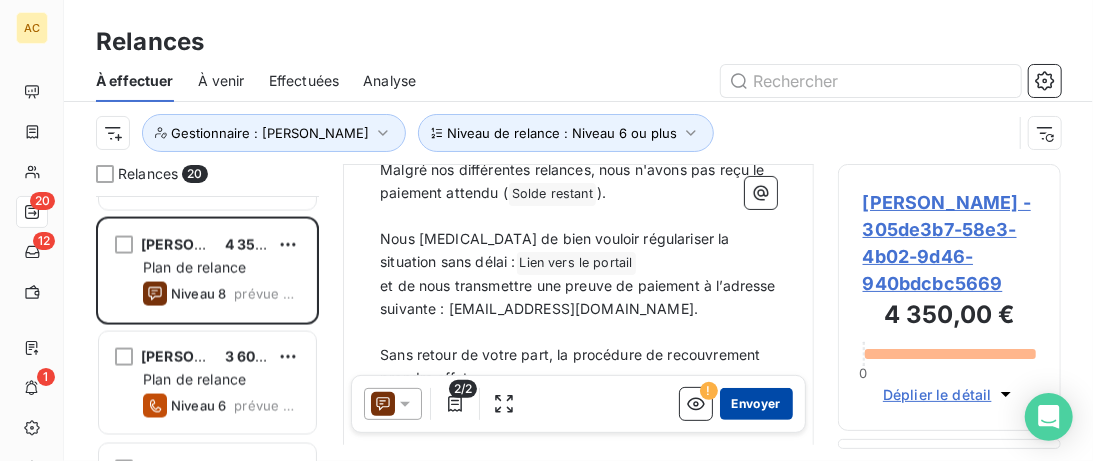 click on "Envoyer" at bounding box center [756, 404] 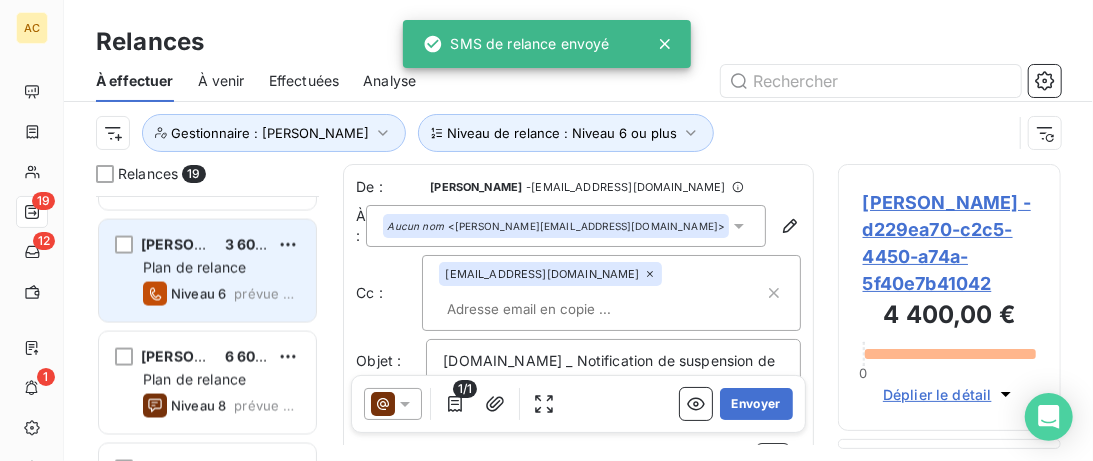 click on "Xavier Theillet 3 600,00 € Plan de relance Niveau 6 prévue depuis 3 jours" at bounding box center [207, 271] 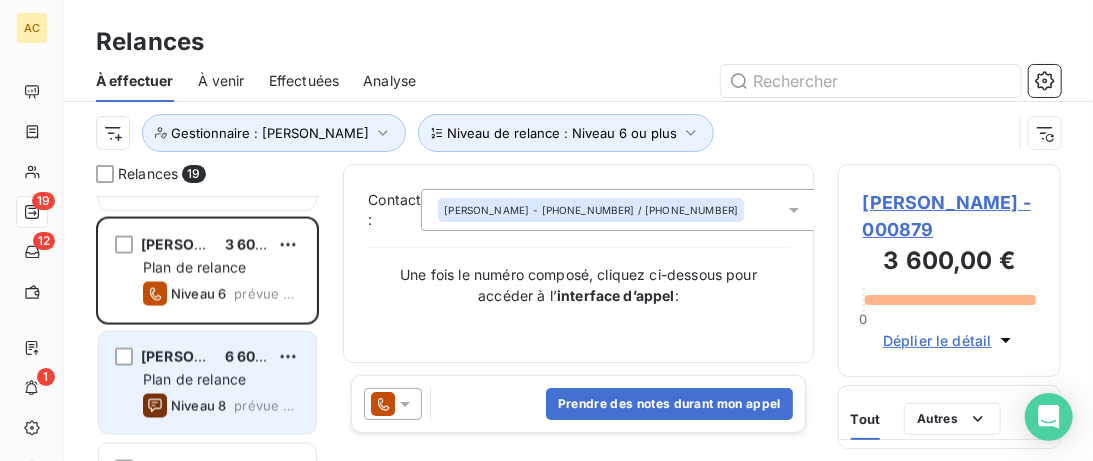click on "John Guillou 6 600,00 € Plan de relance Niveau 8 prévue depuis 2 jours" at bounding box center [207, 383] 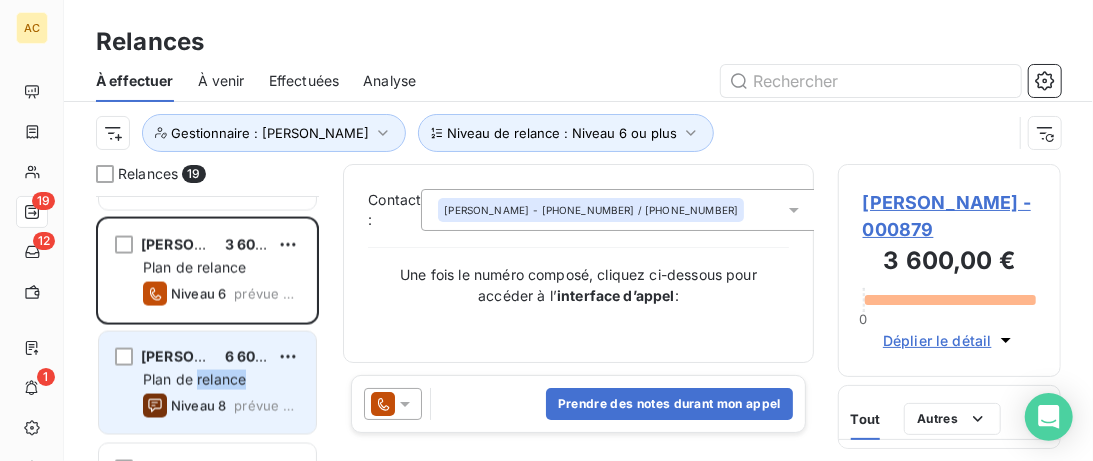 click on "John Guillou 6 600,00 € Plan de relance Niveau 8 prévue depuis 2 jours" at bounding box center [207, 383] 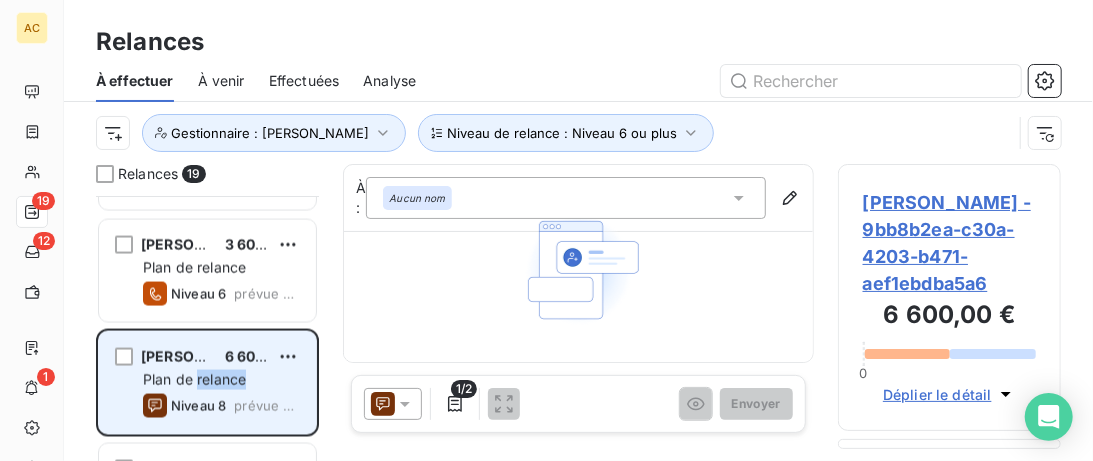click on "Plan de relance" at bounding box center [221, 380] 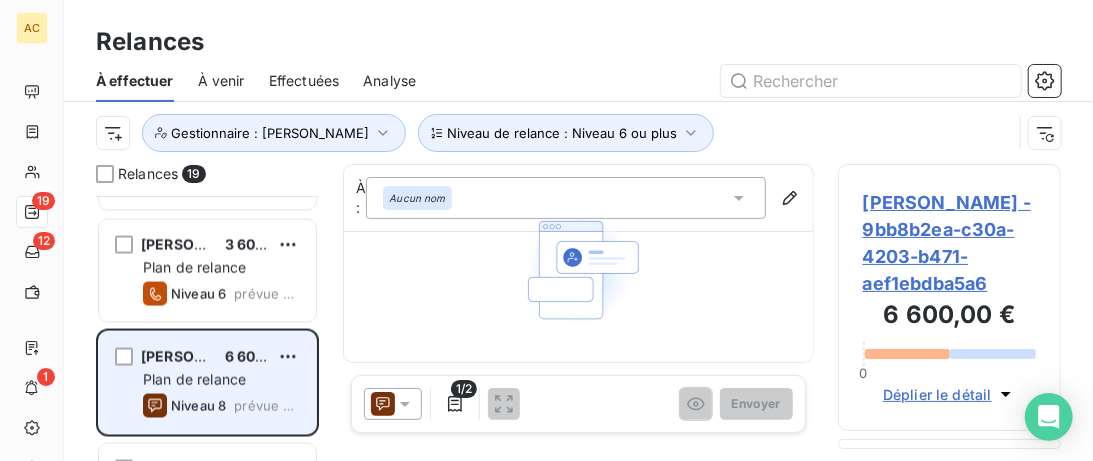 click on "Plan de relance" at bounding box center (221, 380) 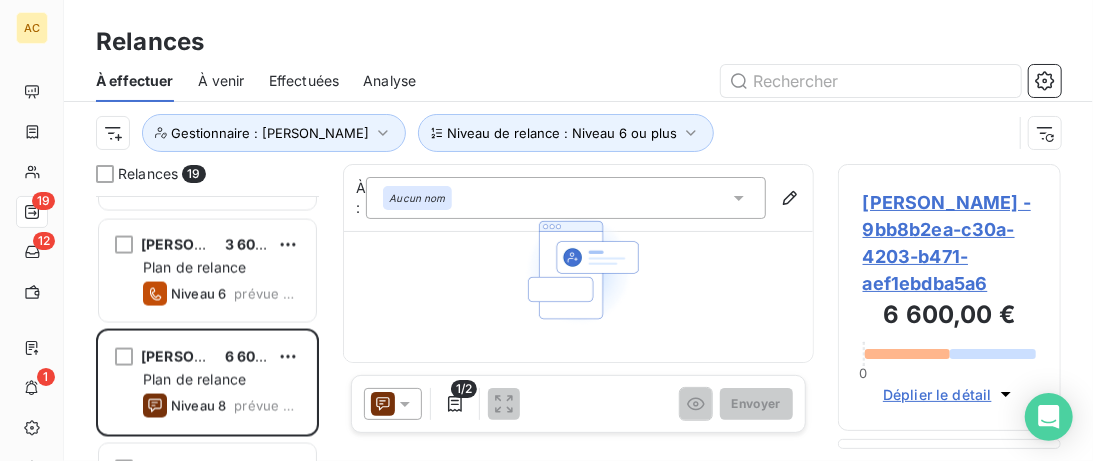click on "Aucun numéro de téléphone renseigné pour le contact Modifier le contact pour accéder à la relance Modifier le contact" at bounding box center (579, 330) 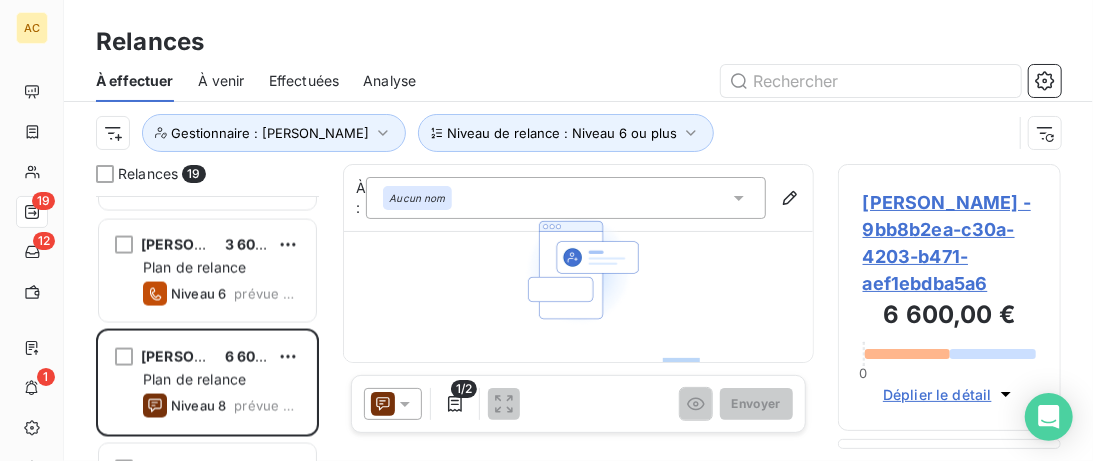 click on "Aucun numéro de téléphone renseigné pour le contact Modifier le contact pour accéder à la relance Modifier le contact" at bounding box center [579, 330] 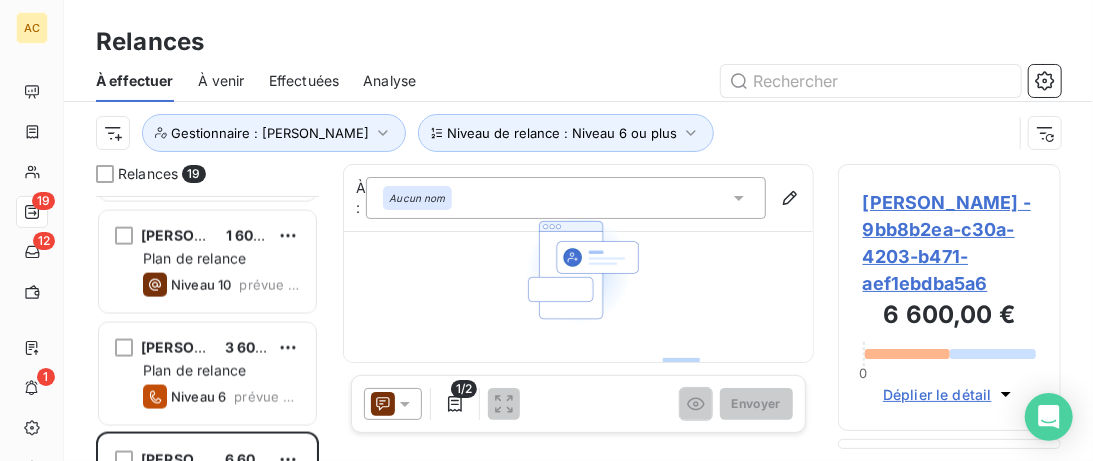 scroll, scrollTop: 1436, scrollLeft: 0, axis: vertical 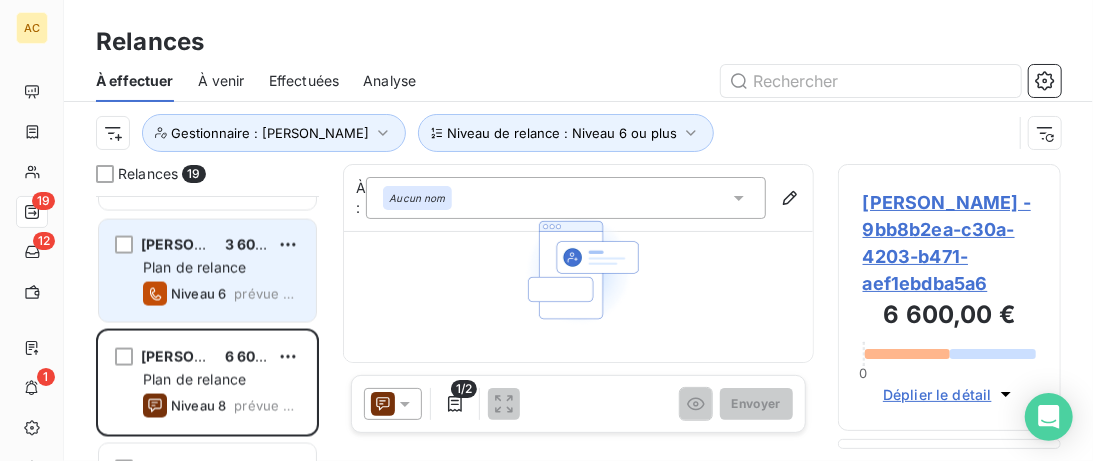 click on "Plan de relance" at bounding box center [221, 268] 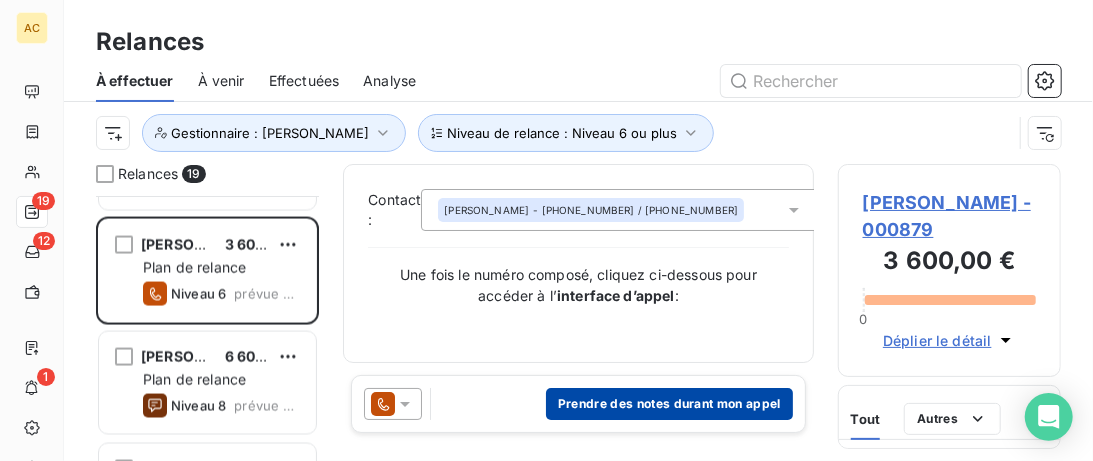 click on "Prendre des notes durant mon appel" at bounding box center [669, 404] 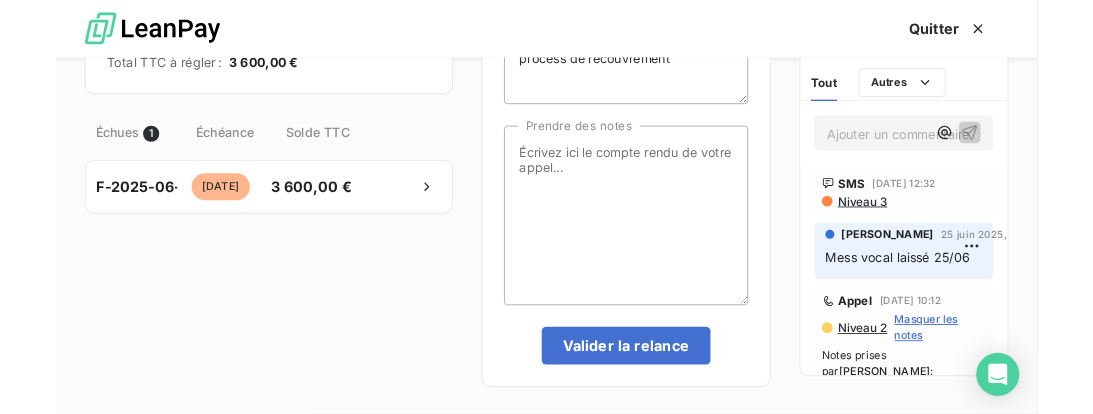 scroll, scrollTop: 0, scrollLeft: 0, axis: both 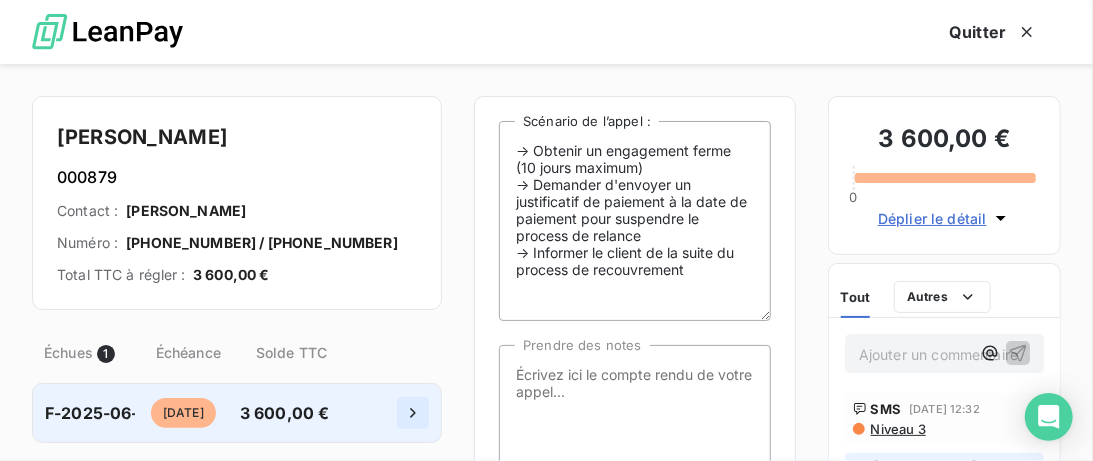 click 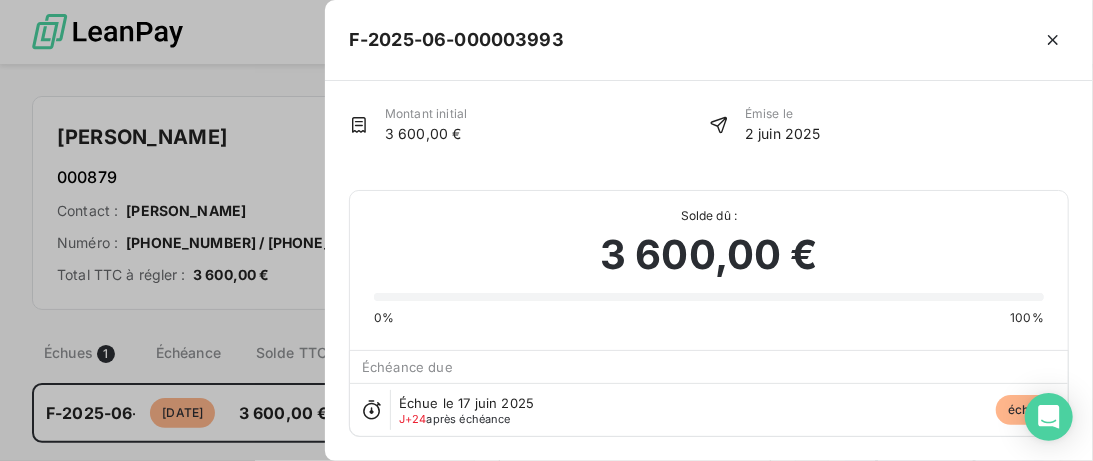 click on "F-2025-06-000003993" at bounding box center [709, 40] 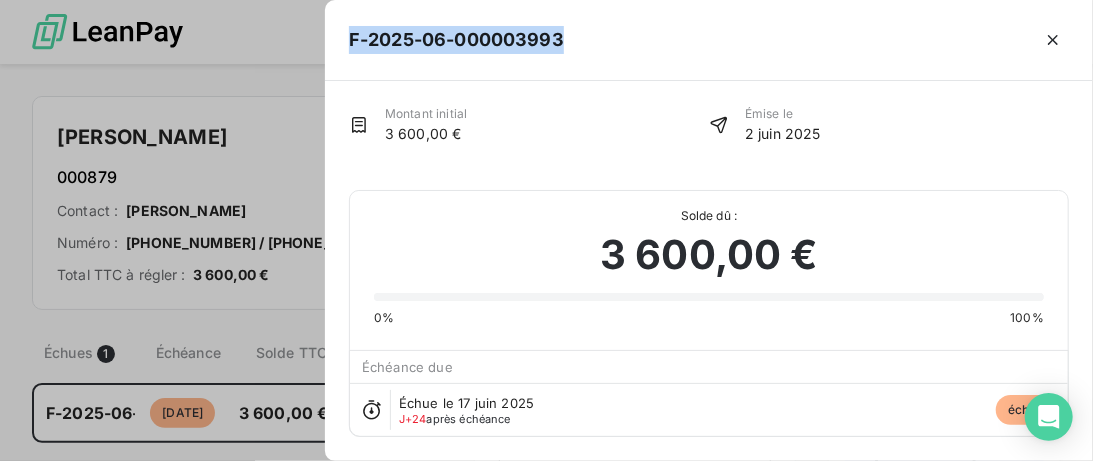 drag, startPoint x: 578, startPoint y: 40, endPoint x: 347, endPoint y: 40, distance: 231 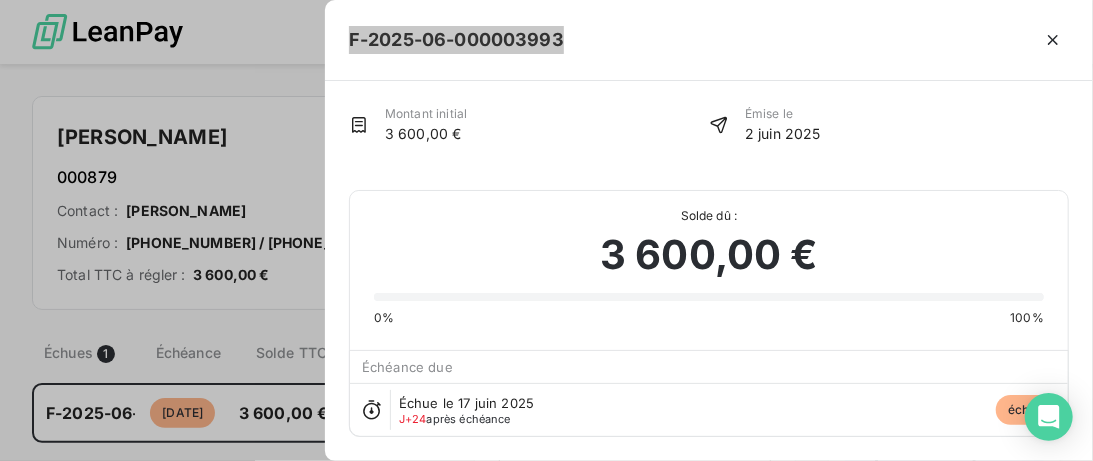 scroll, scrollTop: 218, scrollLeft: 223, axis: both 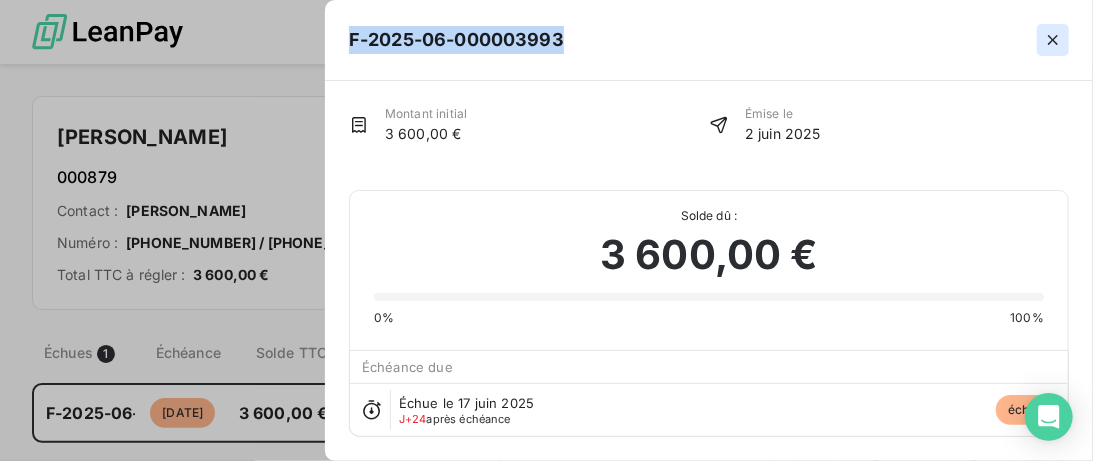 click 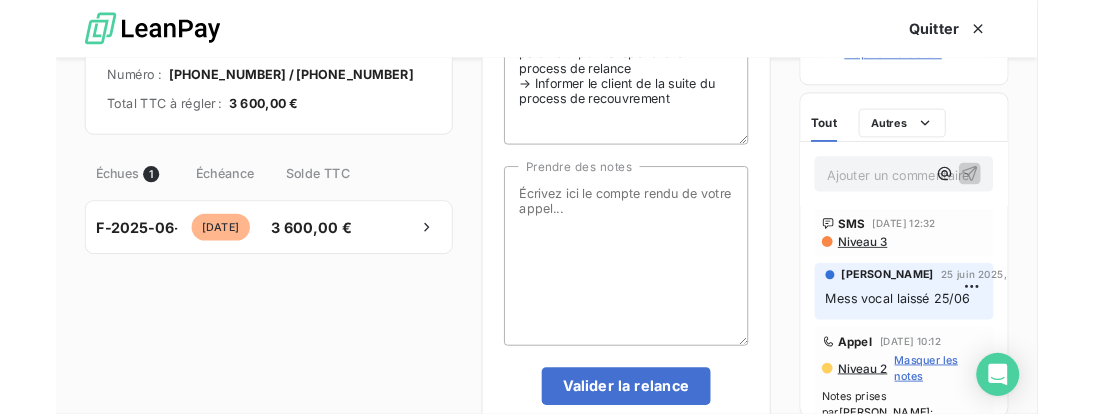 scroll, scrollTop: 210, scrollLeft: 0, axis: vertical 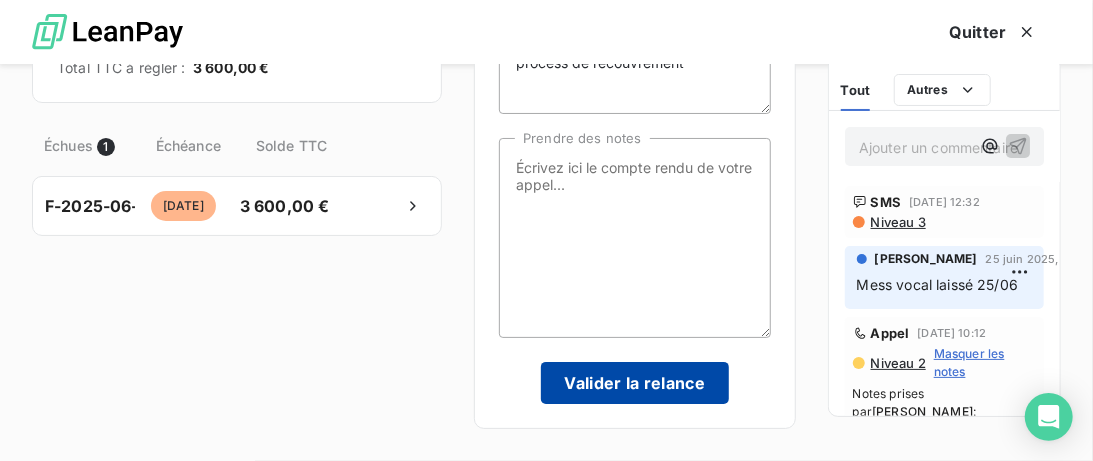 click on "Valider la relance" at bounding box center [635, 383] 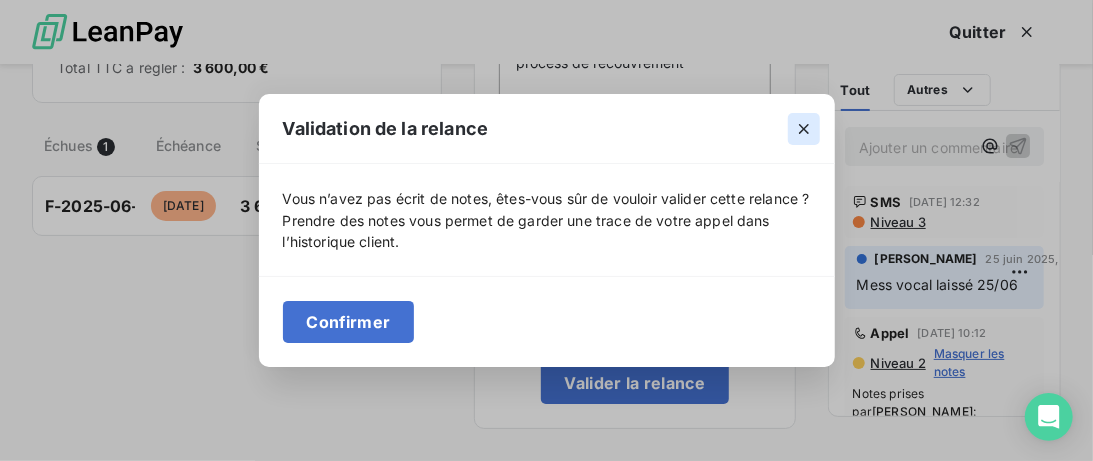 click 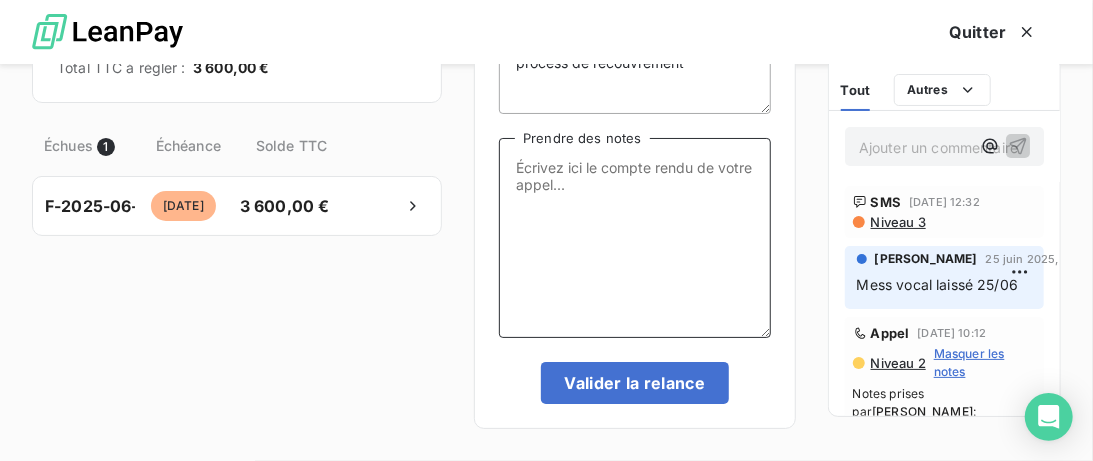 click on "Prendre des notes" at bounding box center (635, 238) 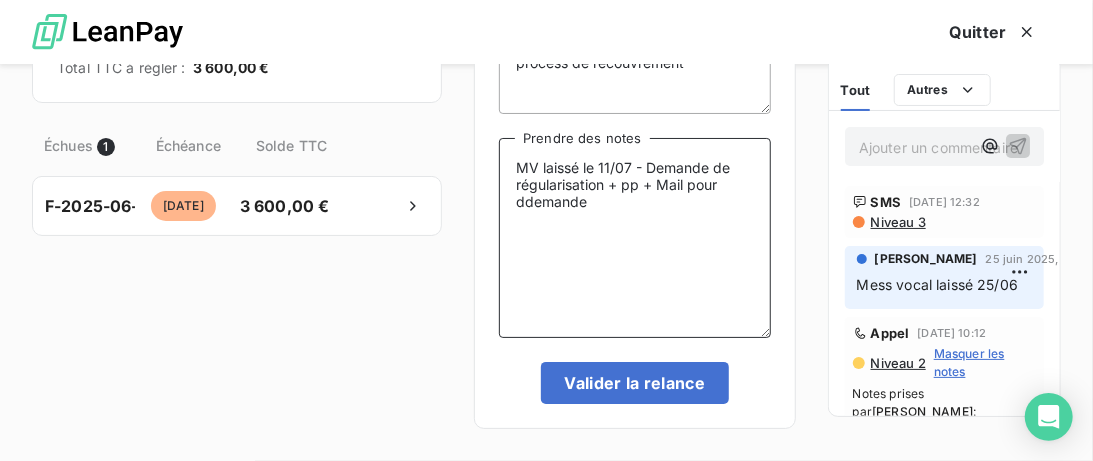 click on "MV laissé le 11/07 - Demande de régularisation + pp + Mail pour ddemande" at bounding box center (635, 238) 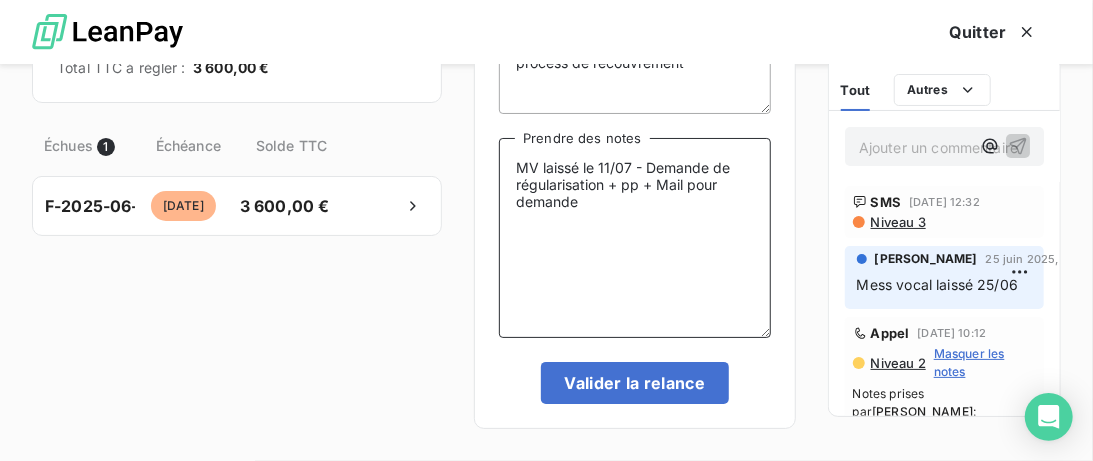 click on "MV laissé le 11/07 - Demande de régularisation + pp + Mail pour demande" at bounding box center (635, 238) 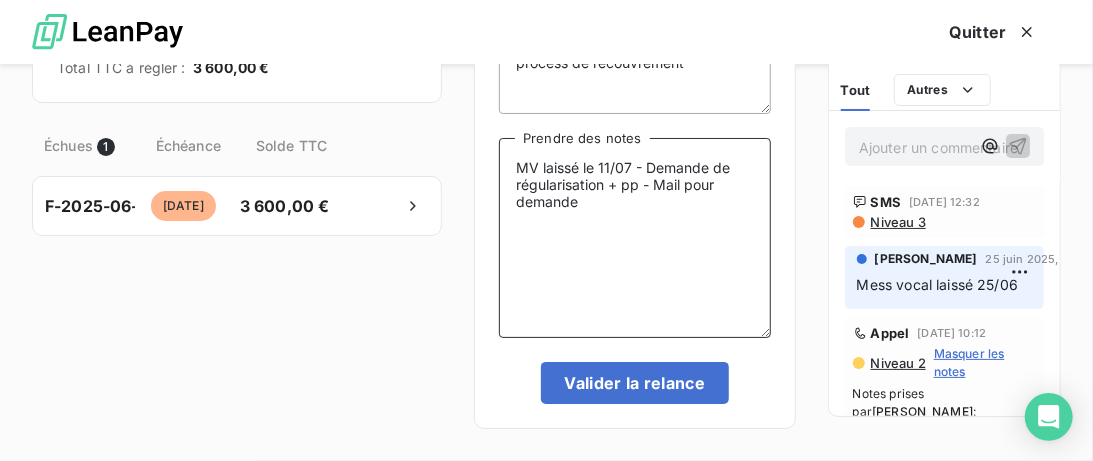 click on "MV laissé le 11/07 - Demande de régularisation + pp - Mail pour demande" at bounding box center (635, 238) 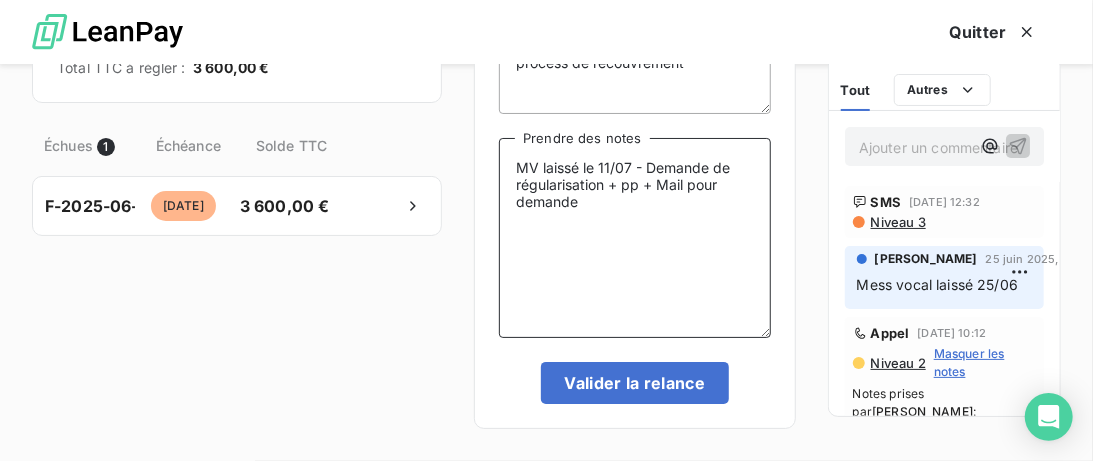 click on "MV laissé le 11/07 - Demande de régularisation + pp + Mail pour demande" at bounding box center [635, 238] 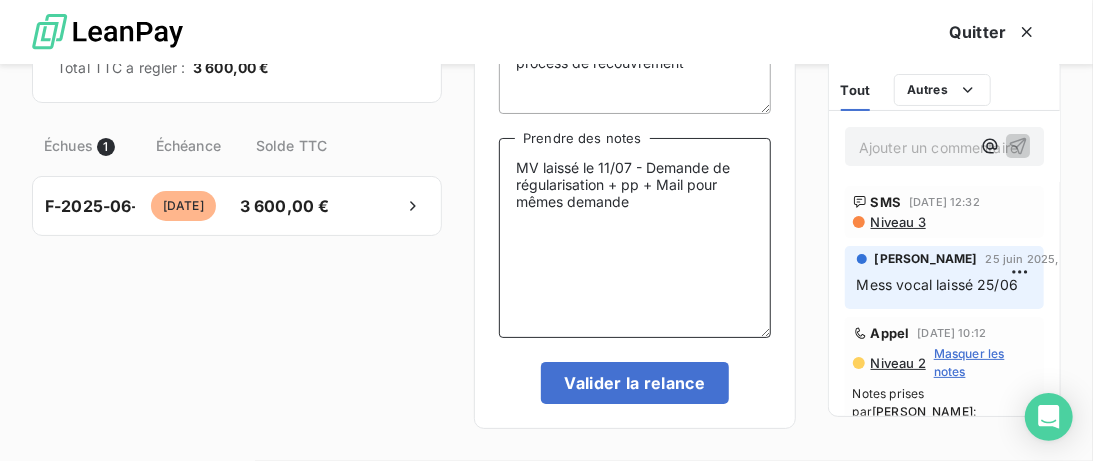 click on "MV laissé le 11/07 - Demande de régularisation + pp + Mail pour mêmes demande" at bounding box center [635, 238] 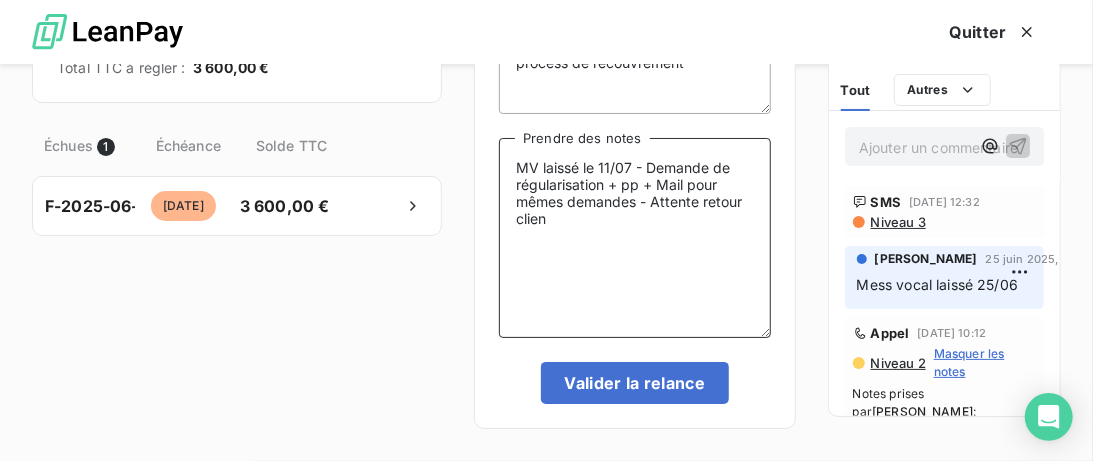 type on "MV laissé le 11/07 - Demande de régularisation + pp + Mail pour mêmes demandes - Attente retour client" 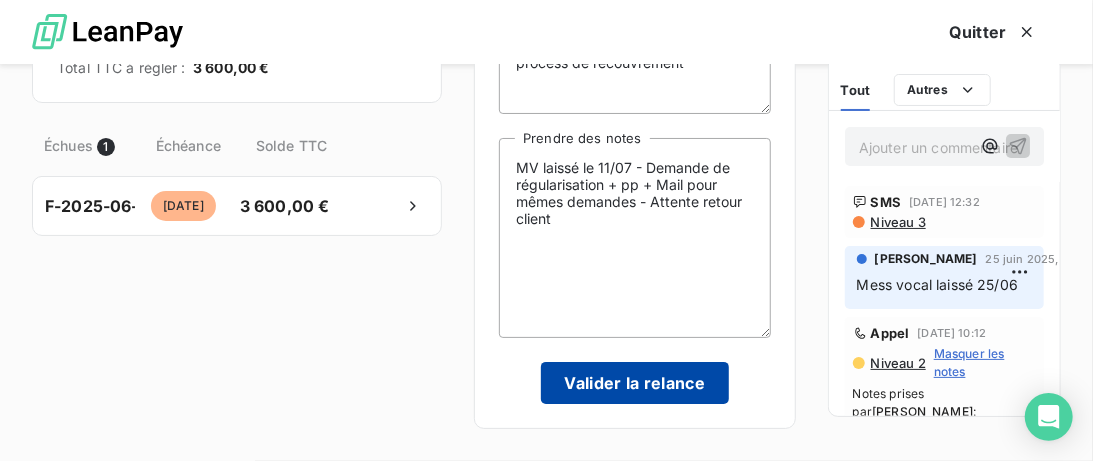 click on "Valider la relance" at bounding box center [635, 383] 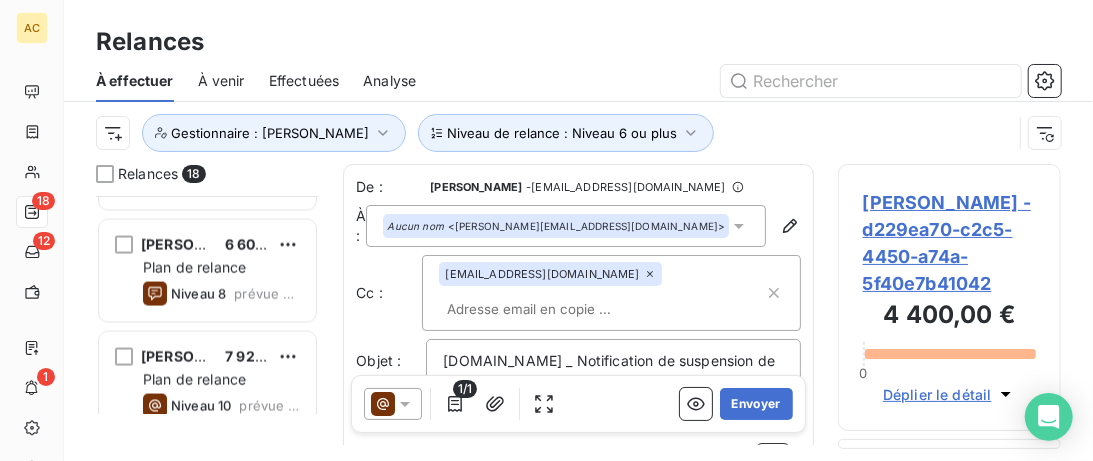 scroll, scrollTop: 218, scrollLeft: 223, axis: both 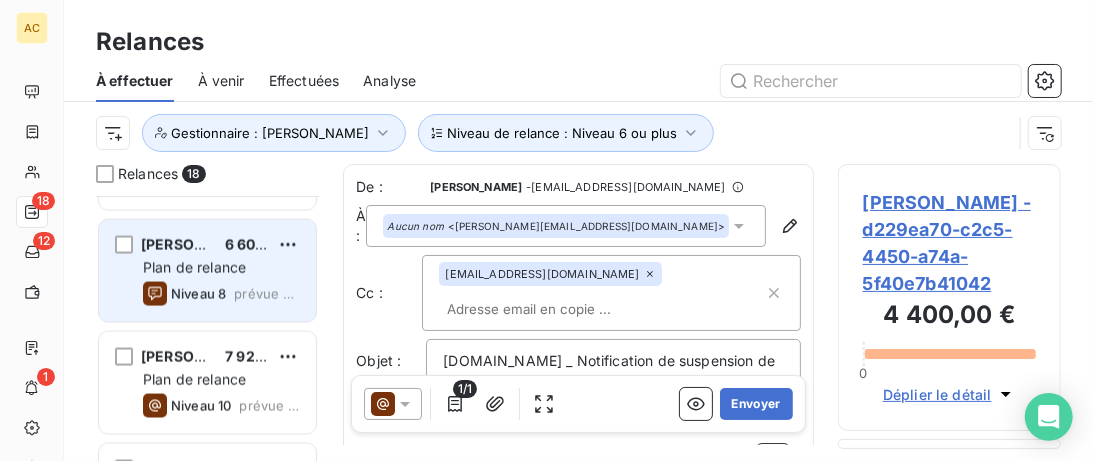 click on "Plan de relance" at bounding box center (221, 268) 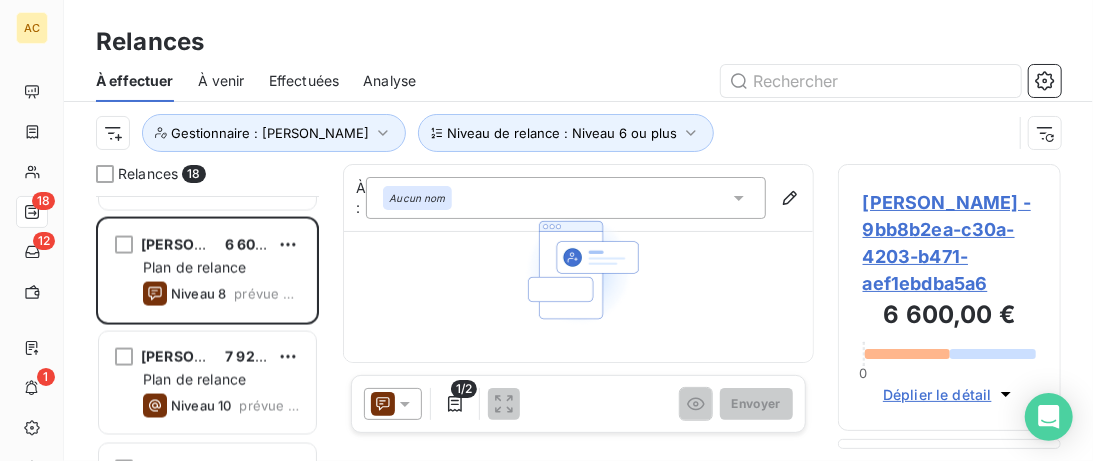 click 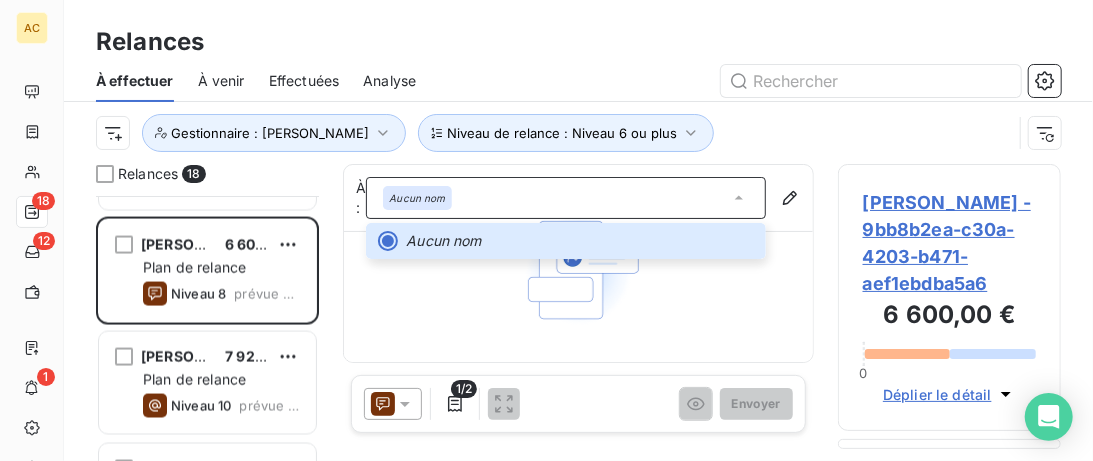 click 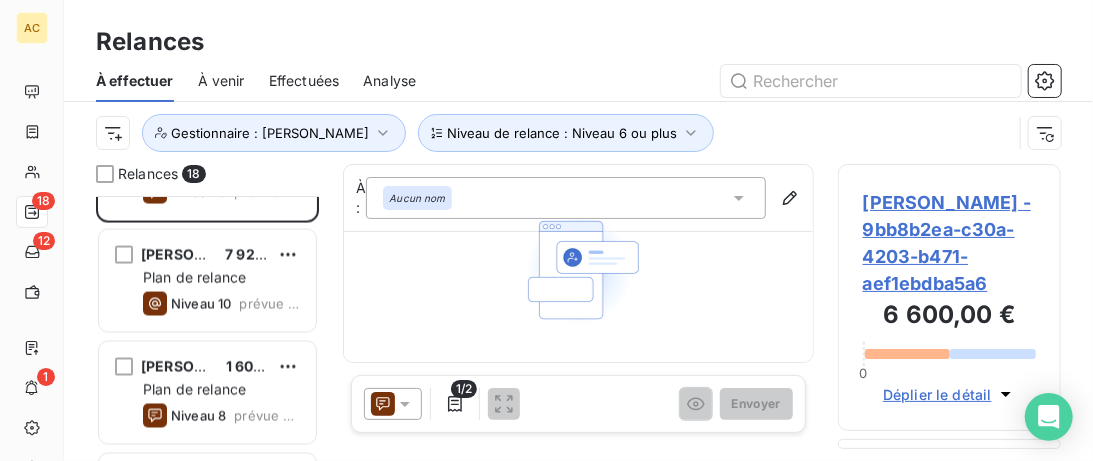 scroll, scrollTop: 1641, scrollLeft: 0, axis: vertical 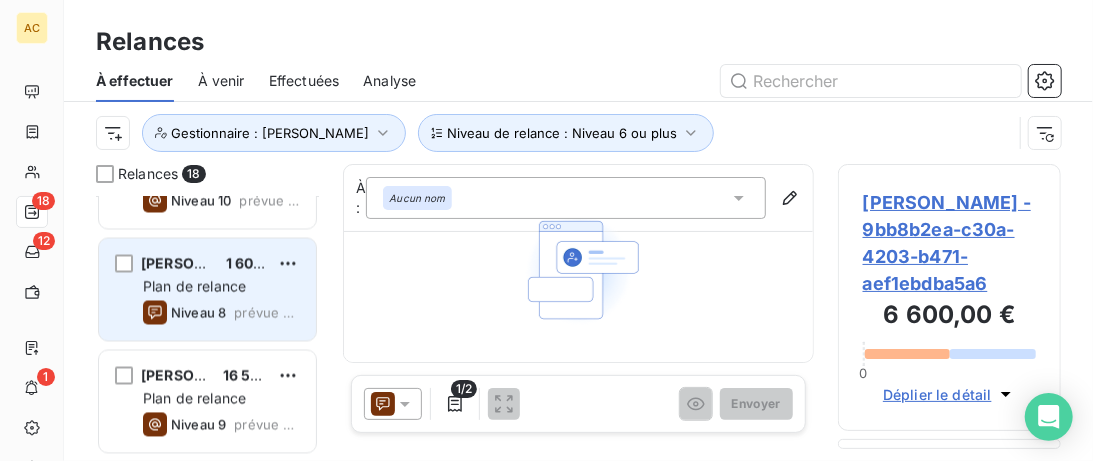 click on "Plan de relance" at bounding box center [221, 287] 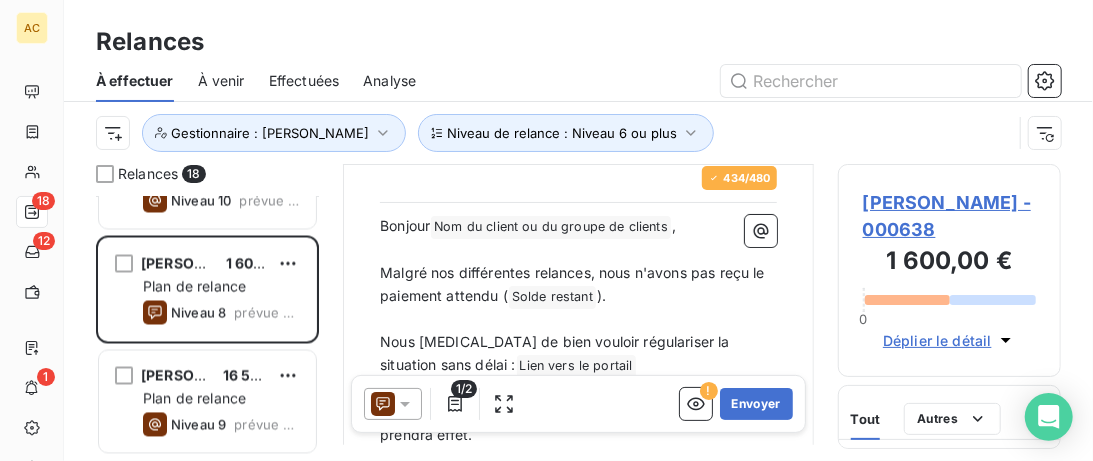 scroll, scrollTop: 206, scrollLeft: 0, axis: vertical 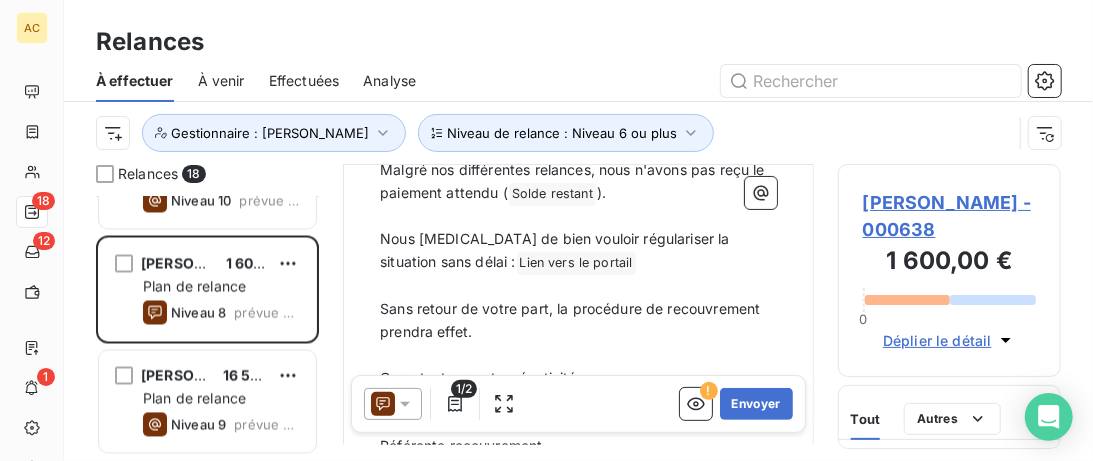 click on "Nous prions de bien vouloir régulariser la situation sans délai :  Lien vers le portail ﻿ ﻿" at bounding box center (578, 251) 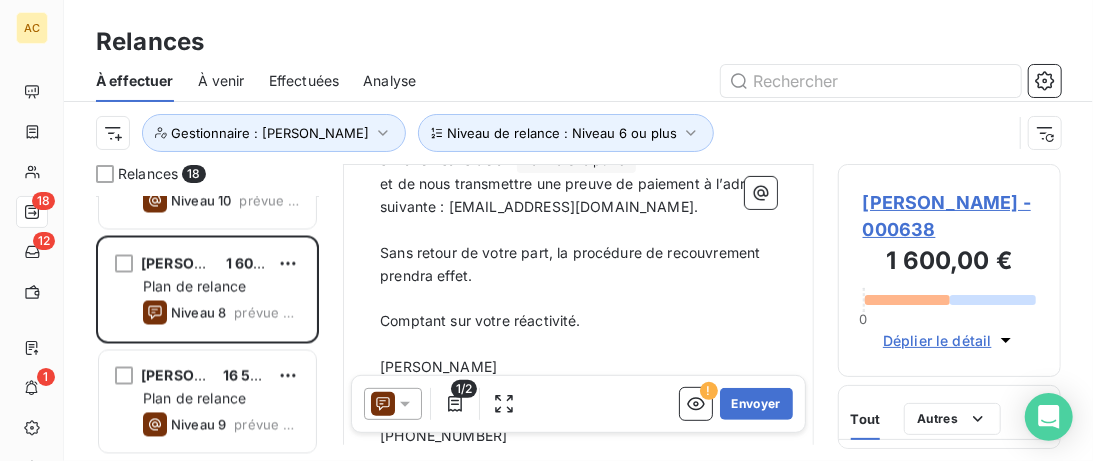 scroll, scrollTop: 411, scrollLeft: 0, axis: vertical 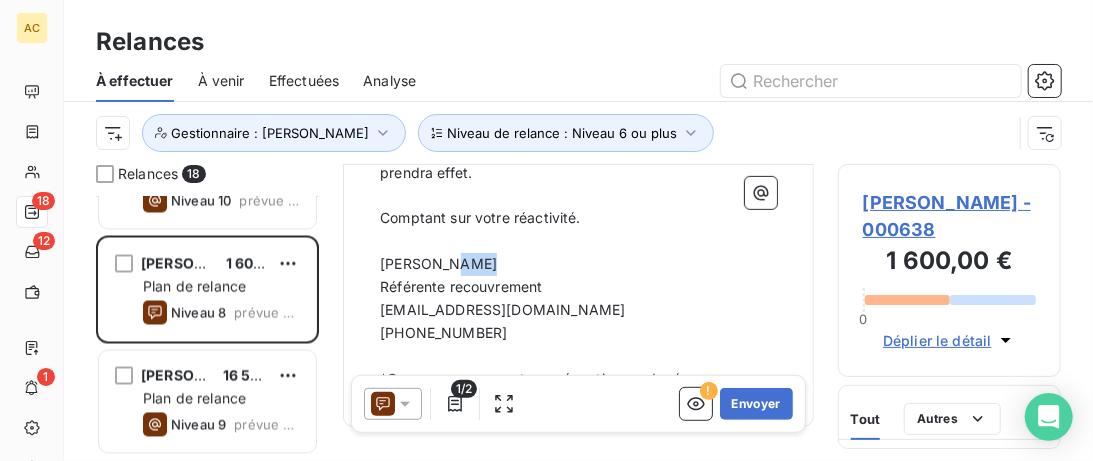 drag, startPoint x: 519, startPoint y: 269, endPoint x: 381, endPoint y: 270, distance: 138.00362 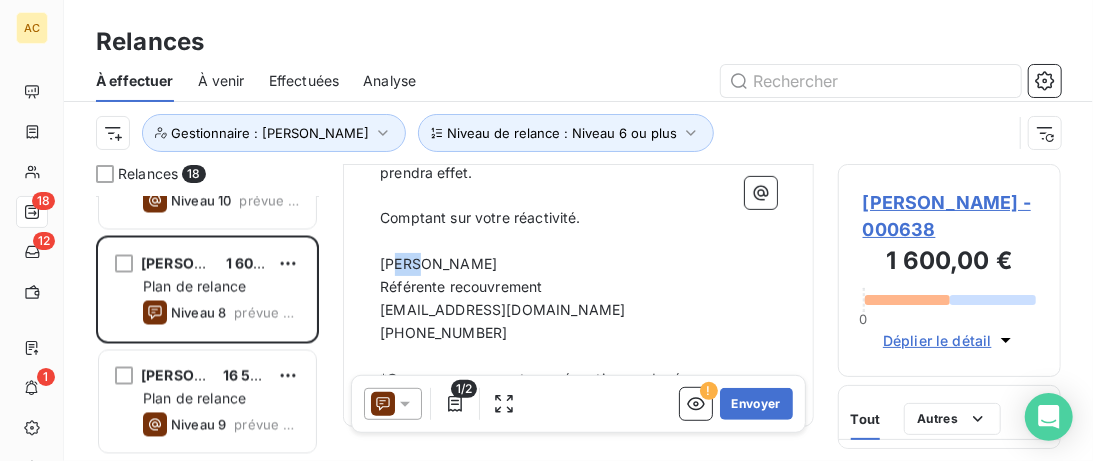 click on "Angèle GAUDIN" at bounding box center (438, 263) 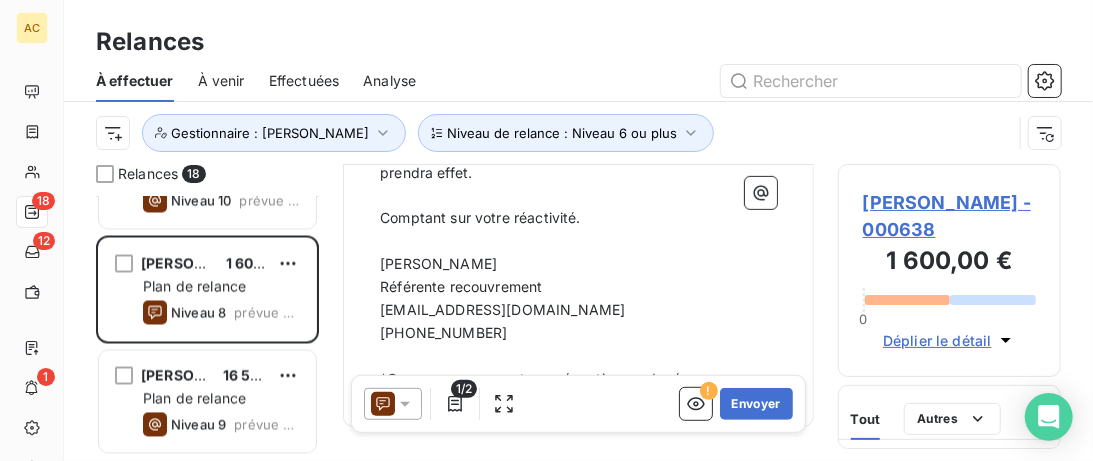 click on "535 / 640 Bonjour  Nom du client ou du groupe de clients ﻿ , ﻿ Malgré nos différentes relances, nous n'avons pas reçu le paiement attendu ( Solde restant ﻿ ).  ﻿ Nous prions de bien vouloir régulariser la situation sans délai :  Lien vers le portail ﻿ ﻿ et de nous transmettre une preuve de paiement à l’adresse suivante : recouvrement@entrepreneurs.com. ﻿ Sans retour de votre part, la procédure de recouvrement prendra effet. ﻿ Comptant sur votre réactivité. ﻿ Angèle GAUDIN Référente recouvrement recouvrement@entrepreneurs.com +33 7 80 90 89 26 ﻿ *Ce message ne peut pas réceptionner de réponse" at bounding box center [578, 124] 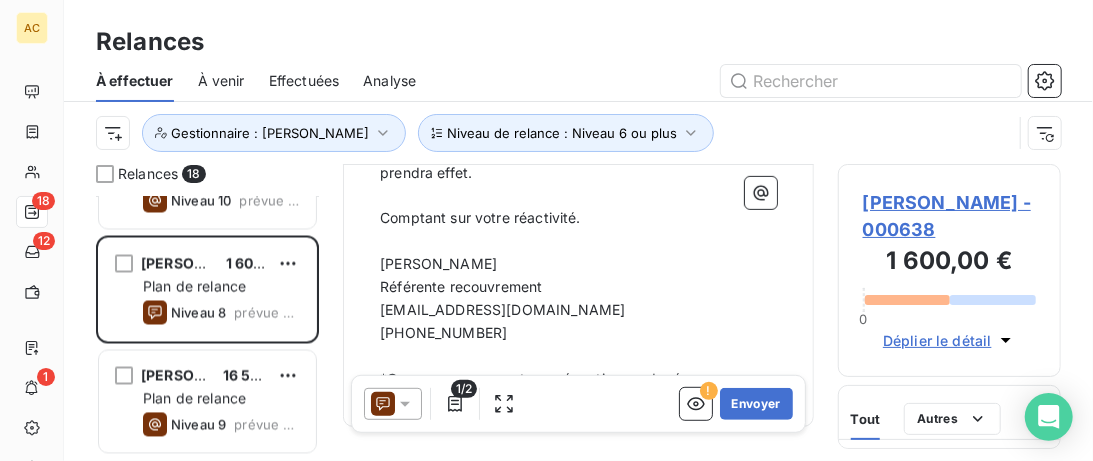 drag, startPoint x: 365, startPoint y: 270, endPoint x: 434, endPoint y: 266, distance: 69.115845 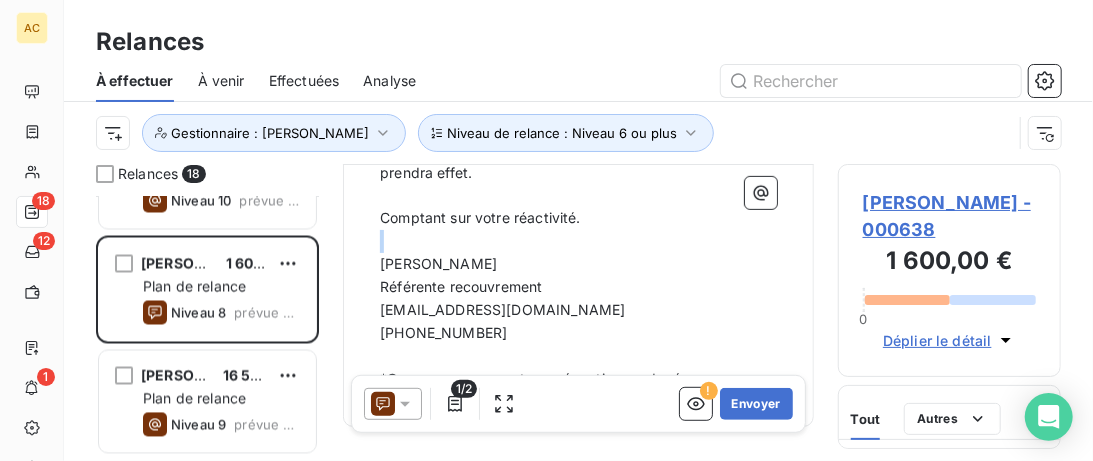 drag, startPoint x: 509, startPoint y: 263, endPoint x: 458, endPoint y: 262, distance: 51.009804 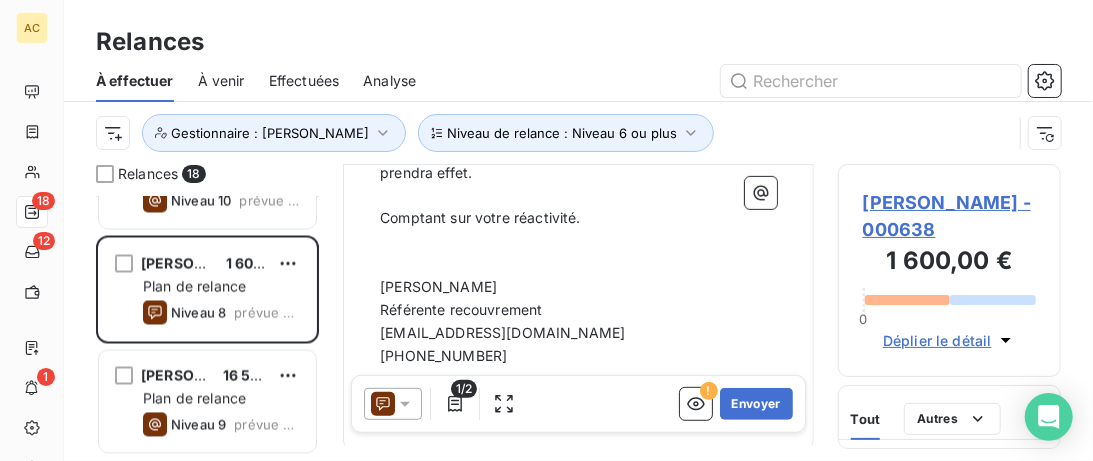 click on "+33 7 80 90 89 26" at bounding box center [443, 355] 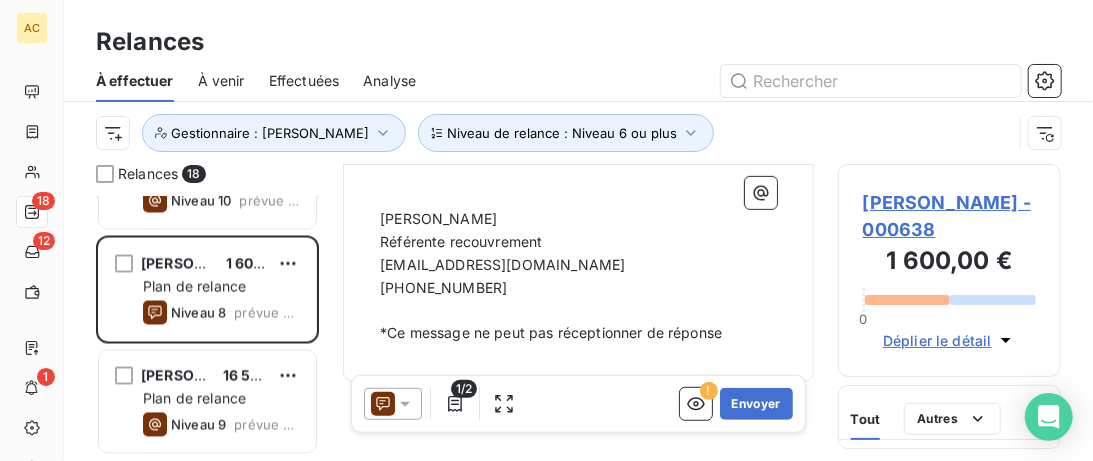 scroll, scrollTop: 494, scrollLeft: 0, axis: vertical 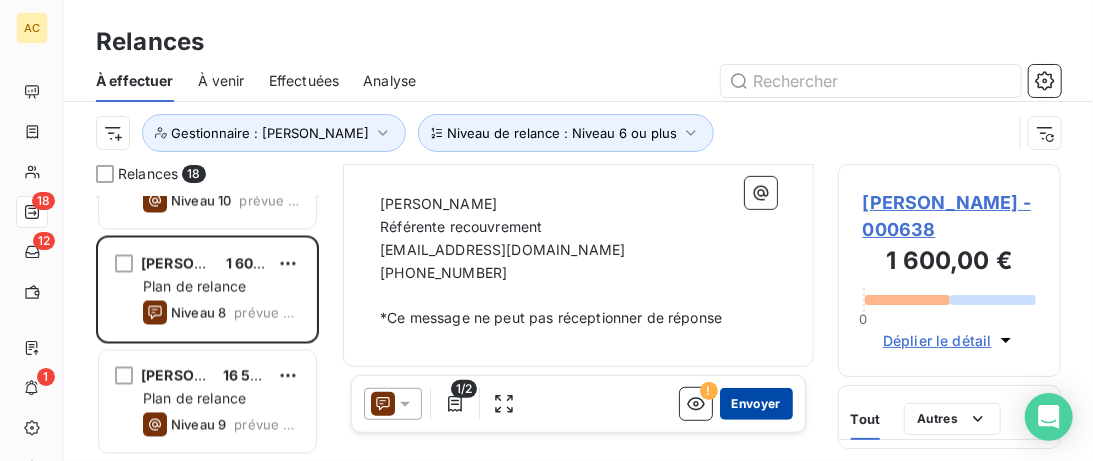 click on "Envoyer" at bounding box center [756, 404] 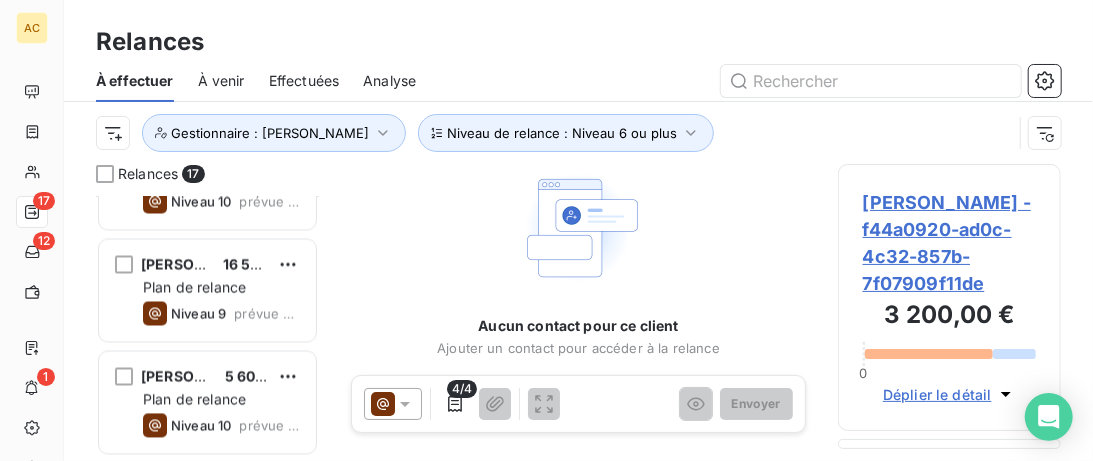 scroll, scrollTop: 1639, scrollLeft: 0, axis: vertical 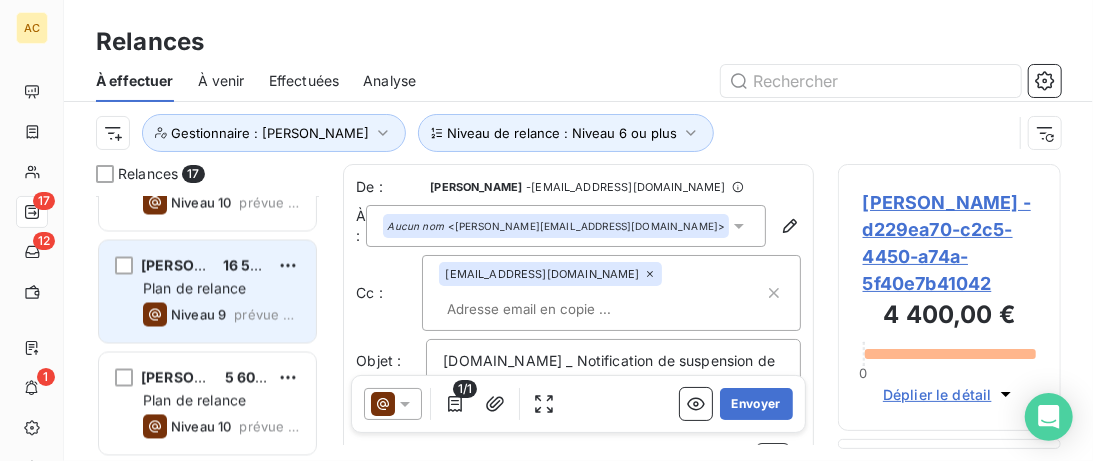 click on "Plan de relance" at bounding box center [221, 289] 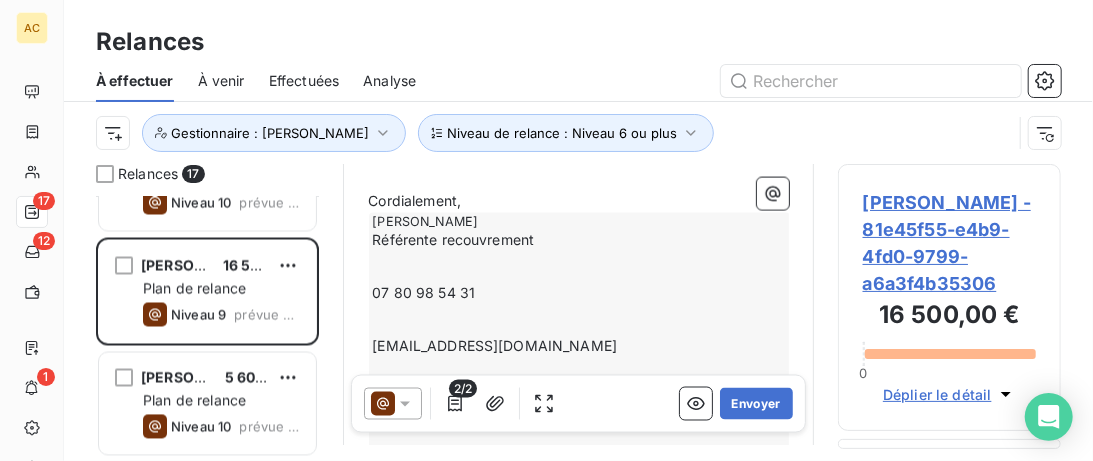 scroll, scrollTop: 1436, scrollLeft: 0, axis: vertical 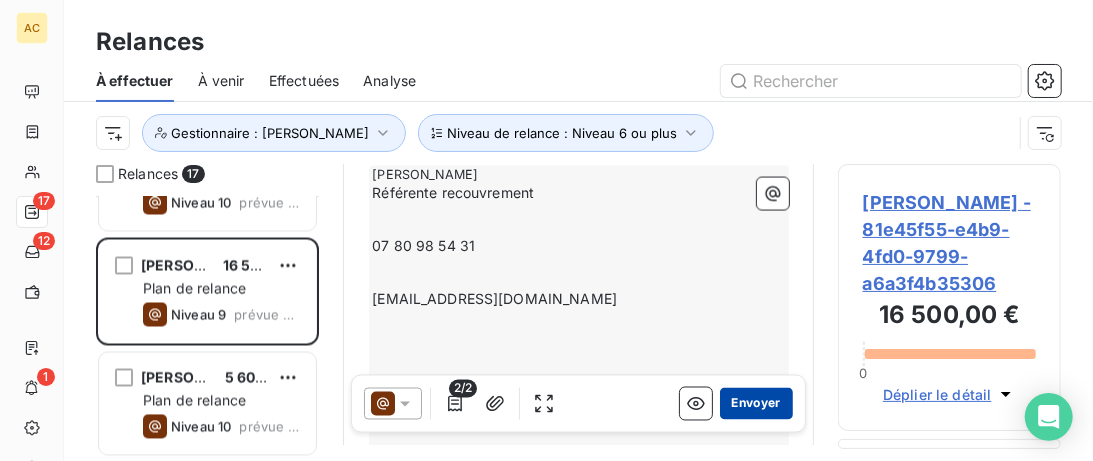 click on "Envoyer" at bounding box center [756, 404] 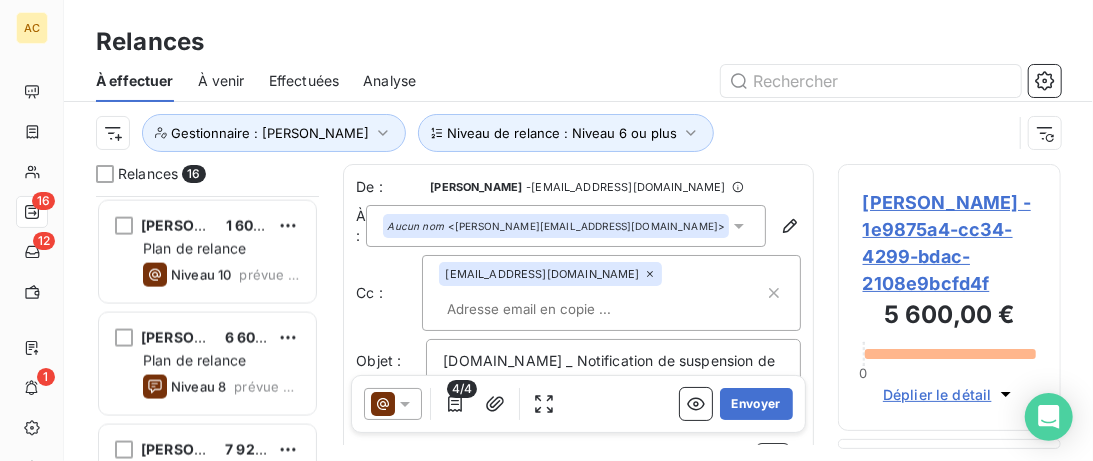 scroll, scrollTop: 1322, scrollLeft: 0, axis: vertical 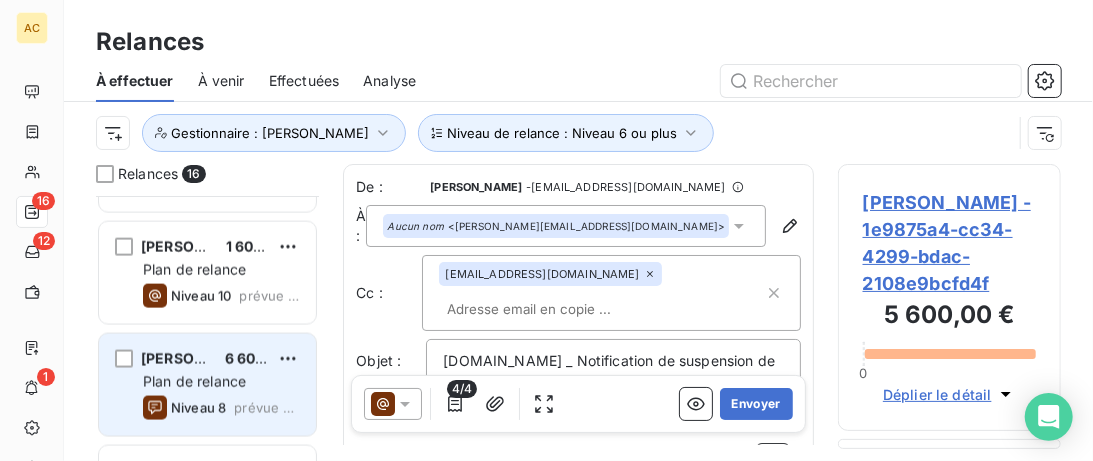 click on "Plan de relance" at bounding box center (221, 382) 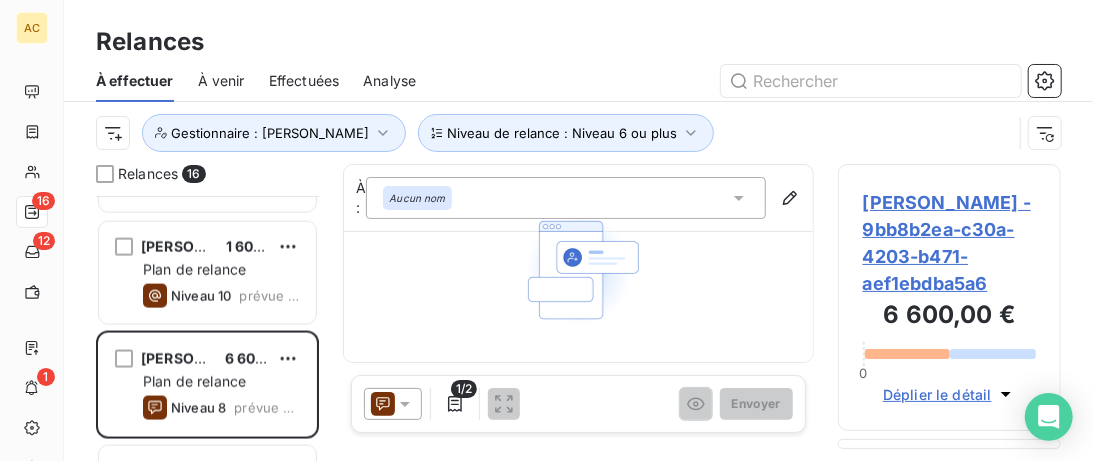 click on "Aucun nom" at bounding box center [417, 198] 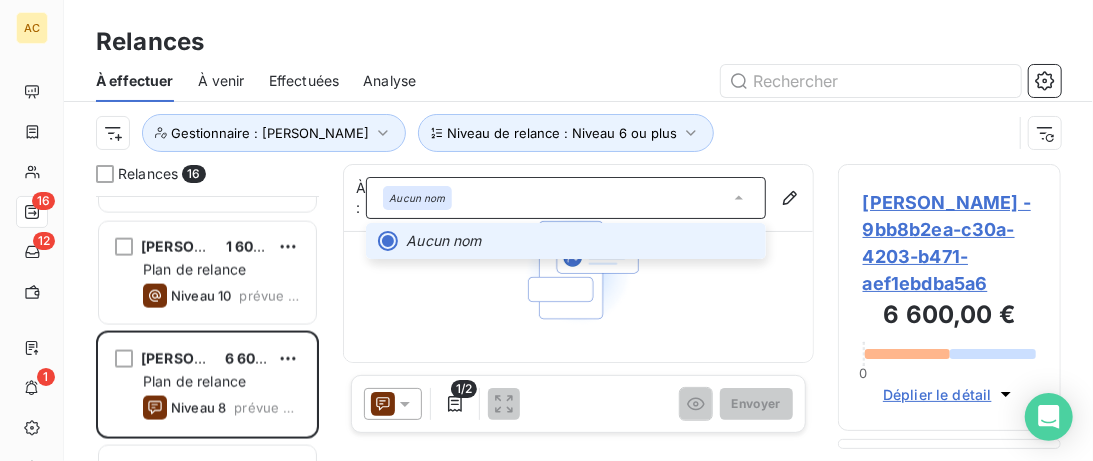 click on "Aucun nom" at bounding box center (566, 241) 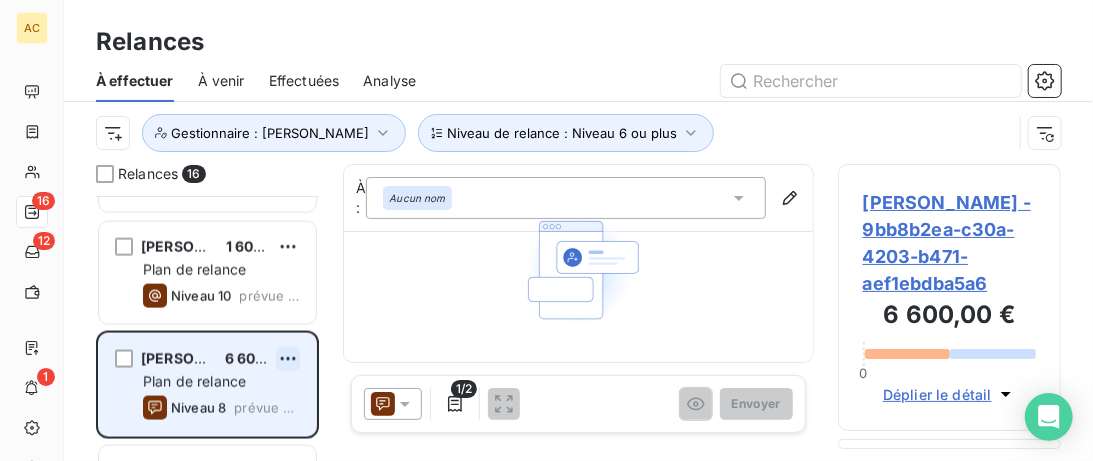 click on "AC 16 12 1 Relances À effectuer À venir Effectuées Analyse Niveau de relance  : Niveau 6 ou plus  Gestionnaire  : Valérie  Relances 16 Chris Cannito 1 700,00 € Plan de relance Niveau 10 prévue depuis 15 jours Severine Badoc 1 400,00 € Plan de relance Niveau 10 prévue depuis 14 jours JOHAN PEREIRA 8 000,00 € Plan de relance Niveau 10 prévue depuis 10 jours Jean-Baptiste Fabre 13 200,00 CHF Plan de relance Niveau 10 prévue depuis 10 jours LATIFATHE ACHABI 1 100,00 € Plan de relance Niveau 10 prévue depuis 10 jours Grégory GAIGNARD 2 400,00 € Plan de relance Niveau 10 prévue depuis 10 jours Jocelyn Audé 4 600,00 € Plan de relance Niveau 10 prévue depuis 10 jours peggy kaczmareck-briand 5 175,00 € Plan de relance Niveau 10 prévue depuis 8 jours olivia ferreira 11 200,00 € Plan de relance Niveau 10 prévue depuis 7 jours Reda Bakkali 6 044,00 € Plan de relance Niveau 10 prévue depuis 4 jours Habib Neji 9 450,00 € Plan de relance Niveau 10 0" at bounding box center [546, 230] 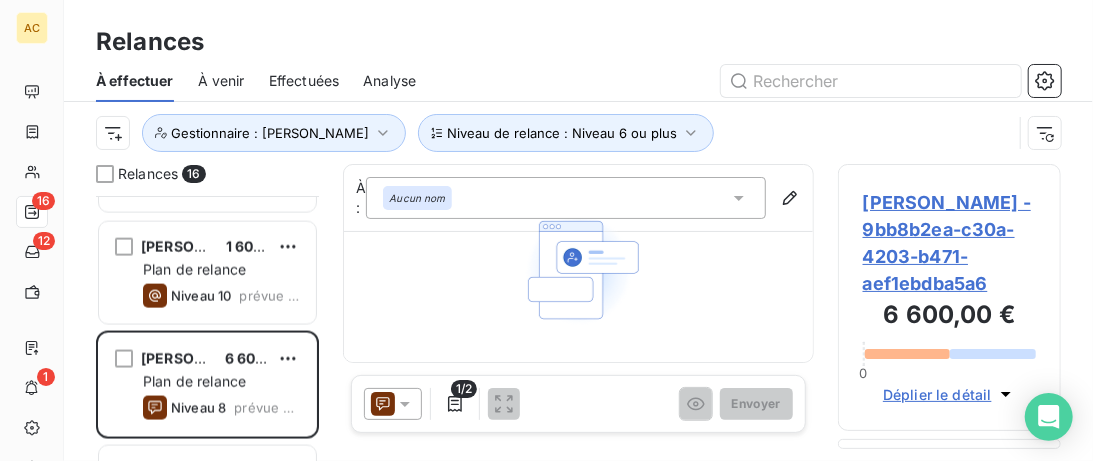 click on "AC 16 12 1 Relances À effectuer À venir Effectuées Analyse Niveau de relance  : Niveau 6 ou plus  Gestionnaire  : Valérie  Relances 16 Chris Cannito 1 700,00 € Plan de relance Niveau 10 prévue depuis 15 jours Severine Badoc 1 400,00 € Plan de relance Niveau 10 prévue depuis 14 jours JOHAN PEREIRA 8 000,00 € Plan de relance Niveau 10 prévue depuis 10 jours Jean-Baptiste Fabre 13 200,00 CHF Plan de relance Niveau 10 prévue depuis 10 jours LATIFATHE ACHABI 1 100,00 € Plan de relance Niveau 10 prévue depuis 10 jours Grégory GAIGNARD 2 400,00 € Plan de relance Niveau 10 prévue depuis 10 jours Jocelyn Audé 4 600,00 € Plan de relance Niveau 10 prévue depuis 10 jours peggy kaczmareck-briand 5 175,00 € Plan de relance Niveau 10 prévue depuis 8 jours olivia ferreira 11 200,00 € Plan de relance Niveau 10 prévue depuis 7 jours Reda Bakkali 6 044,00 € Plan de relance Niveau 10 prévue depuis 4 jours Habib Neji 9 450,00 € Plan de relance Niveau 10 0" at bounding box center [546, 230] 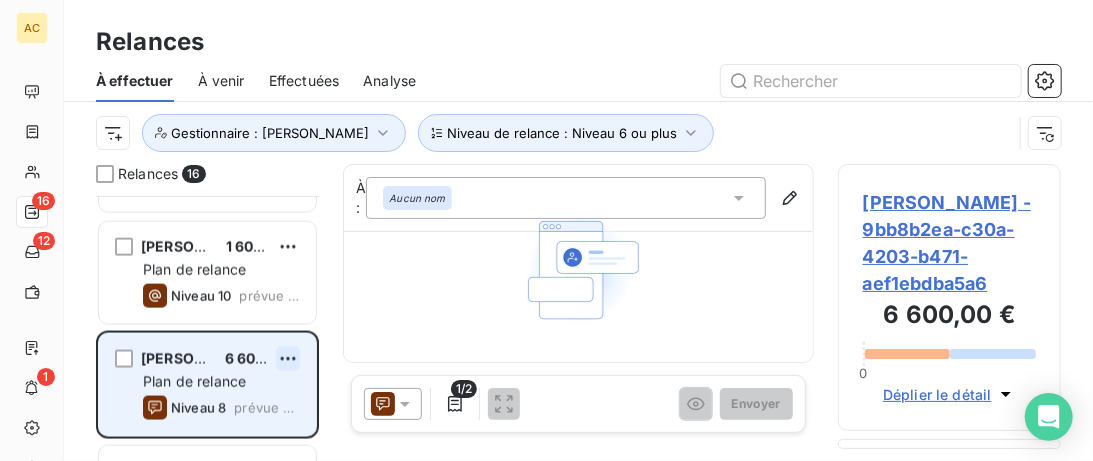 click on "AC 16 12 1 Relances À effectuer À venir Effectuées Analyse Niveau de relance  : Niveau 6 ou plus  Gestionnaire  : Valérie  Relances 16 Chris Cannito 1 700,00 € Plan de relance Niveau 10 prévue depuis 15 jours Severine Badoc 1 400,00 € Plan de relance Niveau 10 prévue depuis 14 jours JOHAN PEREIRA 8 000,00 € Plan de relance Niveau 10 prévue depuis 10 jours Jean-Baptiste Fabre 13 200,00 CHF Plan de relance Niveau 10 prévue depuis 10 jours LATIFATHE ACHABI 1 100,00 € Plan de relance Niveau 10 prévue depuis 10 jours Grégory GAIGNARD 2 400,00 € Plan de relance Niveau 10 prévue depuis 10 jours Jocelyn Audé 4 600,00 € Plan de relance Niveau 10 prévue depuis 10 jours peggy kaczmareck-briand 5 175,00 € Plan de relance Niveau 10 prévue depuis 8 jours olivia ferreira 11 200,00 € Plan de relance Niveau 10 prévue depuis 7 jours Reda Bakkali 6 044,00 € Plan de relance Niveau 10 prévue depuis 4 jours Habib Neji 9 450,00 € Plan de relance Niveau 10 0" at bounding box center (546, 230) 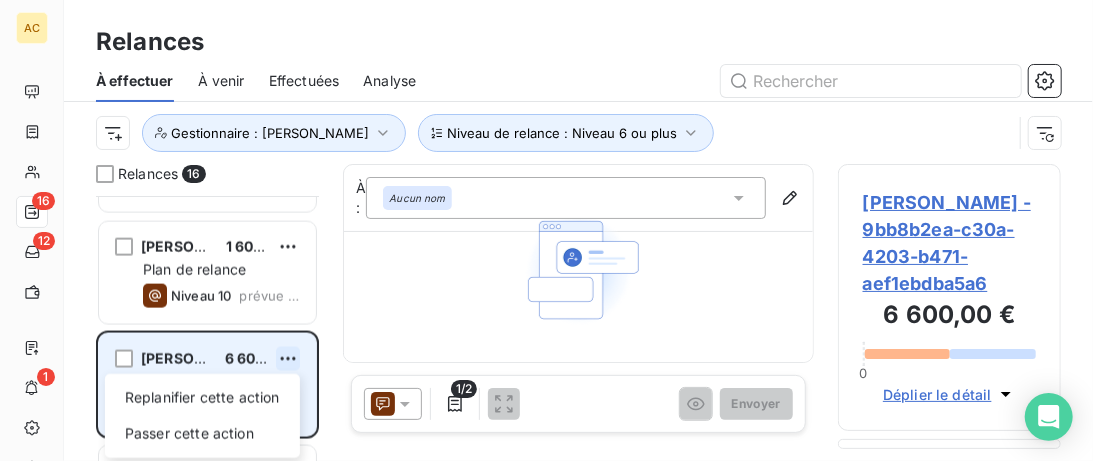 click on "AC 16 12 1 Relances À effectuer À venir Effectuées Analyse Niveau de relance  : Niveau 6 ou plus  Gestionnaire  : Valérie  Relances 16 Chris Cannito 1 700,00 € Plan de relance Niveau 10 prévue depuis 15 jours Severine Badoc 1 400,00 € Plan de relance Niveau 10 prévue depuis 14 jours JOHAN PEREIRA 8 000,00 € Plan de relance Niveau 10 prévue depuis 10 jours Jean-Baptiste Fabre 13 200,00 CHF Plan de relance Niveau 10 prévue depuis 10 jours LATIFATHE ACHABI 1 100,00 € Plan de relance Niveau 10 prévue depuis 10 jours Grégory GAIGNARD 2 400,00 € Plan de relance Niveau 10 prévue depuis 10 jours Jocelyn Audé 4 600,00 € Plan de relance Niveau 10 prévue depuis 10 jours peggy kaczmareck-briand 5 175,00 € Plan de relance Niveau 10 prévue depuis 8 jours olivia ferreira 11 200,00 € Plan de relance Niveau 10 prévue depuis 7 jours Reda Bakkali 6 044,00 € Plan de relance Niveau 10 prévue depuis 4 jours Habib Neji 9 450,00 € Plan de relance Niveau 10 0" at bounding box center (546, 230) 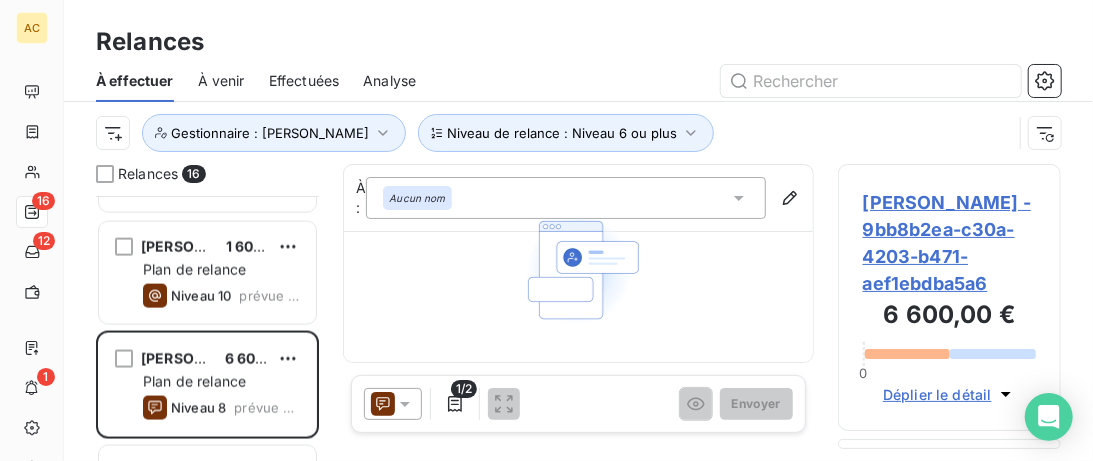 click on "Aucun numéro de téléphone renseigné pour le contact Modifier le contact pour accéder à la relance Modifier le contact" at bounding box center [579, 330] 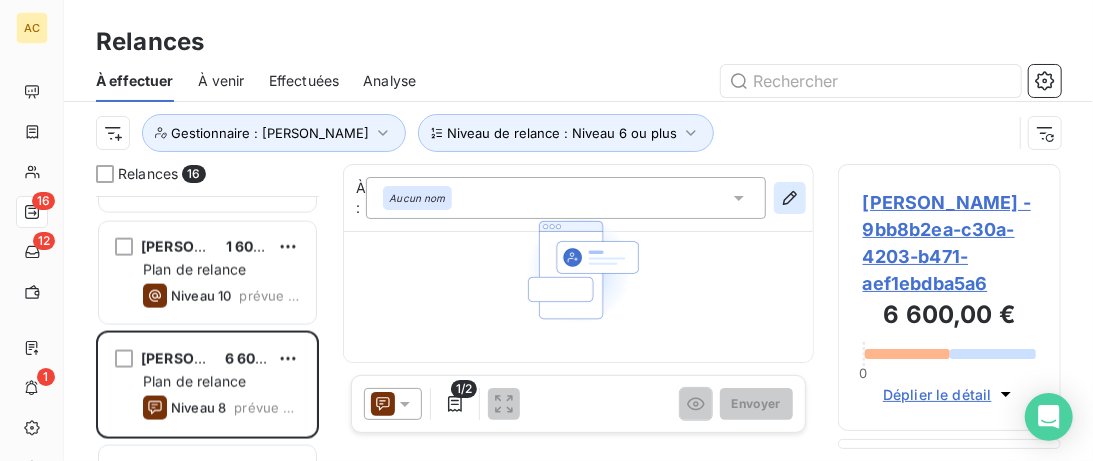 click 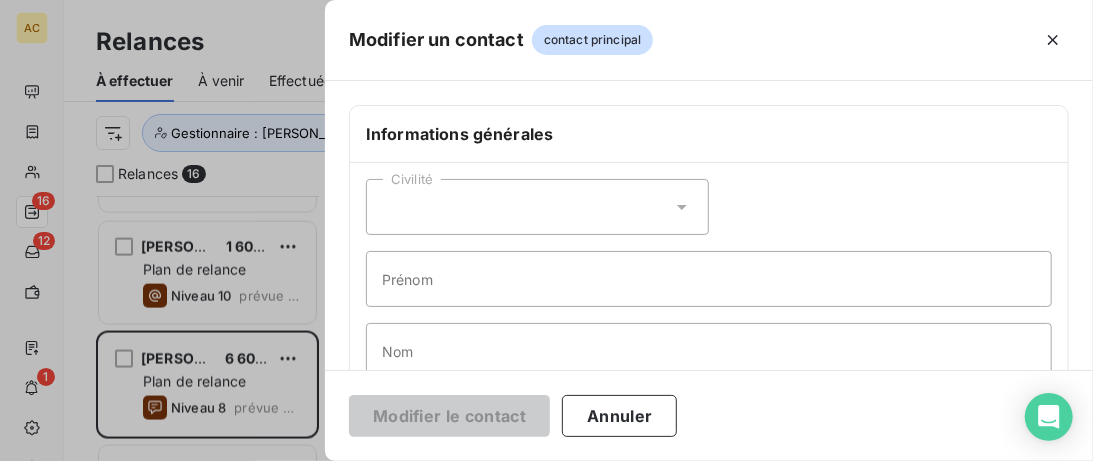click 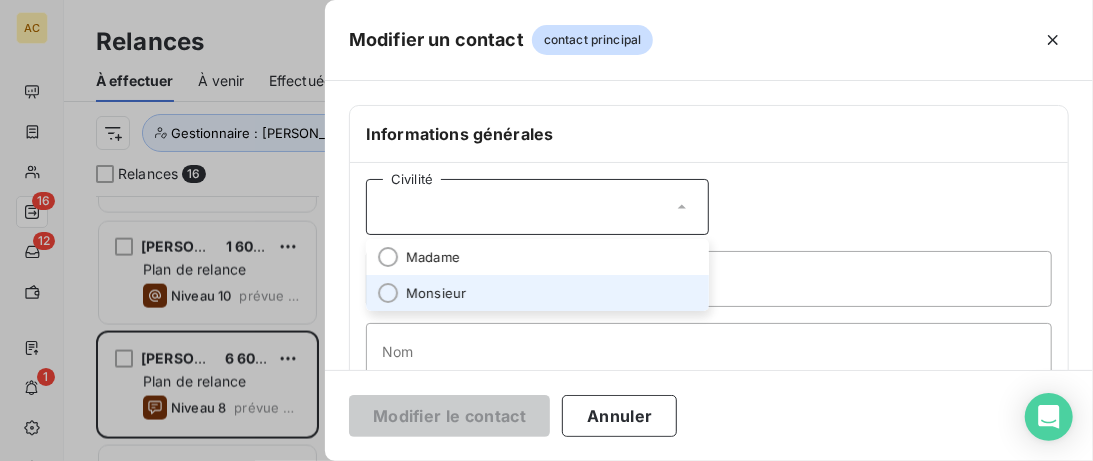 click on "Monsieur" at bounding box center [537, 293] 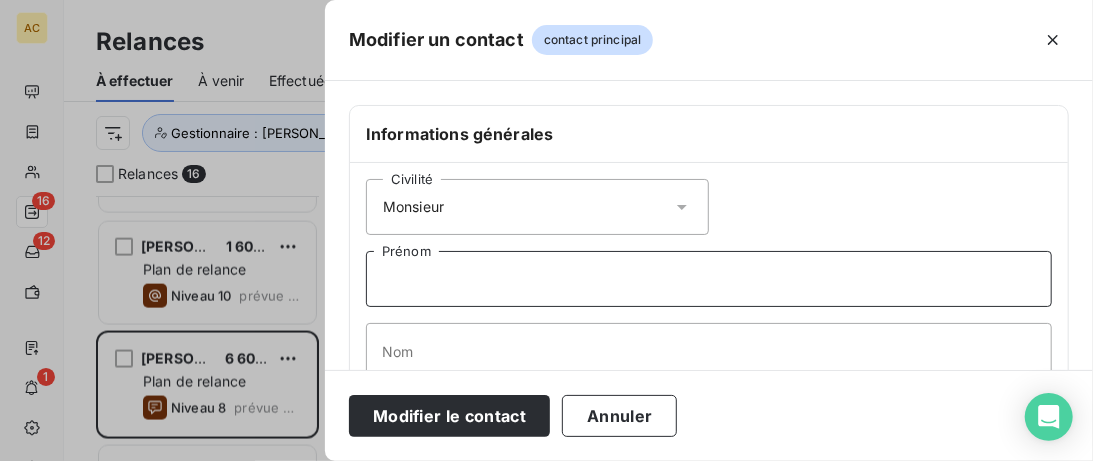 click on "Prénom" at bounding box center (709, 279) 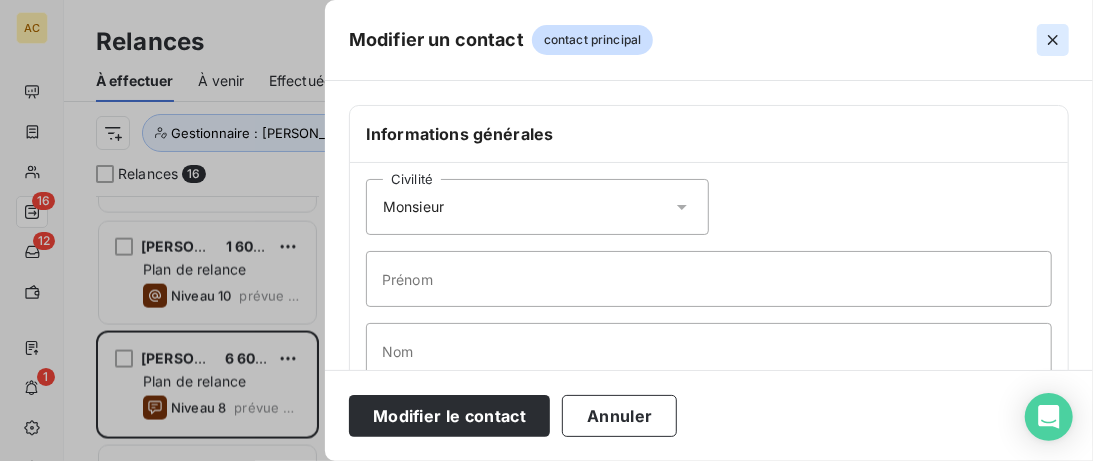 click 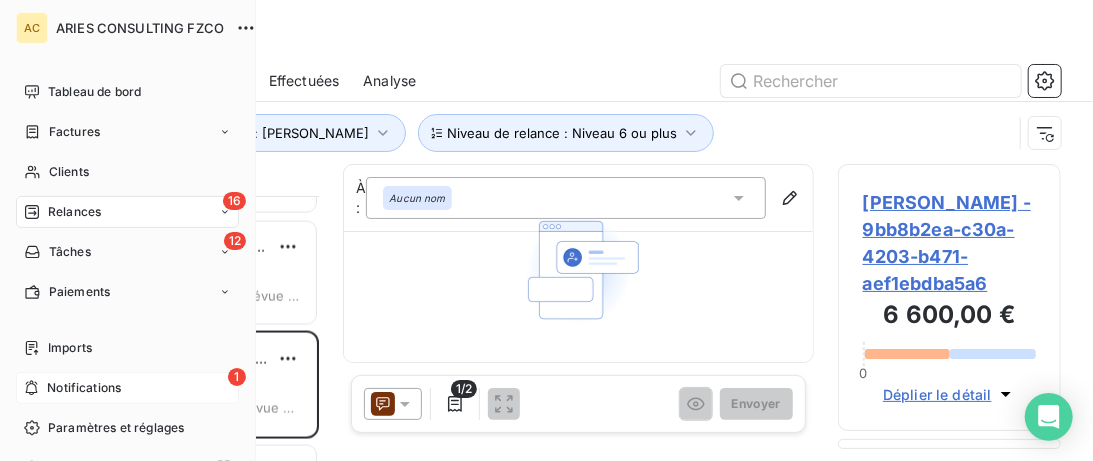 drag, startPoint x: 64, startPoint y: 381, endPoint x: 225, endPoint y: 380, distance: 161.00311 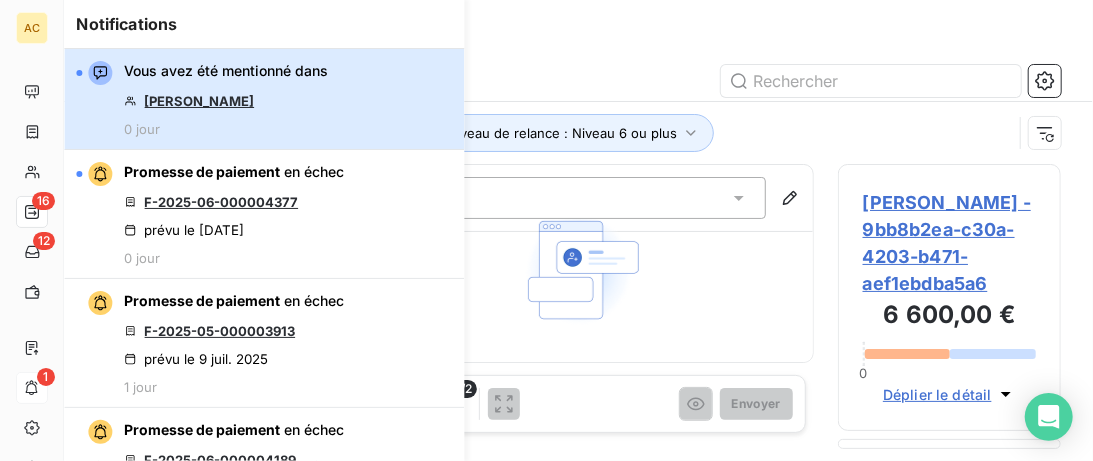 click on "Vous avez été mentionné dans Julie Vogt 0 jour" at bounding box center [264, 99] 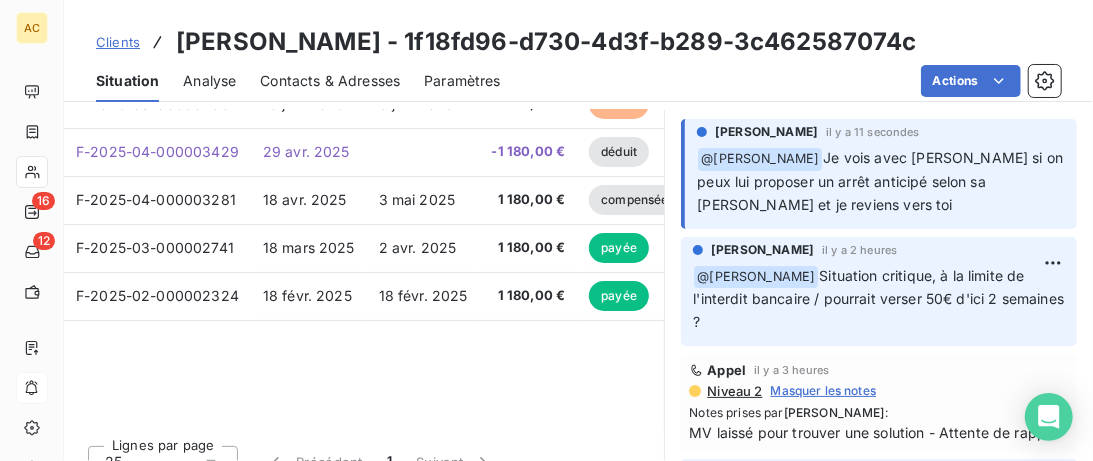 scroll, scrollTop: 513, scrollLeft: 0, axis: vertical 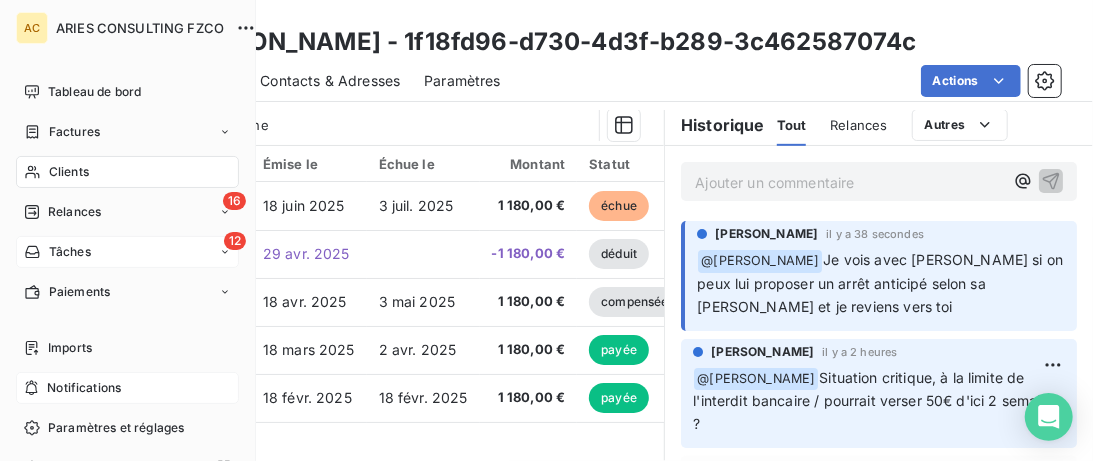 click on "Tâches" at bounding box center (70, 252) 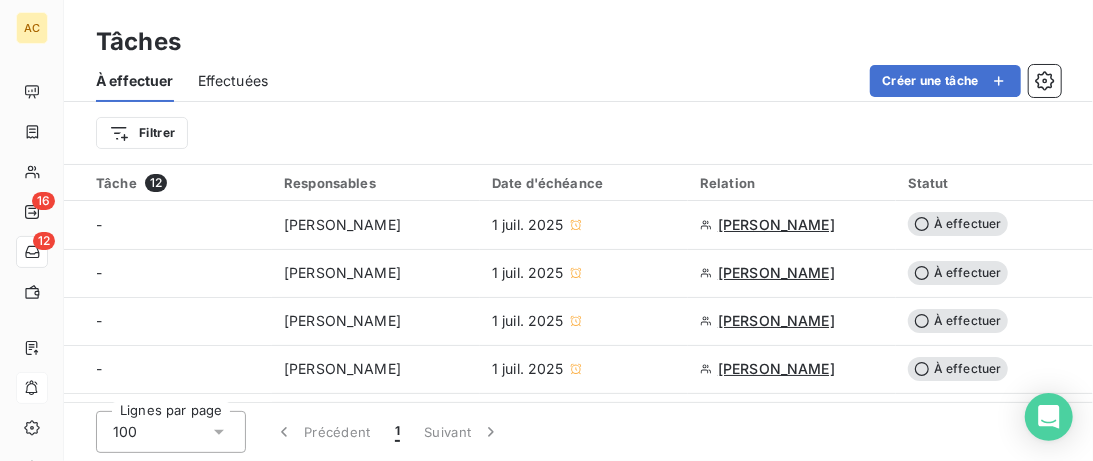 scroll, scrollTop: 374, scrollLeft: 0, axis: vertical 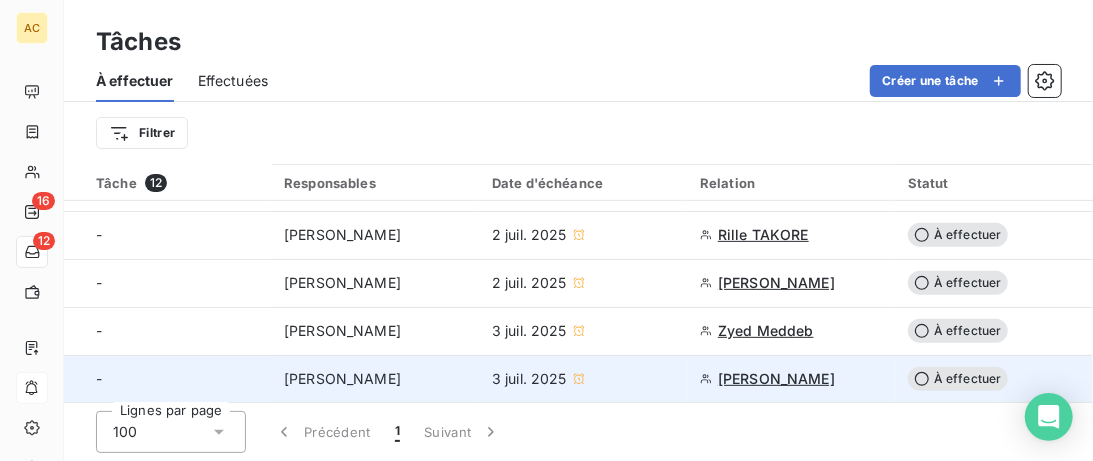 click on "3 juil. 2025" at bounding box center [584, 379] 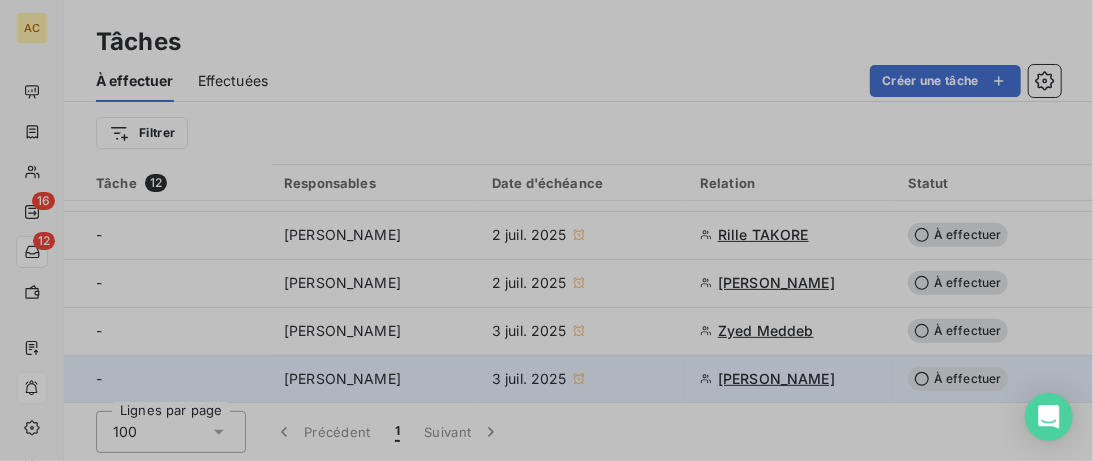 type on "03/07/2025" 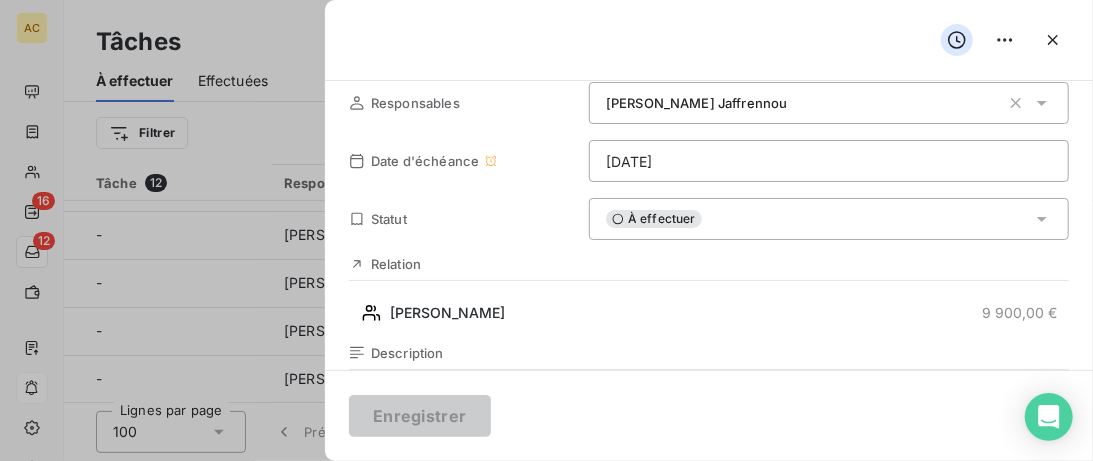 scroll, scrollTop: 205, scrollLeft: 0, axis: vertical 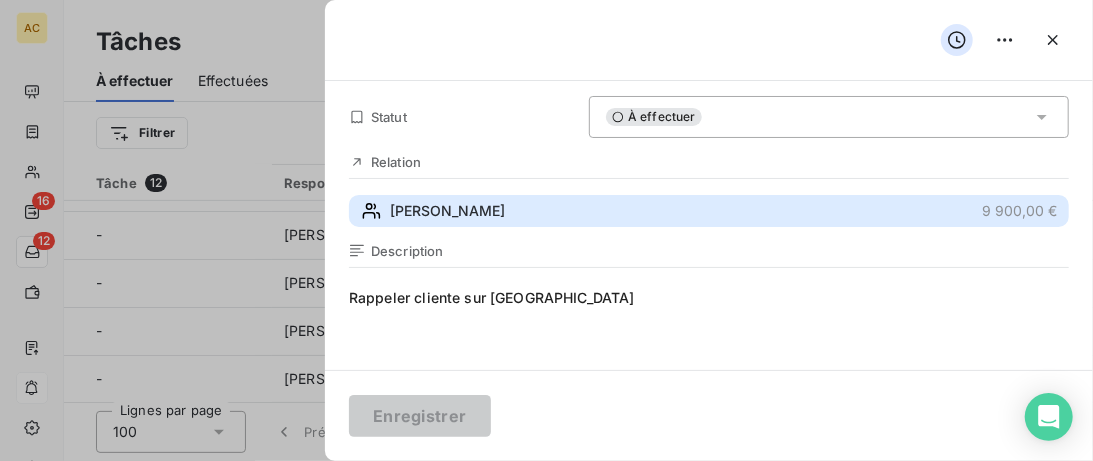 click on "Carina Aguey-Zinsou 9 900,00 €" at bounding box center [709, 211] 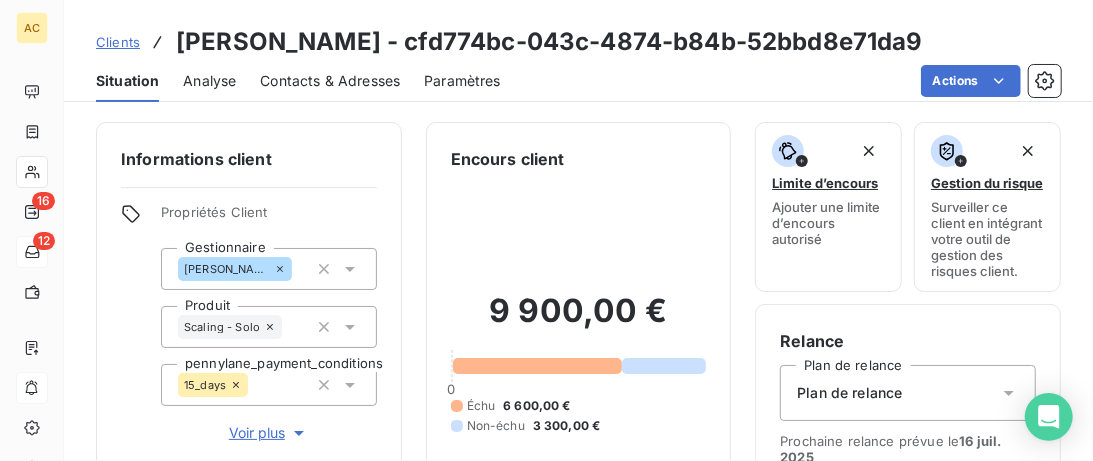 click on "9 900,00 € 0 Échu 6 600,00 € Non-échu 3 300,00 €" at bounding box center (579, 363) 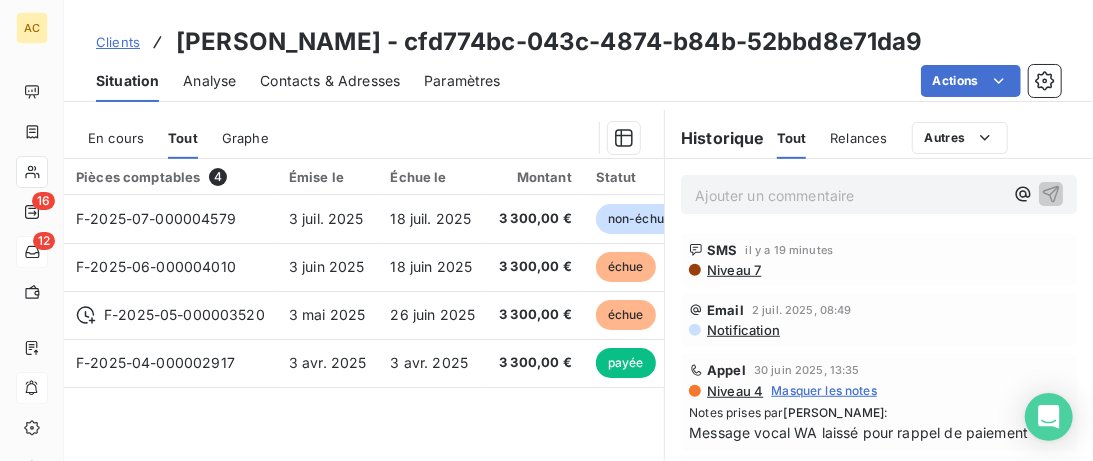 scroll, scrollTop: 513, scrollLeft: 0, axis: vertical 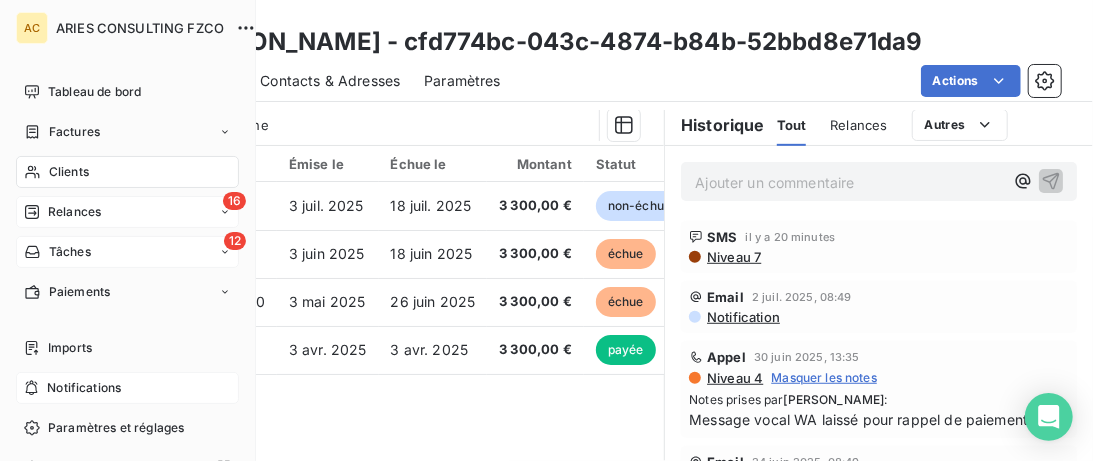 click on "Relances" at bounding box center (74, 212) 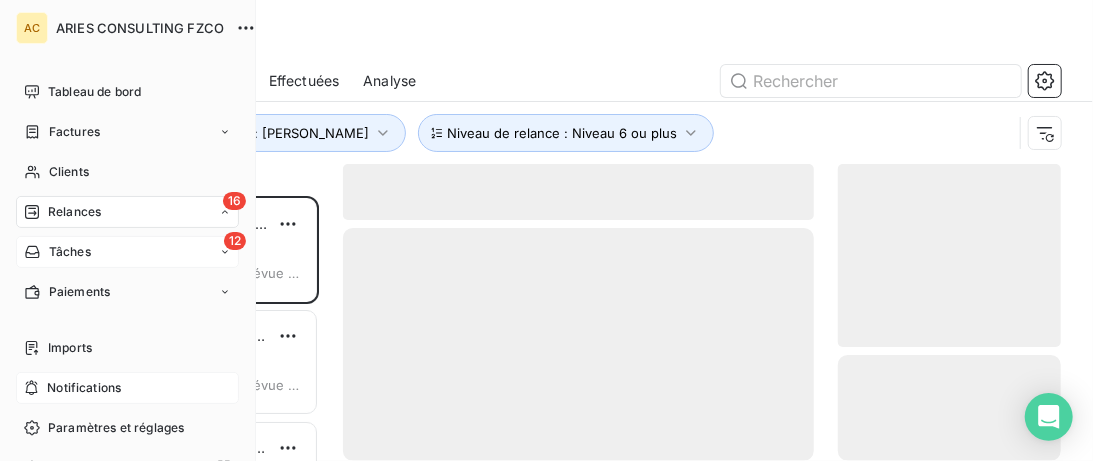 scroll, scrollTop: 1, scrollLeft: 1, axis: both 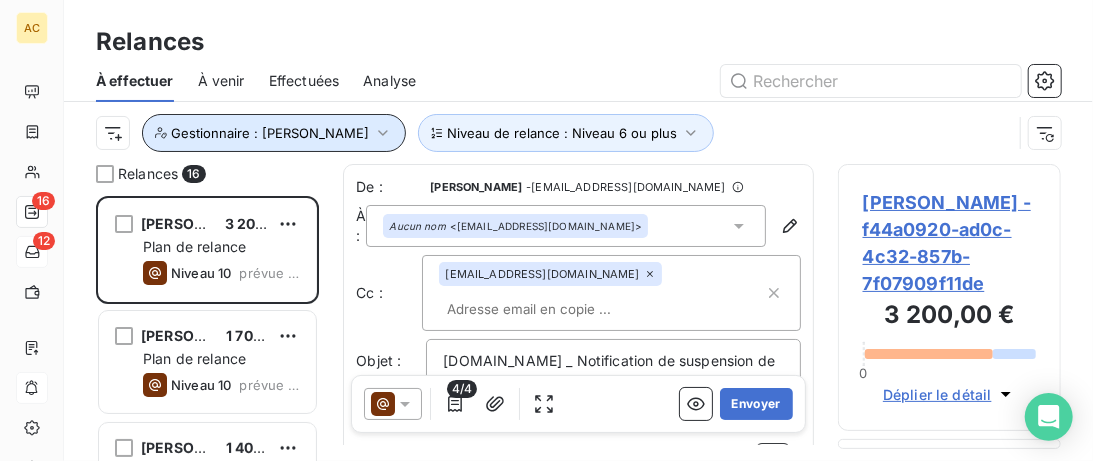 click on "Gestionnaire  : Valérie" at bounding box center [274, 133] 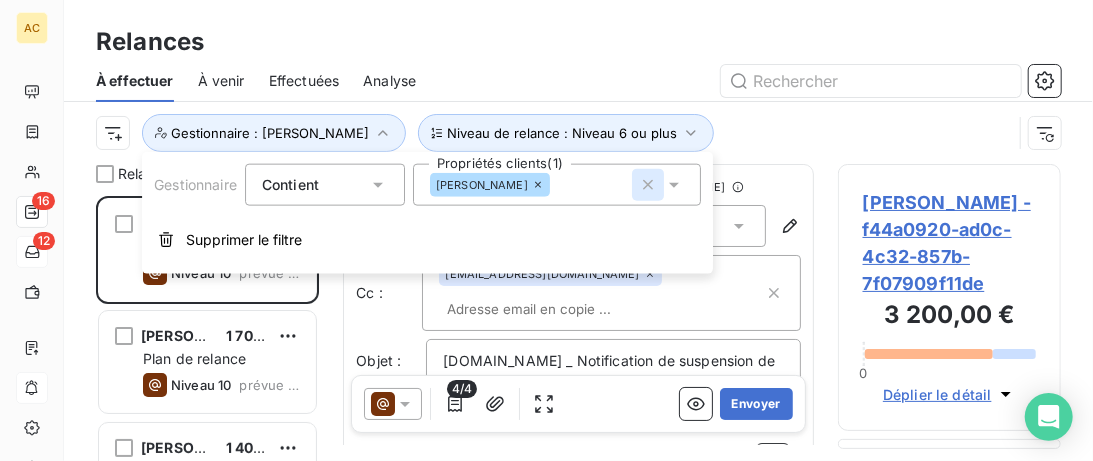 click 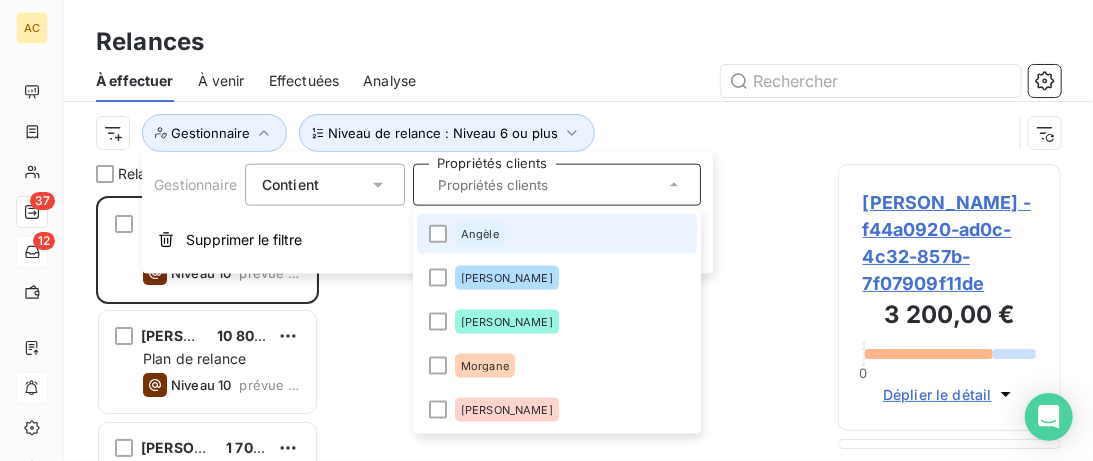 scroll, scrollTop: 1, scrollLeft: 1, axis: both 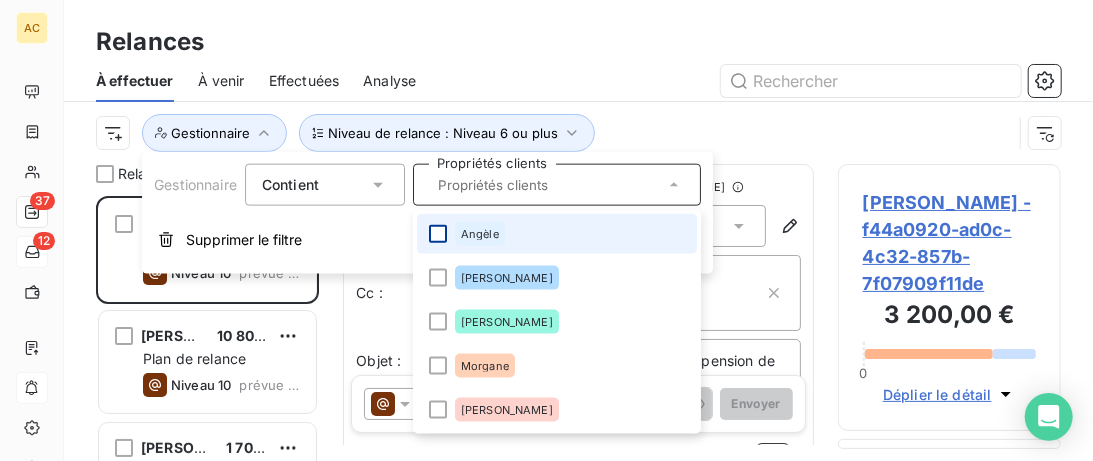 click at bounding box center (438, 234) 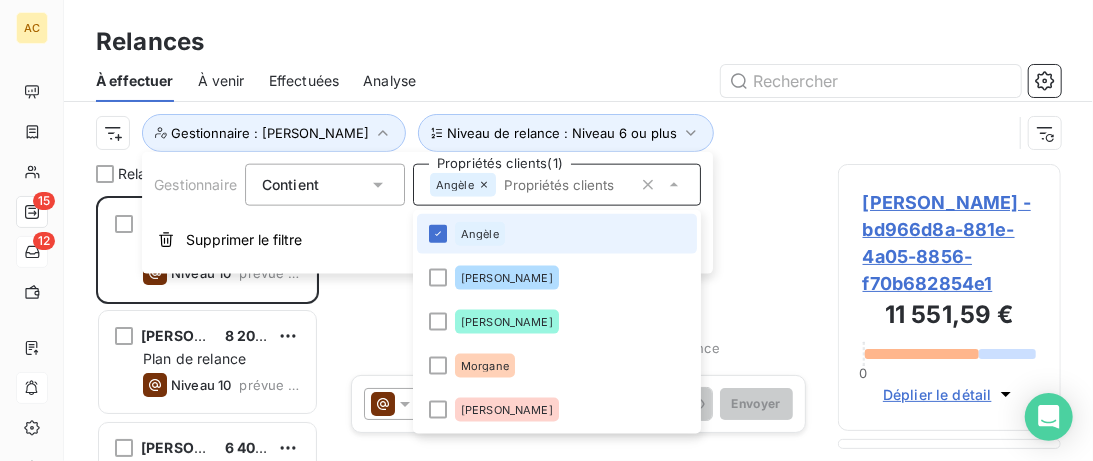 scroll, scrollTop: 1, scrollLeft: 1, axis: both 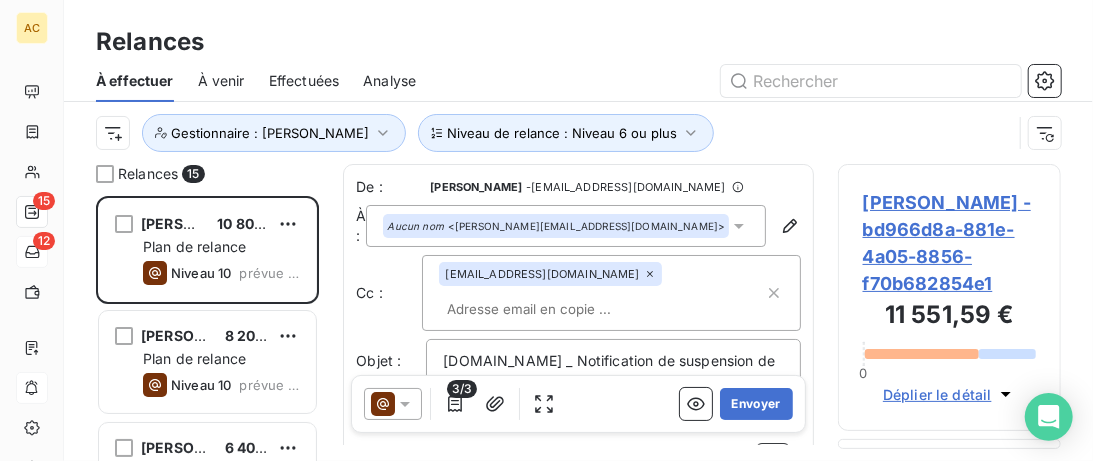 click on "Niveau de relance  : Niveau 6 ou plus  Gestionnaire  : Angèle" at bounding box center (554, 133) 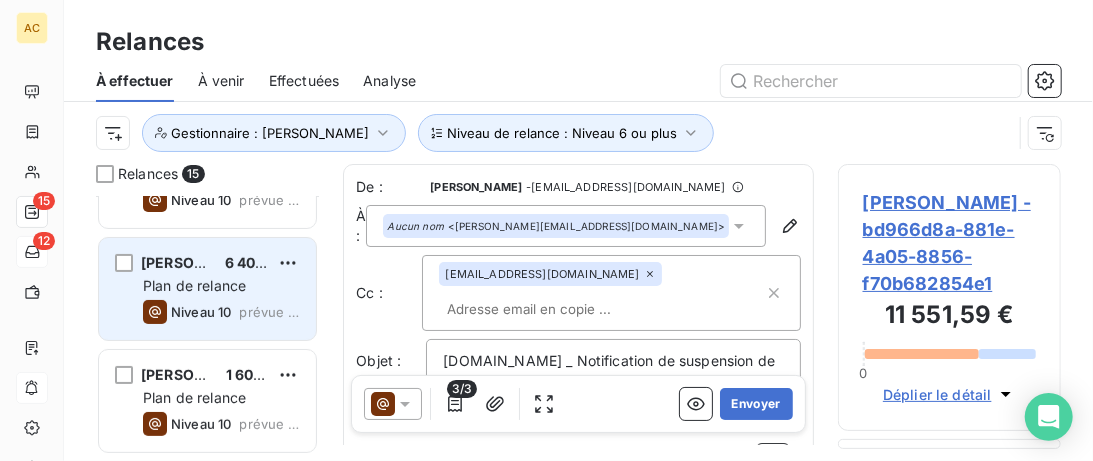 scroll, scrollTop: 0, scrollLeft: 0, axis: both 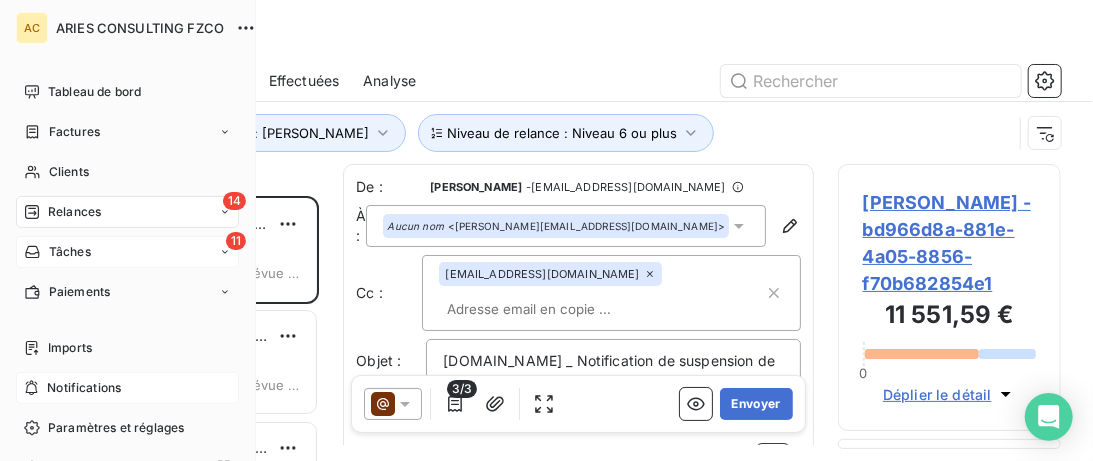 click on "14 Relances" at bounding box center [127, 212] 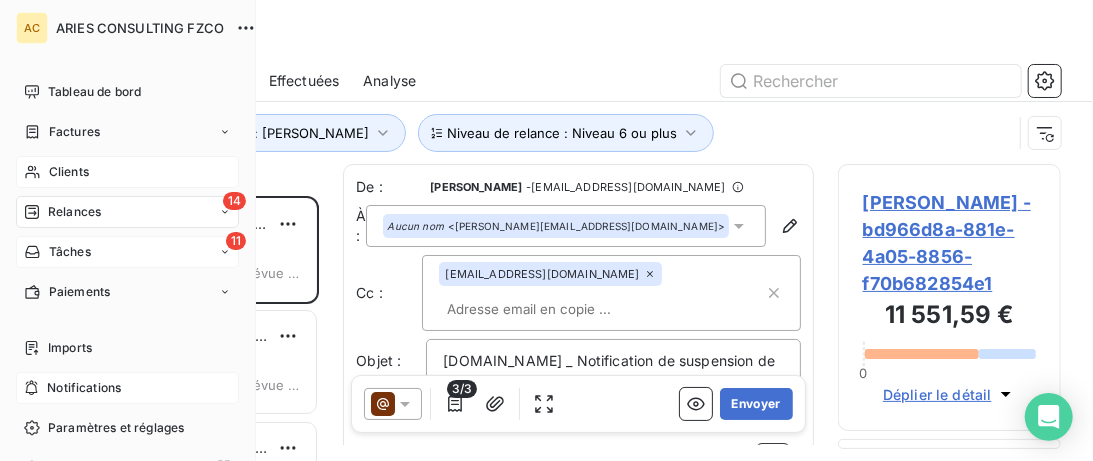 click on "Clients" at bounding box center (69, 172) 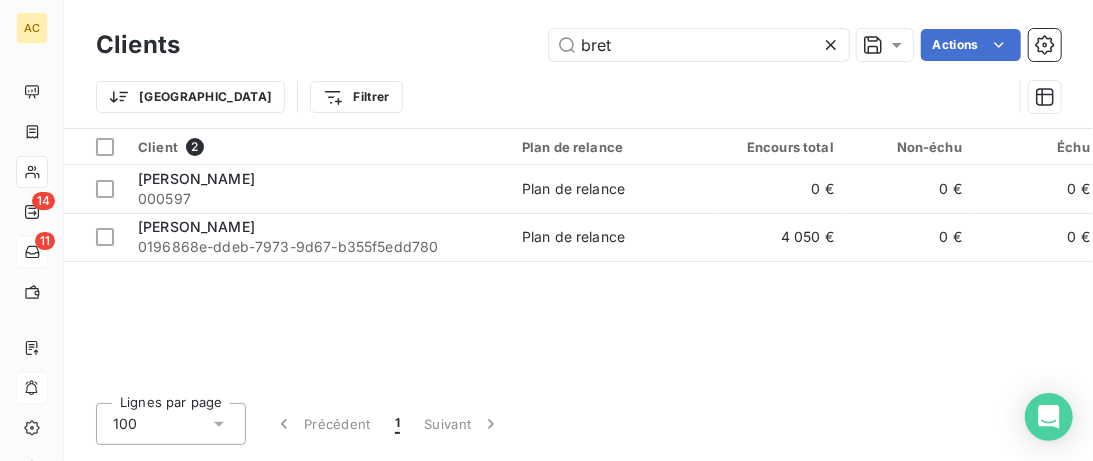 click 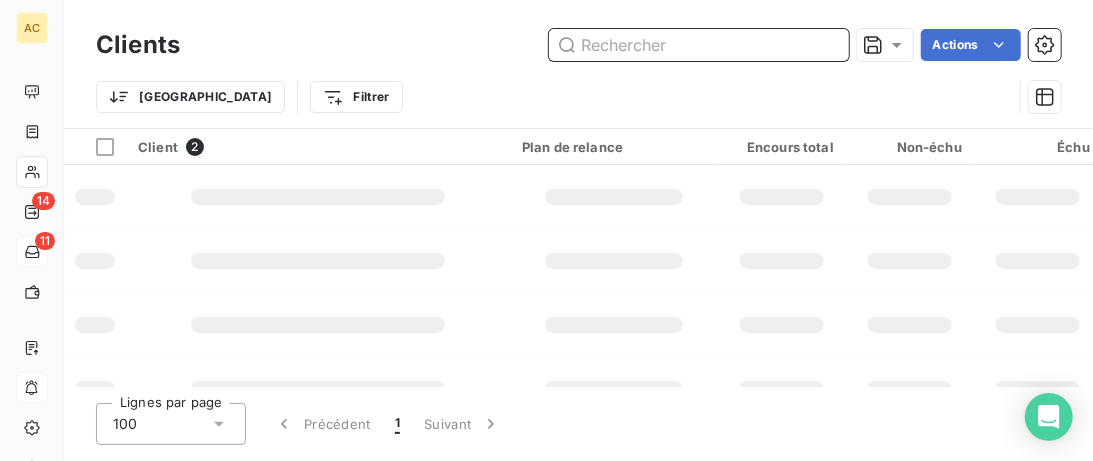 click at bounding box center (699, 45) 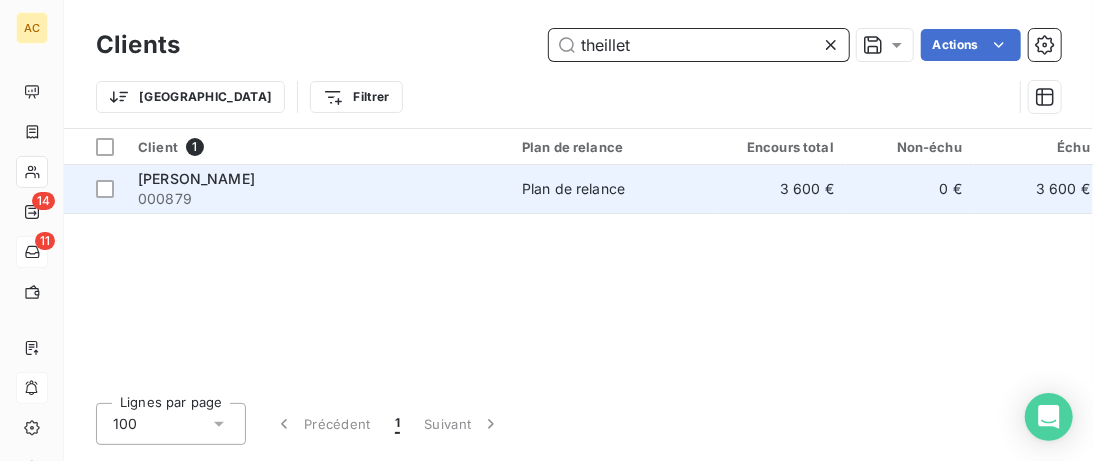 type on "theillet" 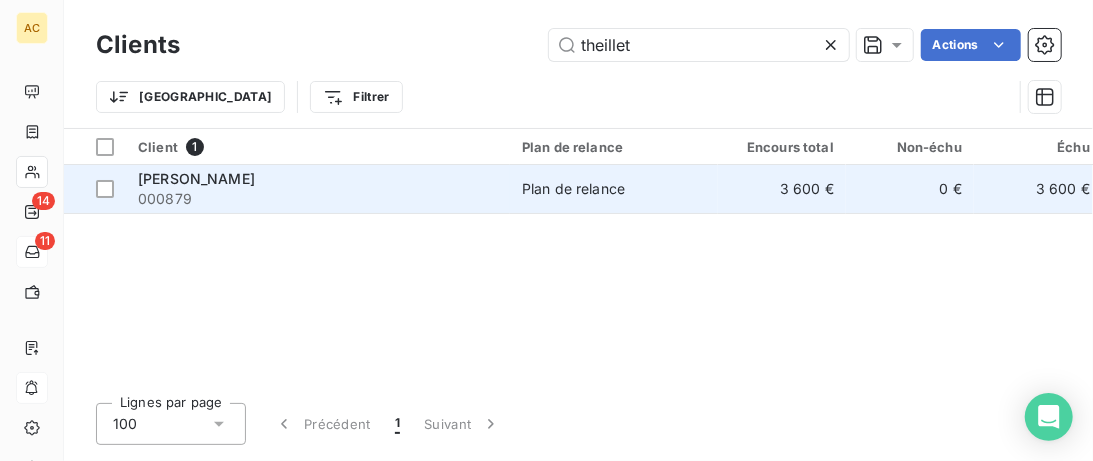 click on "[PERSON_NAME]" at bounding box center (318, 179) 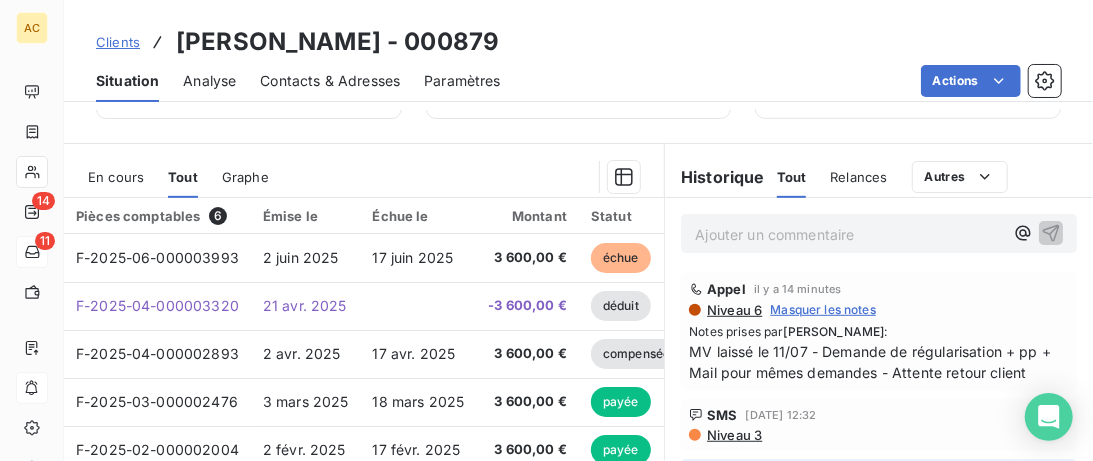 scroll, scrollTop: 410, scrollLeft: 0, axis: vertical 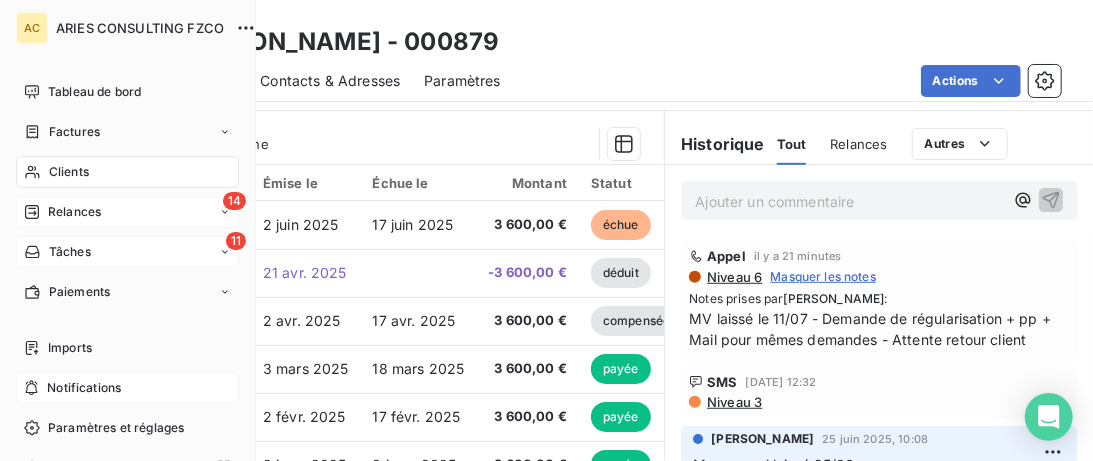 click on "14 Relances" at bounding box center [127, 212] 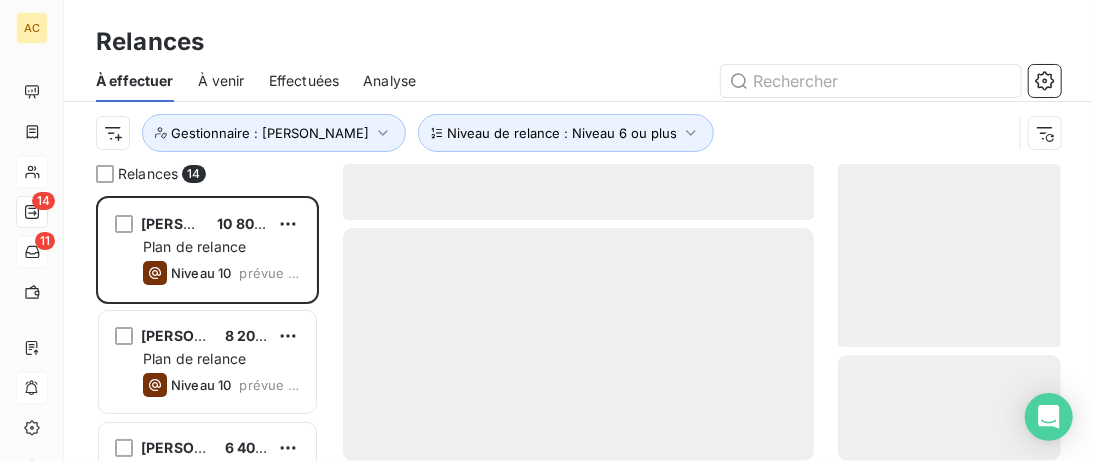 scroll, scrollTop: 1, scrollLeft: 1, axis: both 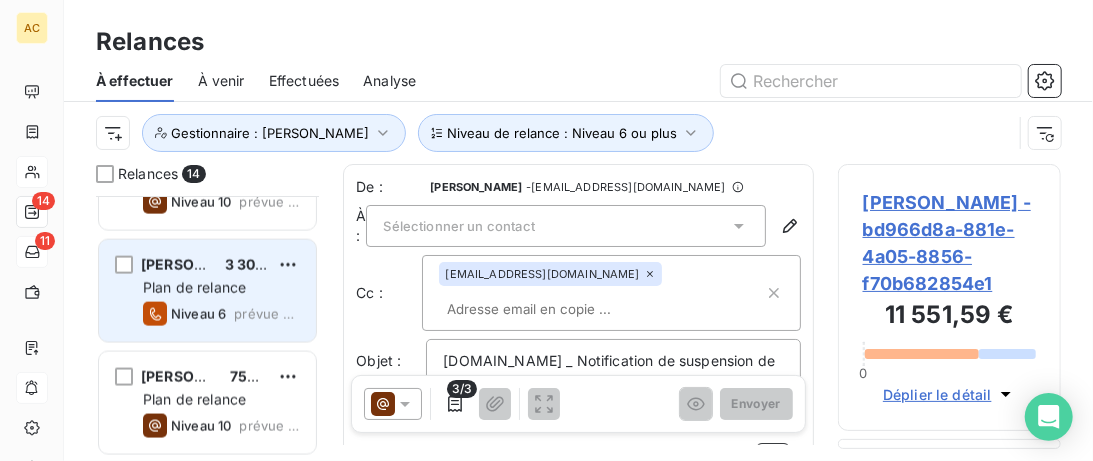 click on "Thomas Dalomis 3 300,00 € Plan de relance Niveau 6 prévue depuis 3 jours" at bounding box center (207, 291) 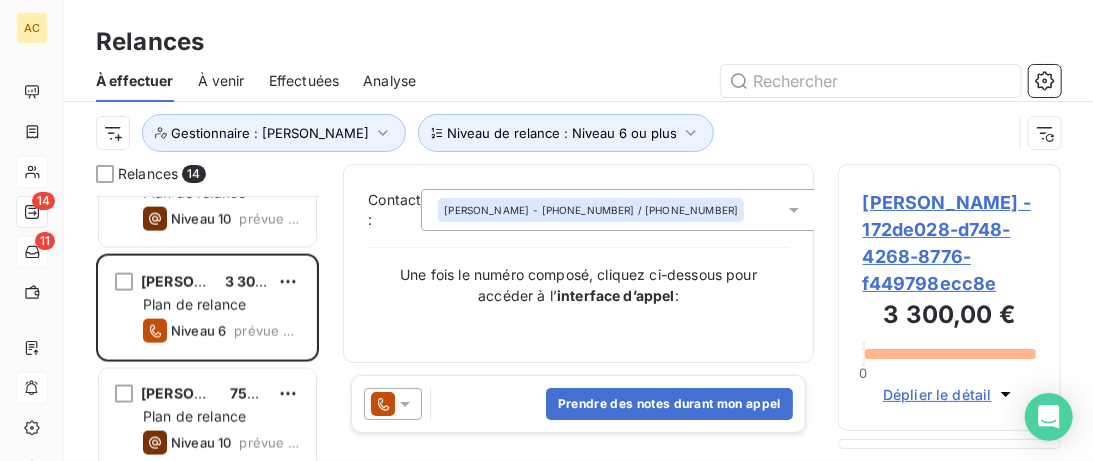 scroll, scrollTop: 1304, scrollLeft: 0, axis: vertical 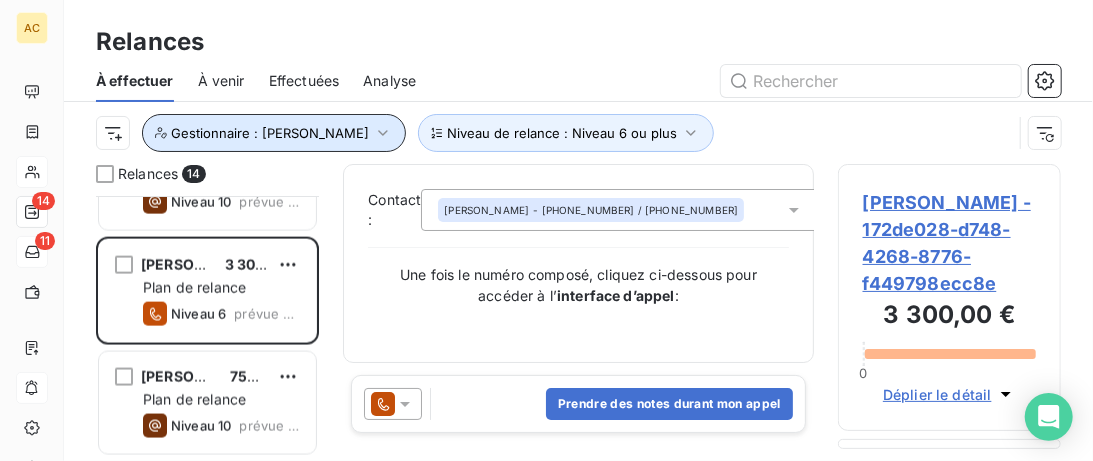 click 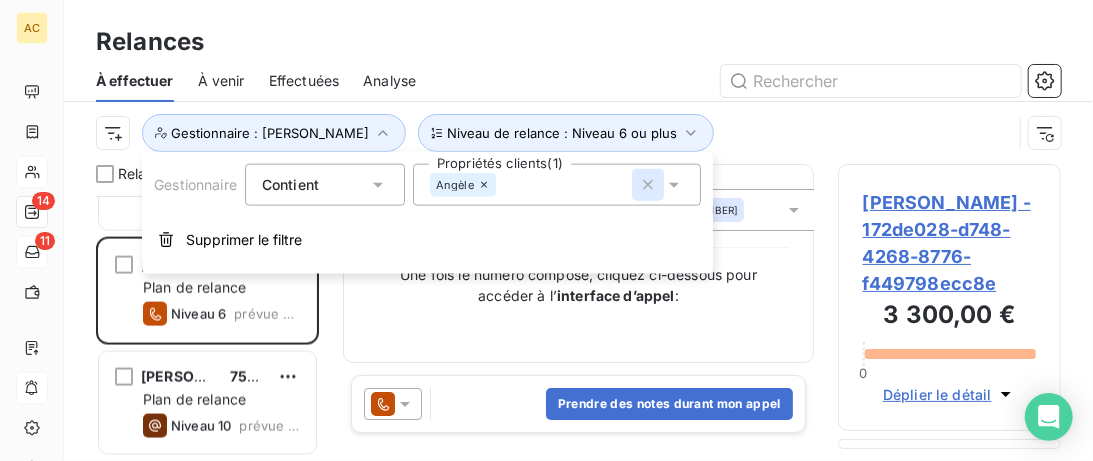 click 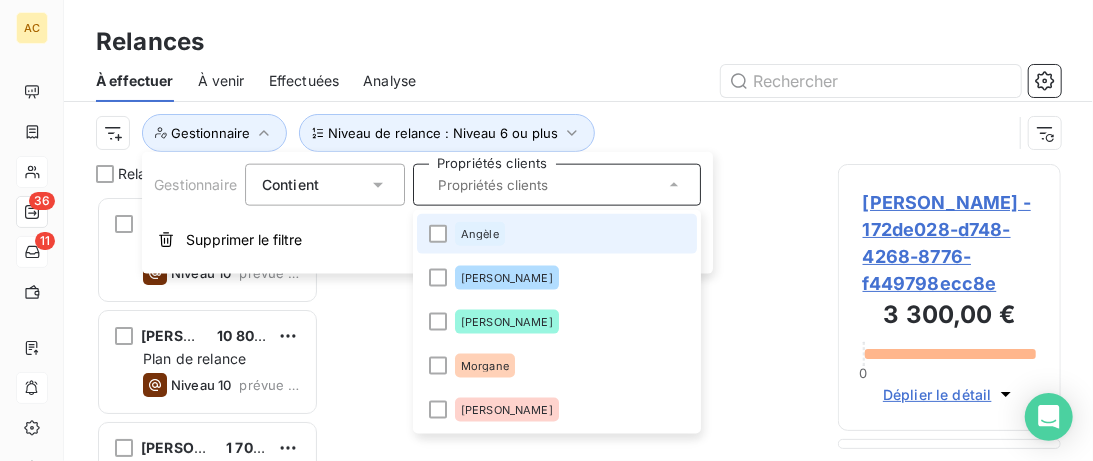 scroll, scrollTop: 1, scrollLeft: 1, axis: both 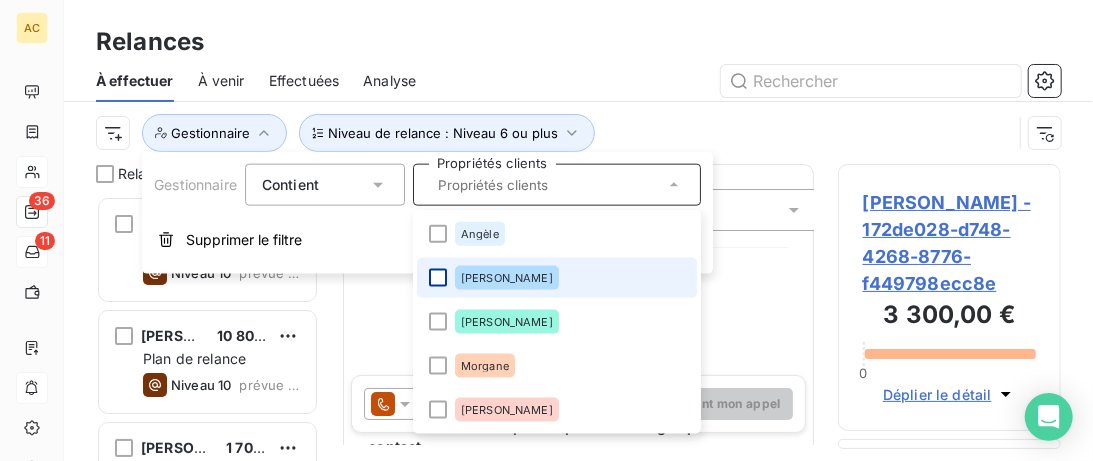 click at bounding box center (438, 278) 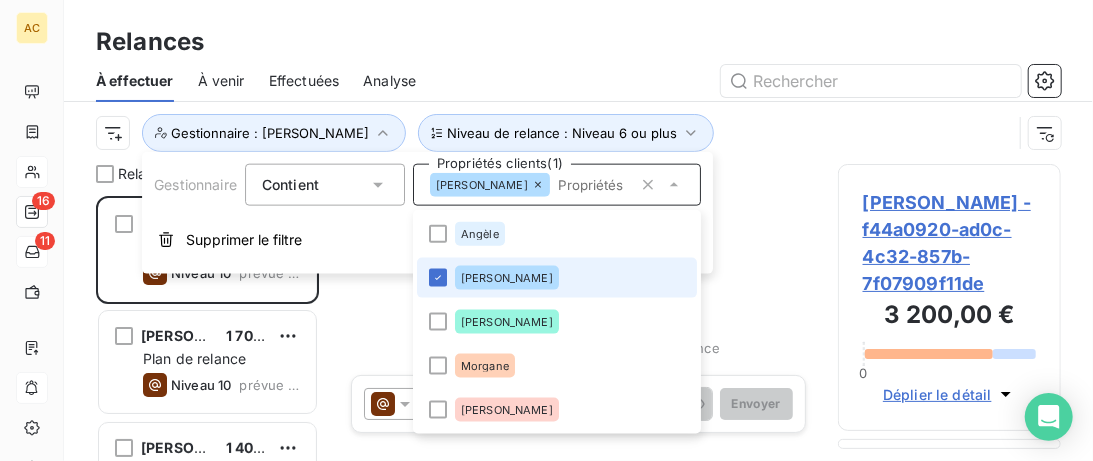 scroll, scrollTop: 1, scrollLeft: 1, axis: both 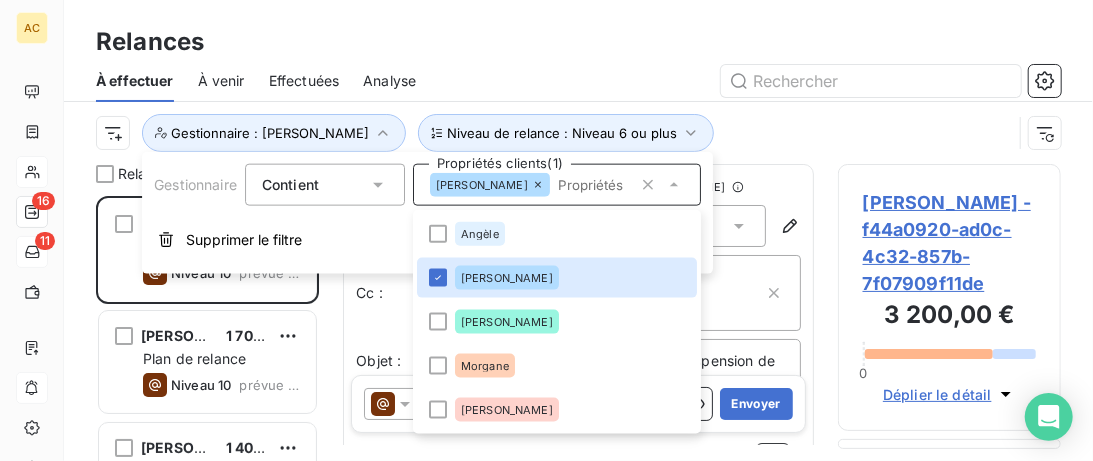 click on "Relances 16 Ana LIGOUT 3 200,00 € Plan de relance Niveau 10 prévue depuis 54 jours Chris Cannito 1 700,00 € Plan de relance Niveau 10 prévue depuis 15 jours Severine Badoc 1 400,00 € Plan de relance Niveau 10 prévue depuis 14 jours JOHAN PEREIRA 8 000,00 € Plan de relance Niveau 10 prévue depuis 10 jours Jean-Baptiste Fabre 13 200,00 CHF Plan de relance Niveau 10 prévue depuis 10 jours LATIFATHE ACHABI 1 100,00 € Plan de relance Niveau 10 prévue depuis 10 jours Grégory GAIGNARD 2 400,00 € Plan de relance Niveau 10 prévue depuis 10 jours Jocelyn Audé 4 600,00 € Plan de relance Niveau 10 prévue depuis 10 jours peggy kaczmareck-briand 5 175,00 € Plan de relance Niveau 10 prévue depuis 8 jours olivia ferreira 11 200,00 € Plan de relance Niveau 10 prévue depuis 7 jours Reda Bakkali 6 044,00 € Plan de relance Niveau 10 prévue depuis 4 jours Habib Neji 9 450,00 € Plan de relance Niveau 10 prévue depuis 4 jours Issa Habineza 1 600,00 € Plan de relance -" at bounding box center (578, 312) 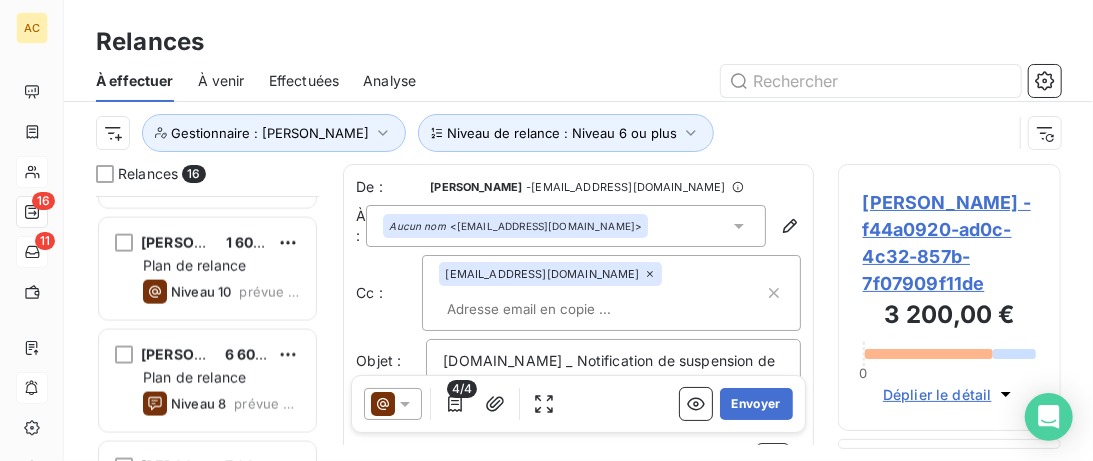 scroll, scrollTop: 1322, scrollLeft: 0, axis: vertical 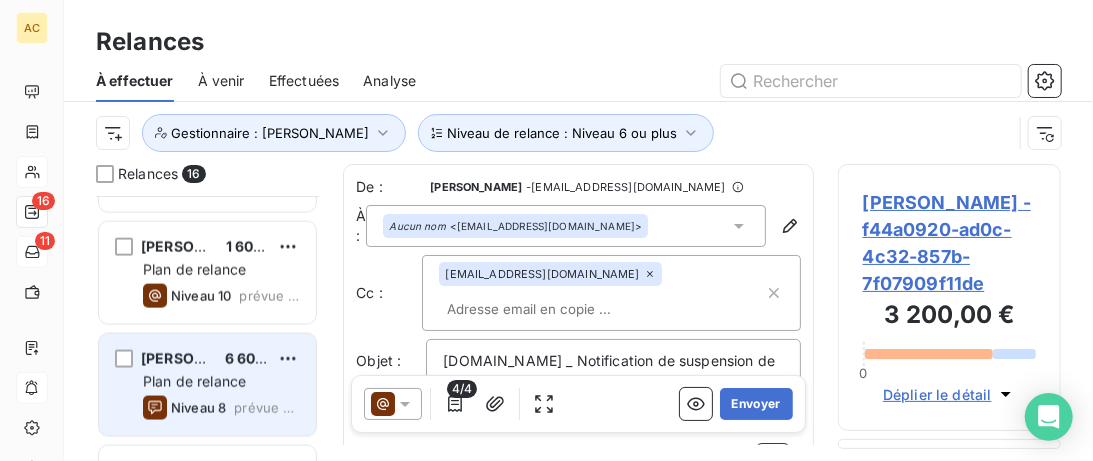 click on "Plan de relance" at bounding box center (221, 382) 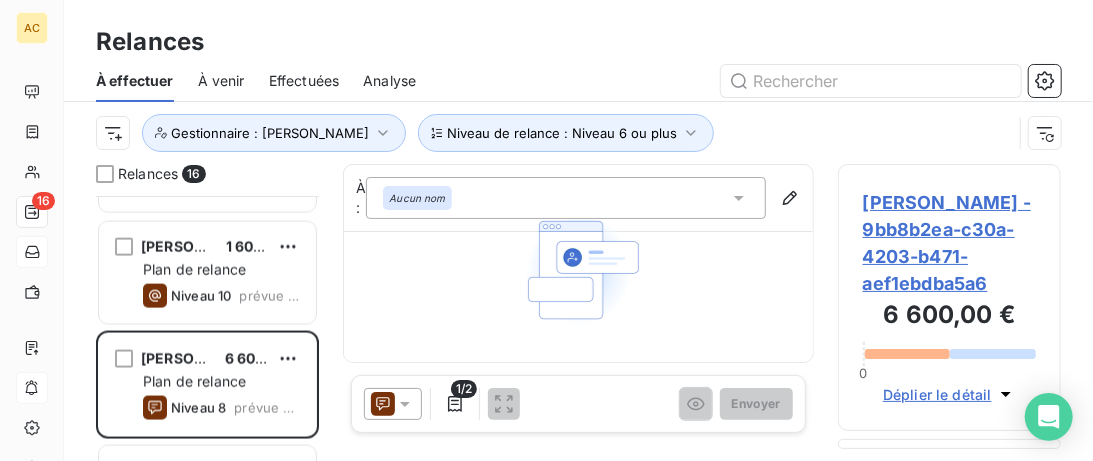 drag, startPoint x: 43, startPoint y: 169, endPoint x: 111, endPoint y: 152, distance: 70.0928 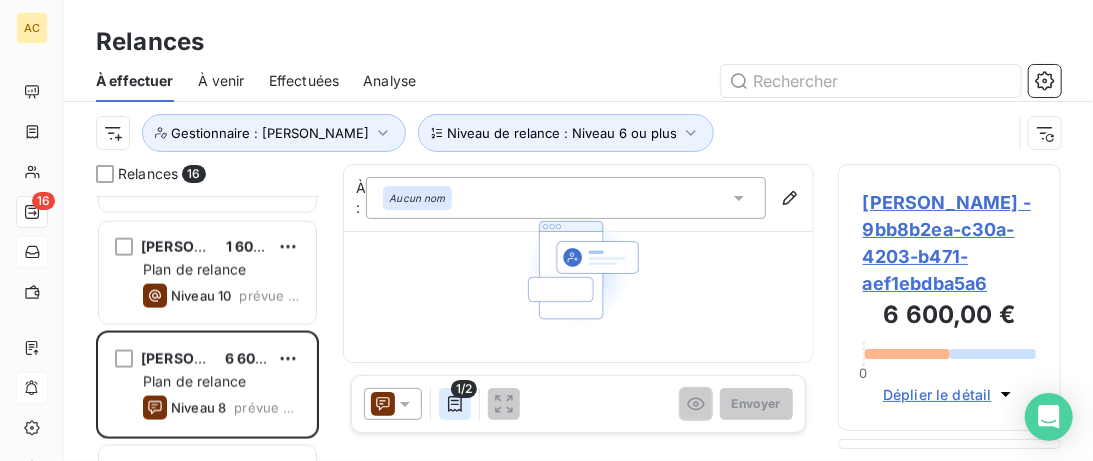 click at bounding box center (455, 404) 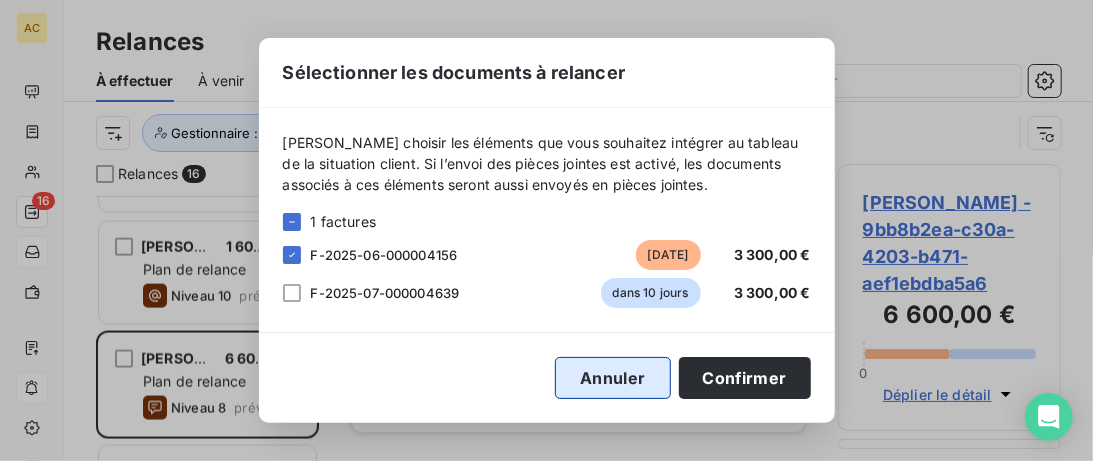click on "Annuler" at bounding box center (612, 378) 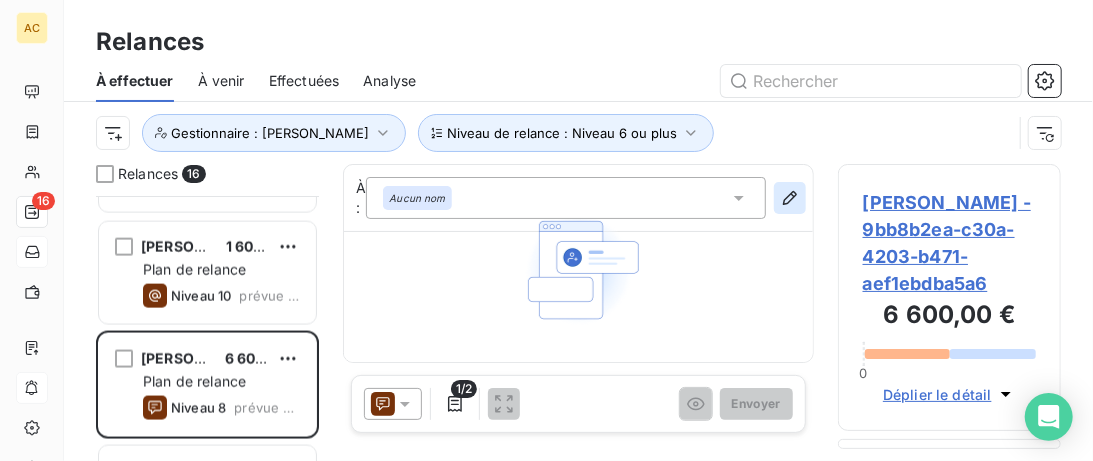 click at bounding box center (790, 198) 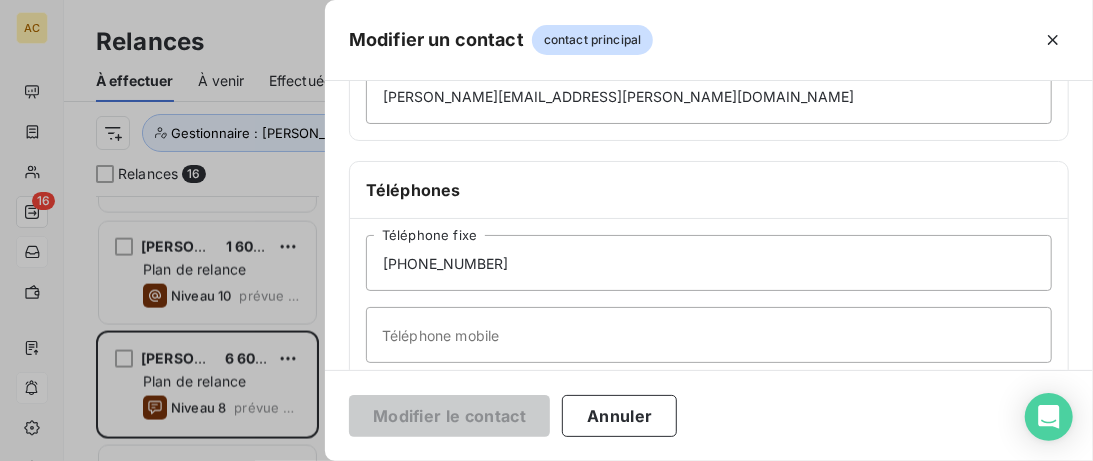 scroll, scrollTop: 513, scrollLeft: 0, axis: vertical 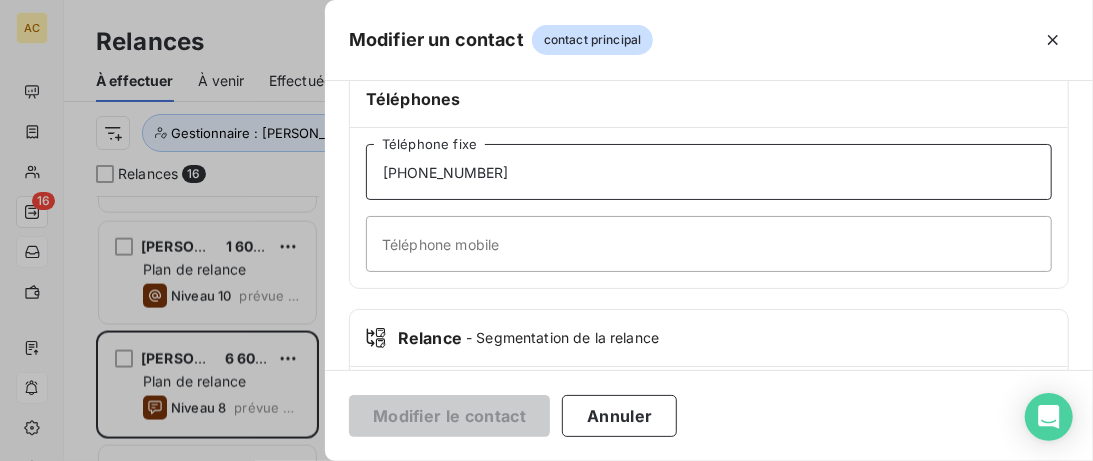 click on "+33662361087" at bounding box center [709, 172] 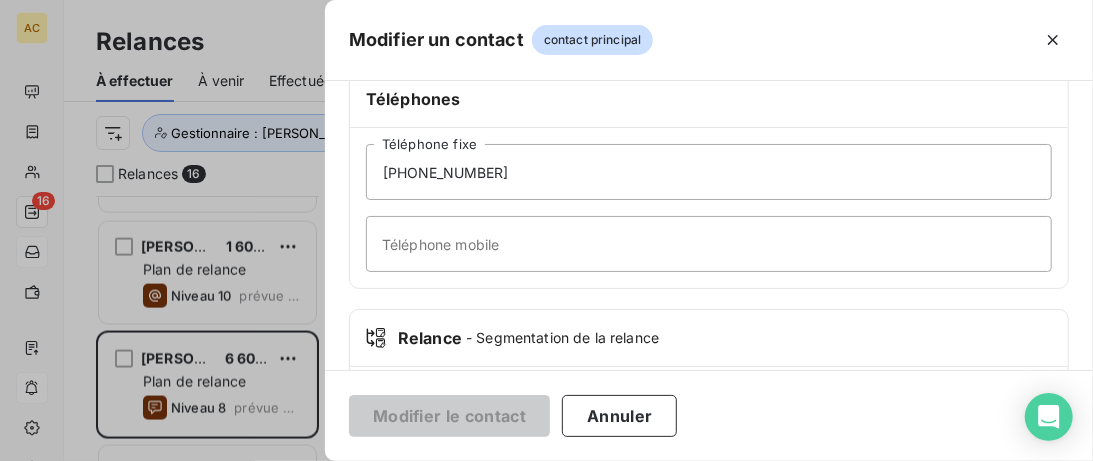 click on "+33662361087 Téléphone fixe Téléphone mobile" at bounding box center (709, 208) 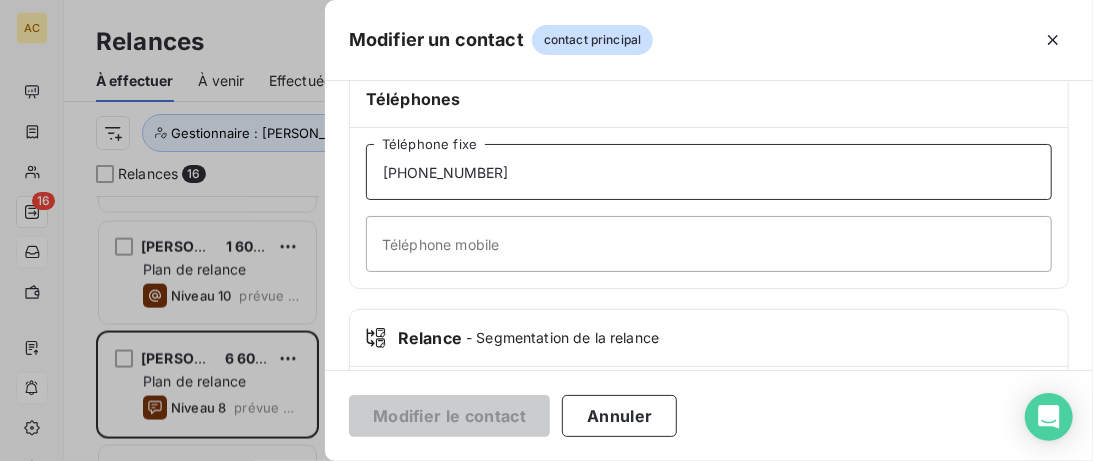 click on "+33662361087" at bounding box center [709, 172] 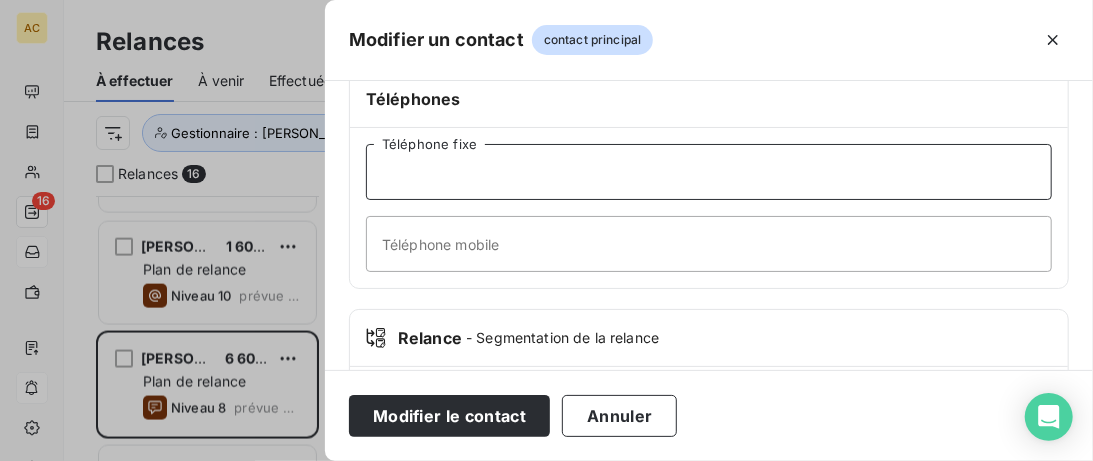 type 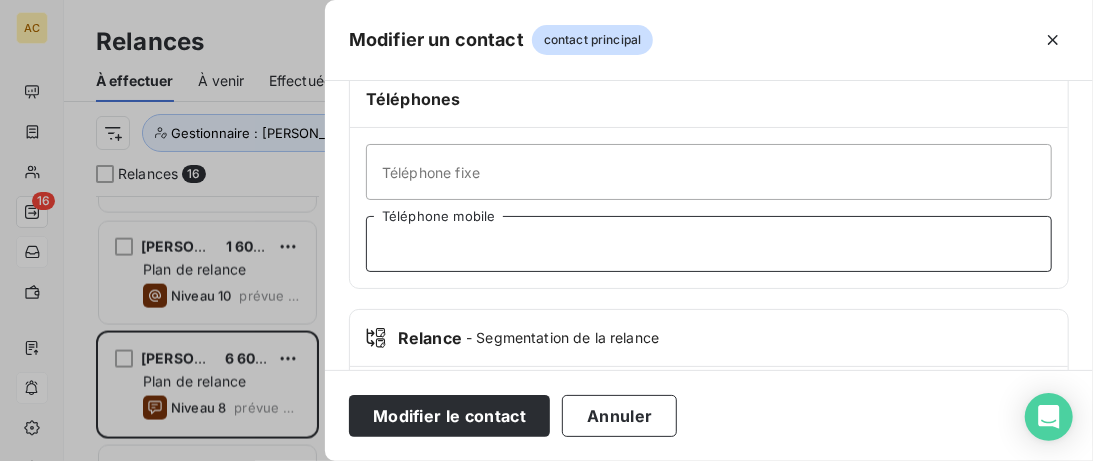 paste on "+33662361087" 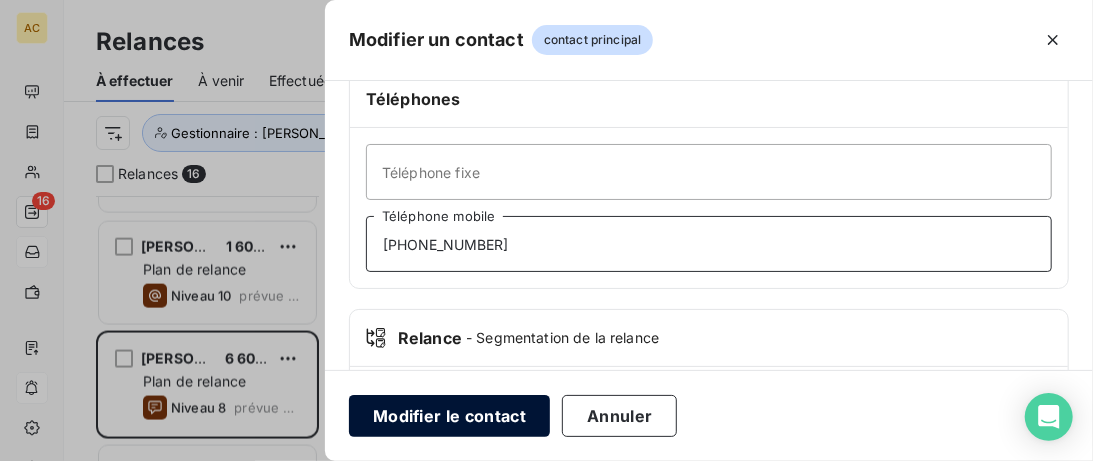 type on "+33662361087" 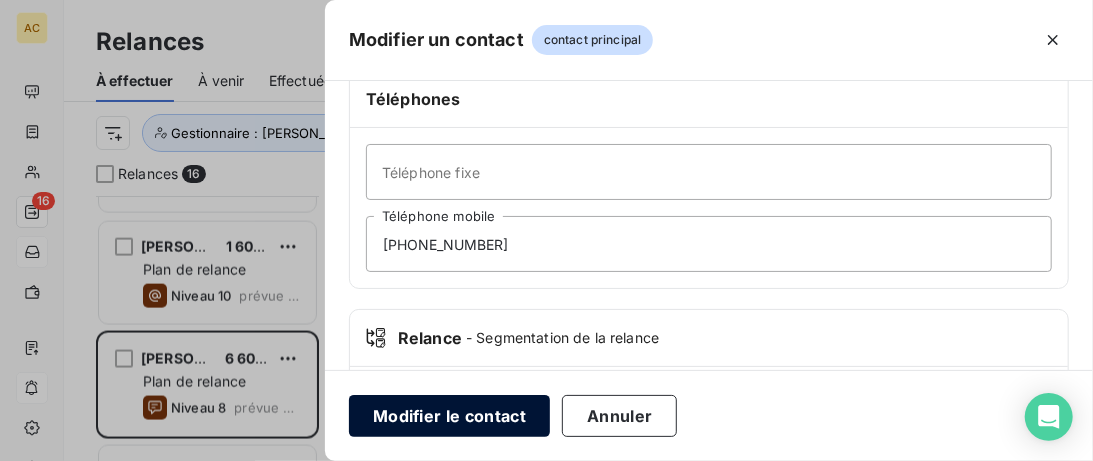click on "Modifier le contact" at bounding box center [449, 416] 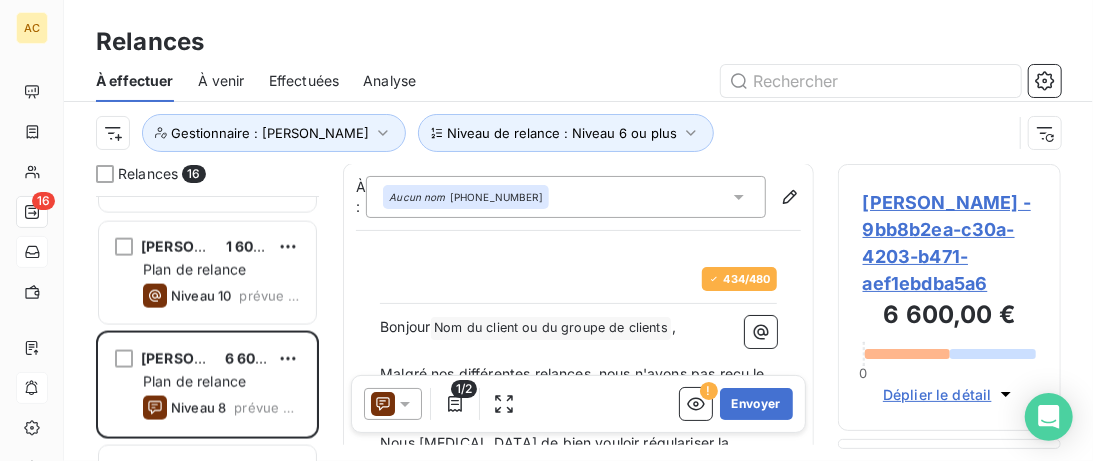 scroll, scrollTop: 0, scrollLeft: 0, axis: both 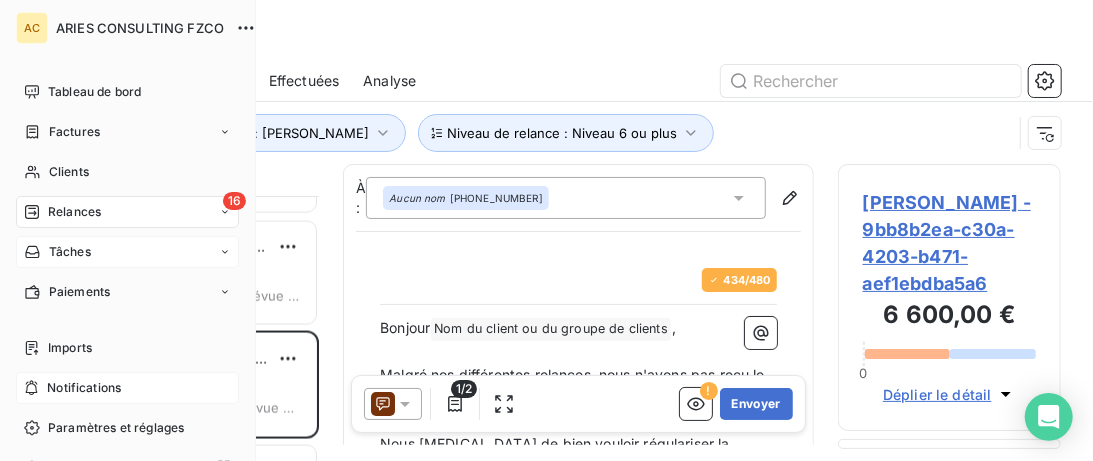 click on "Tâches" at bounding box center (70, 252) 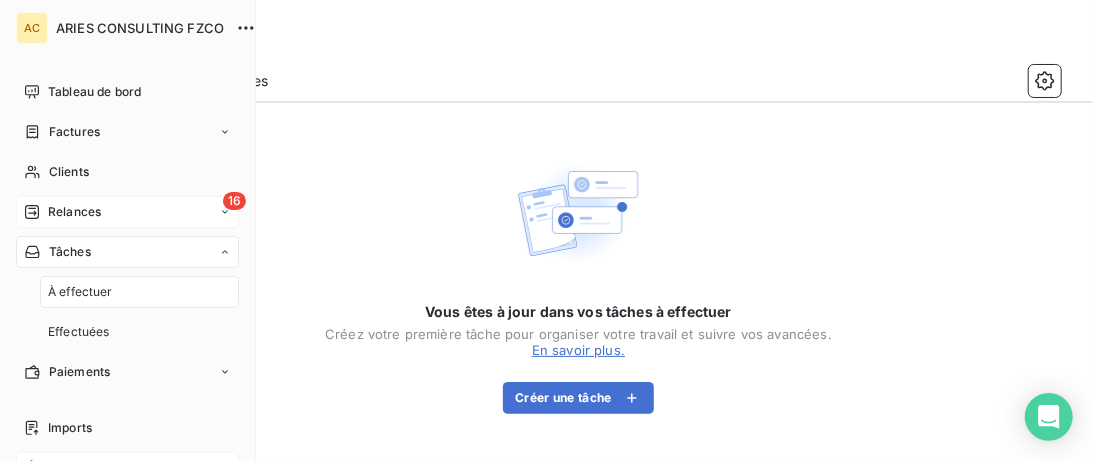 click on "16 Relances" at bounding box center [127, 212] 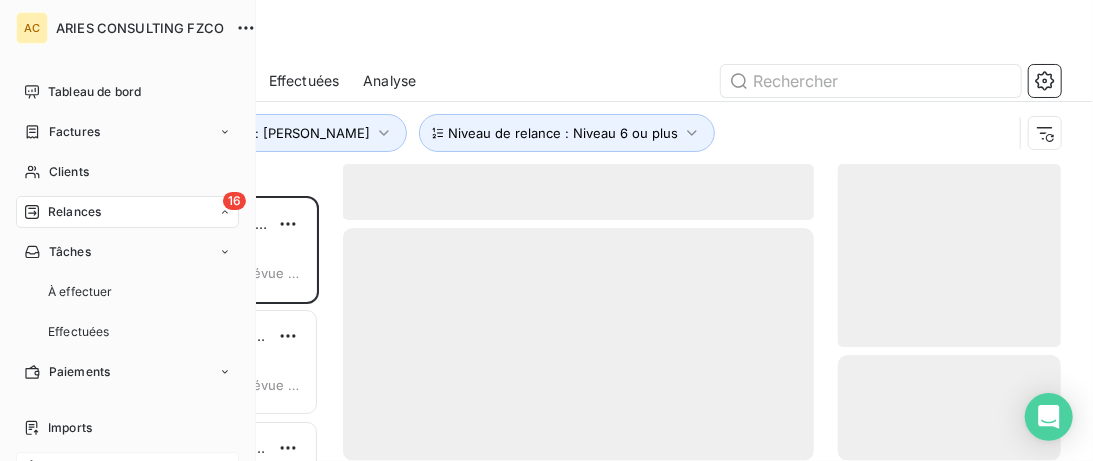 scroll, scrollTop: 1, scrollLeft: 1, axis: both 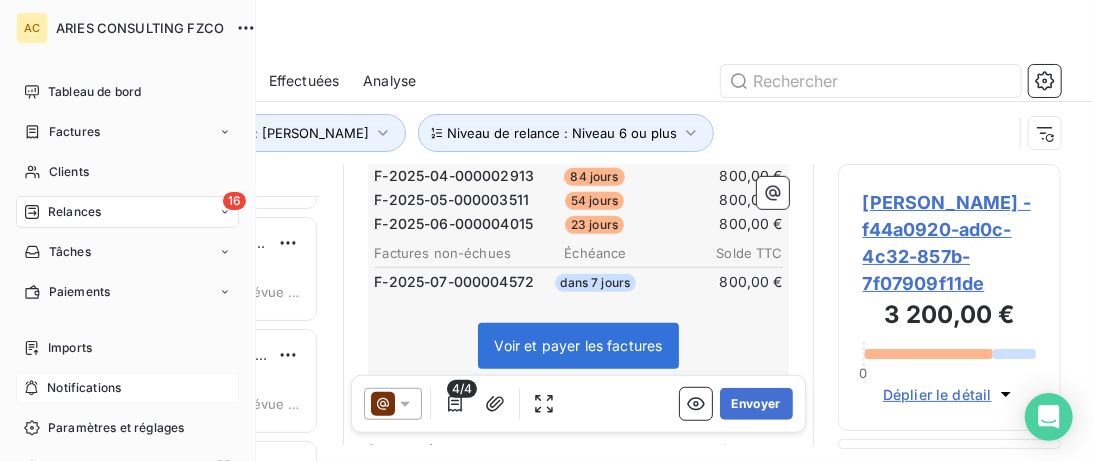 click on "Notifications" at bounding box center [84, 388] 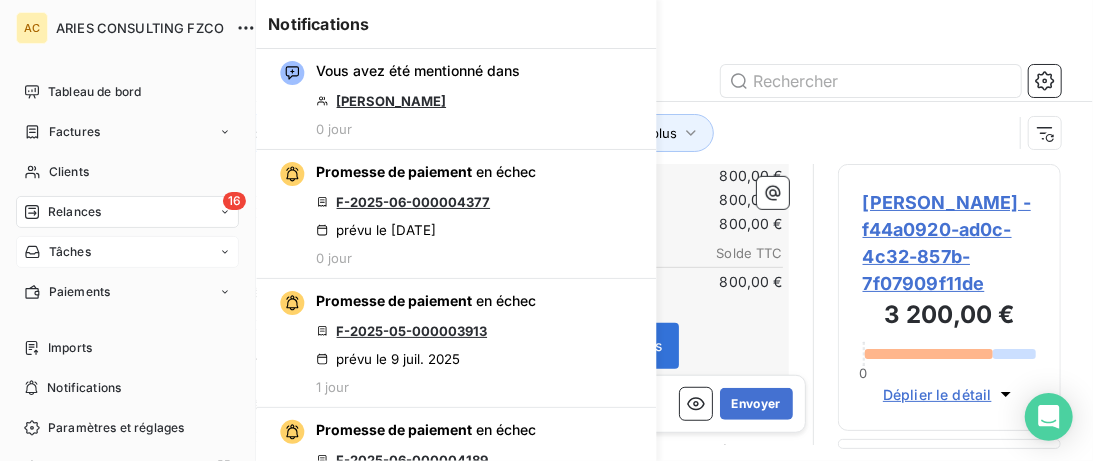 click on "Tâches" at bounding box center (127, 252) 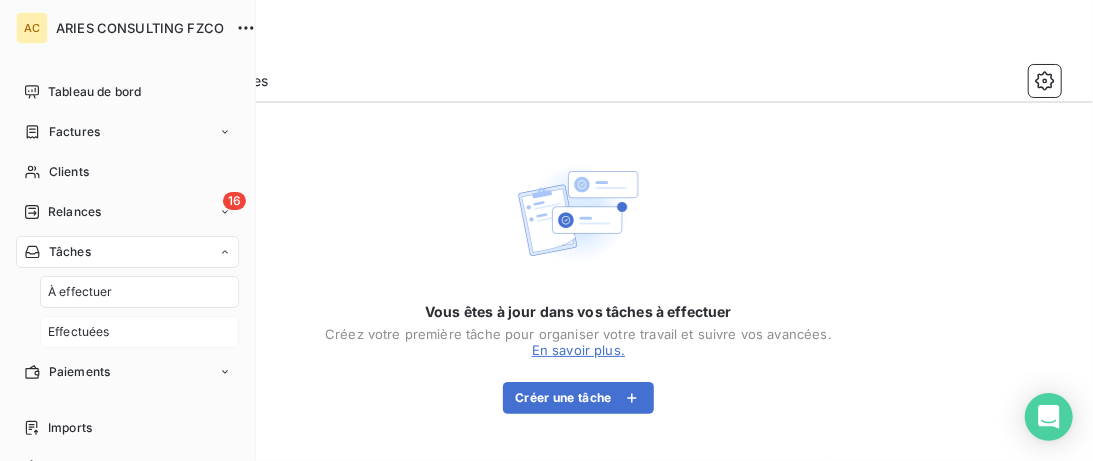 click on "Effectuées" at bounding box center (79, 332) 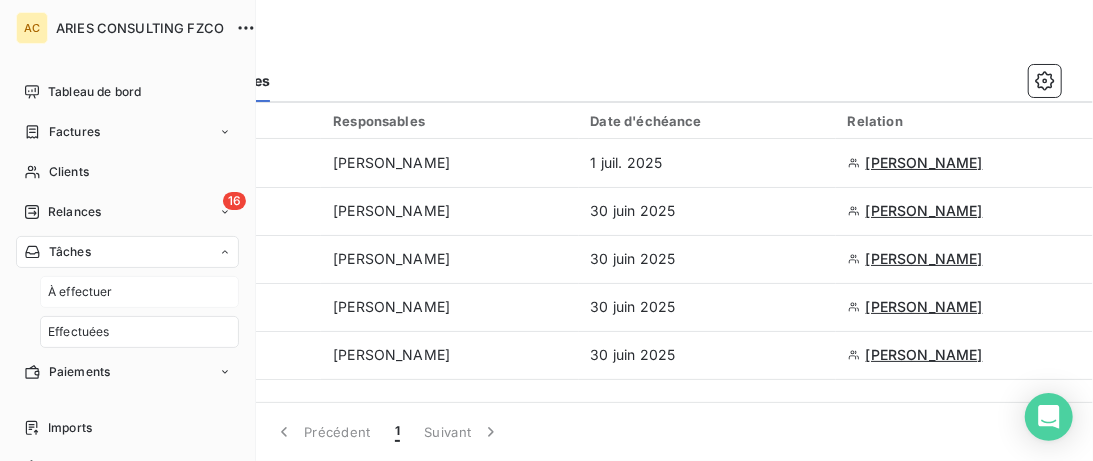 click on "À effectuer" at bounding box center [139, 292] 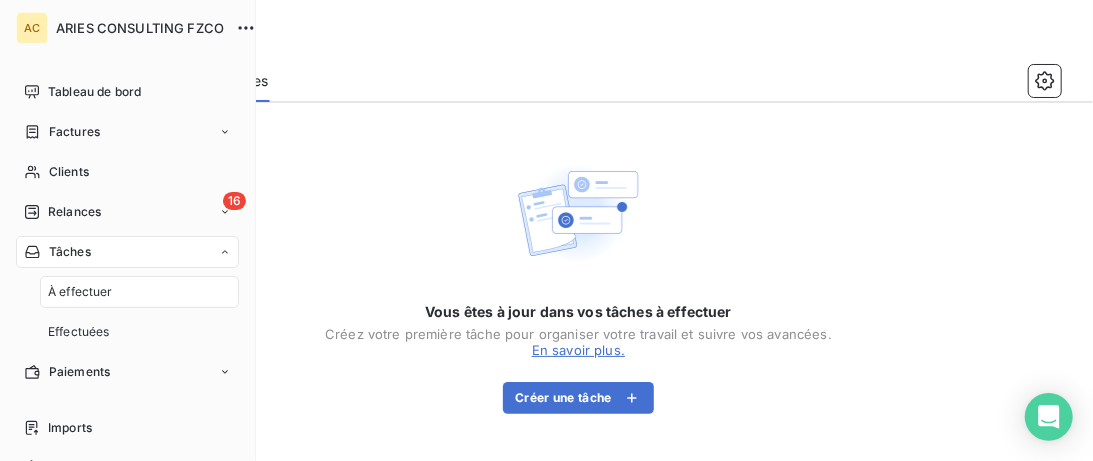click on "À effectuer" at bounding box center (139, 292) 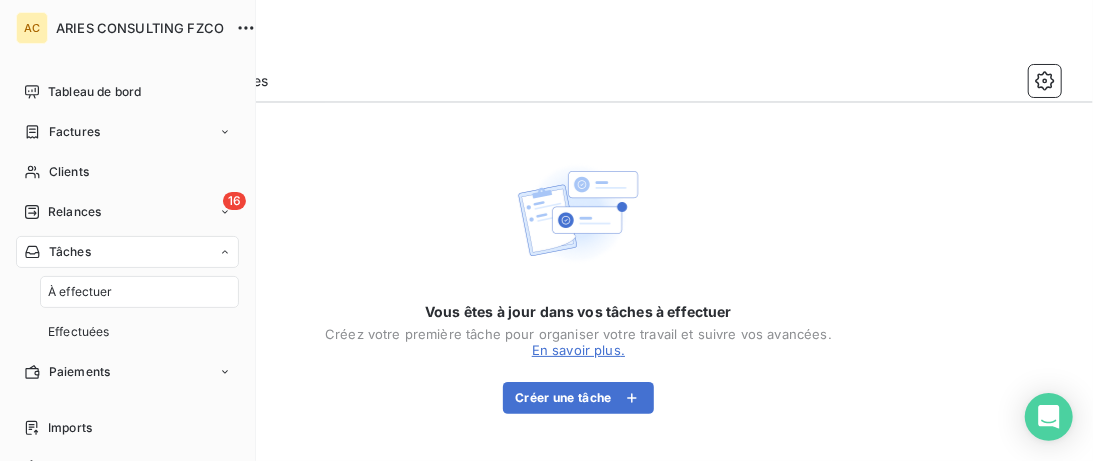 click on "Tâches" at bounding box center [127, 252] 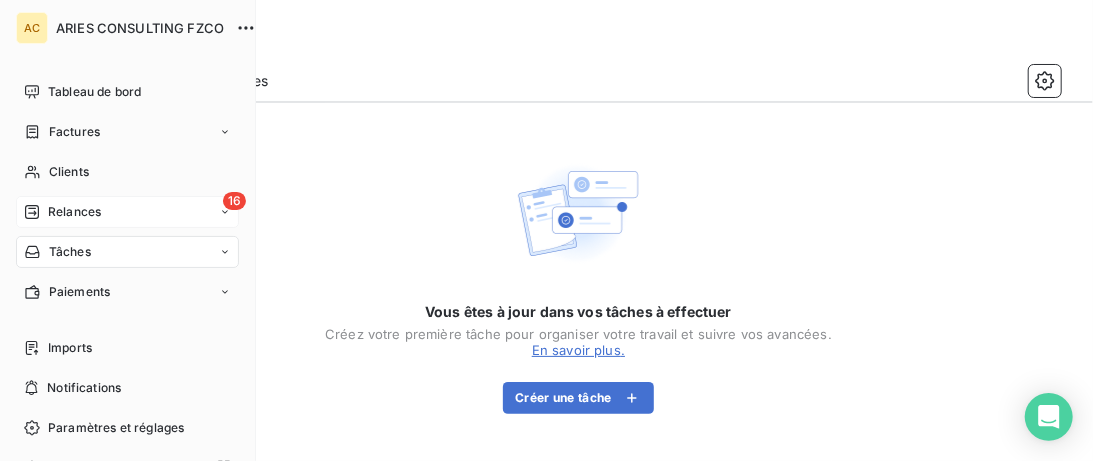 click on "16 Relances" at bounding box center [127, 212] 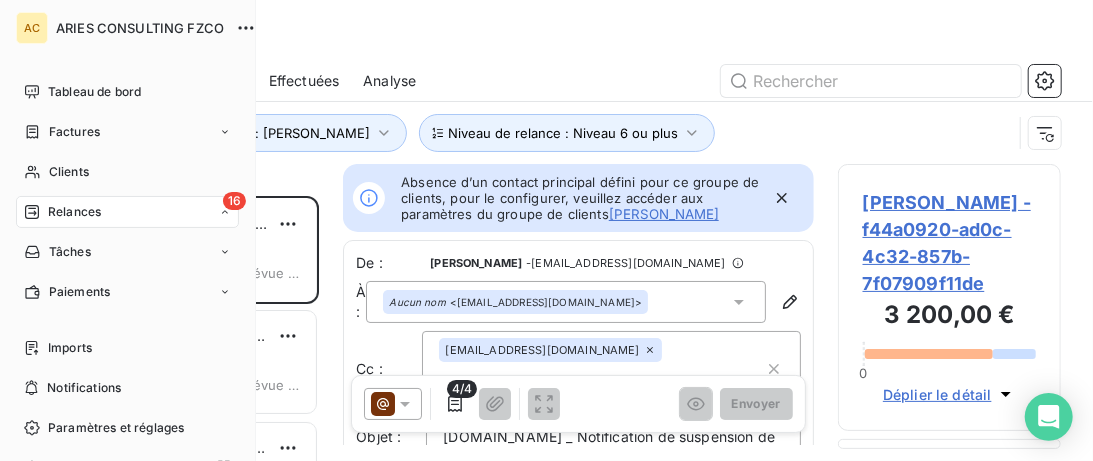 scroll, scrollTop: 1, scrollLeft: 1, axis: both 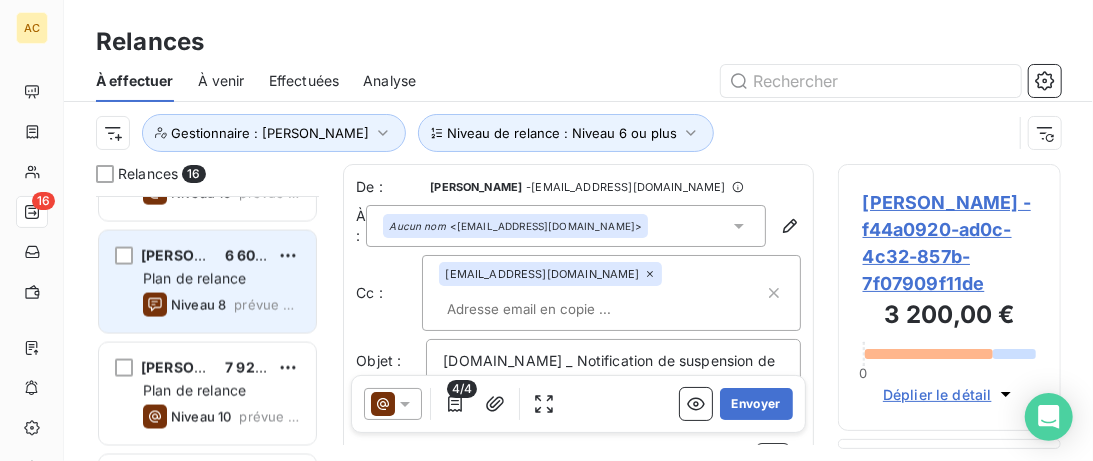 click on "John Guillou 6 600,00 € Plan de relance Niveau 8 prévue depuis 2 jours" at bounding box center [207, 282] 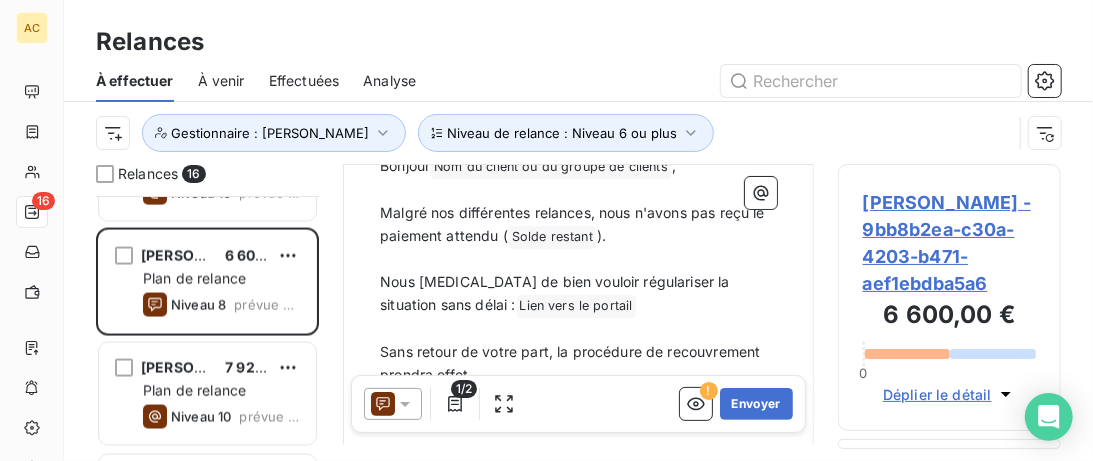 scroll, scrollTop: 206, scrollLeft: 0, axis: vertical 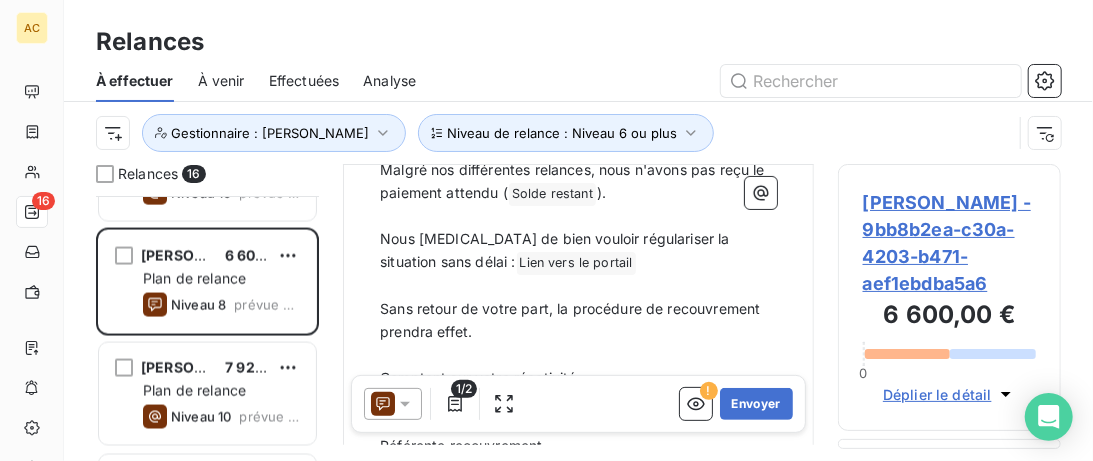 click on "Nous prions de bien vouloir régulariser la situation sans délai :  Lien vers le portail ﻿ ﻿" at bounding box center (578, 251) 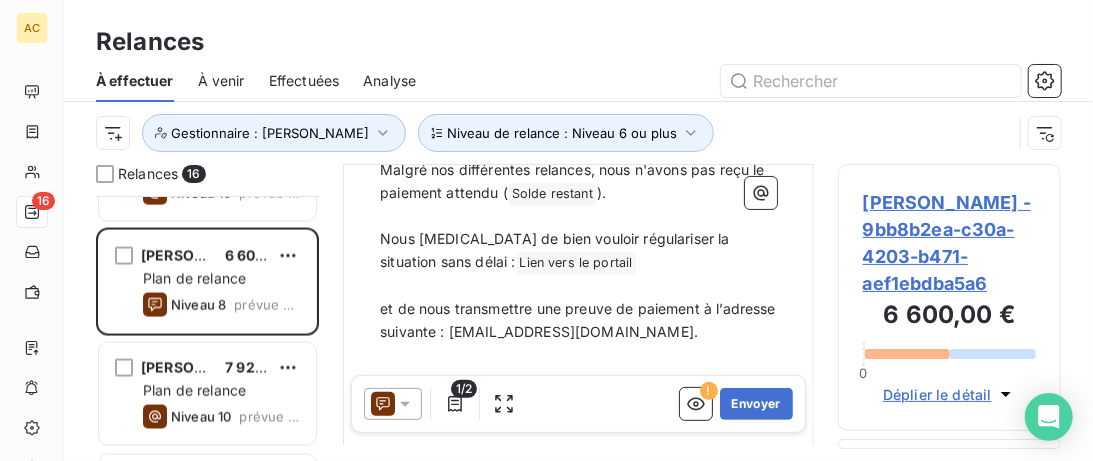 click on "﻿" at bounding box center (578, 286) 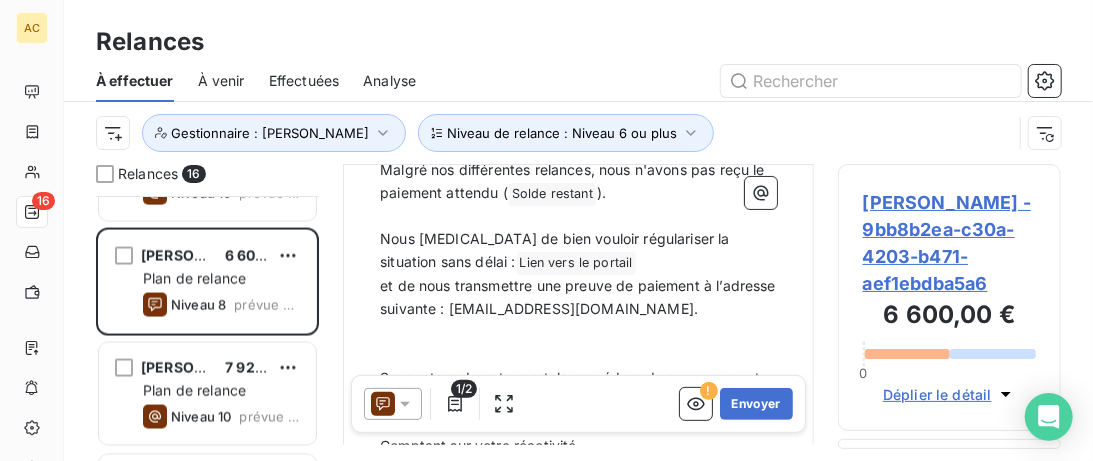 scroll, scrollTop: 308, scrollLeft: 0, axis: vertical 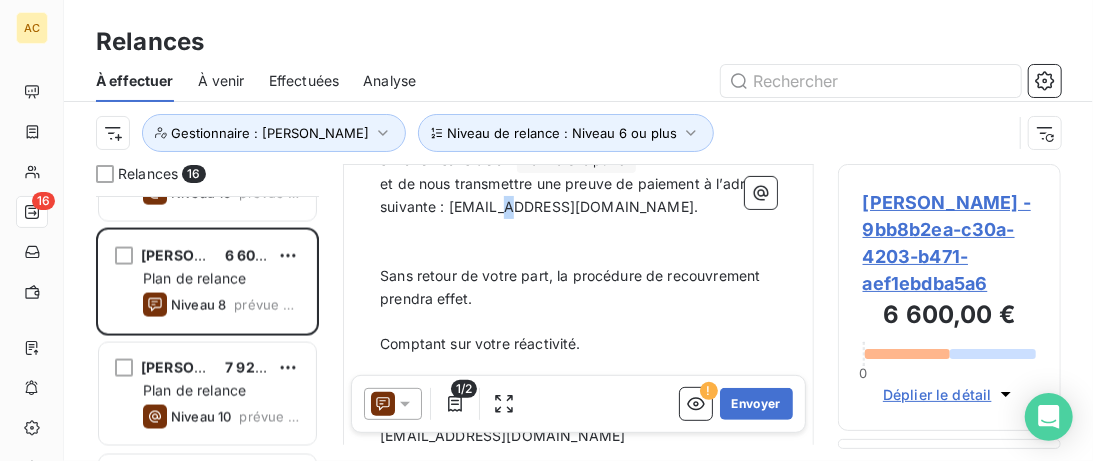 click on "et de nous transmettre une preuve de paiement à l’adresse suivante : recouvrement@entrepreneurs.com." at bounding box center [578, 196] 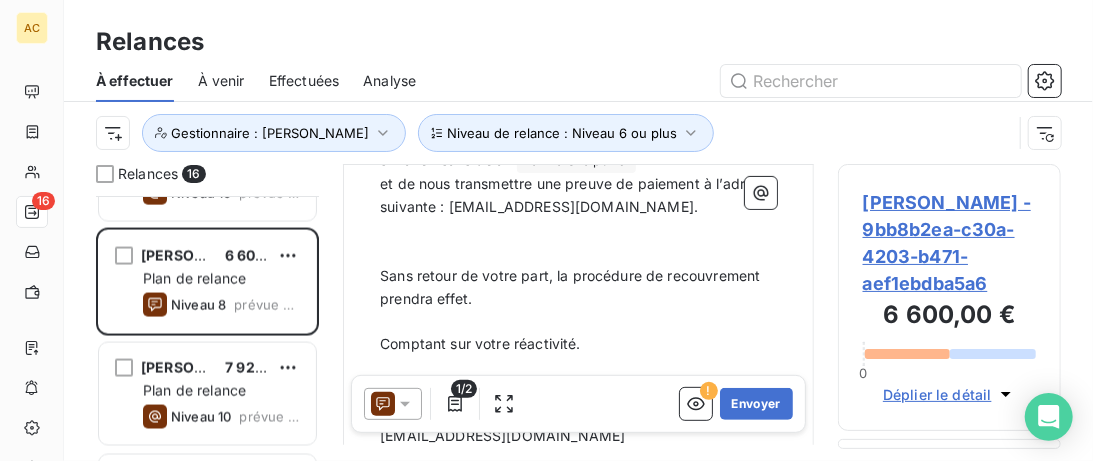 click on "﻿" at bounding box center (578, 230) 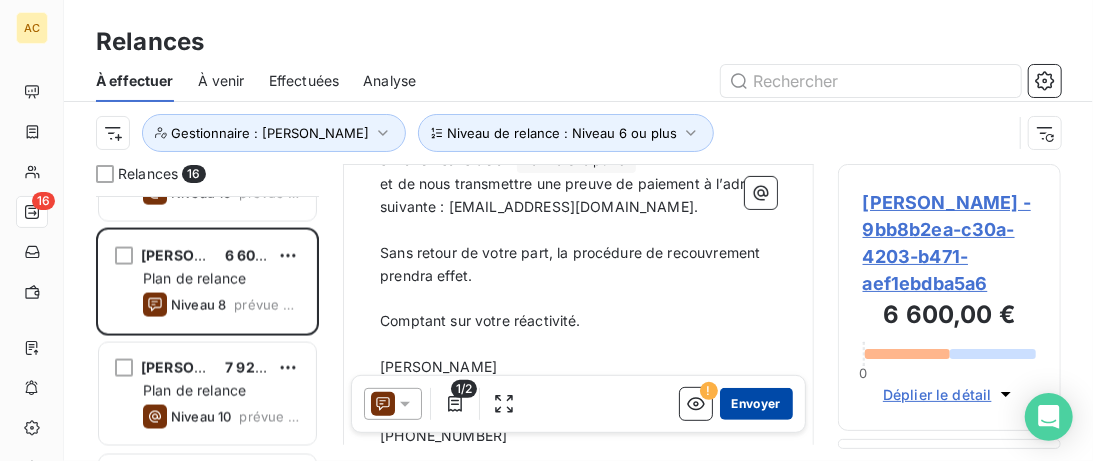 click on "Envoyer" at bounding box center [756, 404] 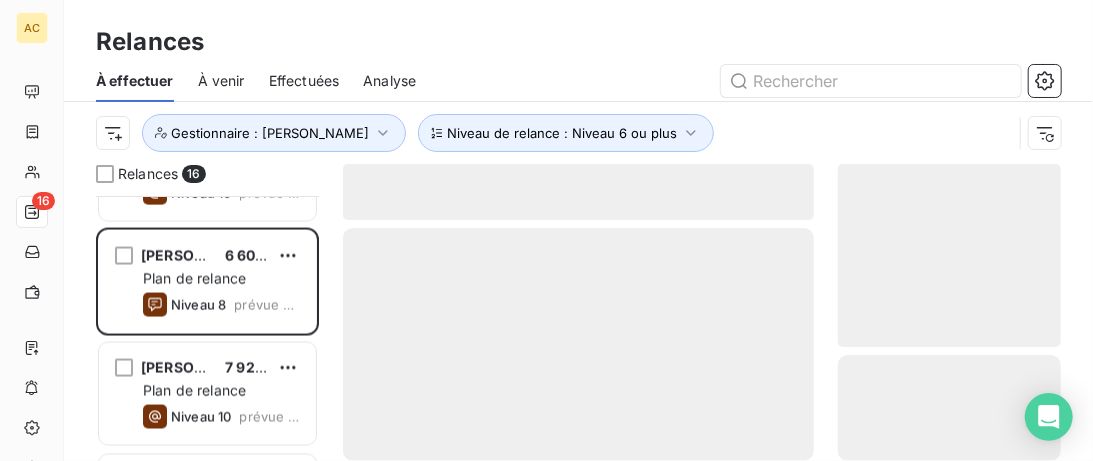 scroll, scrollTop: 1415, scrollLeft: 0, axis: vertical 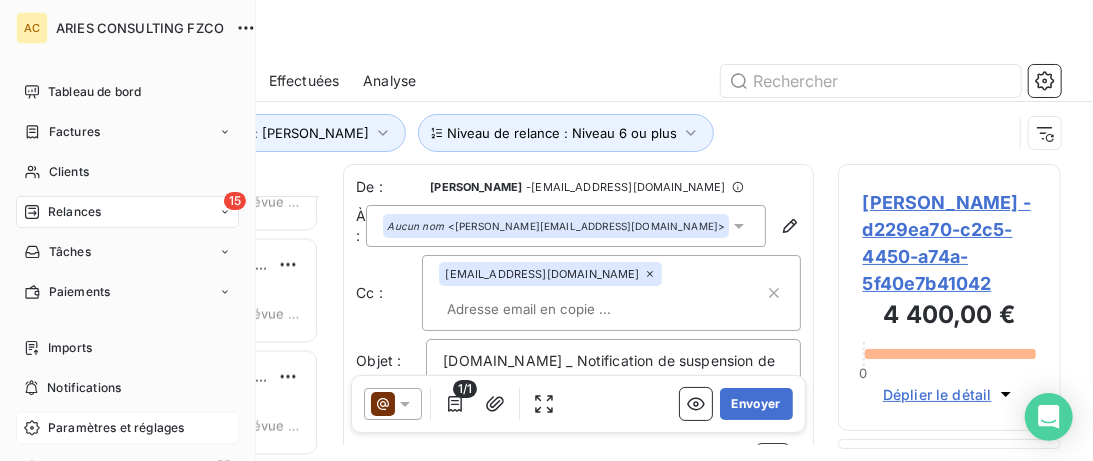 click 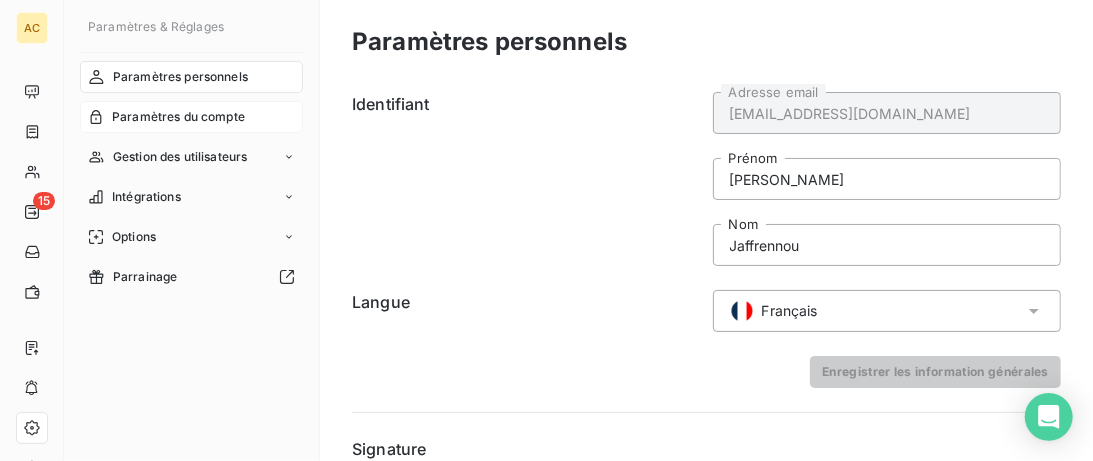 click on "Paramètres du compte" at bounding box center (178, 117) 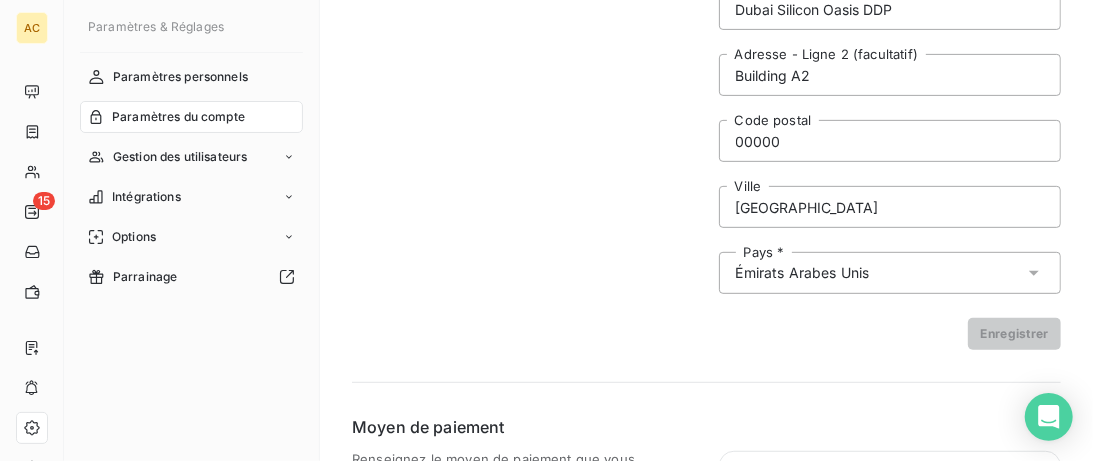 scroll, scrollTop: 160, scrollLeft: 0, axis: vertical 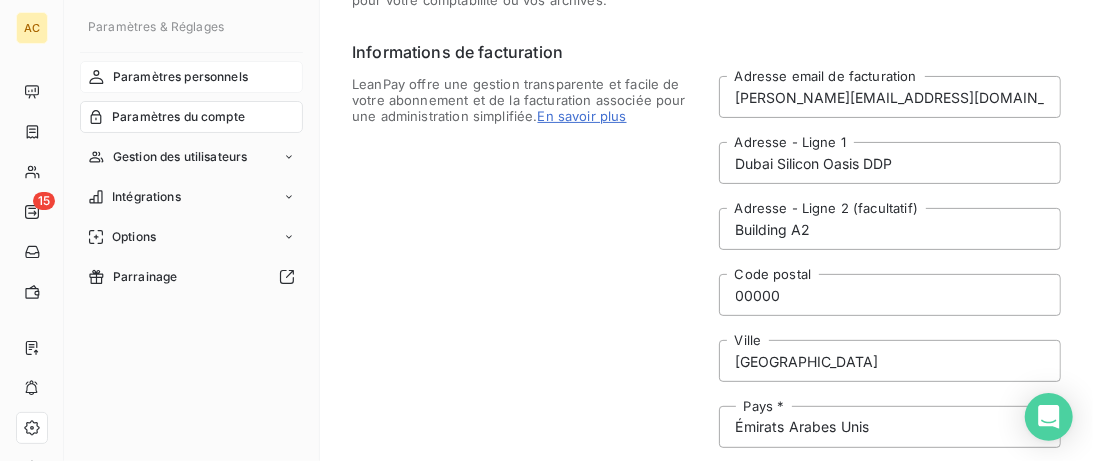 click on "Paramètres personnels" at bounding box center (180, 77) 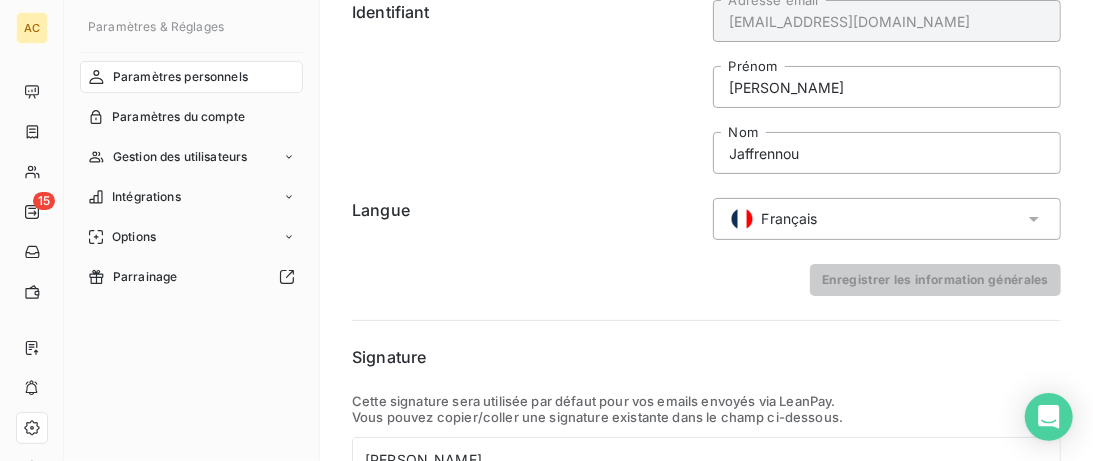scroll, scrollTop: 0, scrollLeft: 0, axis: both 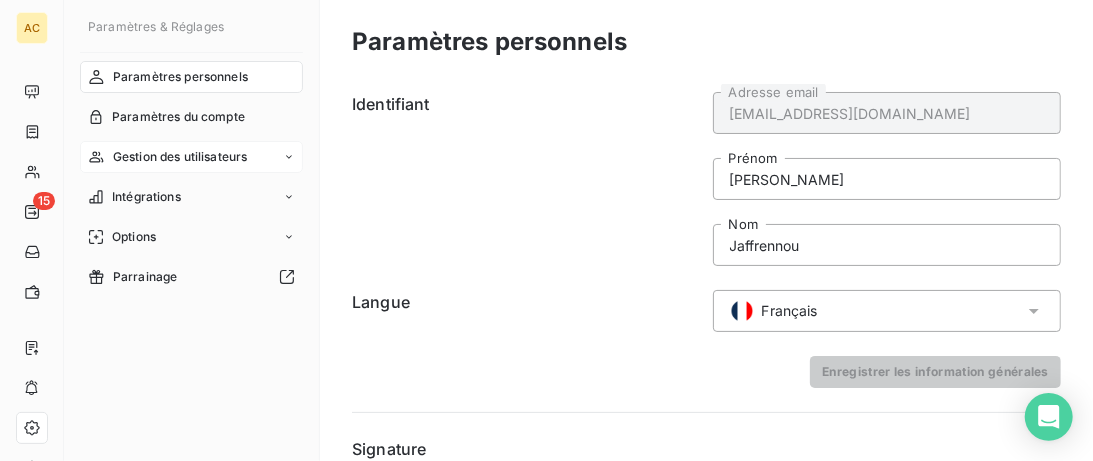 click on "Gestion des utilisateurs" at bounding box center [191, 157] 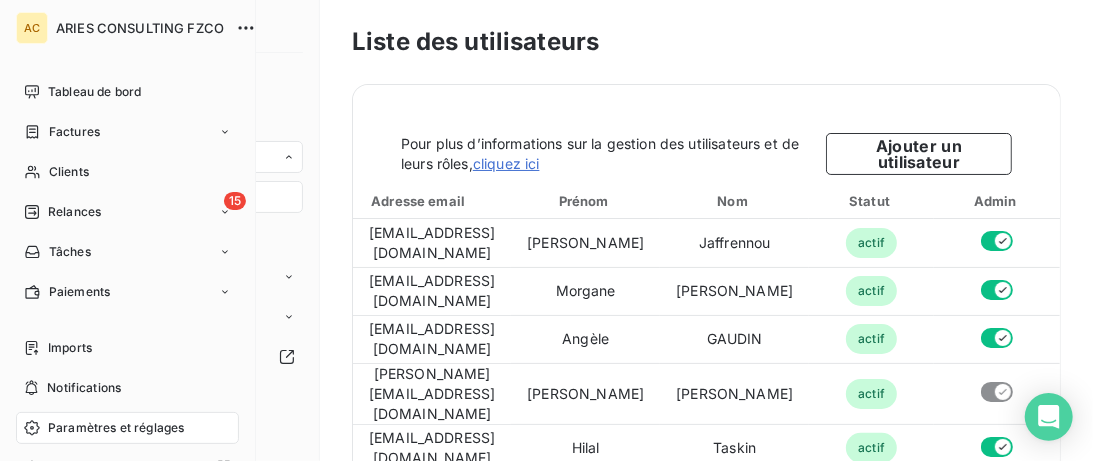 click on "Relances" at bounding box center [74, 212] 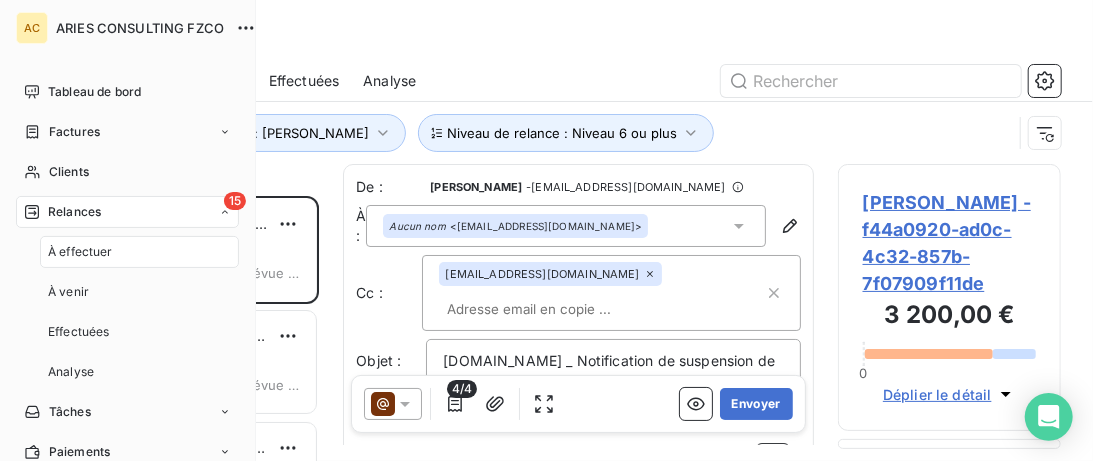 scroll, scrollTop: 1, scrollLeft: 1, axis: both 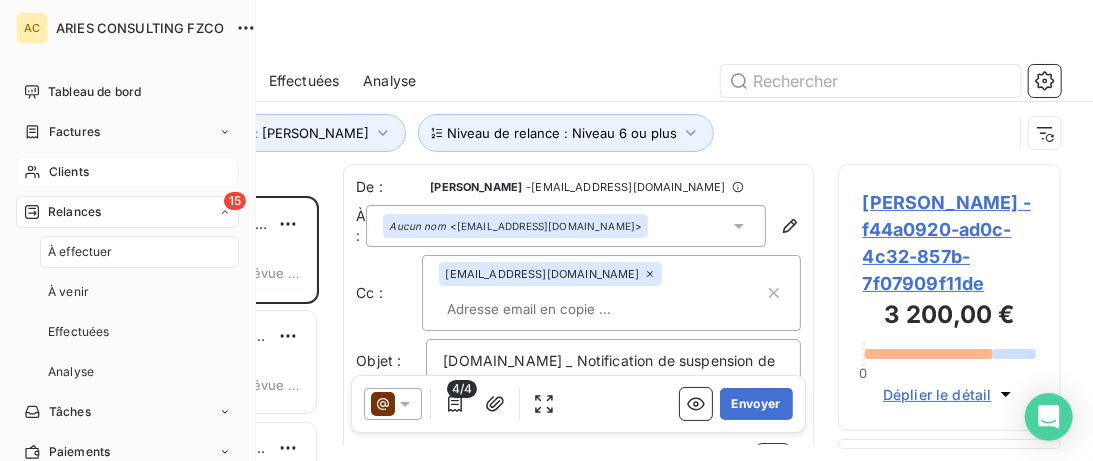 click on "Clients" at bounding box center [127, 172] 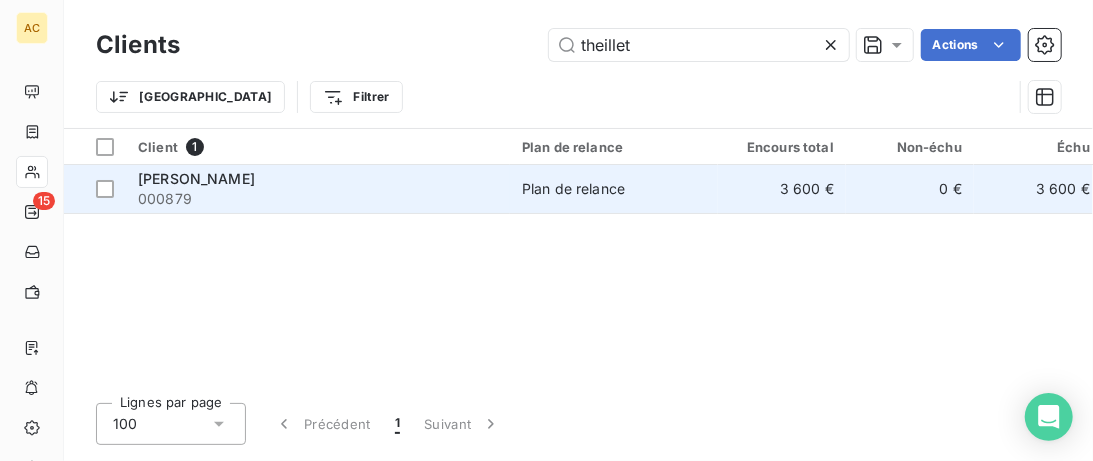 click on "000879" at bounding box center (318, 199) 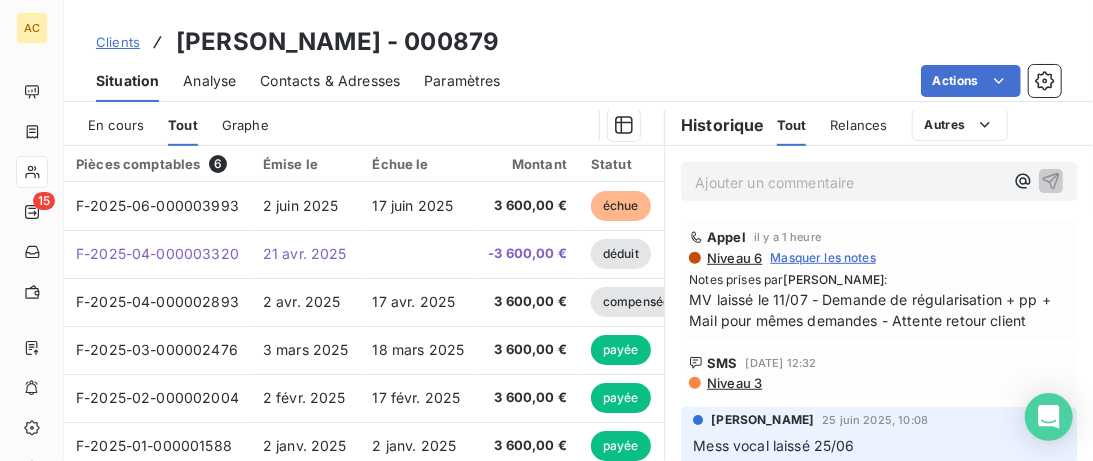 scroll, scrollTop: 410, scrollLeft: 0, axis: vertical 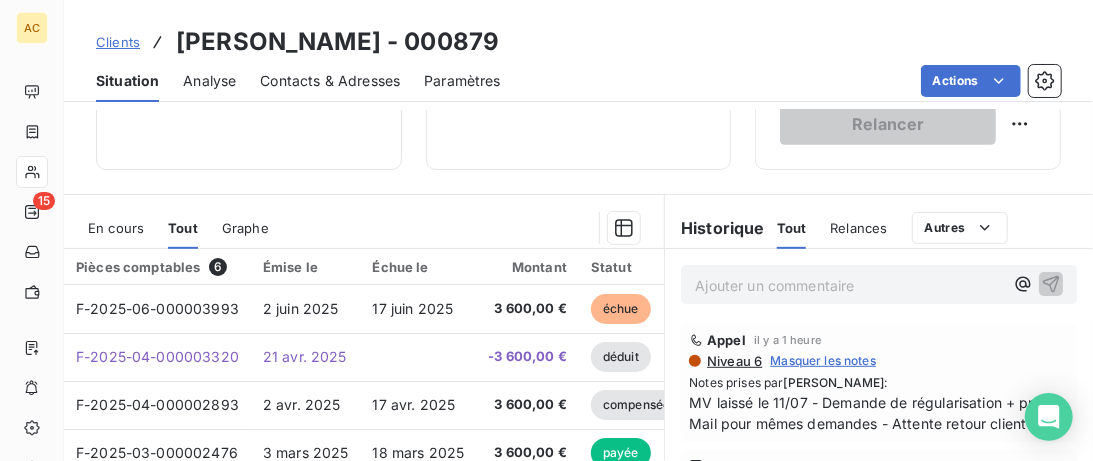 click on "Ajouter un commentaire ﻿" at bounding box center (849, 285) 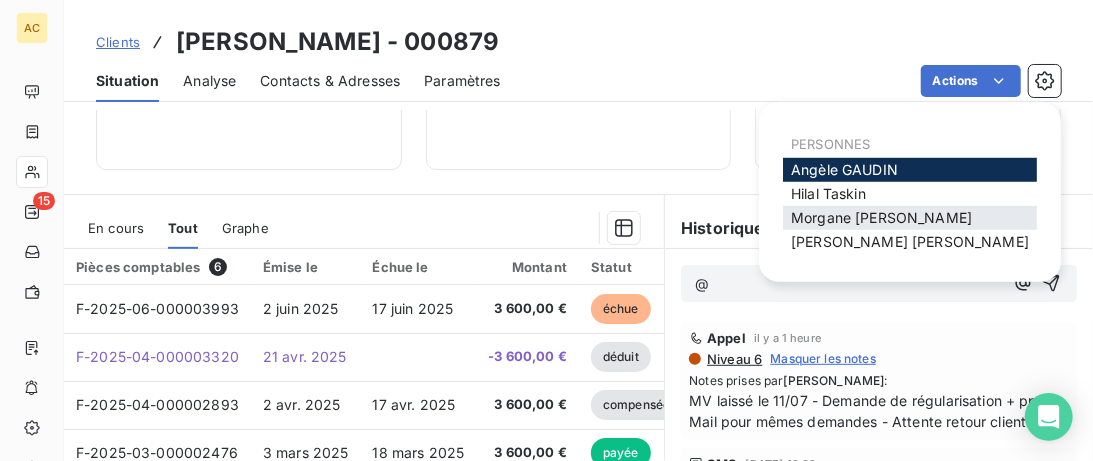 click on "Morgane   Huysman" at bounding box center [881, 217] 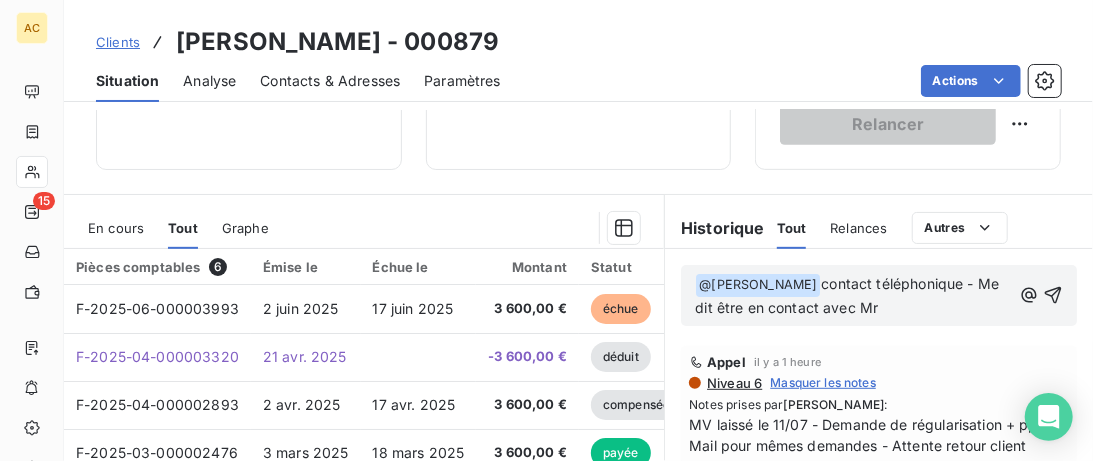 drag, startPoint x: 916, startPoint y: 308, endPoint x: 892, endPoint y: 305, distance: 24.186773 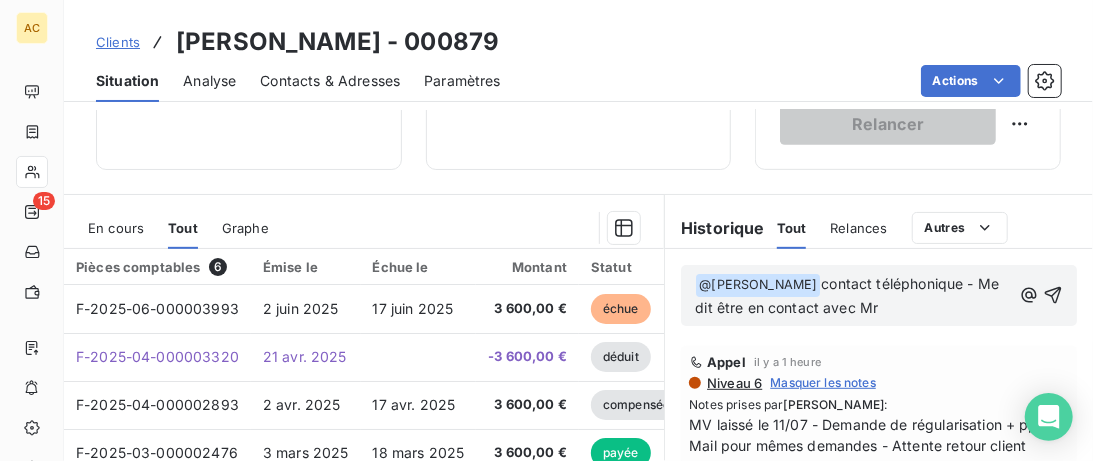 click on "contact téléphonique - Me dit être en contact avec Mr" at bounding box center [849, 295] 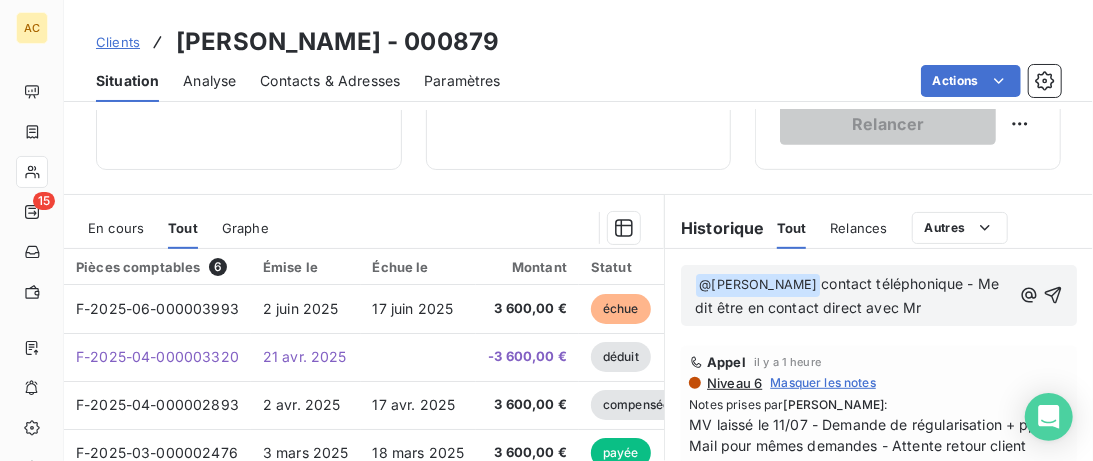 drag, startPoint x: 929, startPoint y: 305, endPoint x: 967, endPoint y: 316, distance: 39.56008 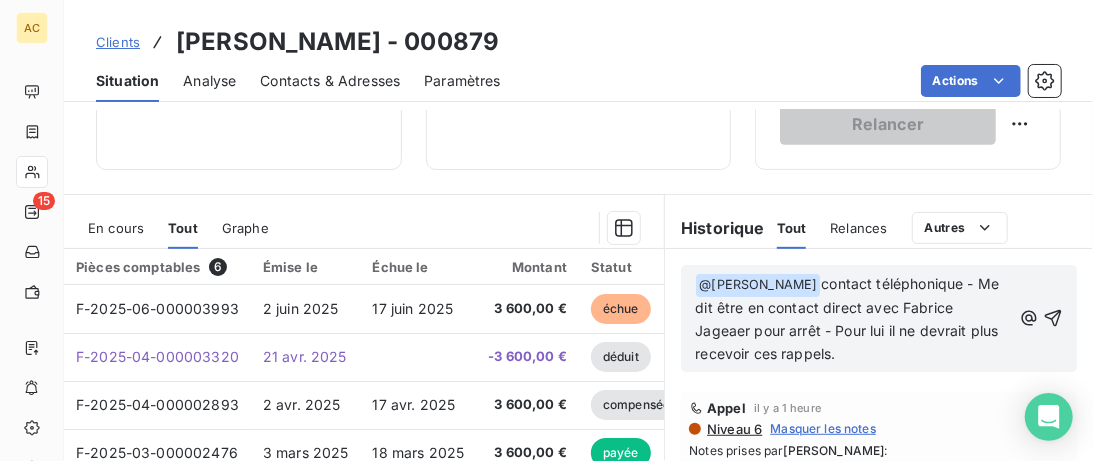 click on "contact téléphonique - Me dit être en contact direct avec Fabrice Jageaer pour arrêt - Pour lui il ne devrait plus recevoir ces rappels." at bounding box center [849, 318] 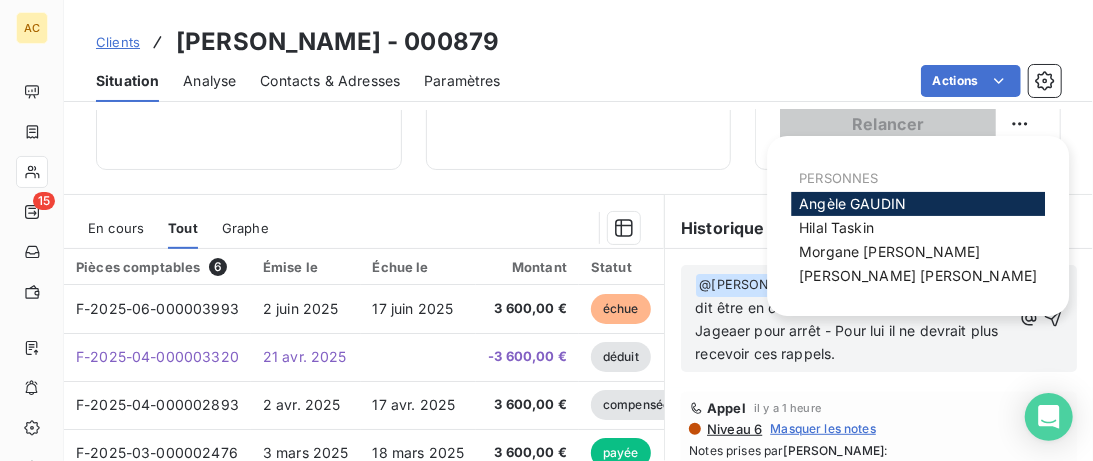 click on "Informations client Propriétés Client Gestionnaire Valérie Produit Scale With Ouss 4 pennylane_payment_conditions 15_days Voir plus Encours client   3 600,00 € 0 Échu 3 600,00 € Non-échu 0,00 €     Limite d’encours Ajouter une limite d’encours autorisé Gestion du risque Surveiller ce client en intégrant votre outil de gestion des risques client. Relance Plan de relance Plan de relance Prochaine relance prévue le  18 juil. 2025 Niveau 7 Relancer En cours Tout Graphe Pièces comptables 6 Émise le Échue le Montant Statut Délai   Retard   F-2025-06-000003993 2 juin 2025 17 juin 2025 3 600,00 € échue 39 j +24 j F-2025-04-000003320 21 avr. 2025 -3 600,00 € déduit F-2025-04-000002893 2 avr. 2025 17 avr. 2025 3 600,00 € compensée F-2025-03-000002476 3 mars 2025 18 mars 2025 3 600,00 € payée F-2025-02-000002004 2 févr. 2025 17 févr. 2025 3 600,00 € payée F-2025-01-000001588 2 janv. 2025 2 janv. 2025 3 600,00 € payée Lignes par page 25 Précédent 1 Suivant Tout" at bounding box center [578, 285] 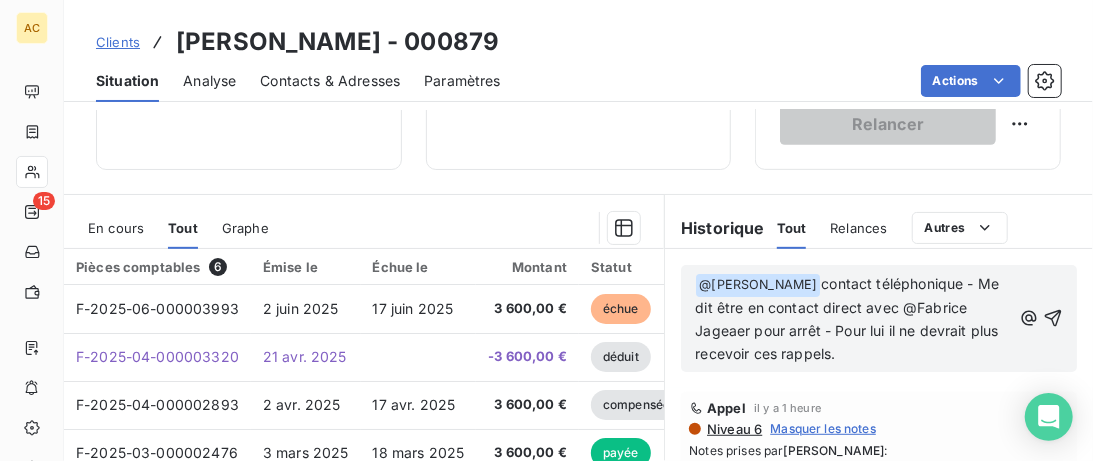 click on "contact téléphonique - Me dit être en contact direct avec @Fabrice Jageaer pour arrêt - Pour lui il ne devrait plus recevoir ces rappels." at bounding box center [849, 318] 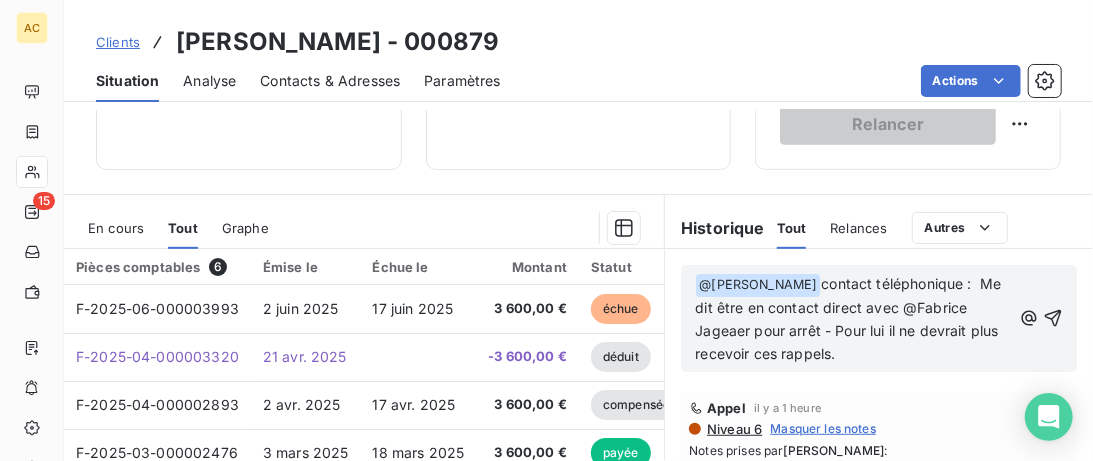 click on "contact téléphonique :  Me dit être en contact direct avec @Fabrice Jageaer pour arrêt - Pour lui il ne devrait plus recevoir ces rappels." at bounding box center [850, 318] 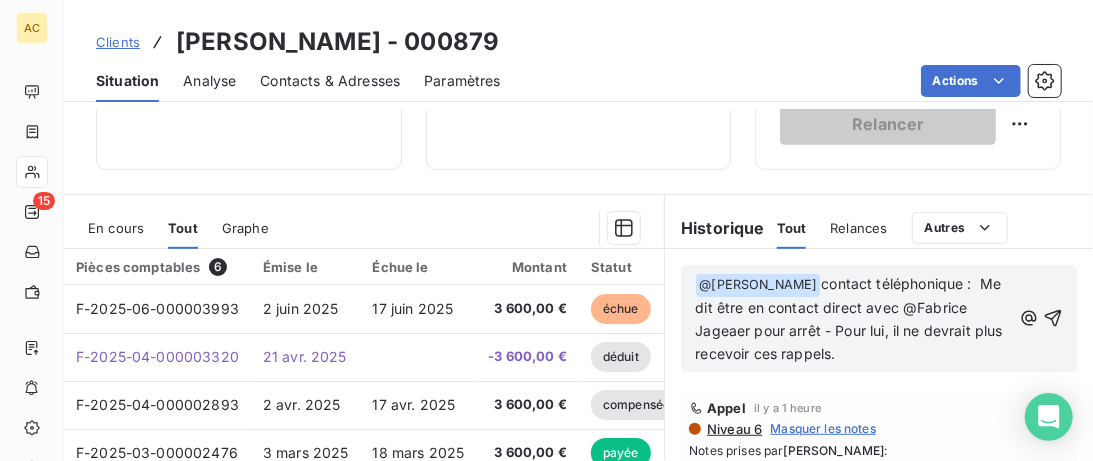 click on "﻿ @ Morgane Huysman ﻿  contact téléphonique :  Me dit être en contact direct avec @Fabrice Jageaer pour arrêt - Pour lui, il ne devrait plus recevoir ces rappels." at bounding box center [853, 319] 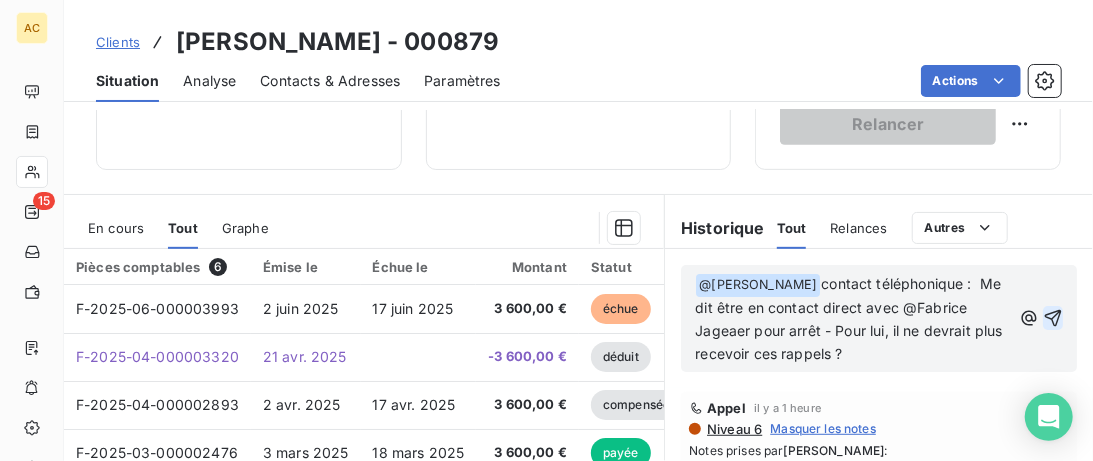 click 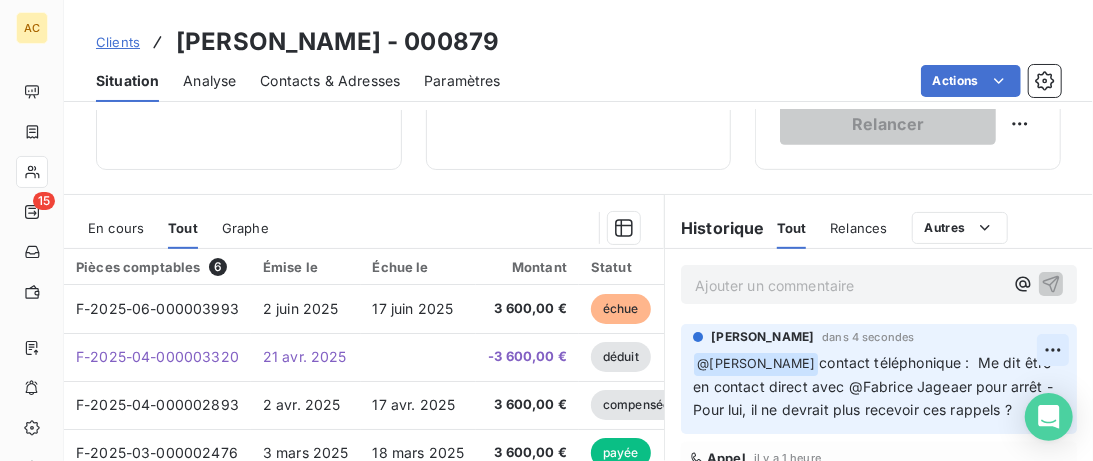 click on "AC 15 Clients Xavier Theillet - 000879 Situation Analyse Contacts & Adresses Paramètres Actions Informations client Propriétés Client Gestionnaire Valérie Produit Scale With Ouss 4 pennylane_payment_conditions 15_days Voir plus Encours client   3 600,00 € 0 Échu 3 600,00 € Non-échu 0,00 €     Limite d’encours Ajouter une limite d’encours autorisé Gestion du risque Surveiller ce client en intégrant votre outil de gestion des risques client. Relance Plan de relance Plan de relance Prochaine relance prévue le  18 juil. 2025 Niveau 7 Relancer En cours Tout Graphe Pièces comptables 6 Émise le Échue le Montant Statut Délai   Retard   F-2025-06-000003993 2 juin 2025 17 juin 2025 3 600,00 € échue 39 j +24 j F-2025-04-000003320 21 avr. 2025 -3 600,00 € déduit F-2025-04-000002893 2 avr. 2025 17 avr. 2025 3 600,00 € compensée F-2025-03-000002476 3 mars 2025 18 mars 2025 3 600,00 € payée F-2025-02-000002004 2 févr. 2025 17 févr. 2025 3 600,00 € payée" at bounding box center (546, 230) 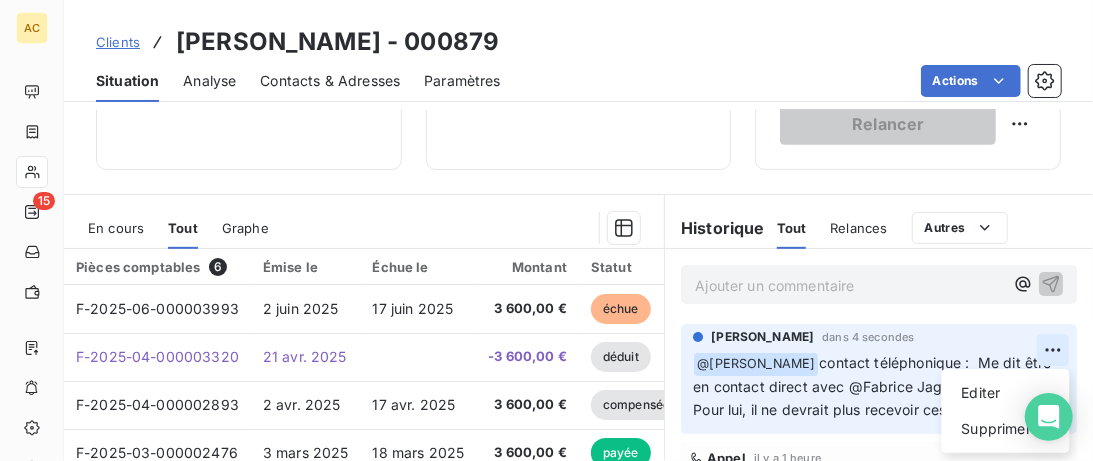 scroll, scrollTop: 410, scrollLeft: 0, axis: vertical 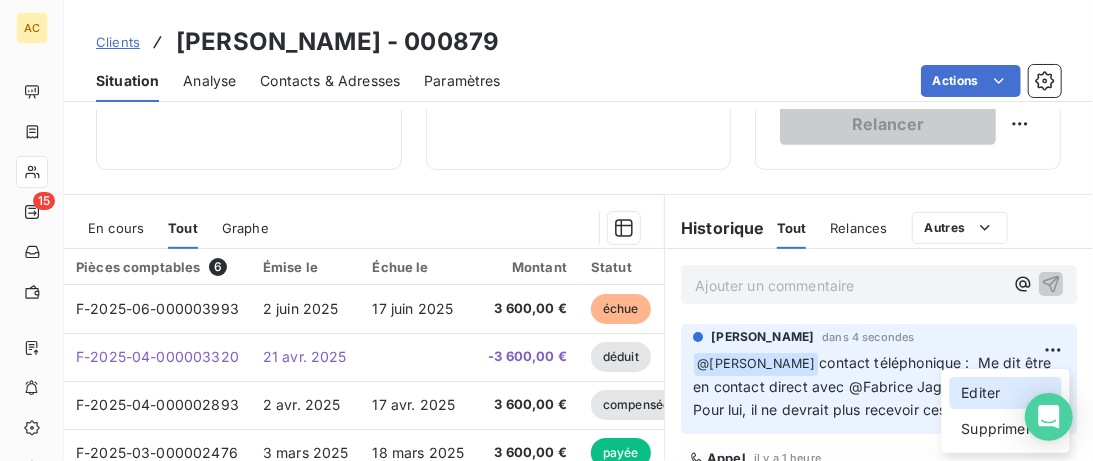 click on "Editer" at bounding box center (1006, 393) 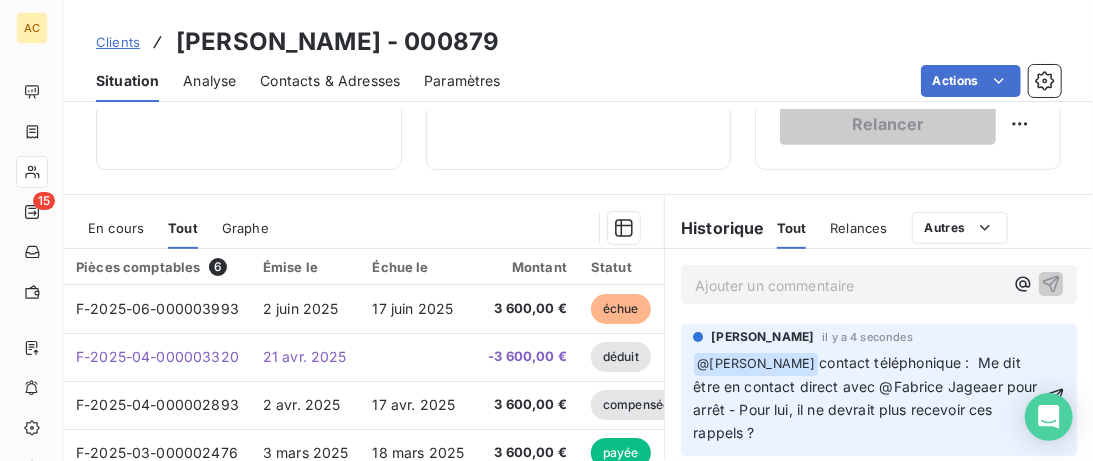 scroll, scrollTop: 410, scrollLeft: 0, axis: vertical 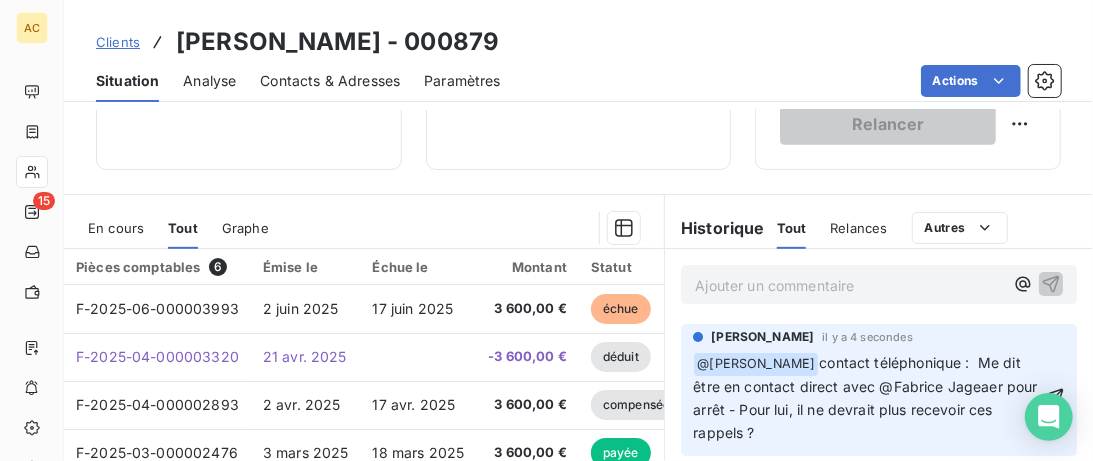 click on "contact téléphonique :  Me dit être en contact direct avec @Fabrice Jageaer pour arrêt - Pour lui, il ne devrait plus recevoir ces rappels ?" at bounding box center (867, 397) 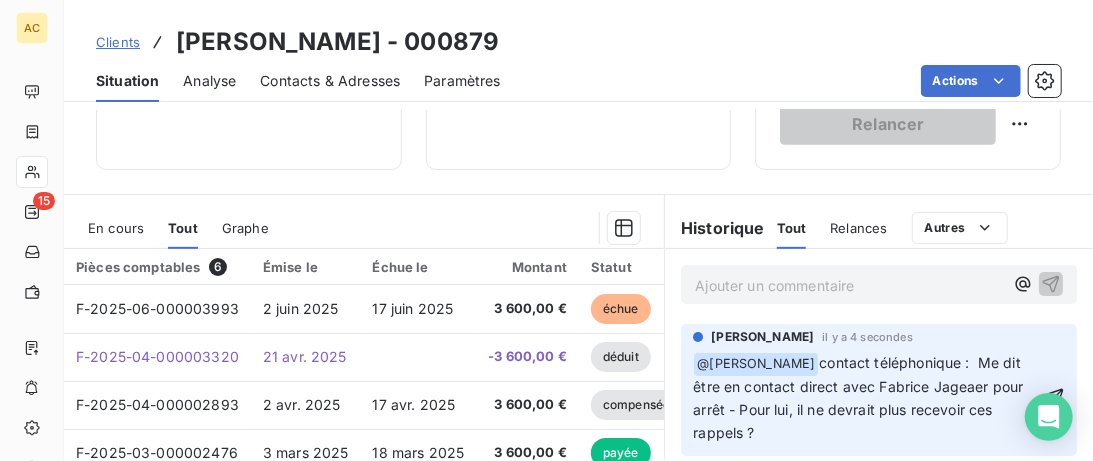 click on "Valérie Jaffrennou il y a 4 secondes ﻿ @ Morgane Huysman ﻿  contact téléphonique :  Me dit être en contact direct avec Fabrice Jageaer pour arrêt - Pour lui, il ne devrait plus recevoir ces rappels ?" at bounding box center [879, 390] 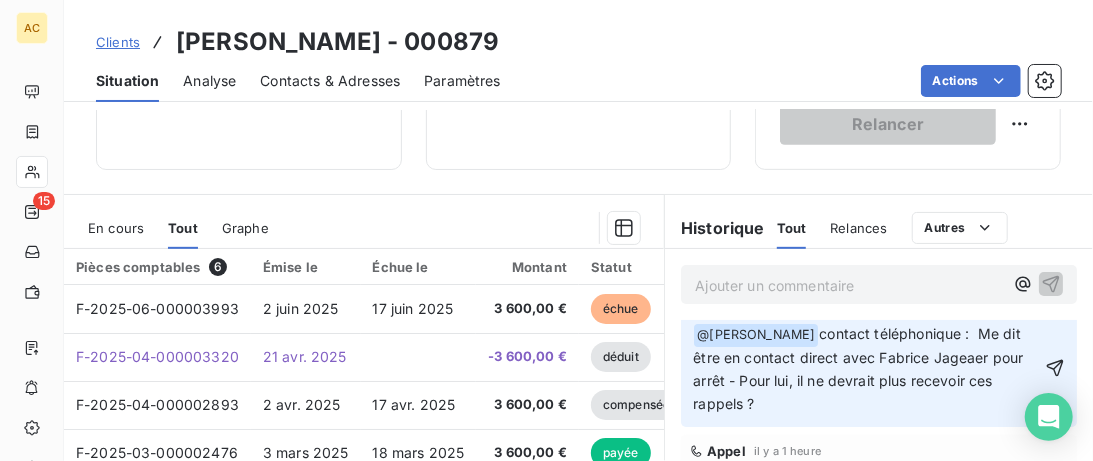 scroll, scrollTop: 0, scrollLeft: 0, axis: both 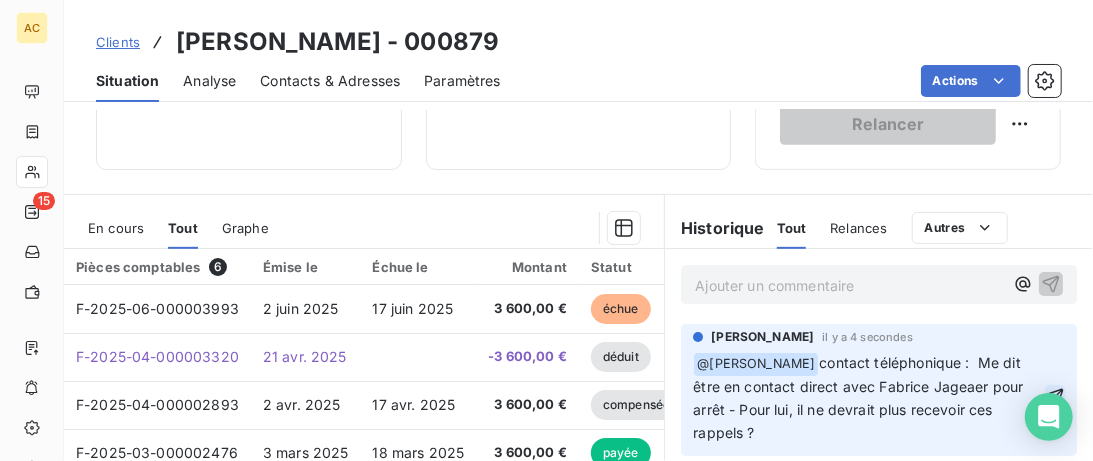 click 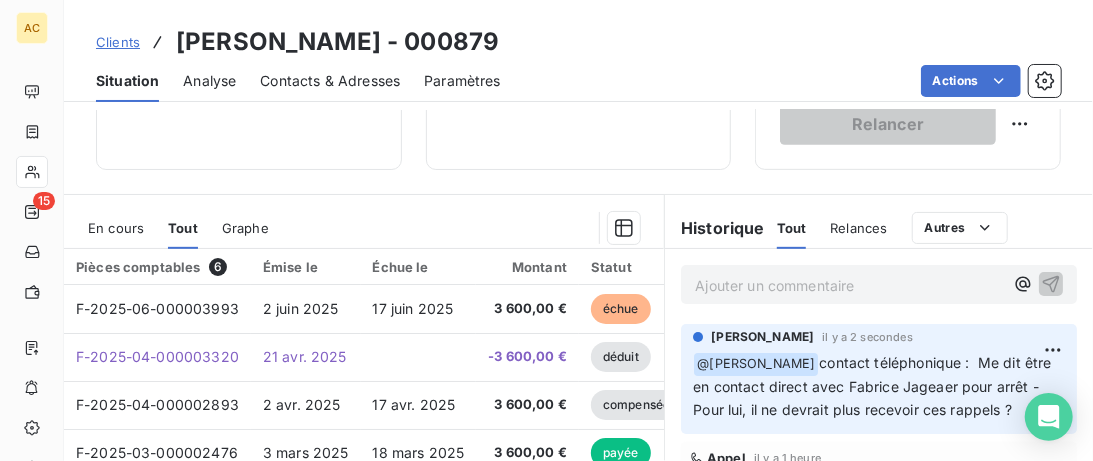 click on "Relances" at bounding box center [858, 228] 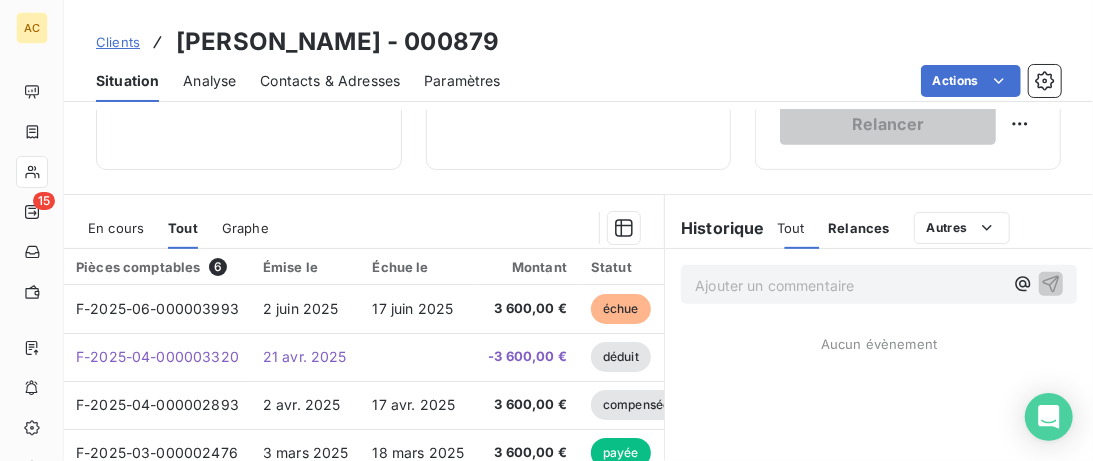 click on "Relances" at bounding box center [858, 228] 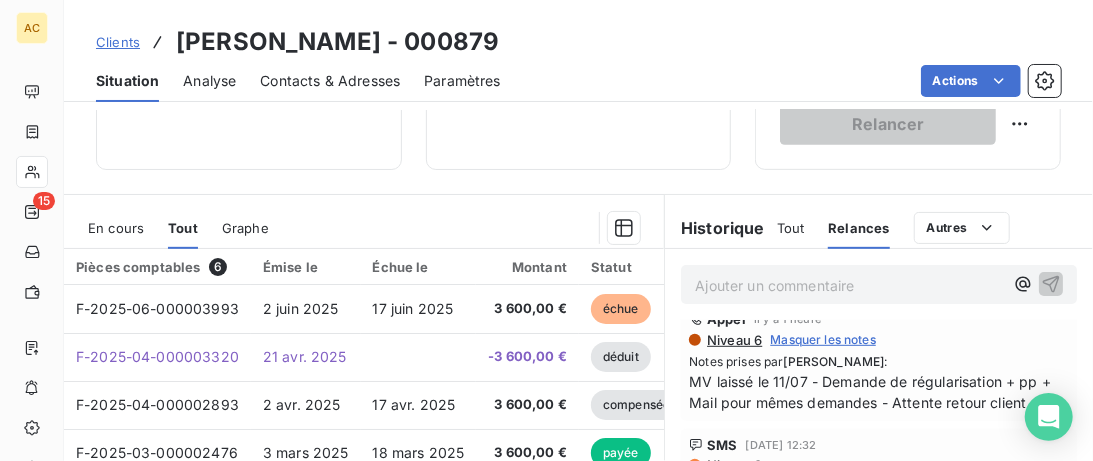 scroll, scrollTop: 38, scrollLeft: 0, axis: vertical 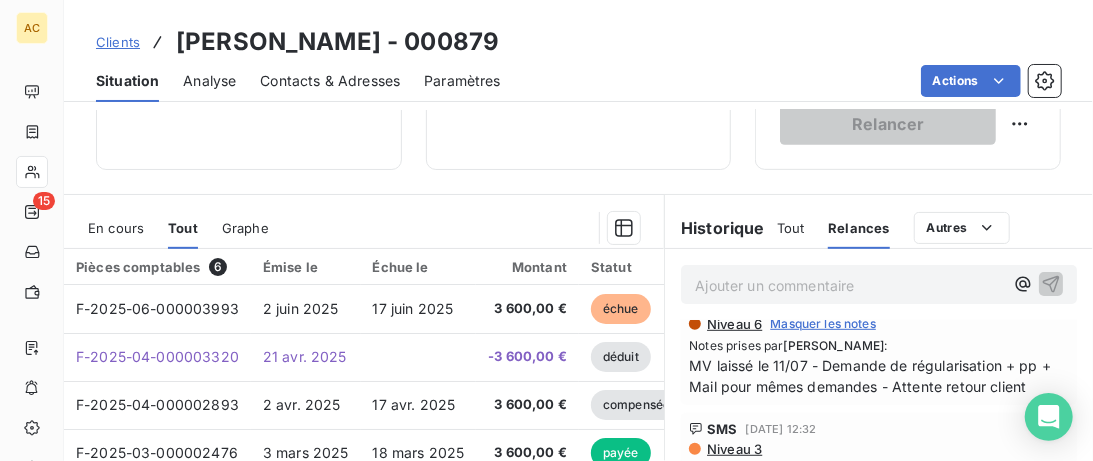 click on "MV laissé le 11/07 - Demande de régularisation + pp + Mail pour mêmes demandes - Attente retour client" at bounding box center [879, 376] 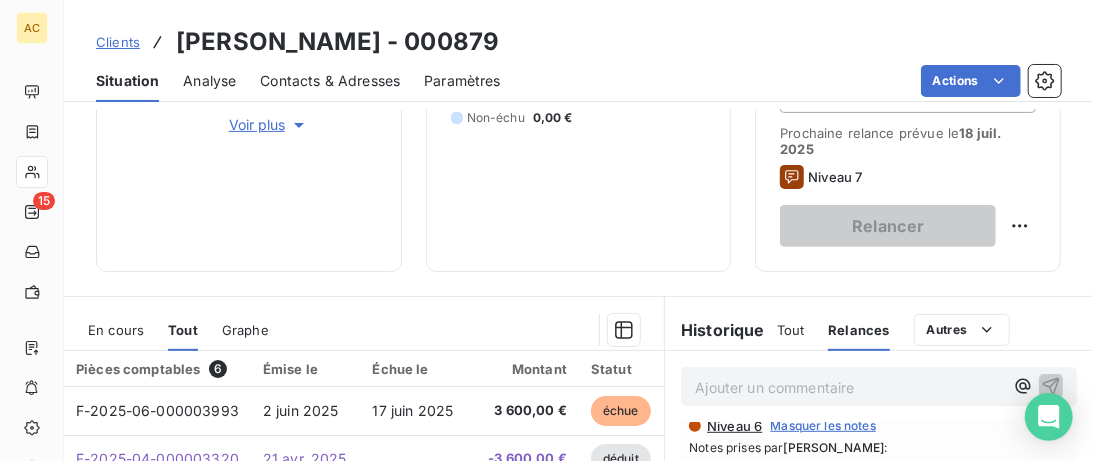 scroll, scrollTop: 513, scrollLeft: 0, axis: vertical 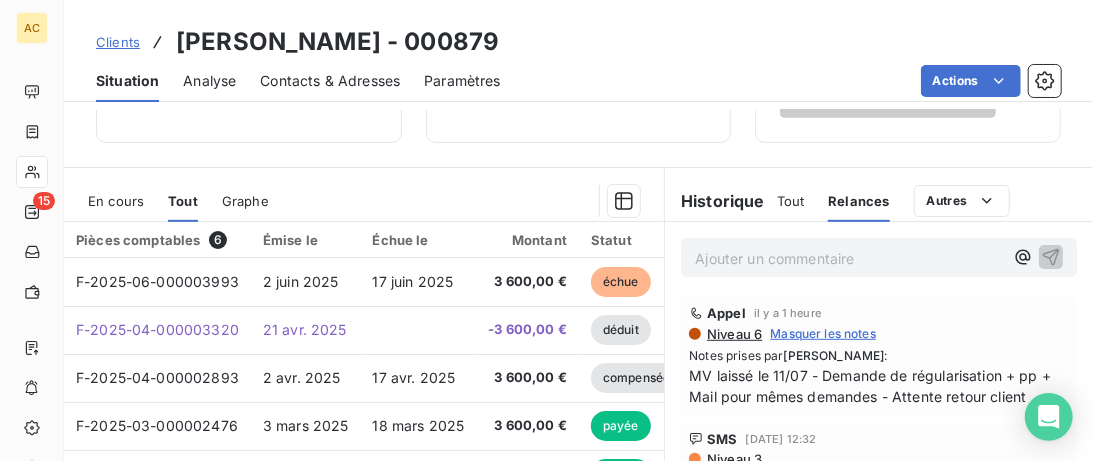 click on "Clients" at bounding box center [118, 42] 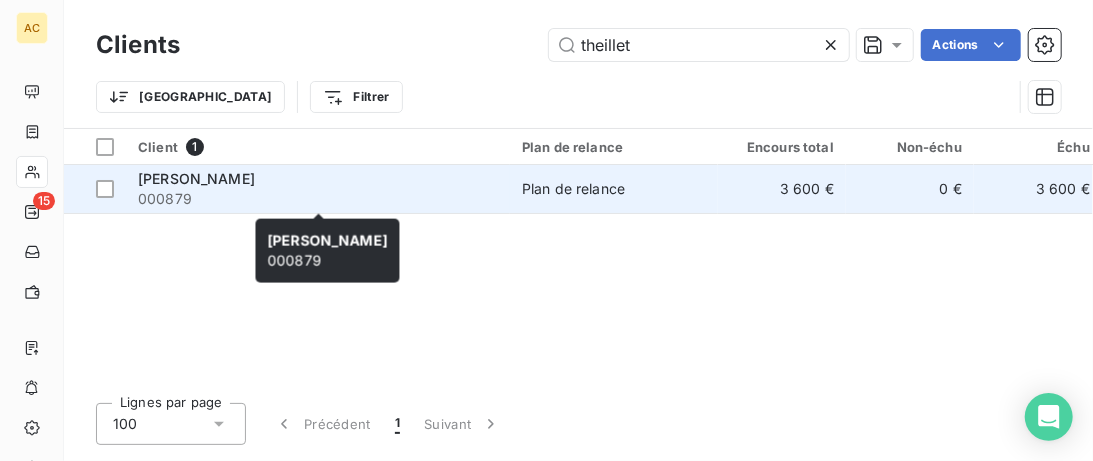 click on "000879" at bounding box center [318, 199] 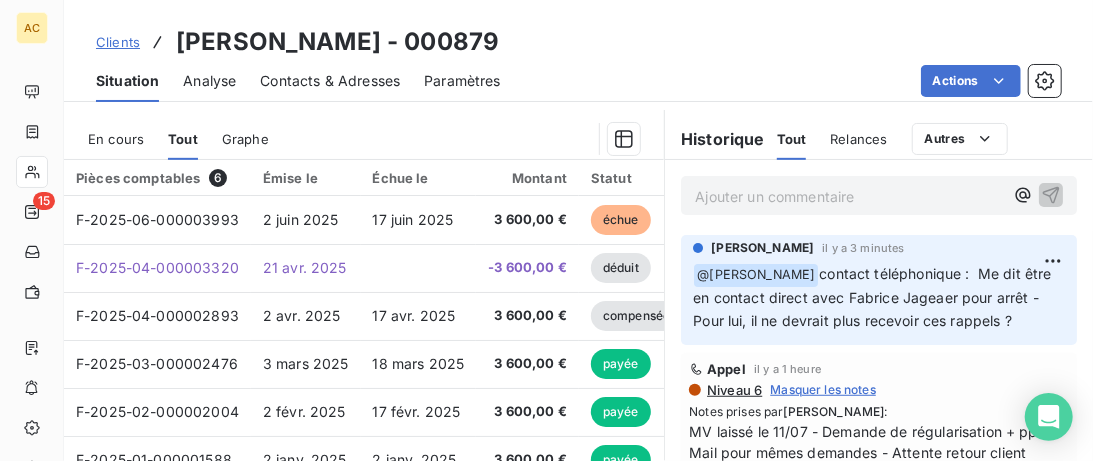 scroll, scrollTop: 513, scrollLeft: 0, axis: vertical 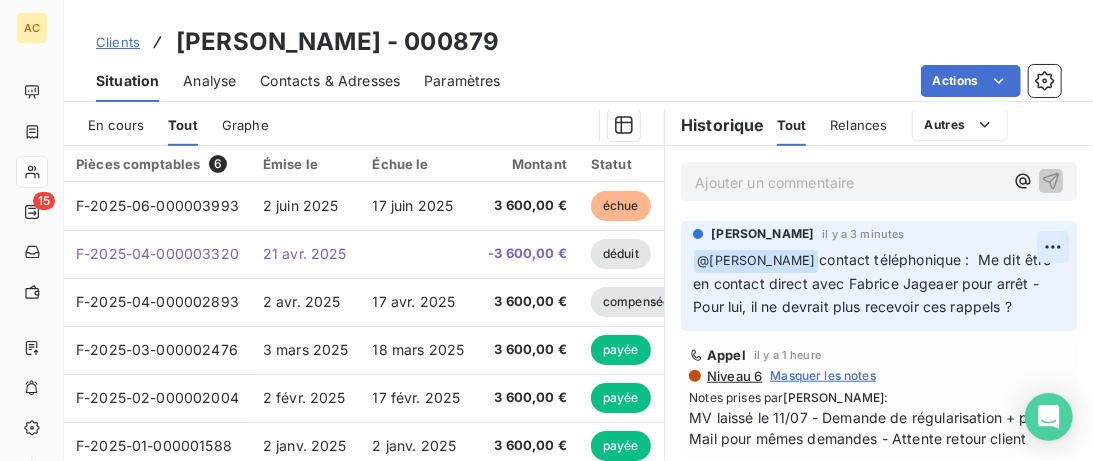 click on "AC 15 Clients Xavier Theillet - 000879 Situation Analyse Contacts & Adresses Paramètres Actions Informations client Propriétés Client Gestionnaire Valérie Produit Scale With Ouss 4 pennylane_payment_conditions 15_days Voir plus Encours client   3 600,00 € 0 Échu 3 600,00 € Non-échu 0,00 €     Limite d’encours Ajouter une limite d’encours autorisé Gestion du risque Surveiller ce client en intégrant votre outil de gestion des risques client. Relance Plan de relance Plan de relance Prochaine relance prévue le  18 juil. 2025 Niveau 7 Relancer En cours Tout Graphe Pièces comptables 6 Émise le Échue le Montant Statut Délai   Retard   F-2025-06-000003993 2 juin 2025 17 juin 2025 3 600,00 € échue 39 j +24 j F-2025-04-000003320 21 avr. 2025 -3 600,00 € déduit F-2025-04-000002893 2 avr. 2025 17 avr. 2025 3 600,00 € compensée F-2025-03-000002476 3 mars 2025 18 mars 2025 3 600,00 € payée F-2025-02-000002004 2 févr. 2025 17 févr. 2025 3 600,00 € payée" at bounding box center (546, 230) 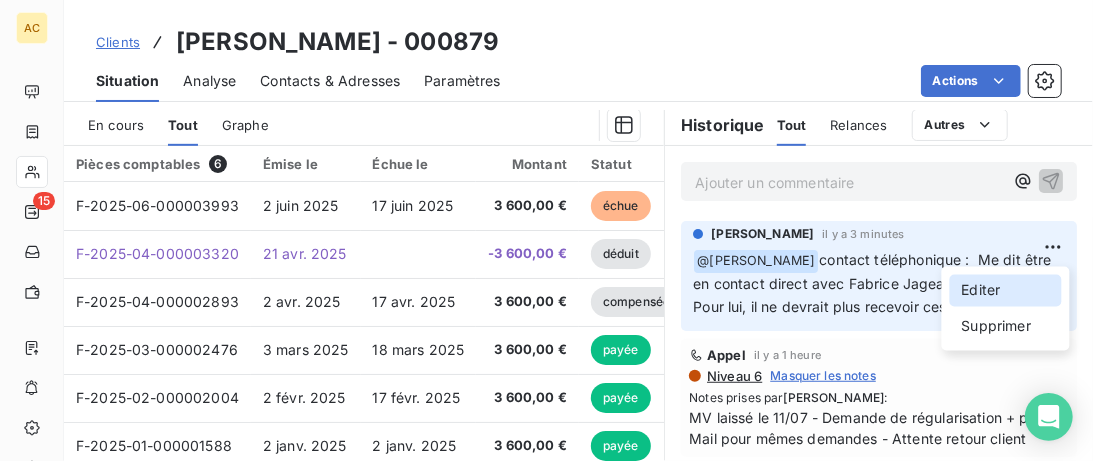 click on "Editer" at bounding box center (1006, 291) 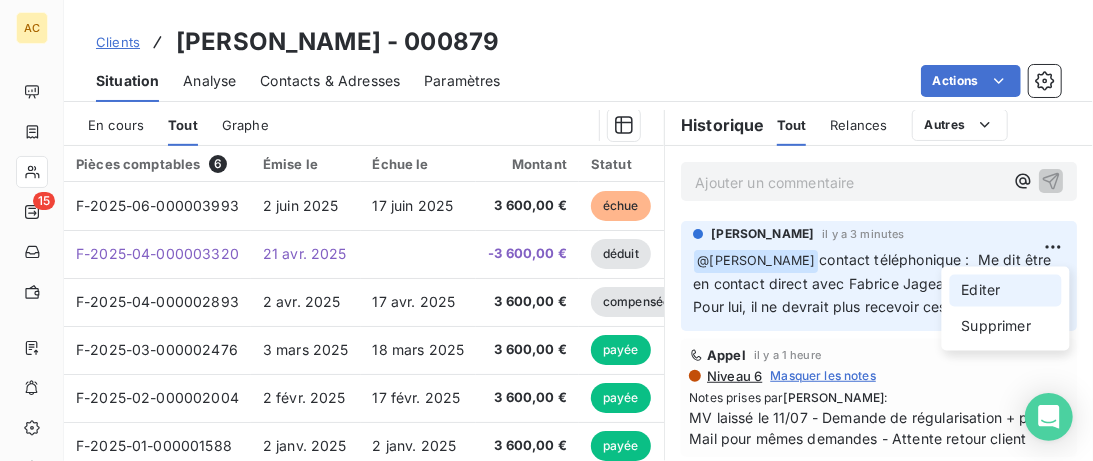 scroll, scrollTop: 513, scrollLeft: 0, axis: vertical 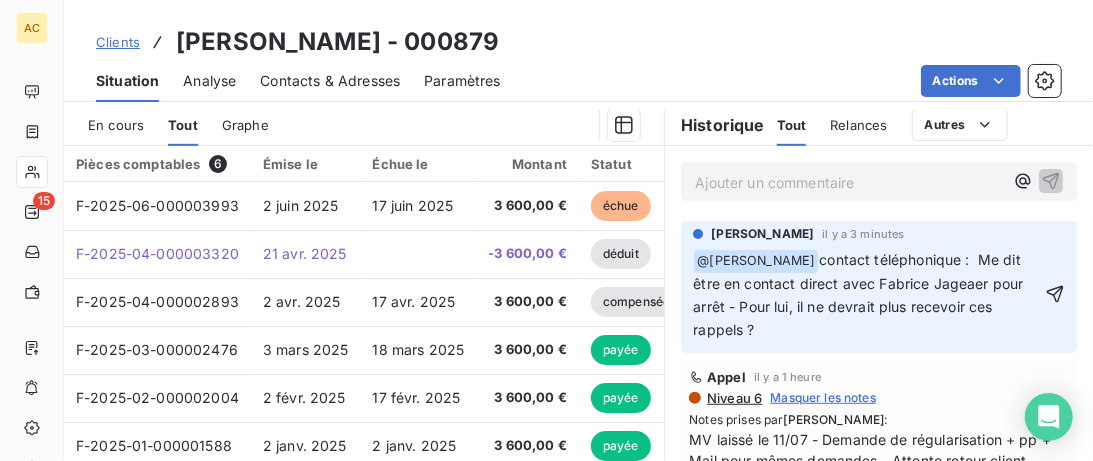 click on "contact téléphonique :  Me dit être en contact direct avec Fabrice Jageaer pour arrêt - Pour lui, il ne devrait plus recevoir ces rappels ?" at bounding box center [860, 294] 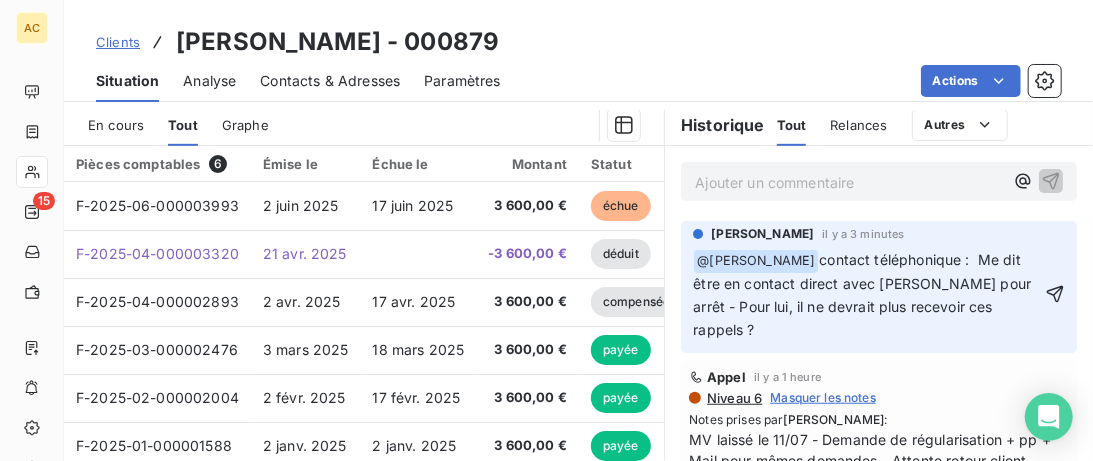 click on "﻿ @ Morgane Huysman ﻿  contact téléphonique :  Me dit être en contact direct avec Fabrice Jagaer pour arrêt - Pour lui, il ne devrait plus recevoir ces rappels ?" at bounding box center [867, 295] 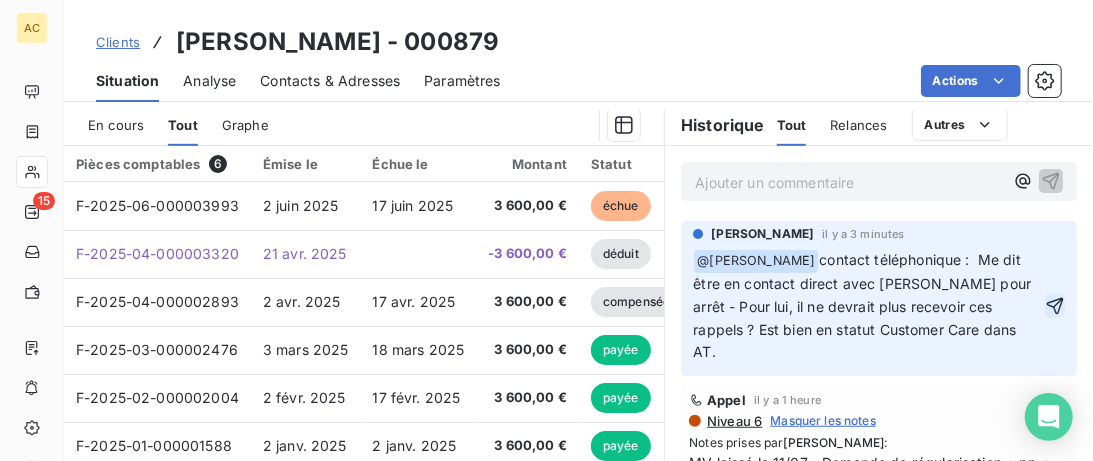 click 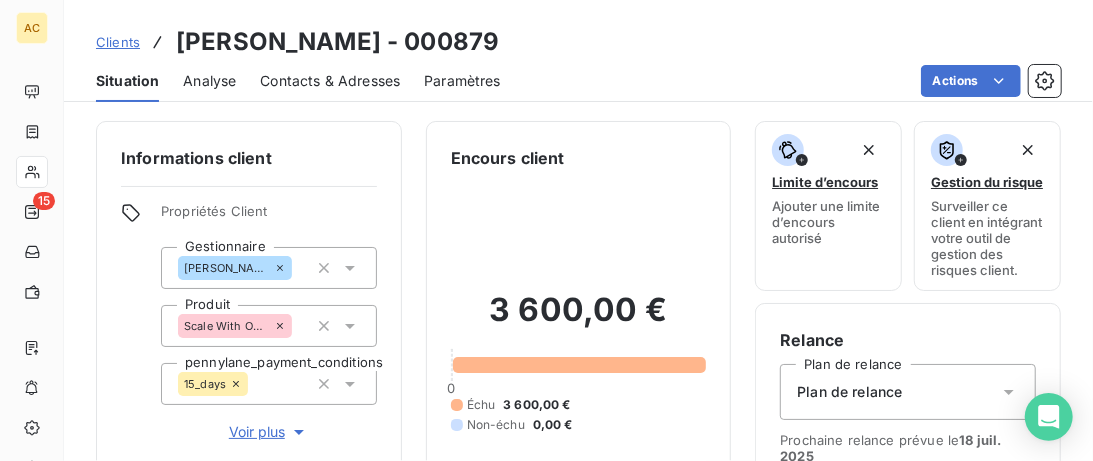 scroll, scrollTop: 0, scrollLeft: 0, axis: both 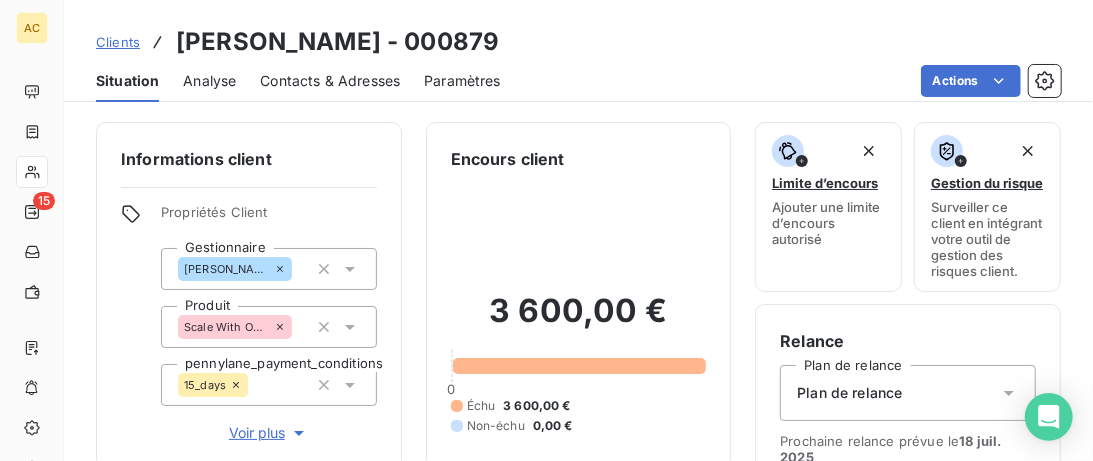 click on "Voir plus" at bounding box center [269, 433] 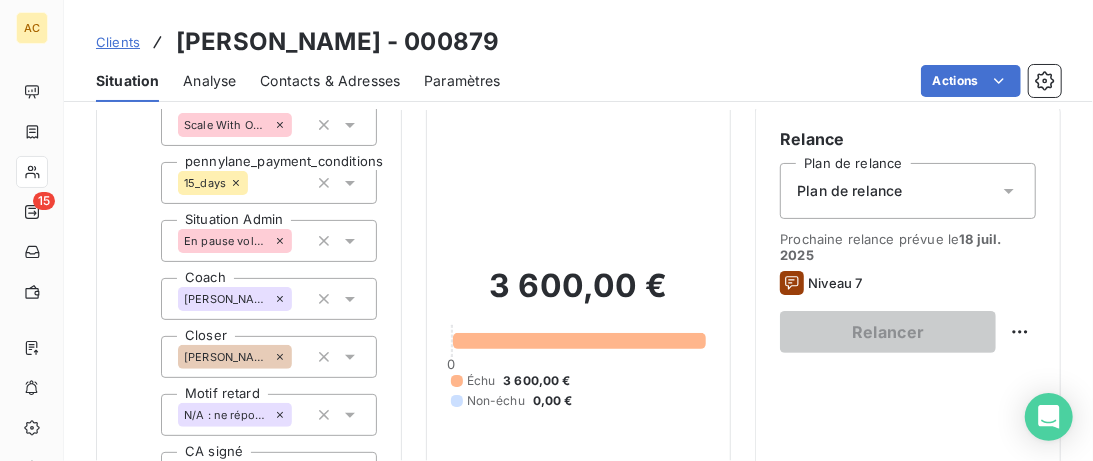 scroll, scrollTop: 205, scrollLeft: 0, axis: vertical 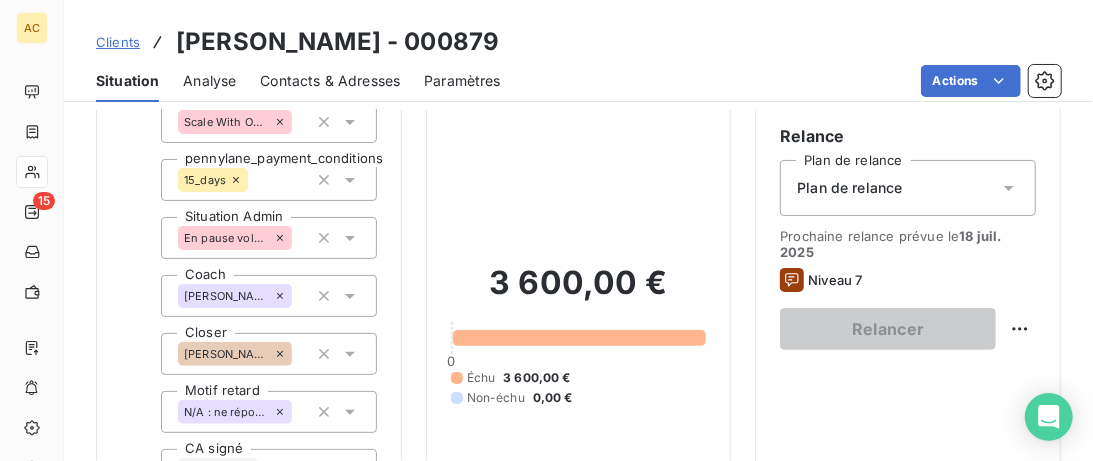click 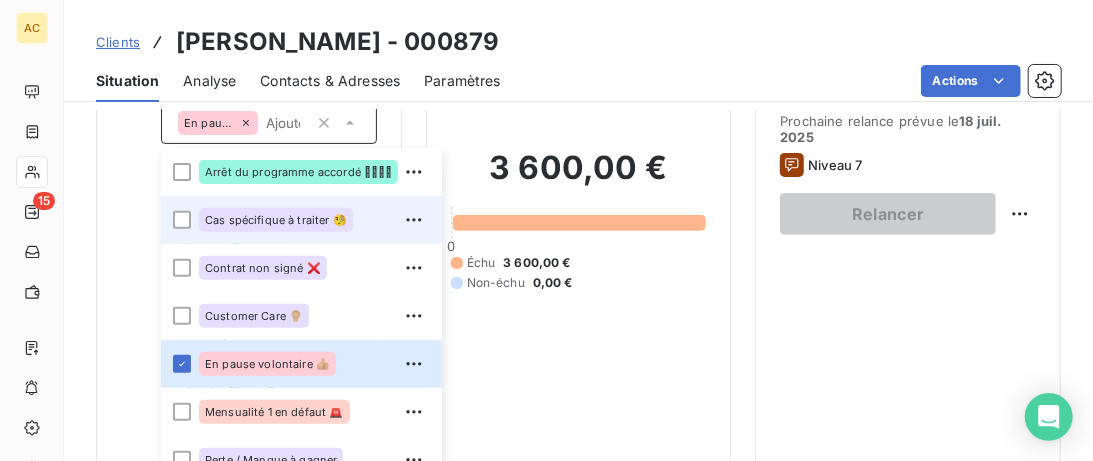 scroll, scrollTop: 349, scrollLeft: 0, axis: vertical 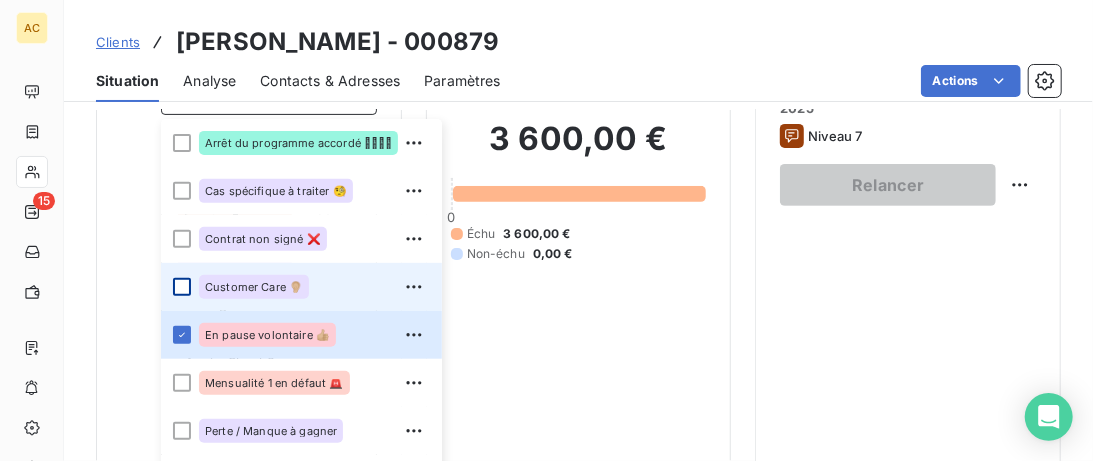 click at bounding box center (182, 287) 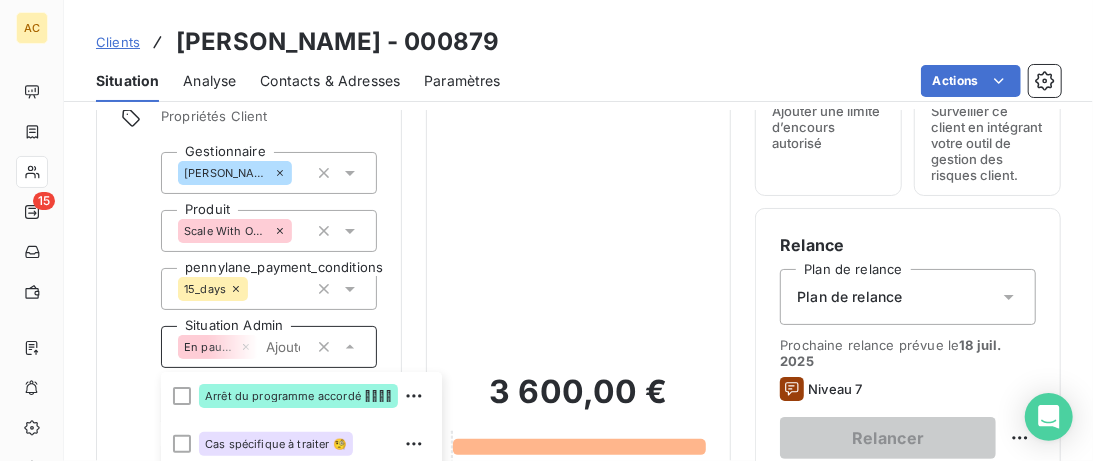 scroll, scrollTop: 0, scrollLeft: 0, axis: both 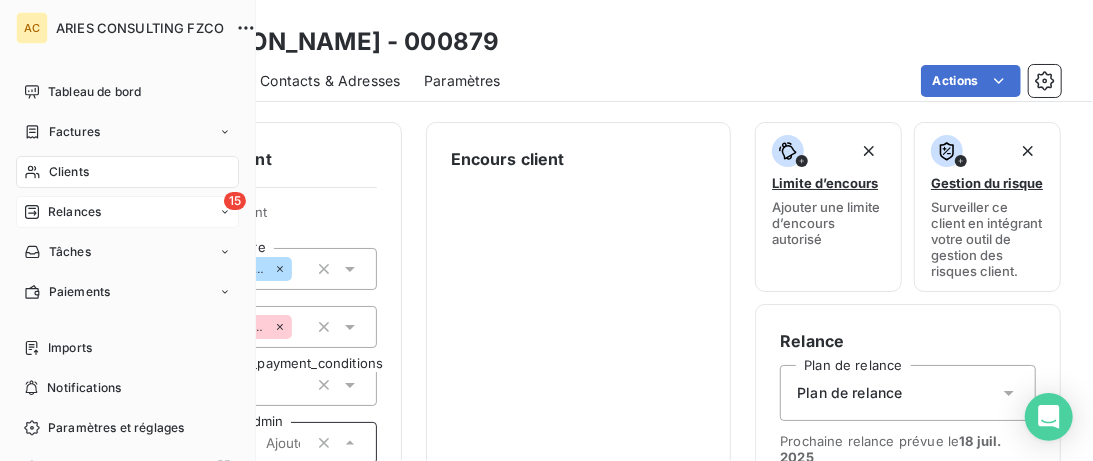 click on "15 Relances" at bounding box center (127, 212) 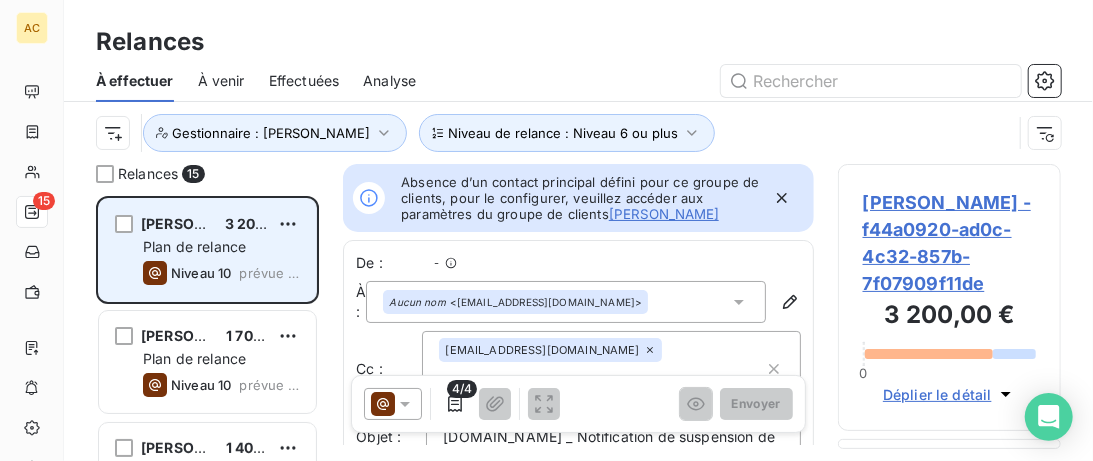 scroll, scrollTop: 1, scrollLeft: 1, axis: both 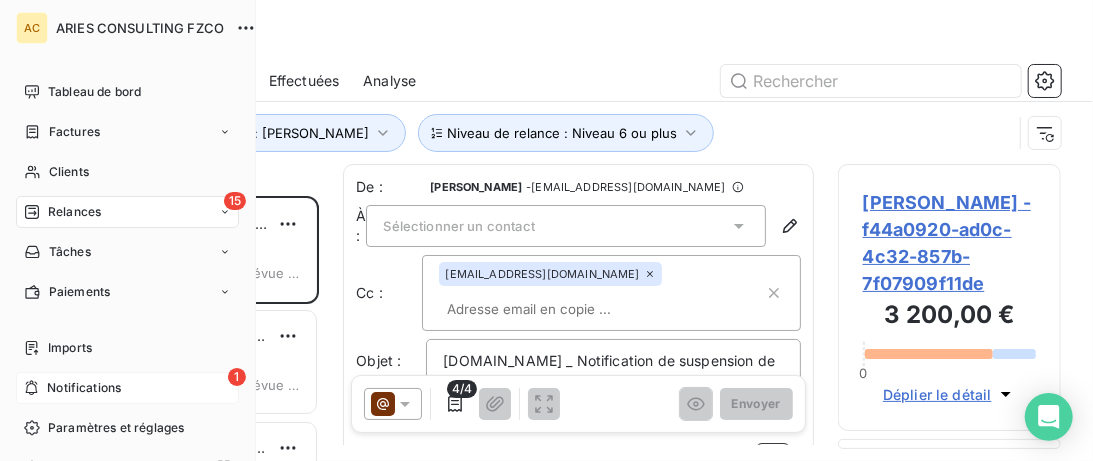 click 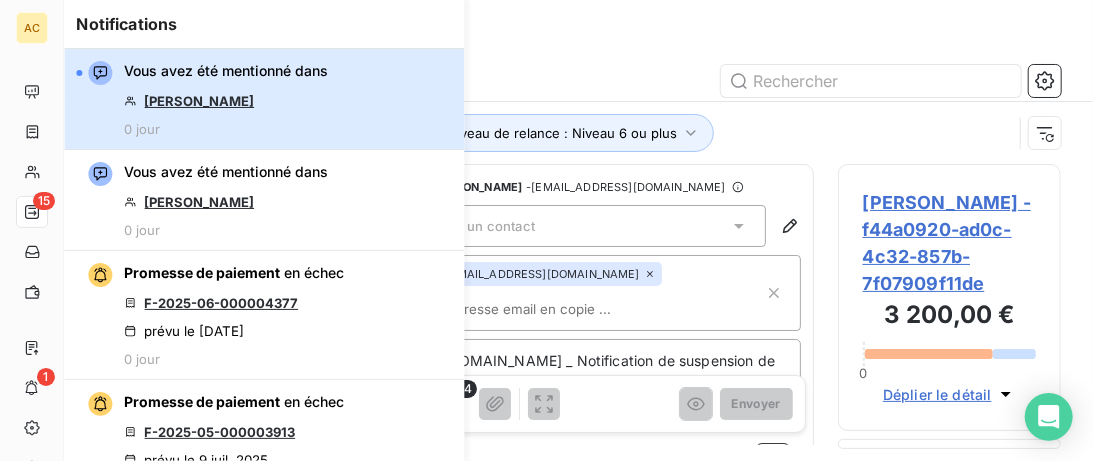 click on "Vous avez été mentionné dans Xavier Theillet 0 jour" at bounding box center (226, 99) 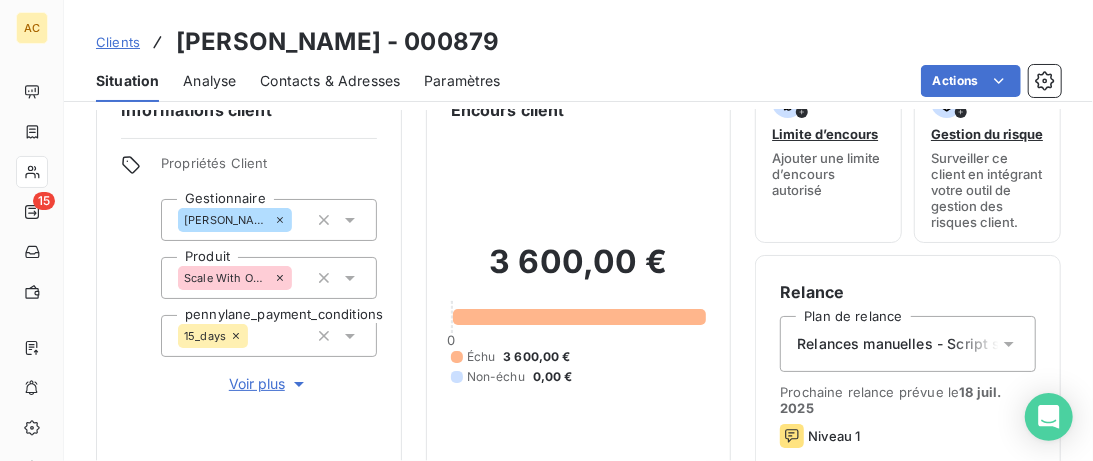 scroll, scrollTop: 0, scrollLeft: 0, axis: both 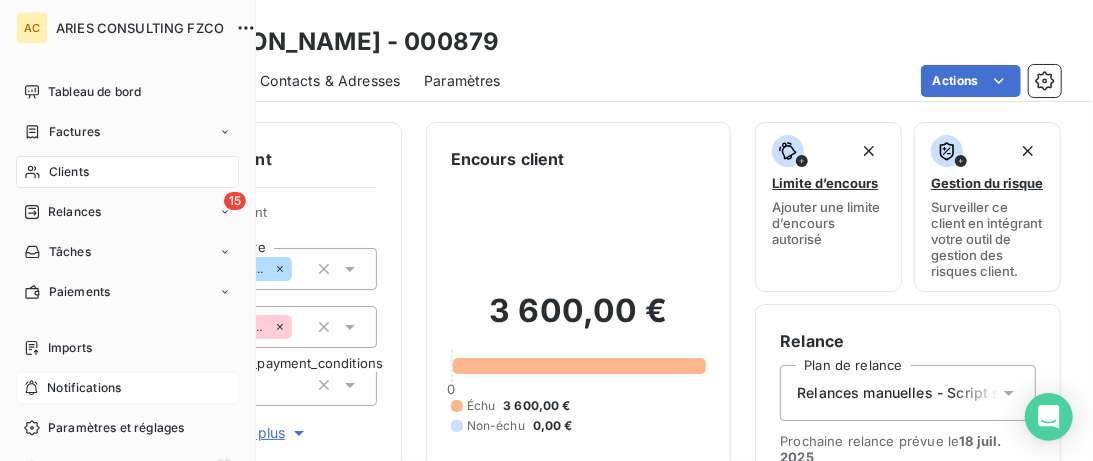 click on "Notifications" at bounding box center (84, 388) 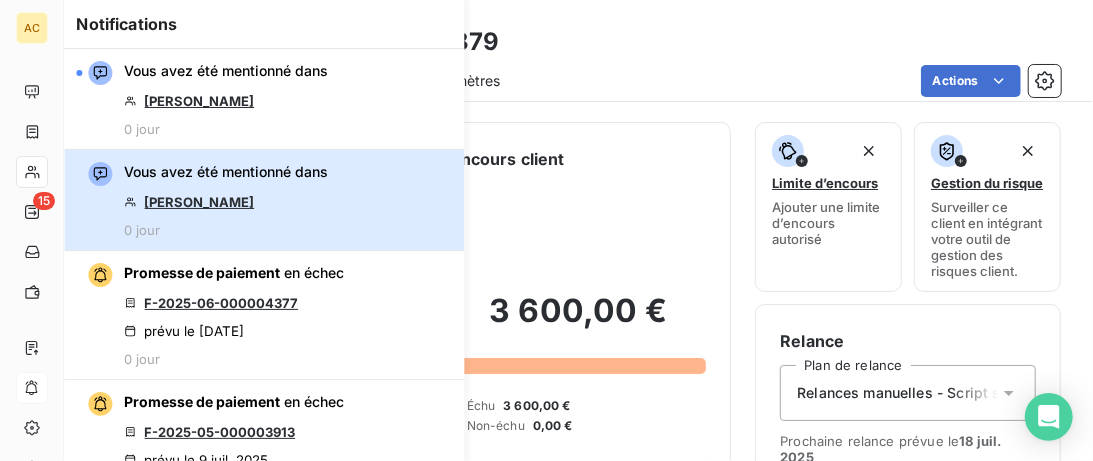 click on "Vous avez été mentionné dans Julie Vogt 0 jour" at bounding box center (264, 200) 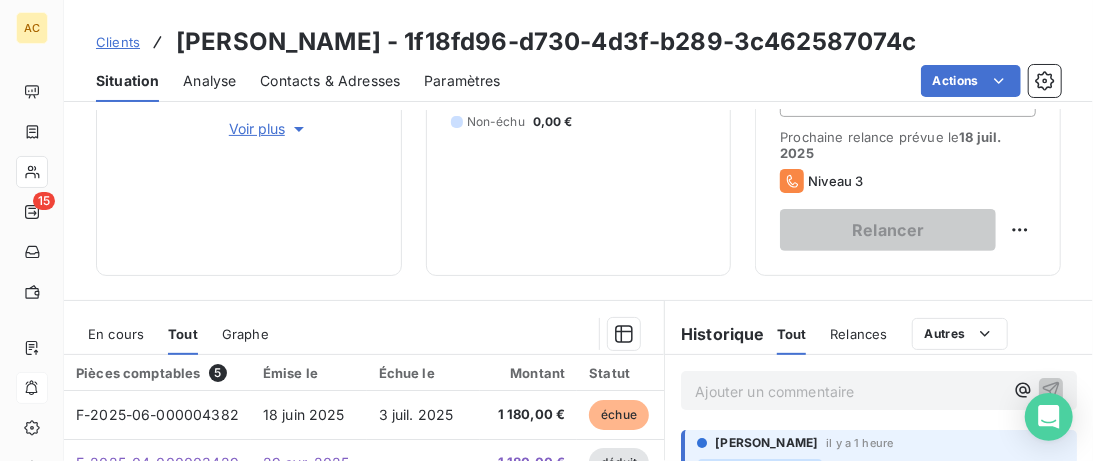 scroll, scrollTop: 410, scrollLeft: 0, axis: vertical 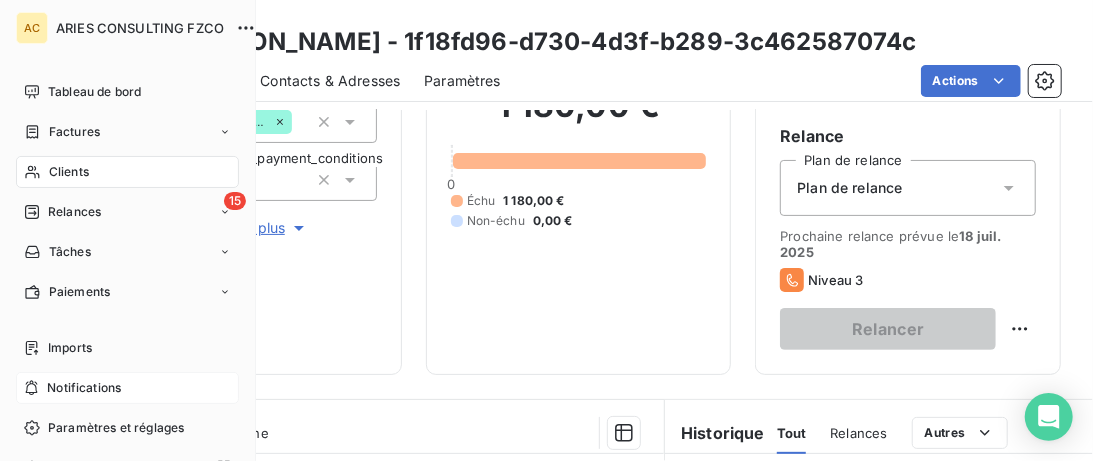 click on "Clients" at bounding box center [69, 172] 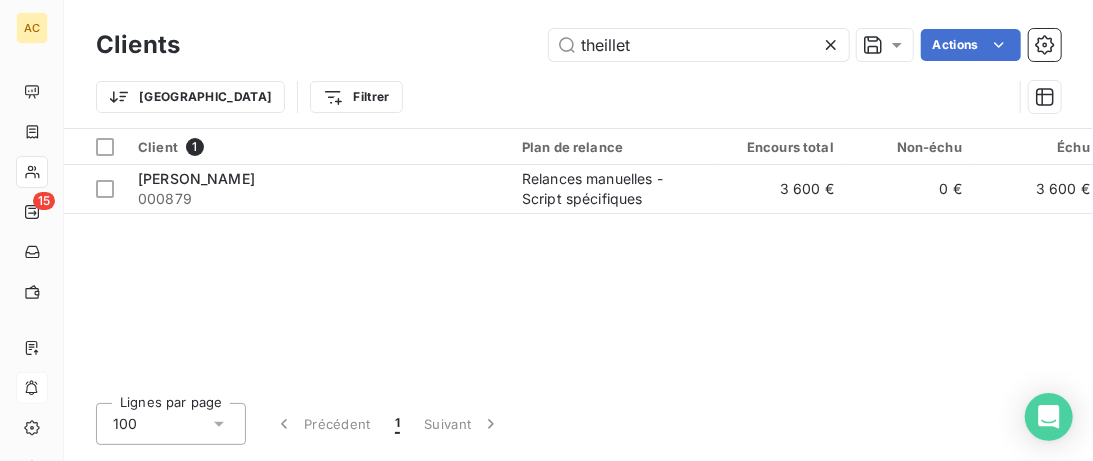 click 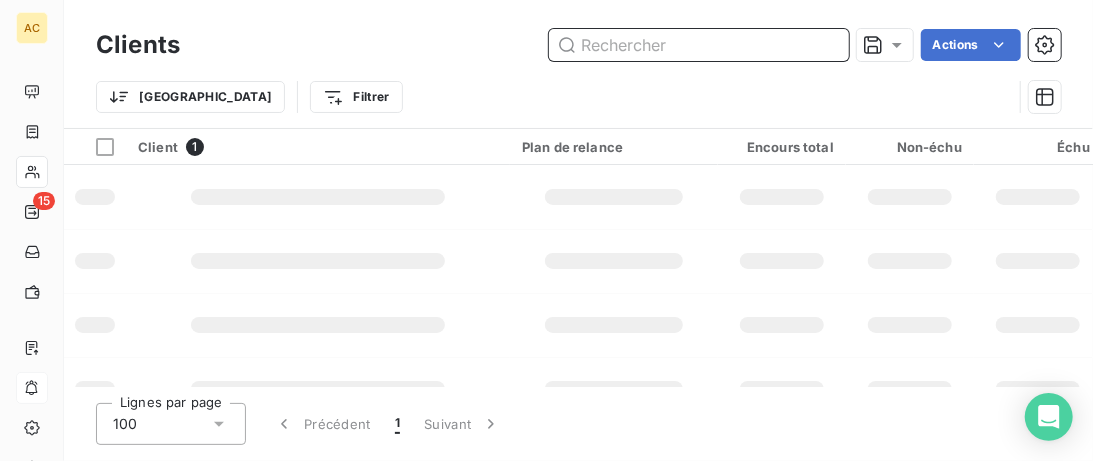 click at bounding box center (699, 45) 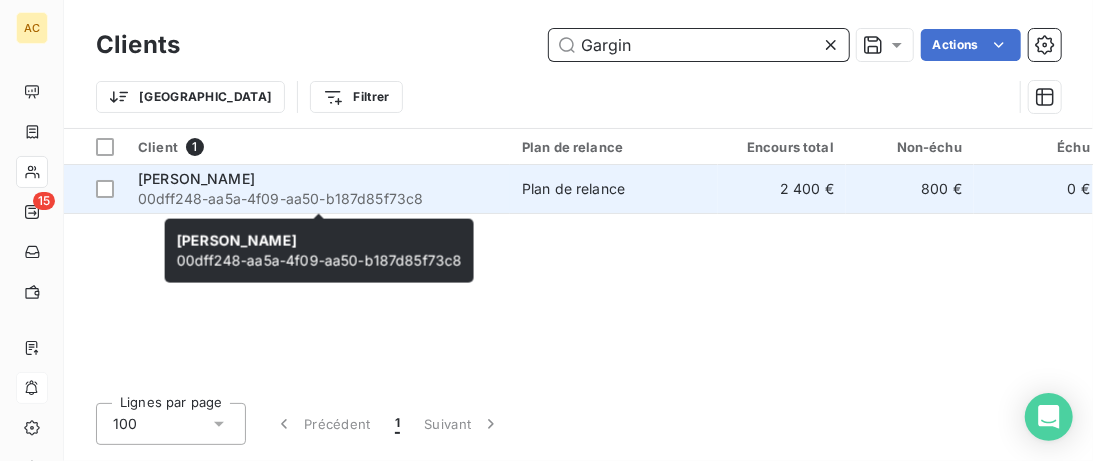 type on "Gargin" 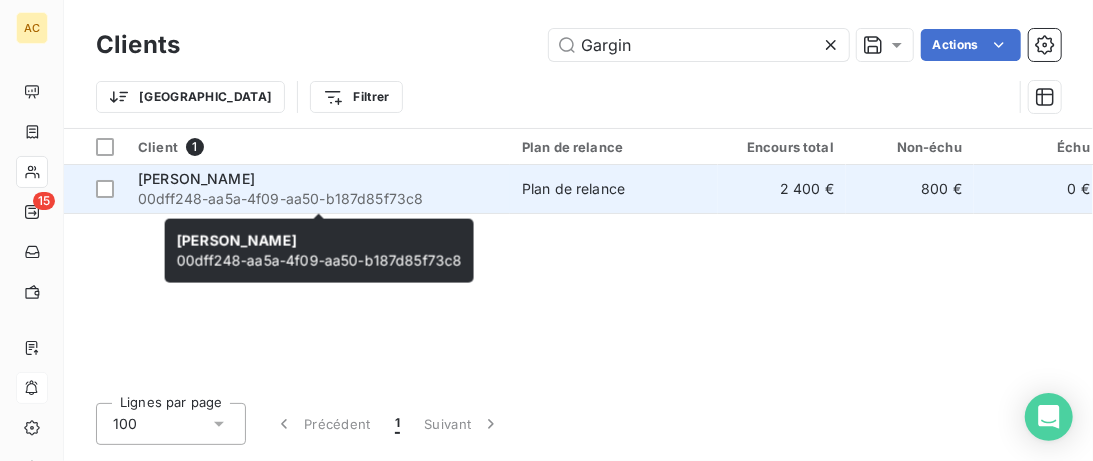 click on "[PERSON_NAME]" at bounding box center [318, 179] 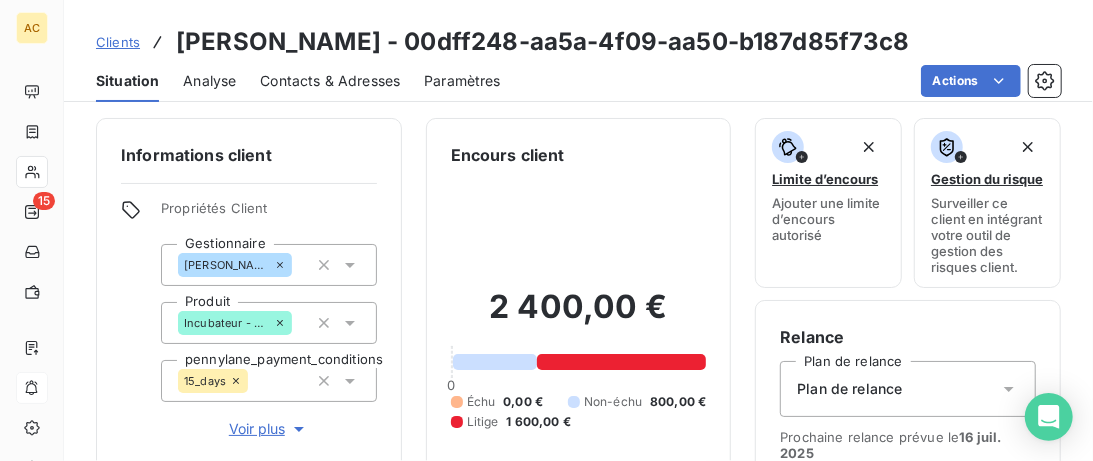 scroll, scrollTop: 0, scrollLeft: 0, axis: both 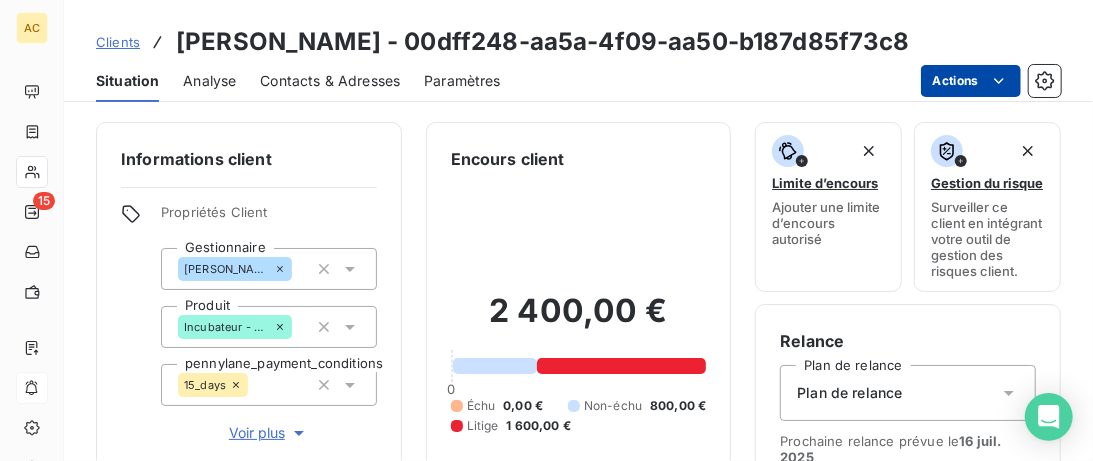 click on "AC 15 Clients Cuneyt Gargin - 00dff248-aa5a-4f09-aa50-b187d85f73c8 Situation Analyse Contacts & Adresses Paramètres Actions Informations client Propriétés Client Gestionnaire Valérie Produit Incubateur - Solo   pennylane_payment_conditions 15_days Voir plus Encours client   2 400,00 € 0 Échu 0,00 € Non-échu 800,00 €   Litige 1 600,00 €   Limite d’encours Ajouter une limite d’encours autorisé Gestion du risque Surveiller ce client en intégrant votre outil de gestion des risques client. Relance Plan de relance Plan de relance Prochaine relance prévue le  16 juil. 2025 Notification auto Relancer En cours Tout Graphe Pièces comptables 4 Émise le Échue le Montant Statut Délai   Retard   F-2025-07-000004741 9 juil. 2025 18 juil. 2025 800,00 € non-échue 2 j -7 j F-2025-06-000004021 3 juin 2025 18 juin 2025 800,00 € litige 38 j +23 j F-2025-05-000003505 3 mai 2025 18 mai 2025 800,00 € litige 69 j +54 j F-2025-04-000002919 3 avr. 2025 3 avr. 2025 800,00 € 25" at bounding box center [546, 230] 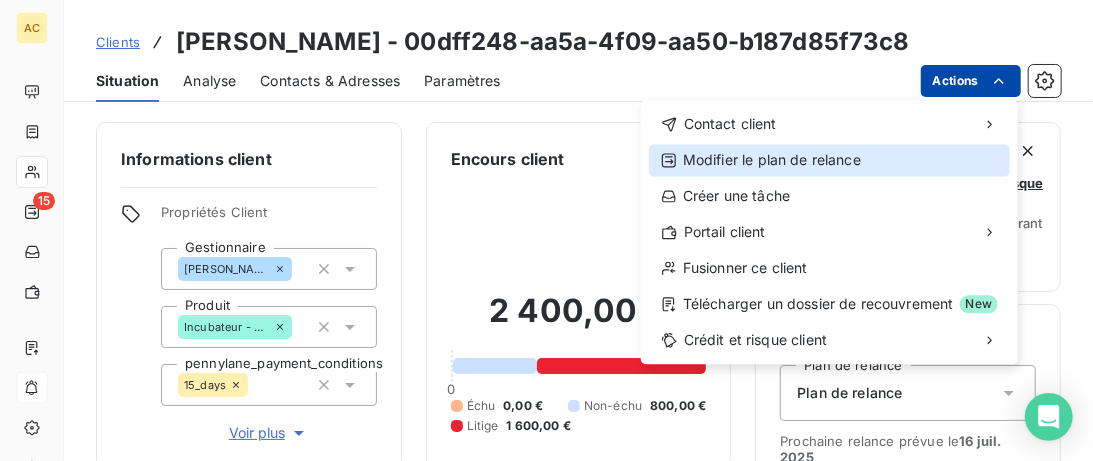 click on "Modifier le plan de relance" at bounding box center [829, 160] 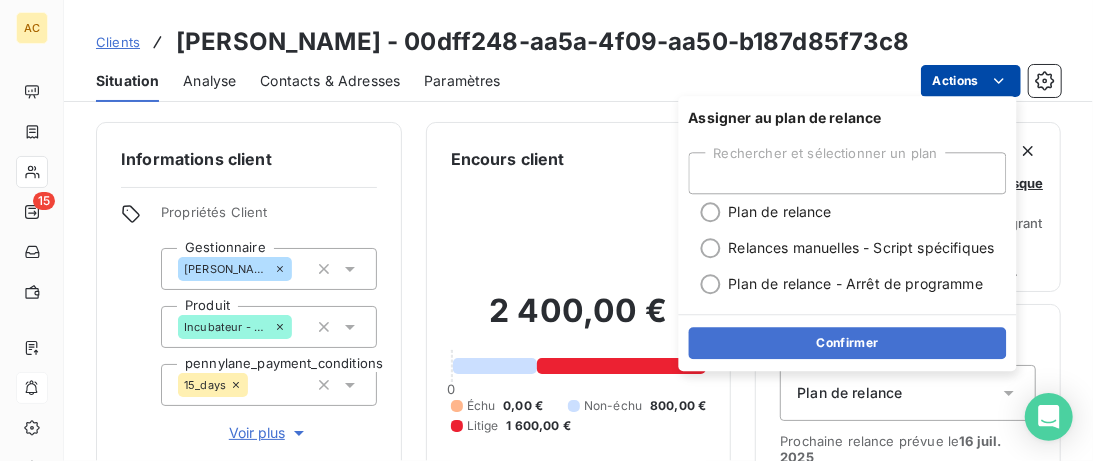 click on "AC 15 Clients Cuneyt Gargin - 00dff248-aa5a-4f09-aa50-b187d85f73c8 Situation Analyse Contacts & Adresses Paramètres Actions Informations client Propriétés Client Gestionnaire Valérie Produit Incubateur - Solo   pennylane_payment_conditions 15_days Voir plus Encours client   2 400,00 € 0 Échu 0,00 € Non-échu 800,00 €   Litige 1 600,00 €   Limite d’encours Ajouter une limite d’encours autorisé Gestion du risque Surveiller ce client en intégrant votre outil de gestion des risques client. Relance Plan de relance Plan de relance Prochaine relance prévue le  16 juil. 2025 Notification auto Relancer En cours Tout Graphe Pièces comptables 4 Émise le Échue le Montant Statut Délai   Retard   F-2025-07-000004741 9 juil. 2025 18 juil. 2025 800,00 € non-échue 2 j -7 j F-2025-06-000004021 3 juin 2025 18 juin 2025 800,00 € litige 38 j +23 j F-2025-05-000003505 3 mai 2025 18 mai 2025 800,00 € litige 69 j +54 j F-2025-04-000002919 3 avr. 2025 3 avr. 2025 800,00 € 25" at bounding box center [546, 230] 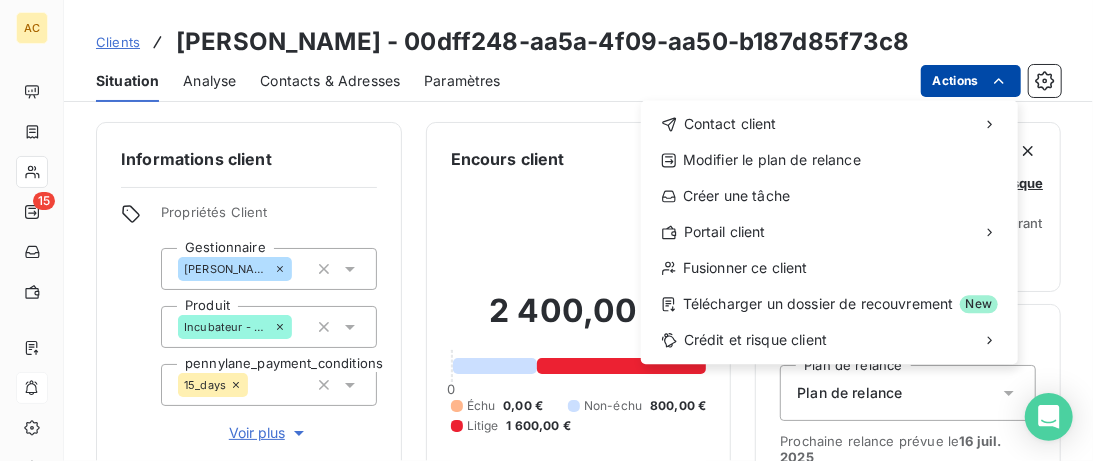 click on "AC 15 Clients Cuneyt Gargin - 00dff248-aa5a-4f09-aa50-b187d85f73c8 Situation Analyse Contacts & Adresses Paramètres Actions Contact client Modifier le plan de relance Créer une tâche Portail client Fusionner ce client Télécharger un dossier de recouvrement New Crédit et risque client Informations client Propriétés Client Gestionnaire Valérie Produit Incubateur - Solo   pennylane_payment_conditions 15_days Voir plus Encours client   2 400,00 € 0 Échu 0,00 € Non-échu 800,00 €   Litige 1 600,00 €   Limite d’encours Ajouter une limite d’encours autorisé Gestion du risque Surveiller ce client en intégrant votre outil de gestion des risques client. Relance Plan de relance Plan de relance Prochaine relance prévue le  16 juil. 2025 Notification auto Relancer En cours Tout Graphe Pièces comptables 4 Émise le Échue le Montant Statut Délai   Retard   F-2025-07-000004741 9 juil. 2025 18 juil. 2025 800,00 € non-échue 2 j -7 j F-2025-06-000004021 3 juin 2025 litige 1" at bounding box center (546, 230) 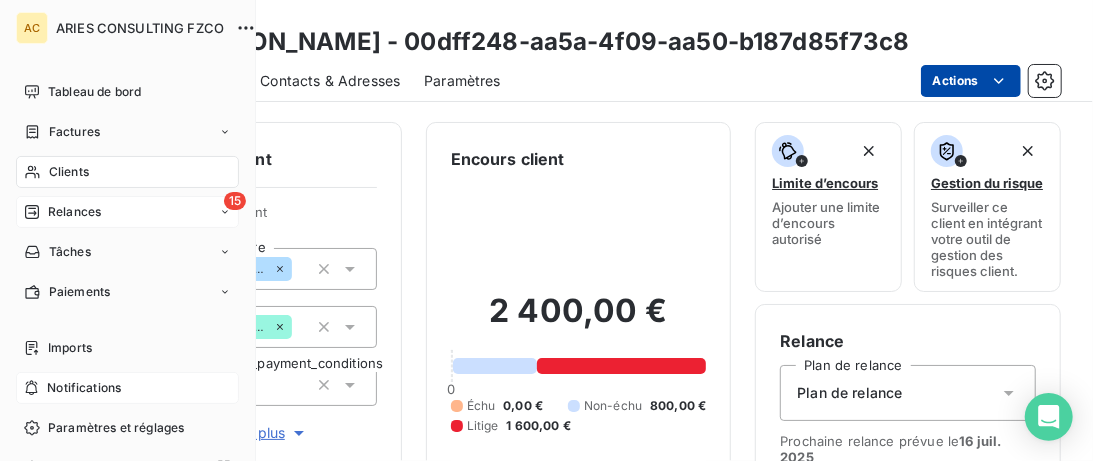 click on "Relances" at bounding box center (74, 212) 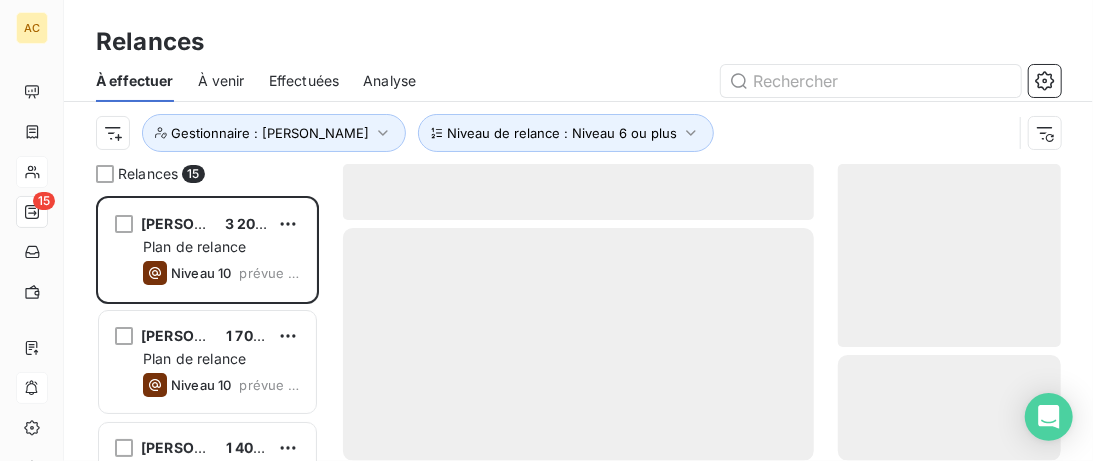 scroll, scrollTop: 1, scrollLeft: 1, axis: both 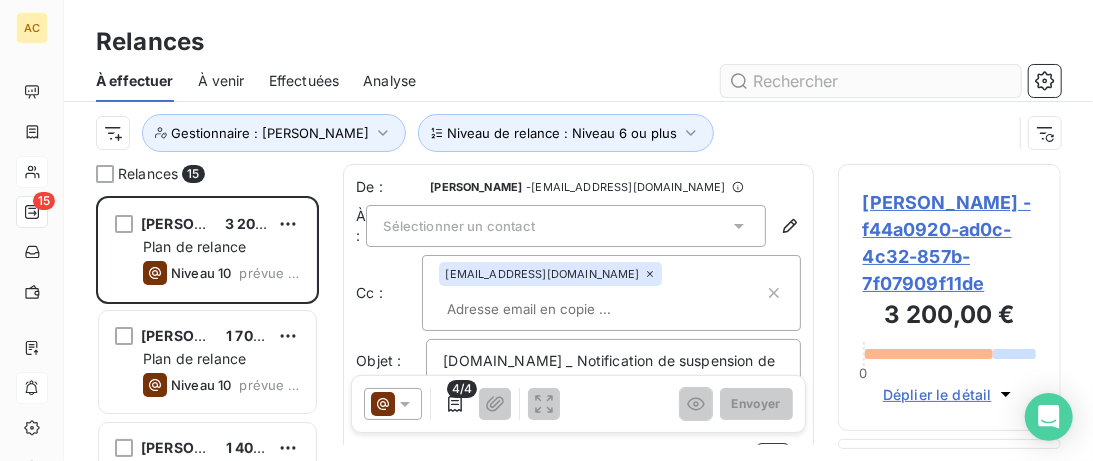 click at bounding box center [871, 81] 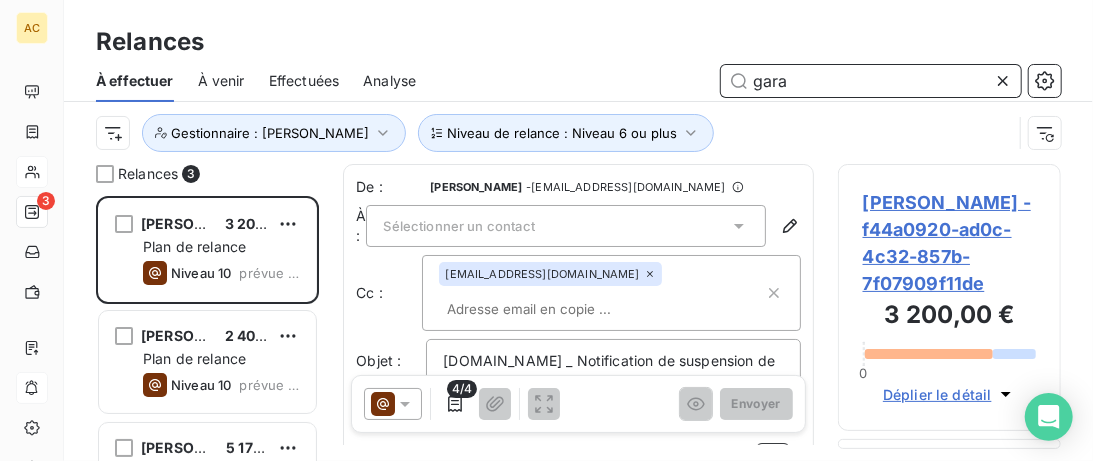 scroll, scrollTop: 1, scrollLeft: 1, axis: both 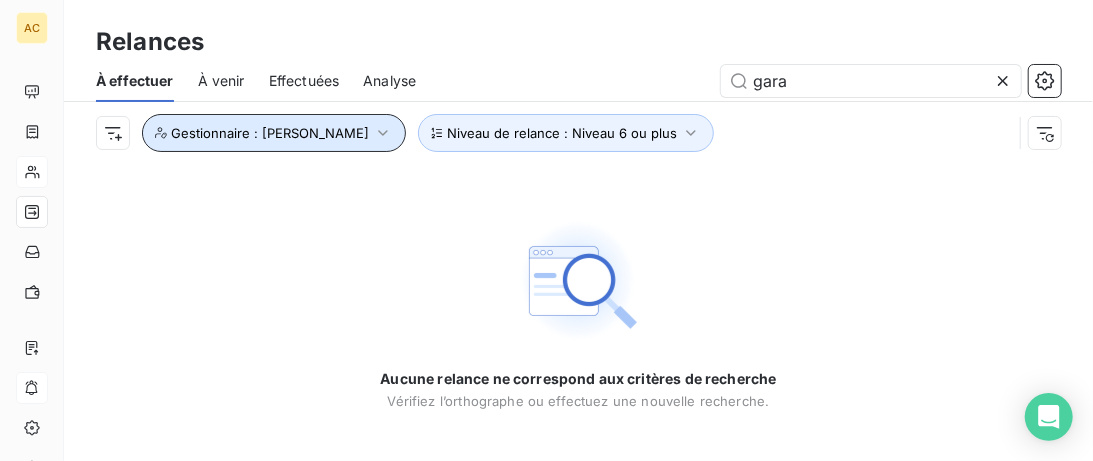 click 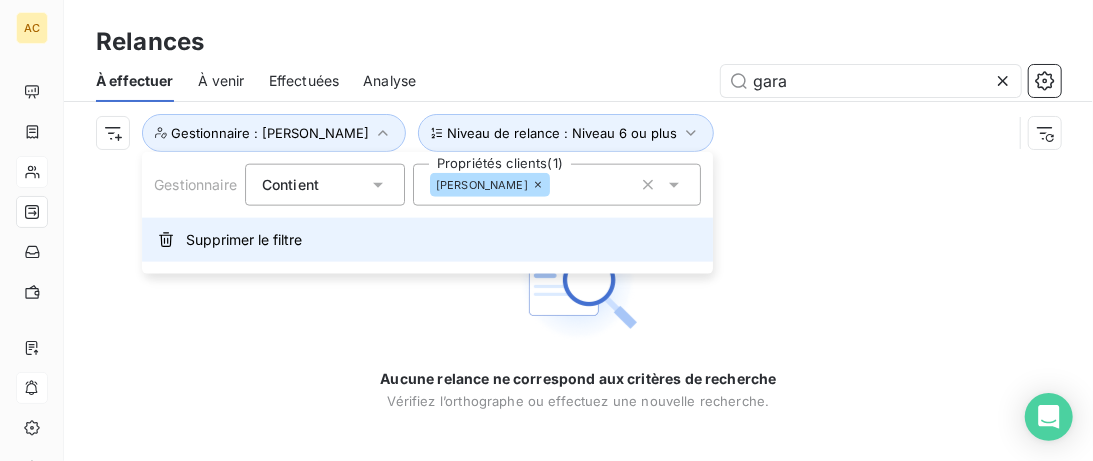 click on "Gestionnaire Contient is Propriétés clients  (1) Valérie Supprimer le filtre" at bounding box center (427, 213) 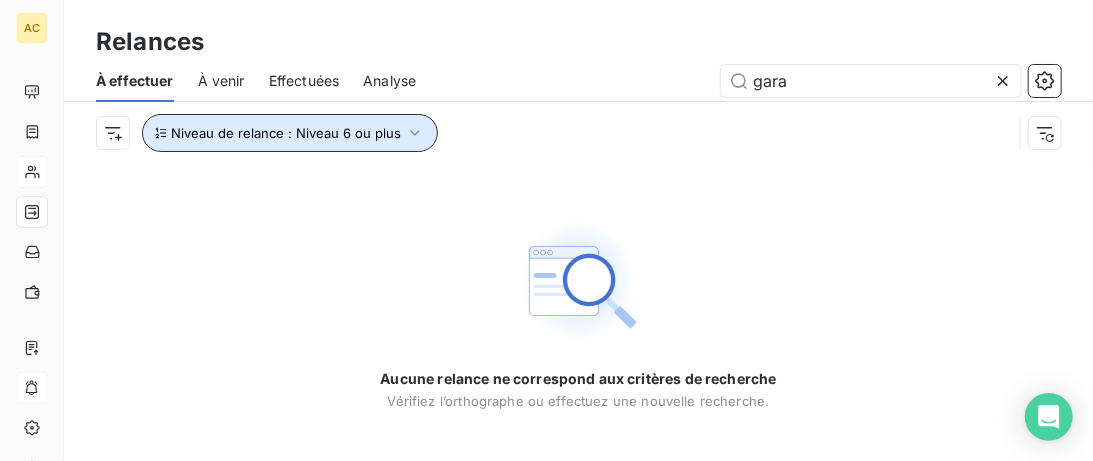 click on "Niveau de relance  : Niveau 6 ou plus" at bounding box center [290, 133] 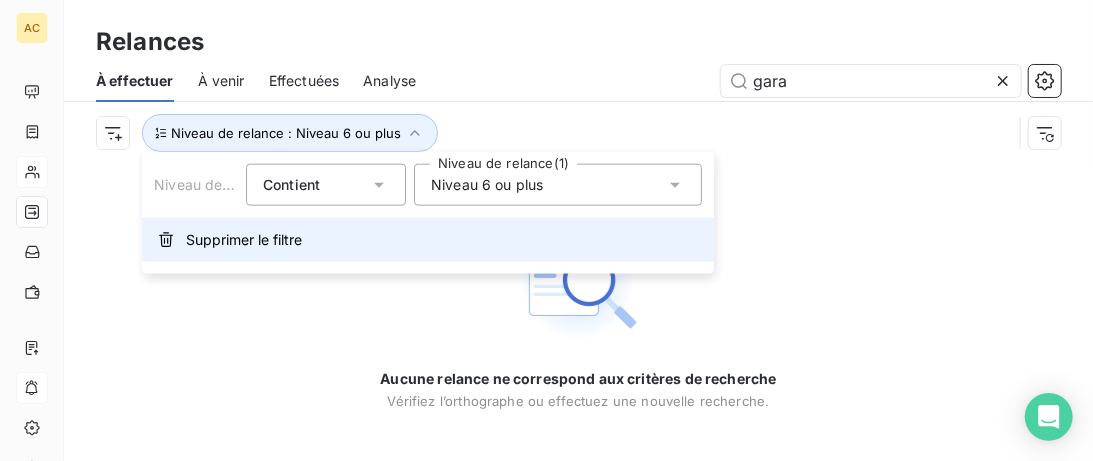 click on "Supprimer le filtre" at bounding box center (428, 240) 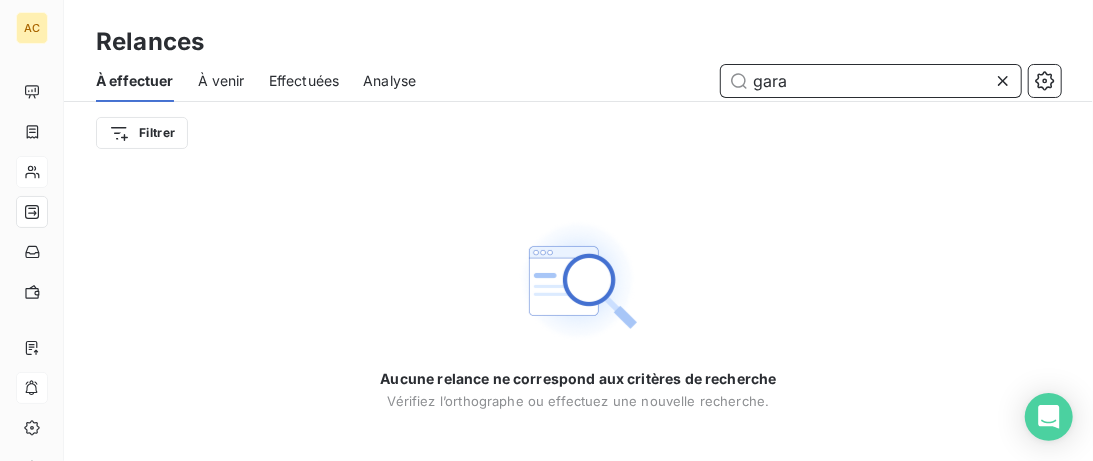 click on "gara" at bounding box center (871, 81) 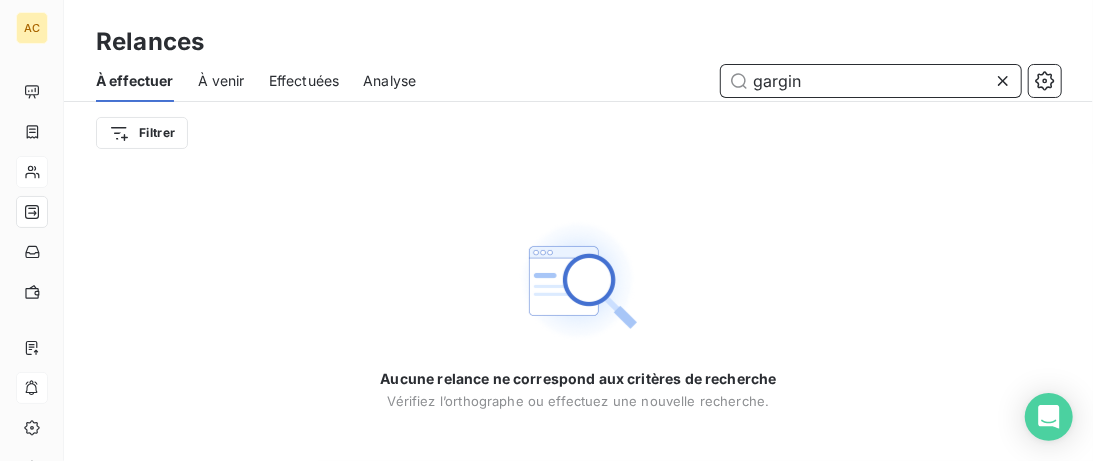 type on "gargin" 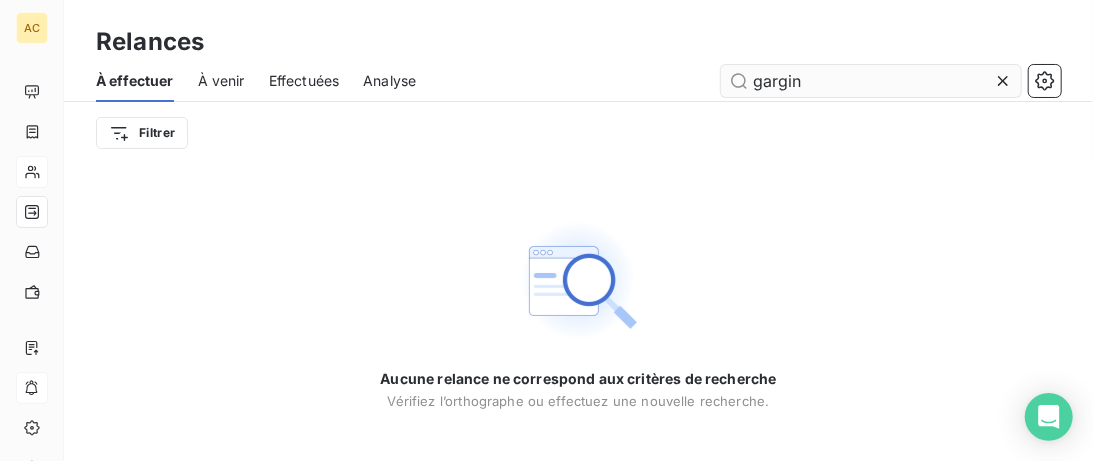 click at bounding box center (1007, 81) 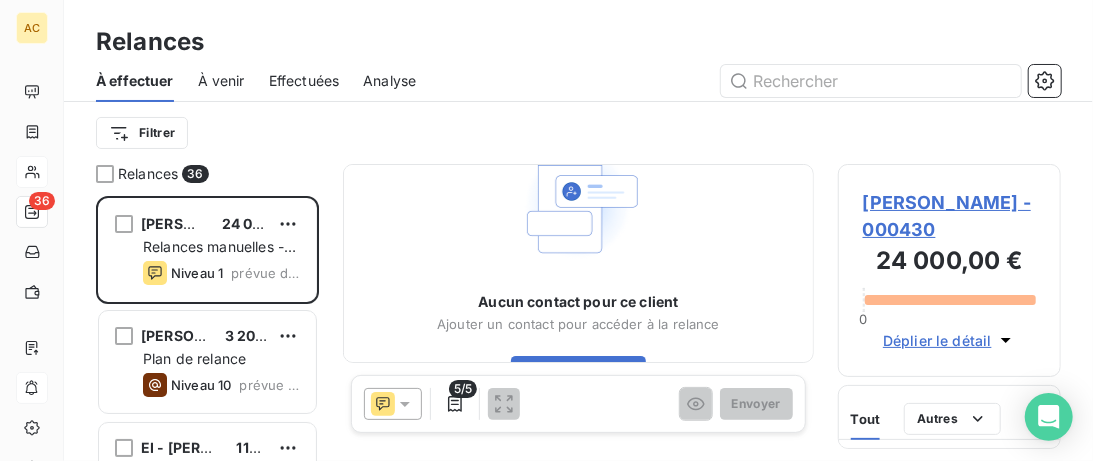 scroll, scrollTop: 1, scrollLeft: 1, axis: both 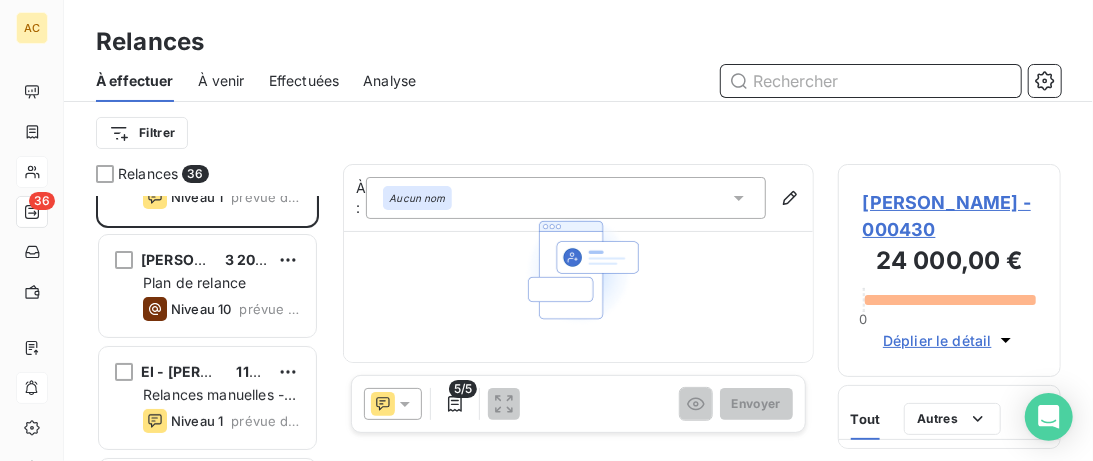 click at bounding box center (871, 81) 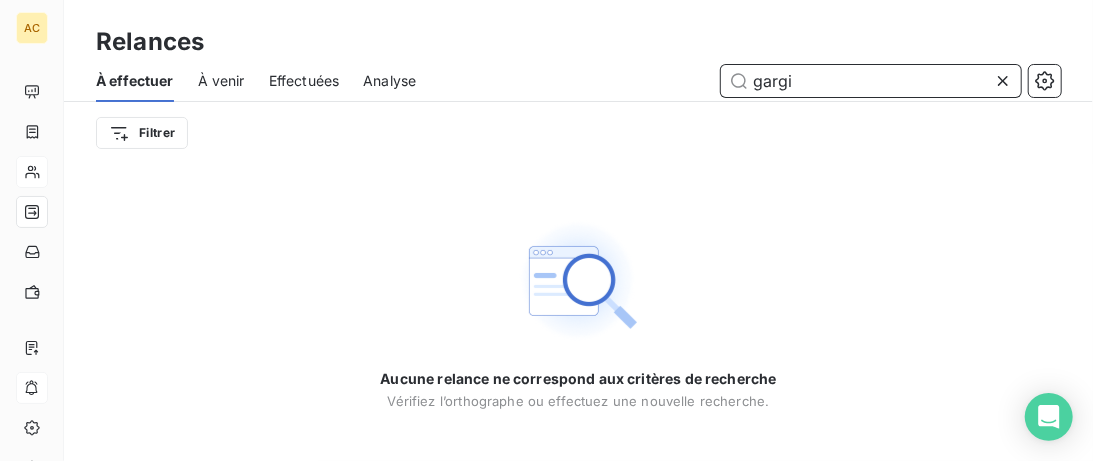 type on "gargin" 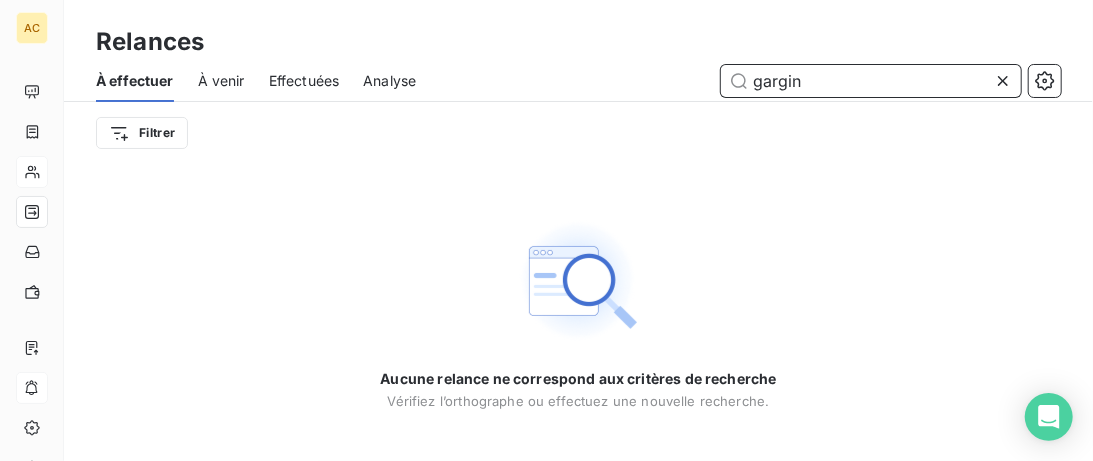 click on "À venir" at bounding box center (221, 81) 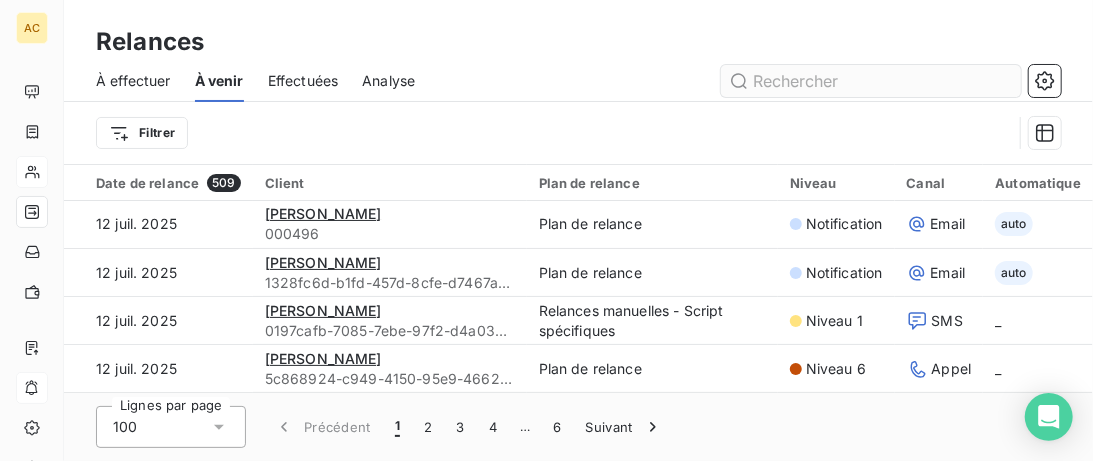 click at bounding box center (871, 81) 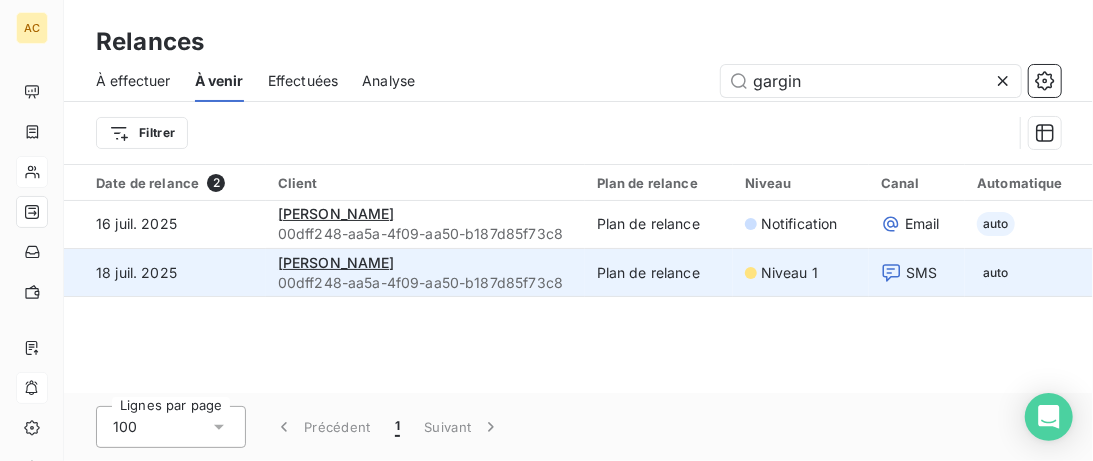 type on "gargin" 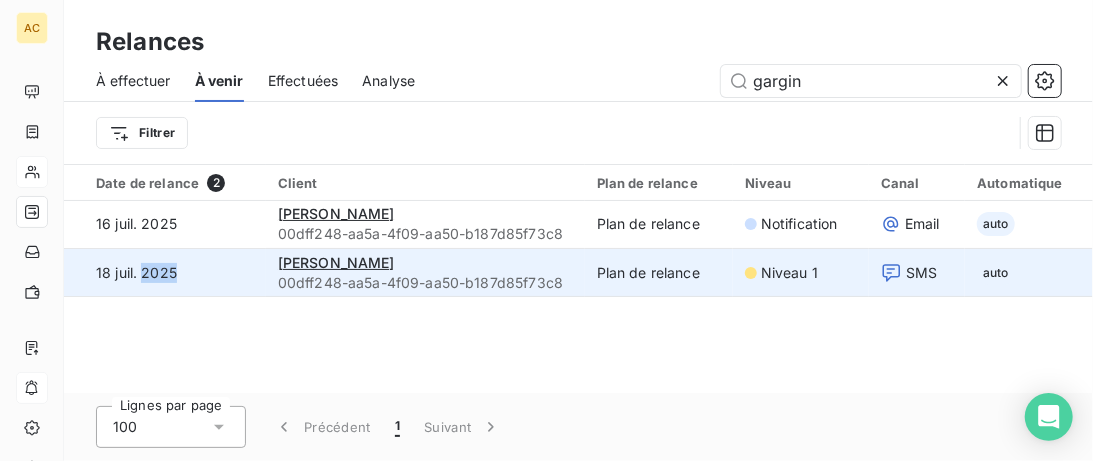 click on "18 juil. 2025" at bounding box center [165, 273] 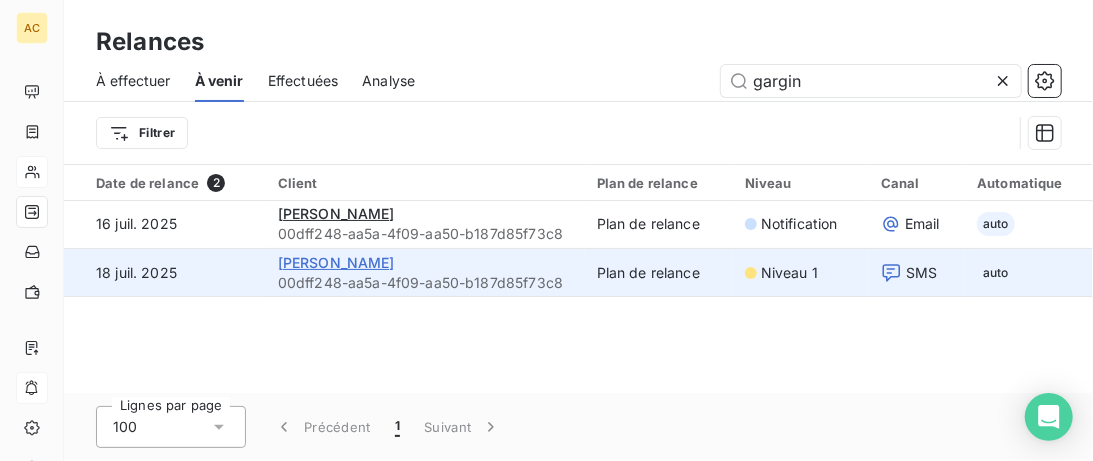 click on "[PERSON_NAME]" at bounding box center [336, 262] 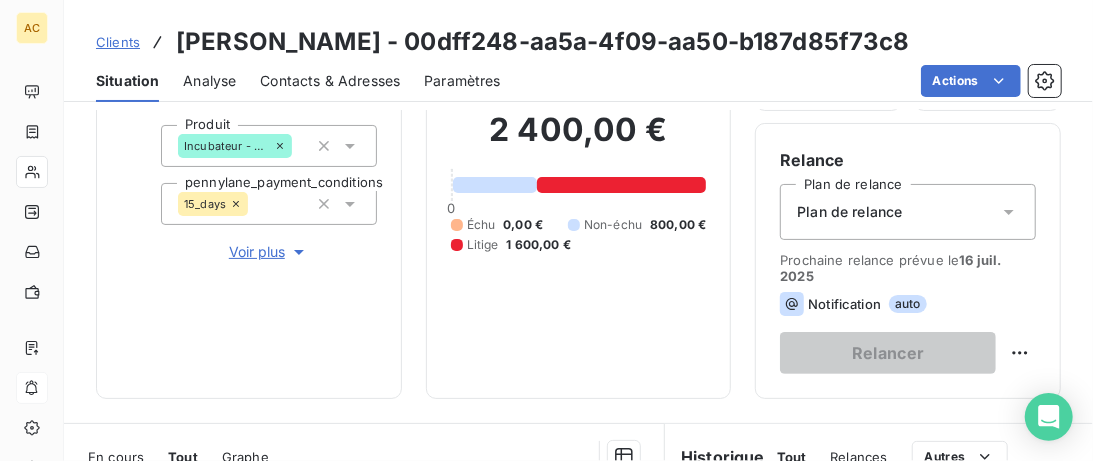 scroll, scrollTop: 205, scrollLeft: 0, axis: vertical 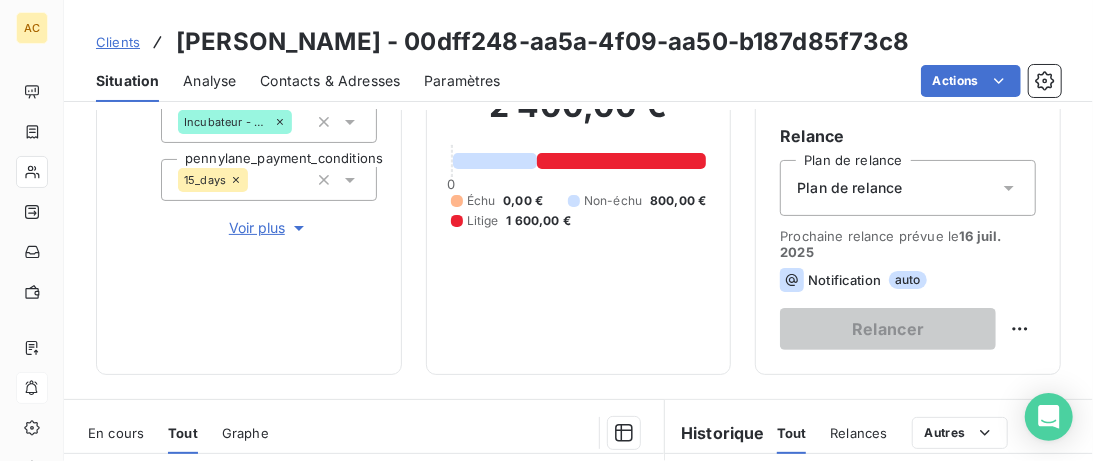 click on "Voir plus" at bounding box center (269, 228) 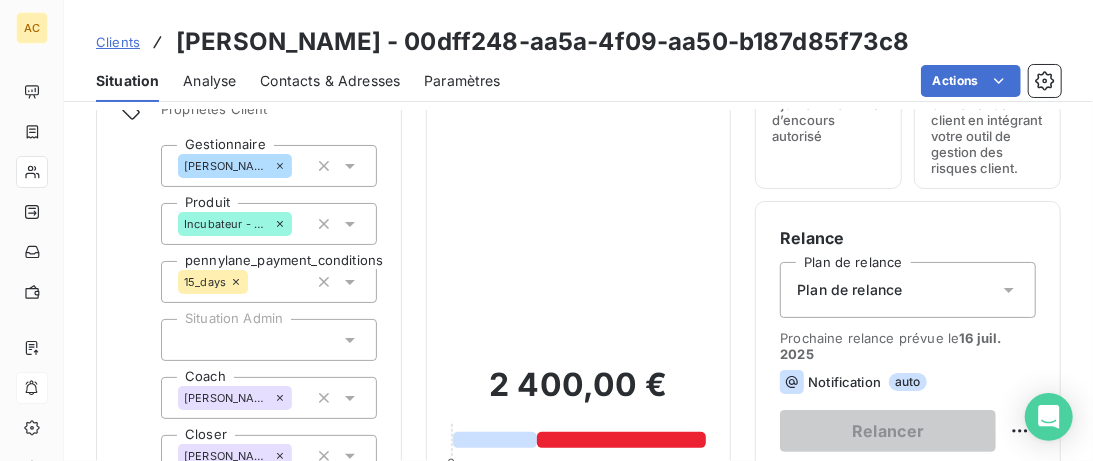 scroll, scrollTop: 0, scrollLeft: 0, axis: both 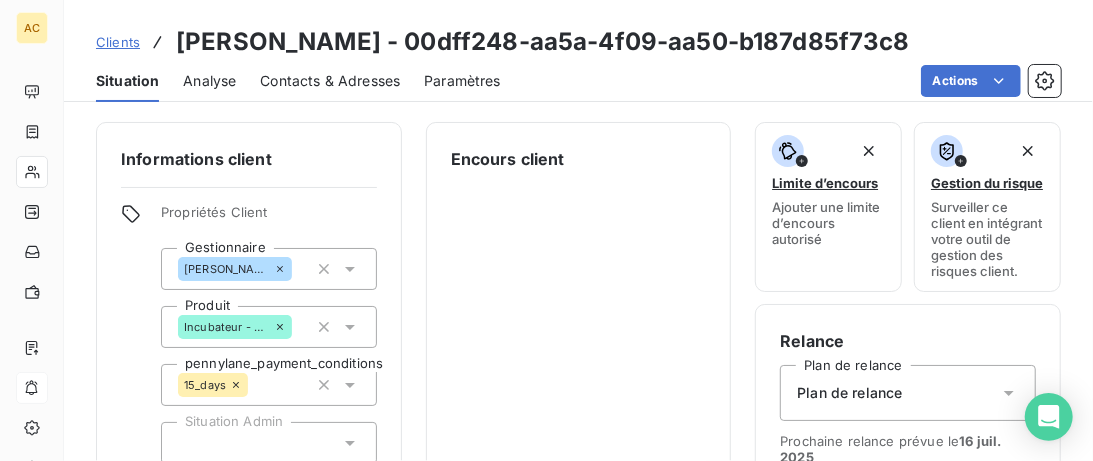 click on "Analyse" at bounding box center [209, 81] 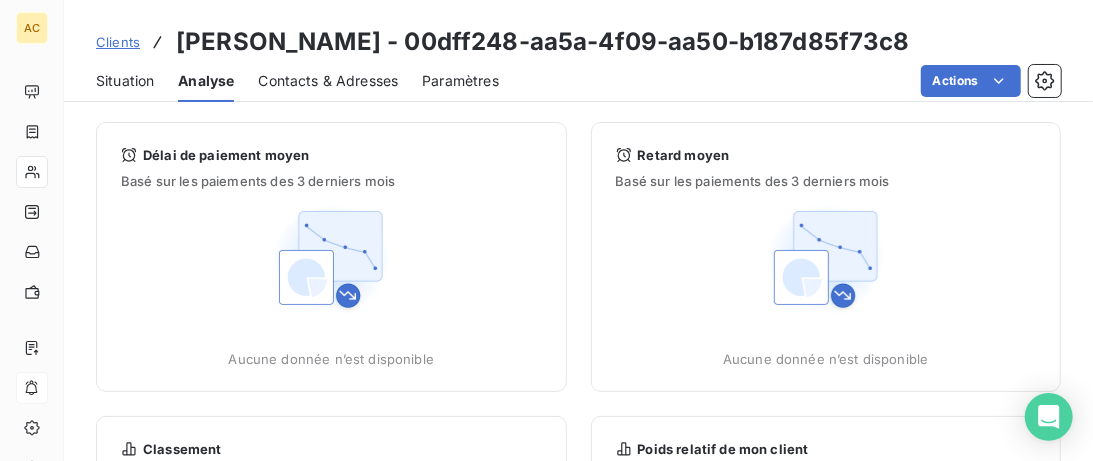 drag, startPoint x: 141, startPoint y: 86, endPoint x: 156, endPoint y: 88, distance: 15.132746 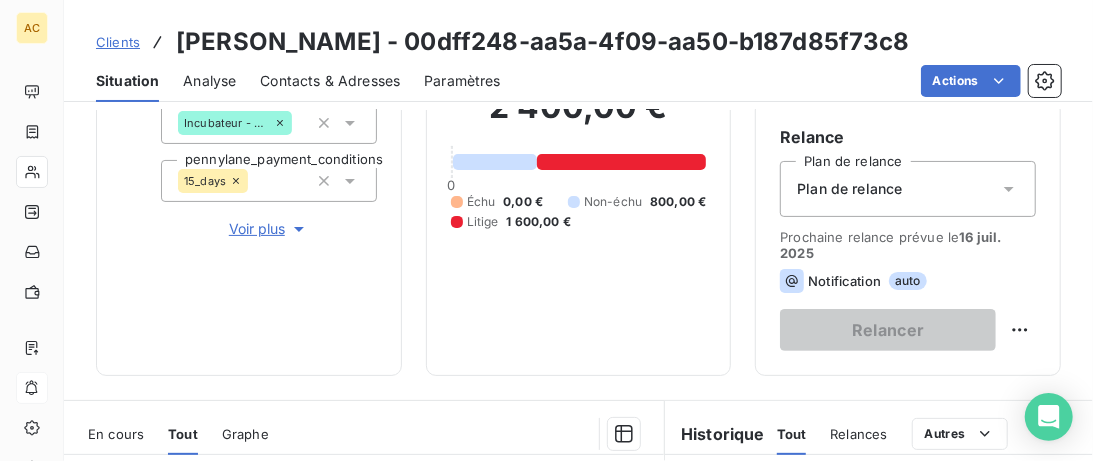 scroll, scrollTop: 205, scrollLeft: 0, axis: vertical 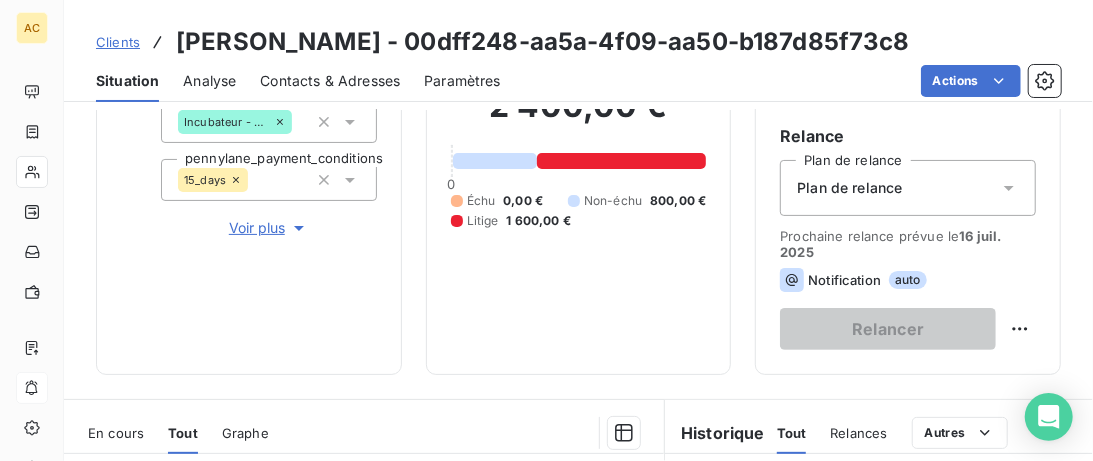 click 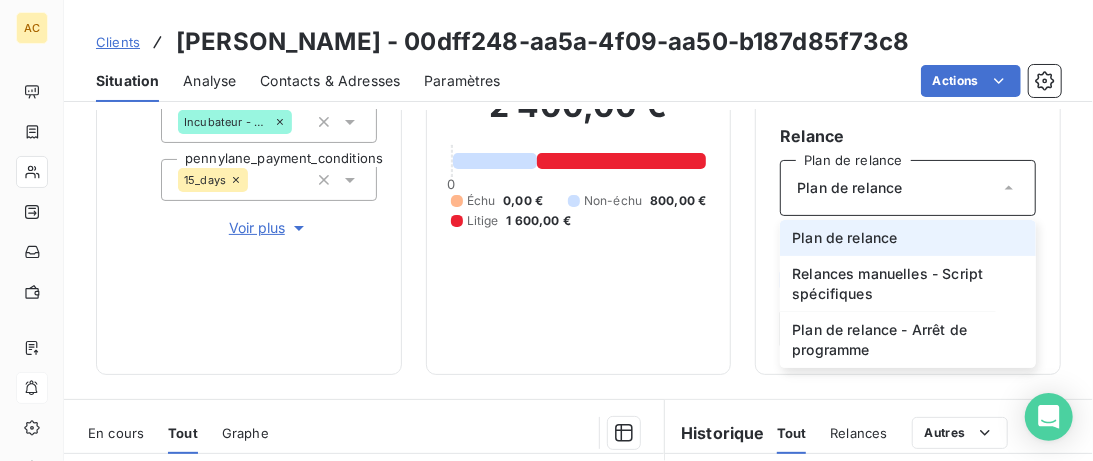 click 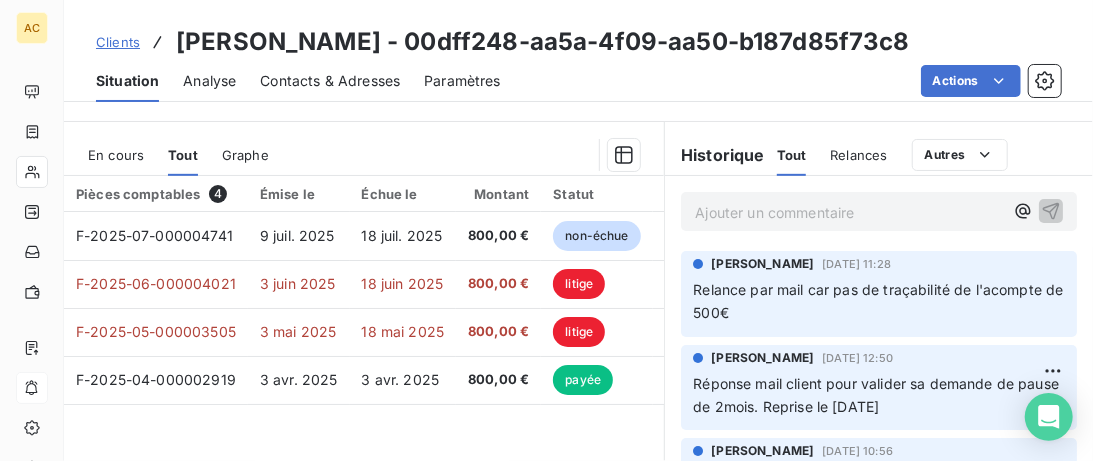 scroll, scrollTop: 513, scrollLeft: 0, axis: vertical 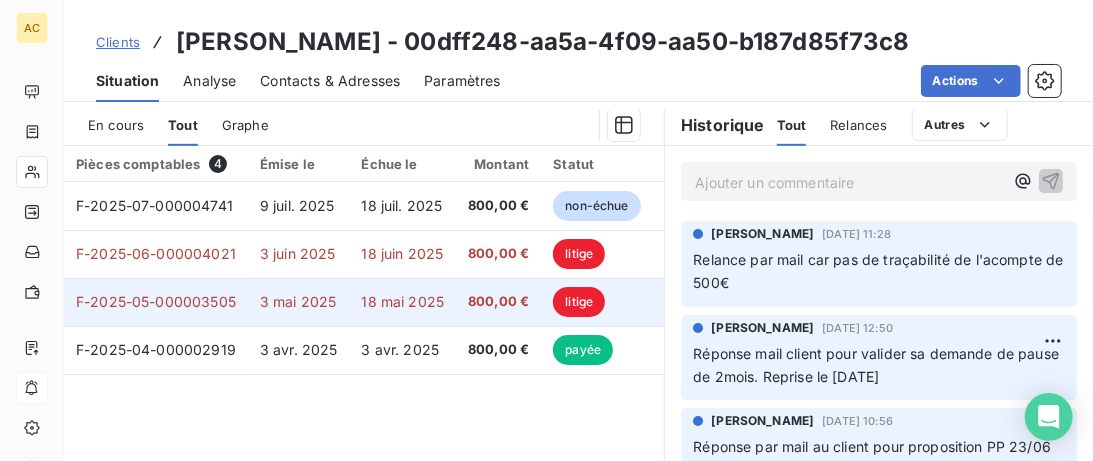 click on "800,00 €" at bounding box center [498, 302] 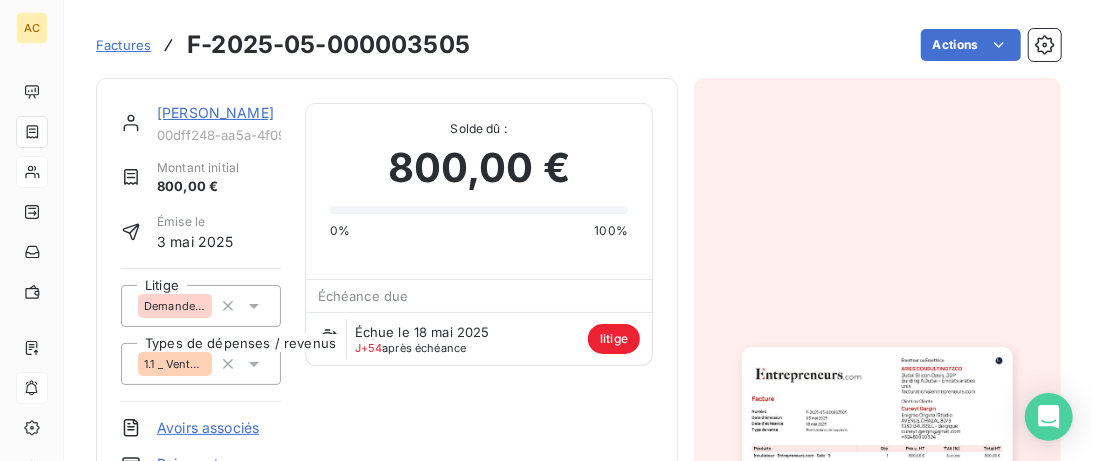 click 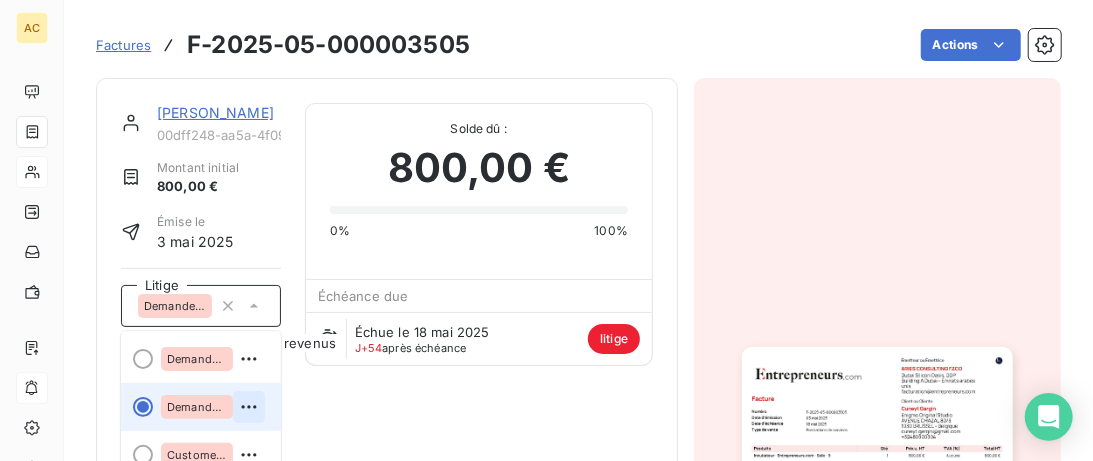click 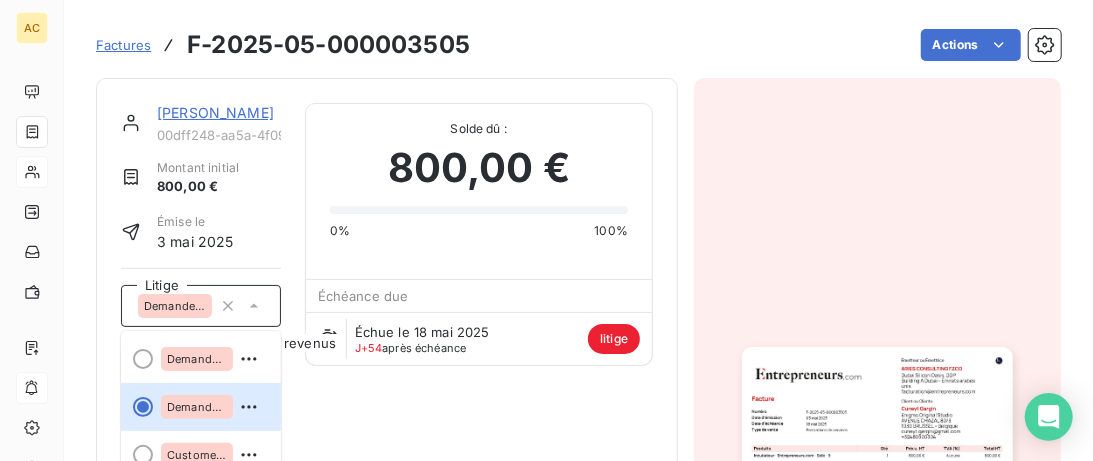 click on "Cuneyt Gargin 00dff248-aa5a-4f09-aa50-b187d85f73c8 Montant initial 800,00 € Émise le 3 mai 2025 Litige Demande de pause Demande d'arrêt Demande de pause Customer Care Types de dépenses / revenus 1.1 _ Vente _ Clients Avoirs associés Paiements reçus Documents associés Solde dû : 800,00 € 0% 100% Échéance due Échue le 18 mai 2025 J+54  après échéance litige" at bounding box center [387, 316] 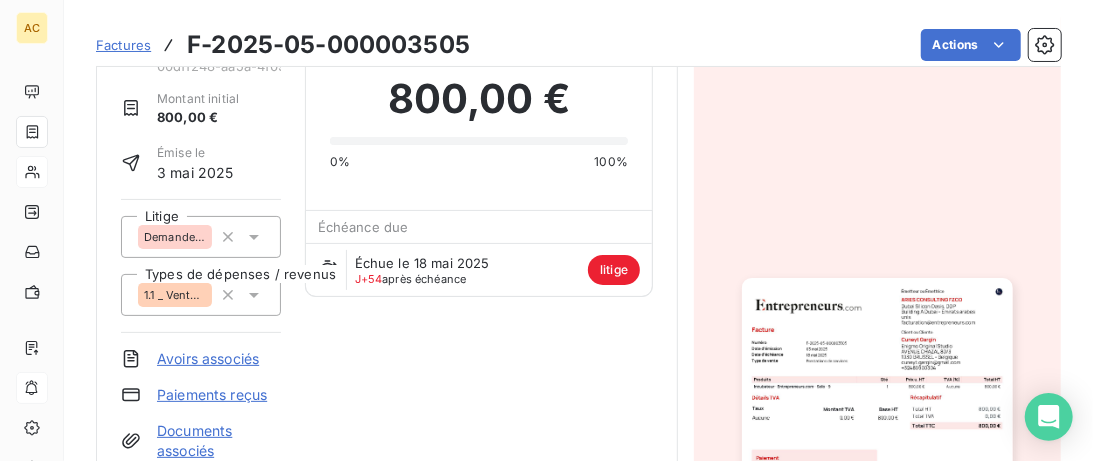 scroll, scrollTop: 103, scrollLeft: 0, axis: vertical 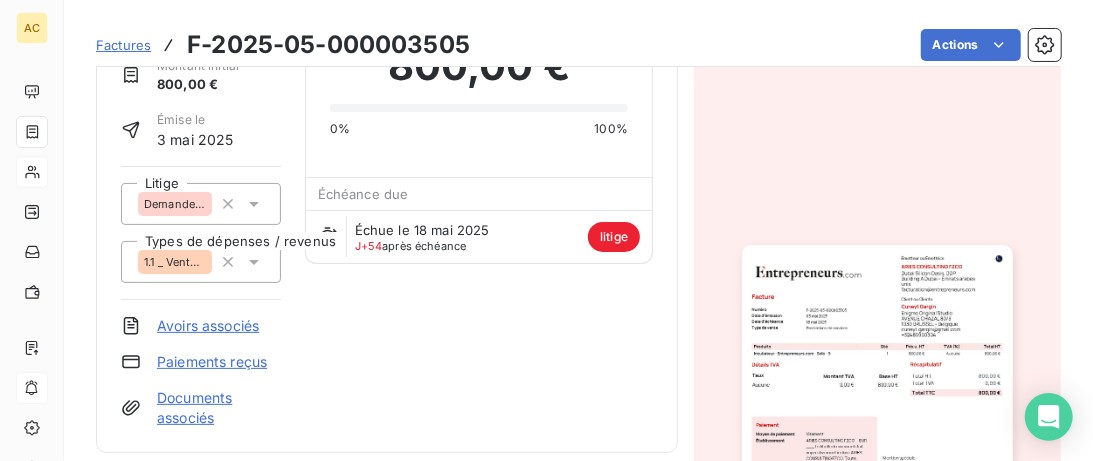 click on "Paiements reçus" at bounding box center [212, 362] 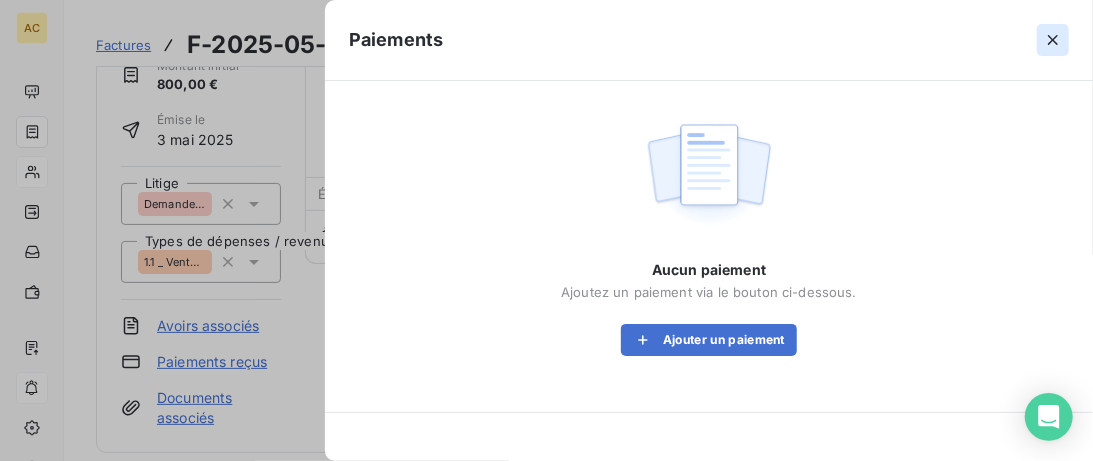 click 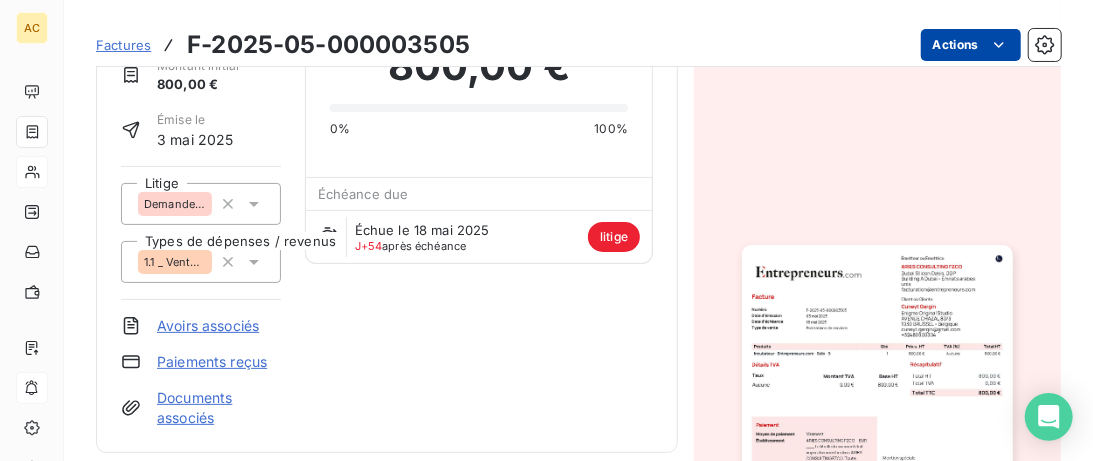 click on "AC Factures F-2025-05-000003505 Actions Cuneyt Gargin 00dff248-aa5a-4f09-aa50-b187d85f73c8 Montant initial 800,00 € Émise le 3 mai 2025 Litige Demande de pause Types de dépenses / revenus 1.1 _ Vente _ Clients Avoirs associés Paiements reçus Documents associés Solde dû : 800,00 € 0% 100% Échéance due Échue le 18 mai 2025 J+54  après échéance litige Historique Tout Paiements Relances Avoirs Commentaires Creditsafe Portail client Ajouter un commentaire ﻿ 27 juin 2025 Mise en litige de la facture Email 16 juin 2025, 11:41 Niveau 8 18 mai 2025 Échéance de la facture 3 mai 2025 Émission de la facture" at bounding box center (546, 230) 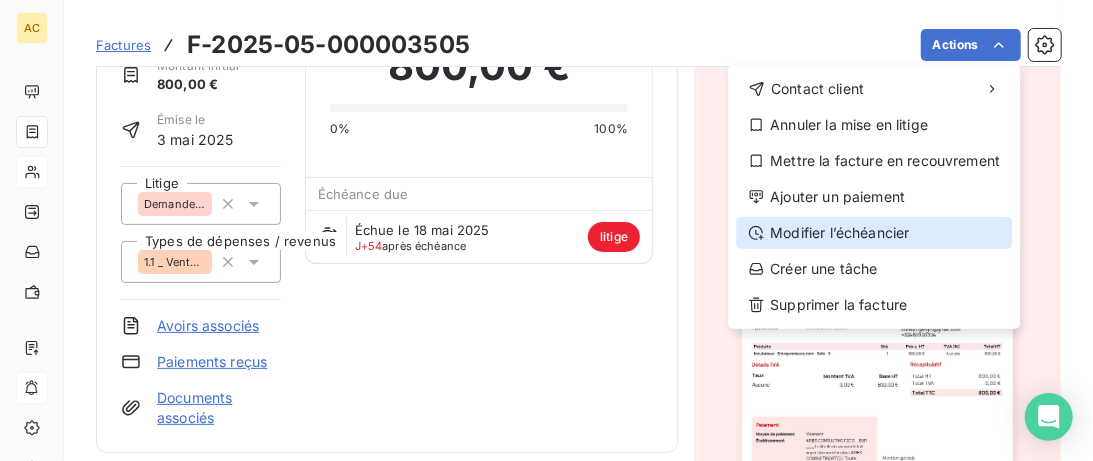 click on "Modifier l’échéancier" at bounding box center [874, 233] 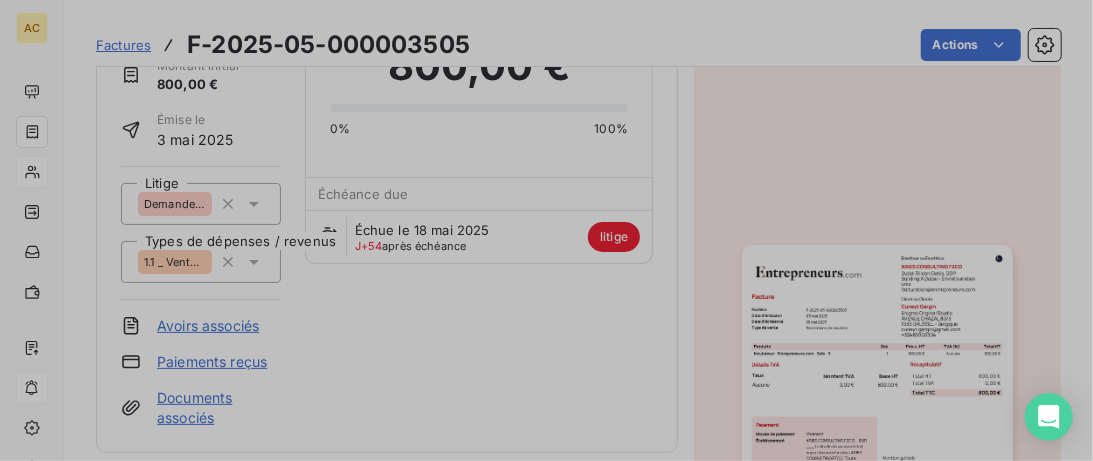 scroll, scrollTop: 103, scrollLeft: 0, axis: vertical 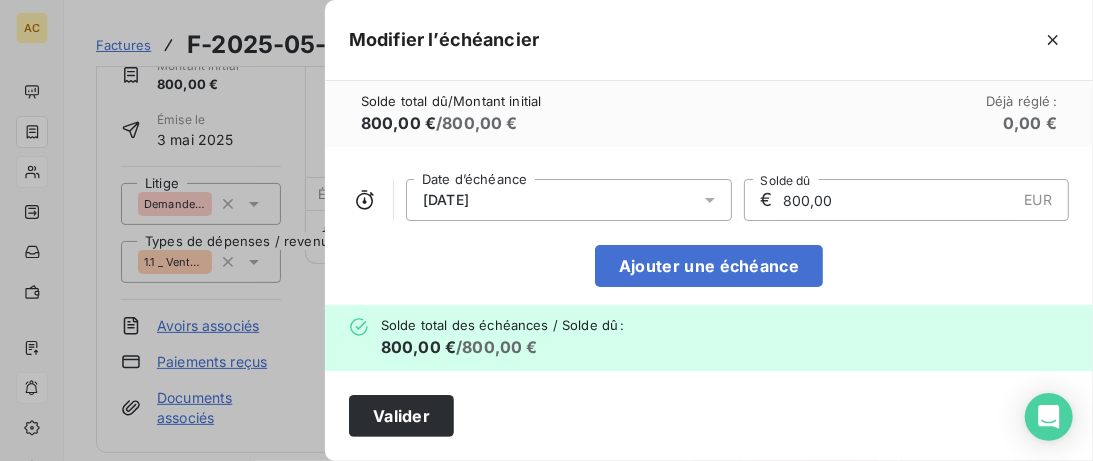 drag, startPoint x: 793, startPoint y: 200, endPoint x: 807, endPoint y: 202, distance: 14.142136 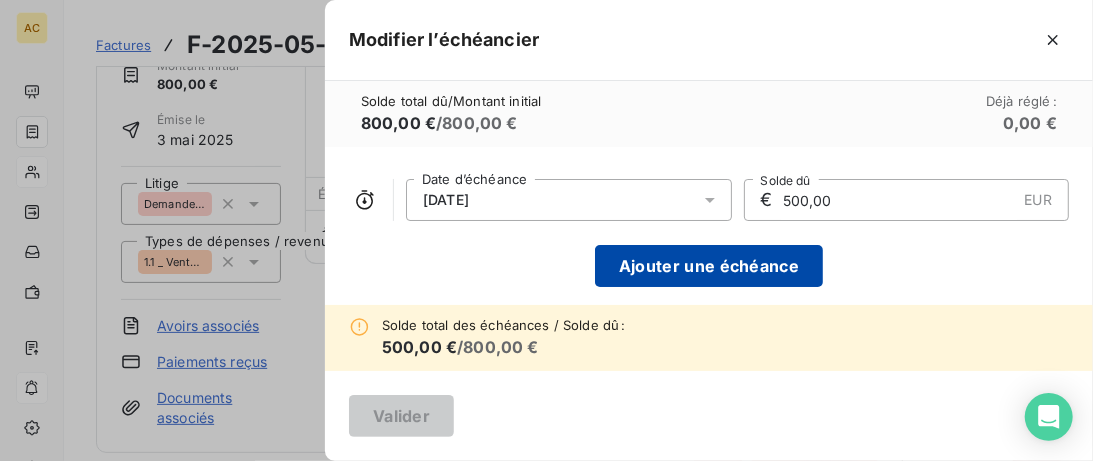 click on "Ajouter une échéance" at bounding box center [709, 266] 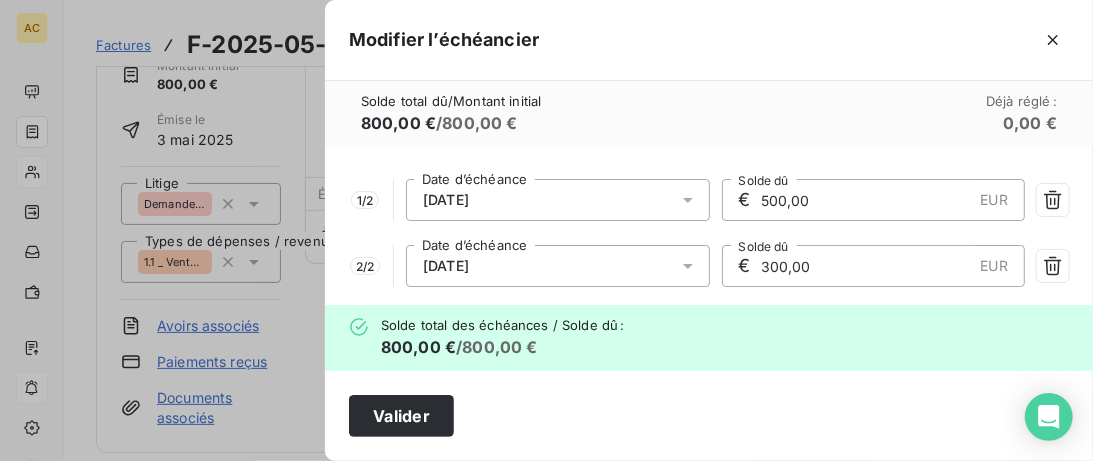 click on "18/05/2025" at bounding box center (558, 200) 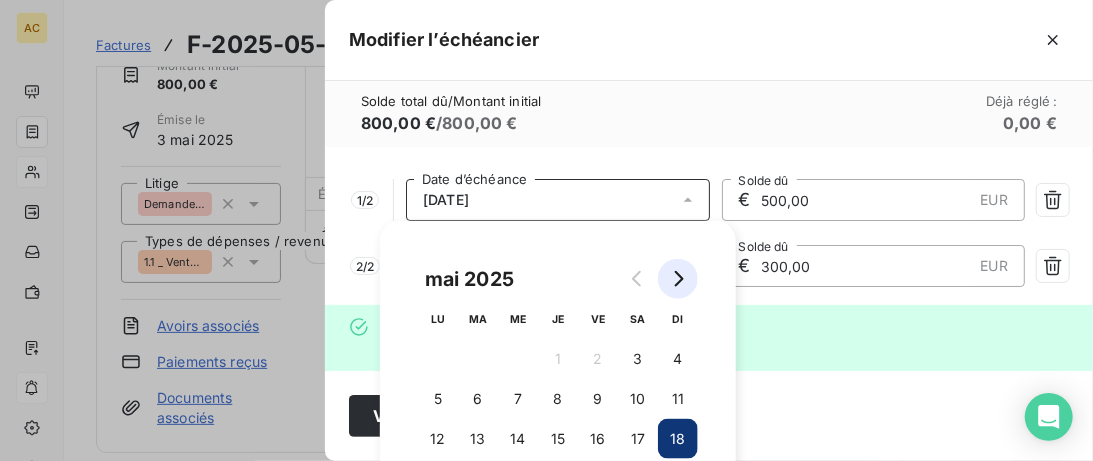 click 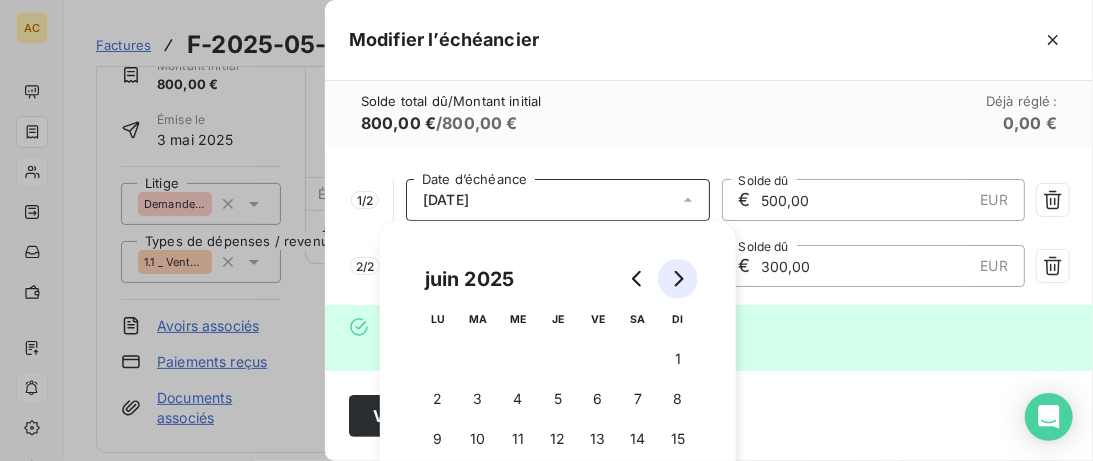 click 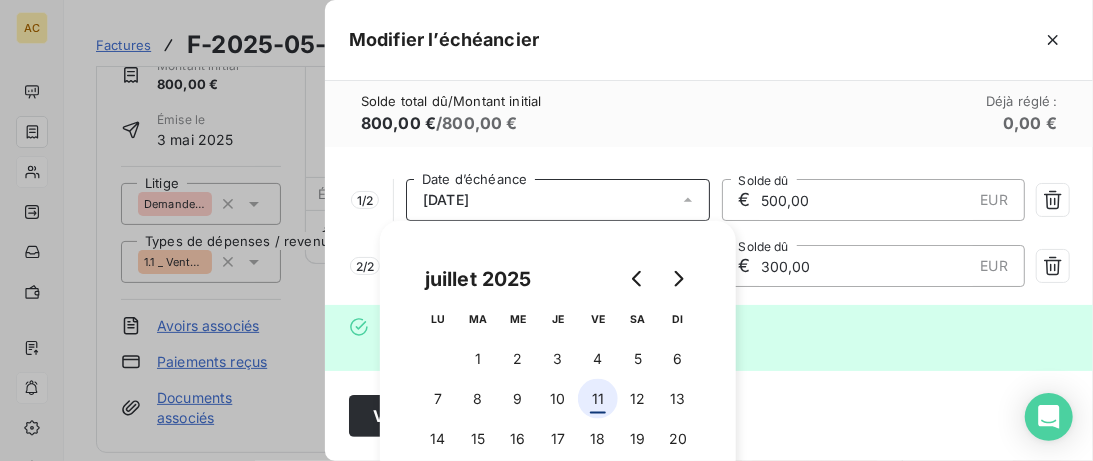 click on "11" at bounding box center [598, 399] 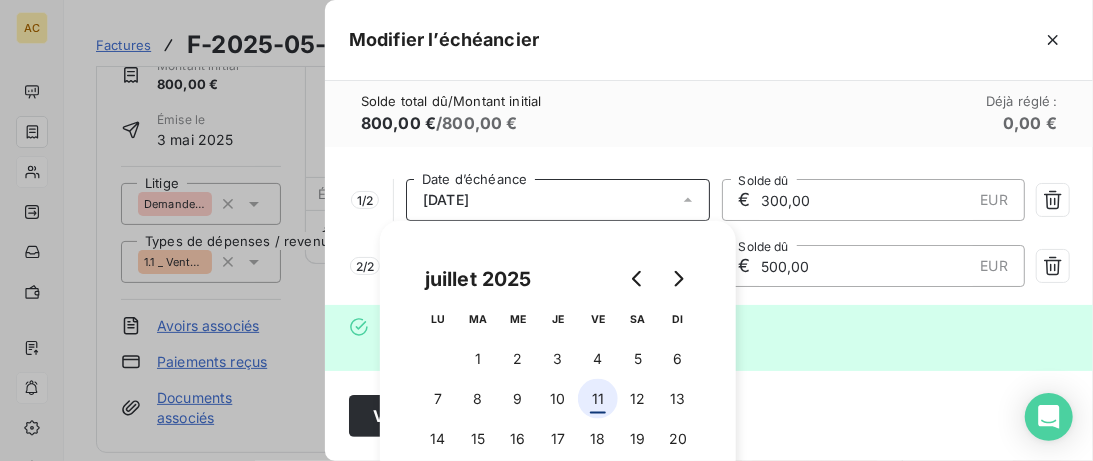 click on "11" at bounding box center (598, 399) 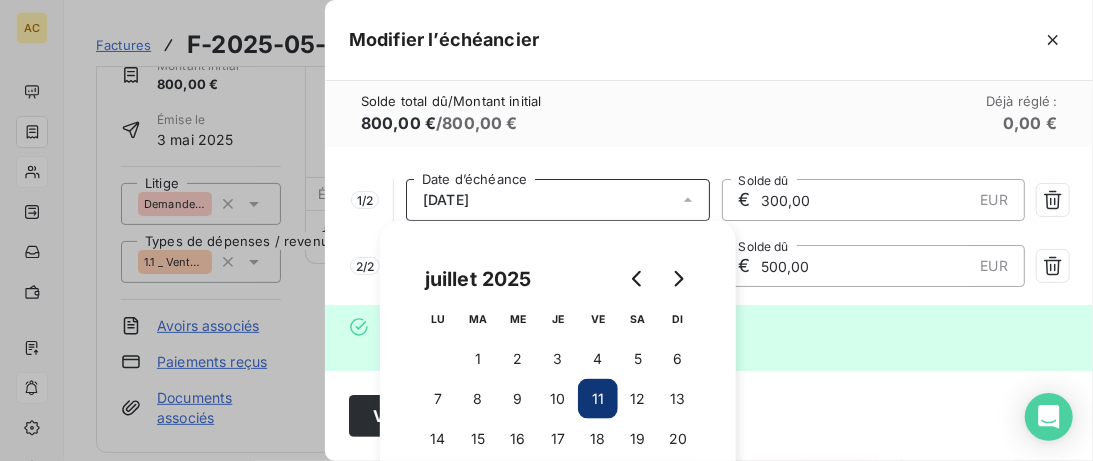 click on "11/07/2025" at bounding box center (558, 200) 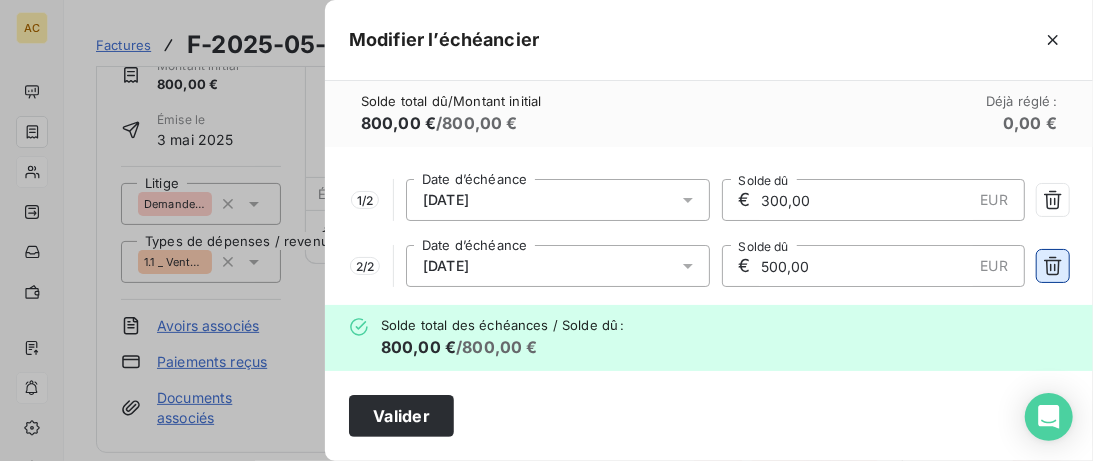 click 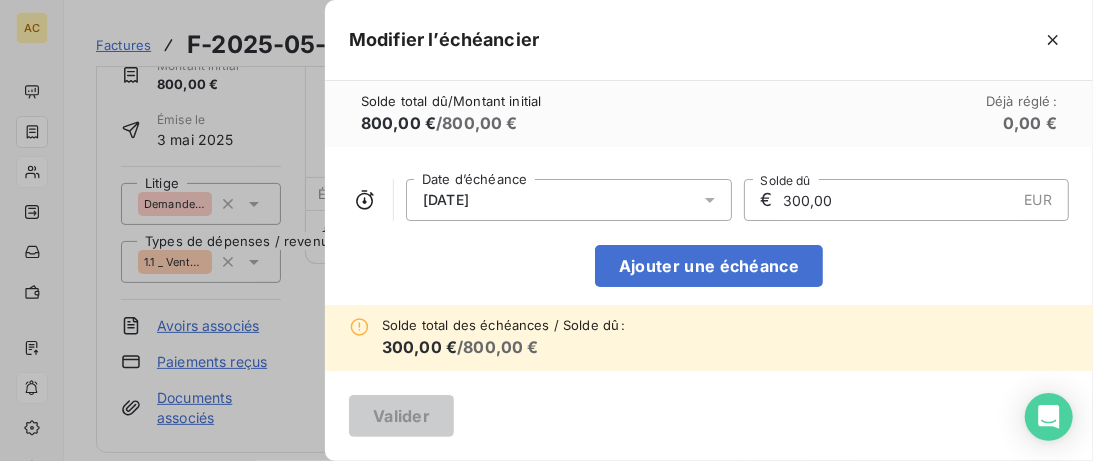 click on "300,00" at bounding box center [899, 200] 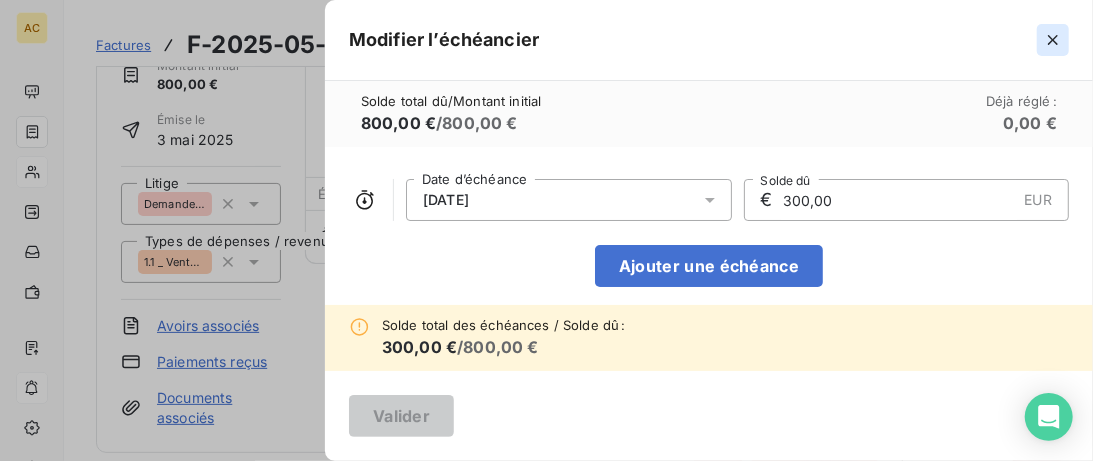 click 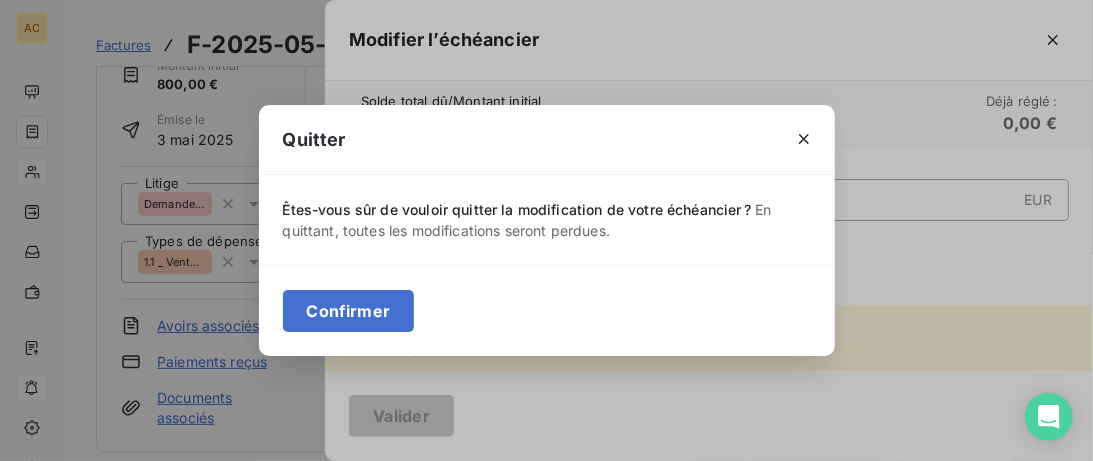 click on "Confirmer" at bounding box center [547, 310] 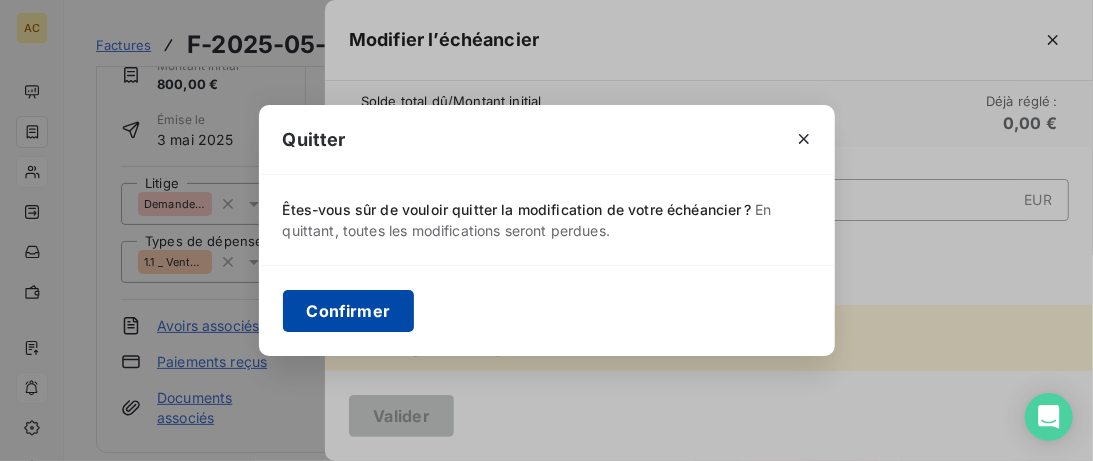 click on "Confirmer" at bounding box center [349, 311] 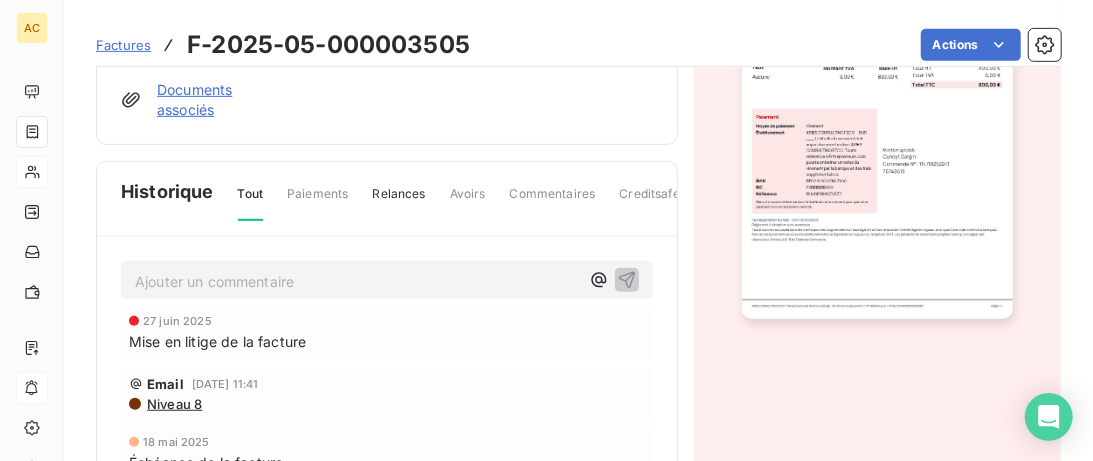 scroll, scrollTop: 0, scrollLeft: 0, axis: both 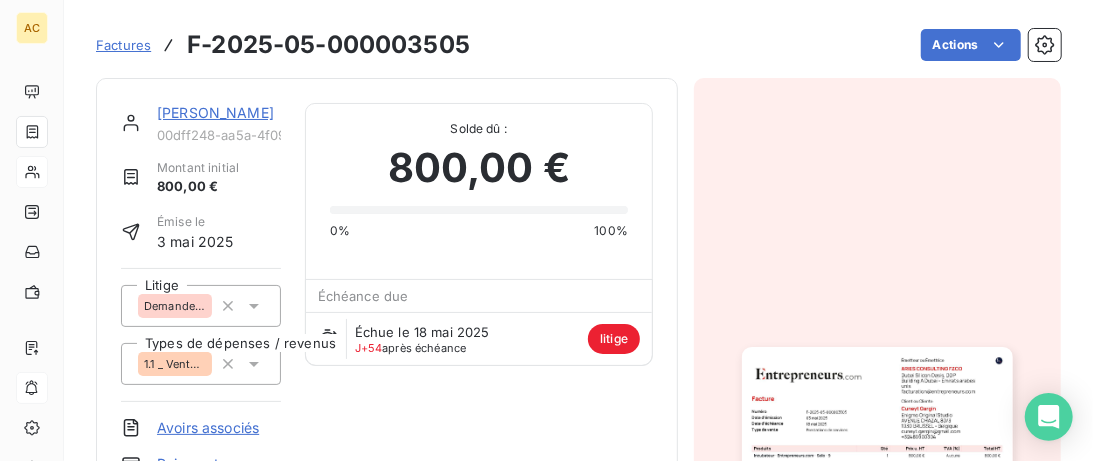 click on "Factures" at bounding box center (123, 45) 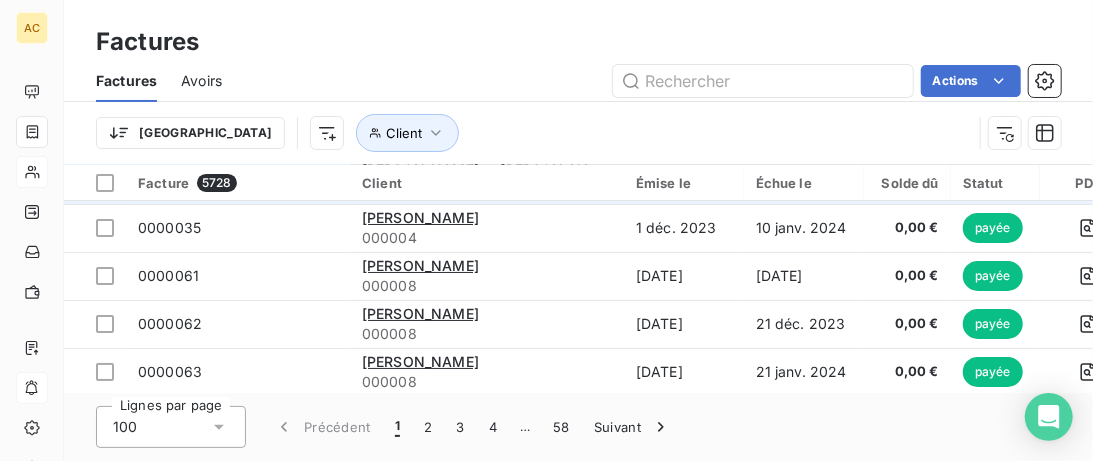 scroll, scrollTop: 0, scrollLeft: 0, axis: both 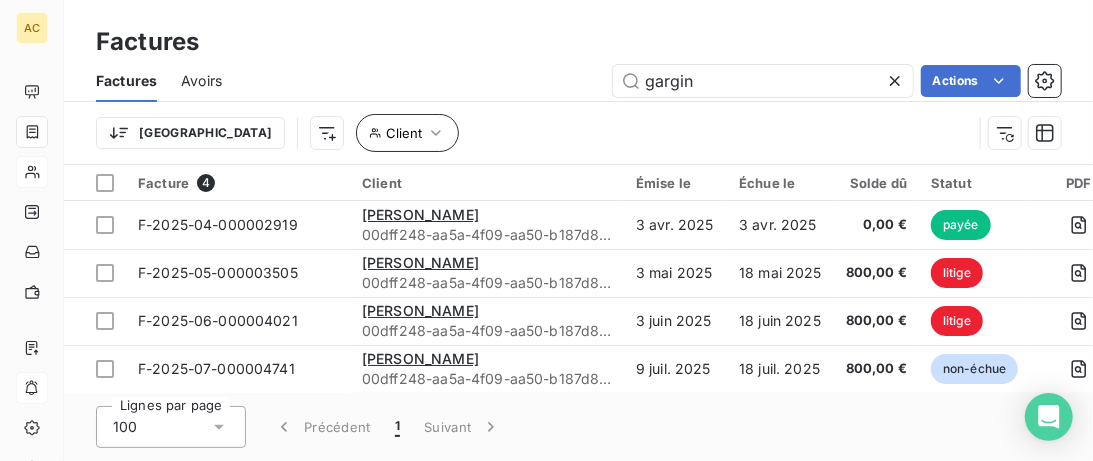 type on "gargin" 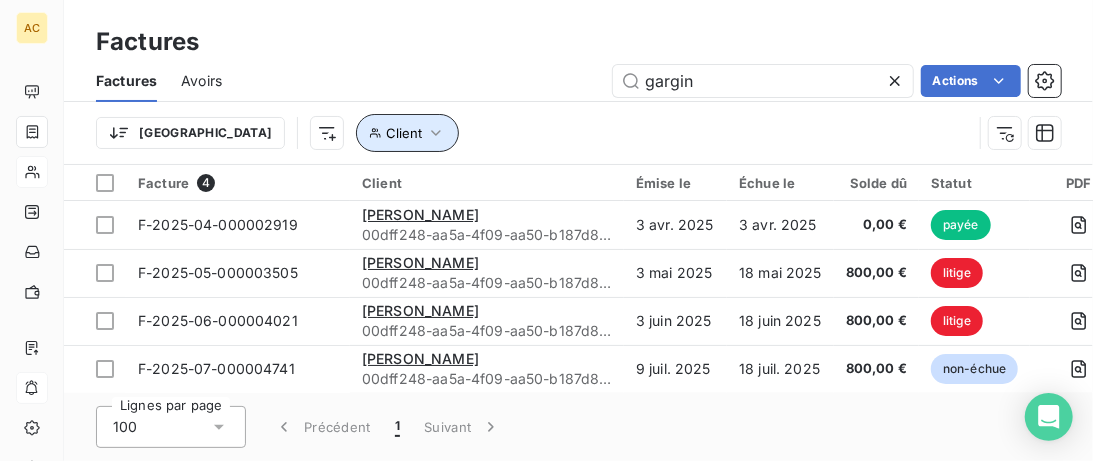 click on "Client" at bounding box center (407, 133) 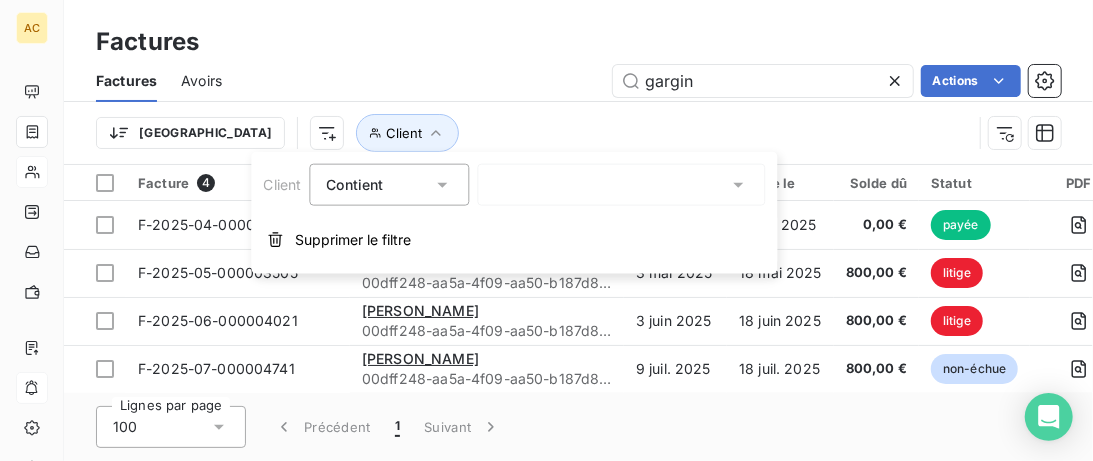 click at bounding box center (621, 185) 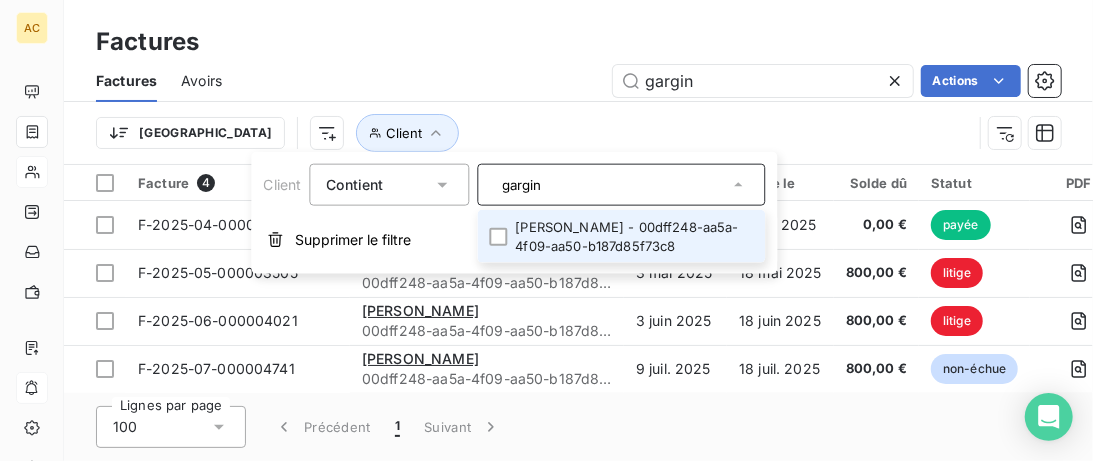 type on "gargin" 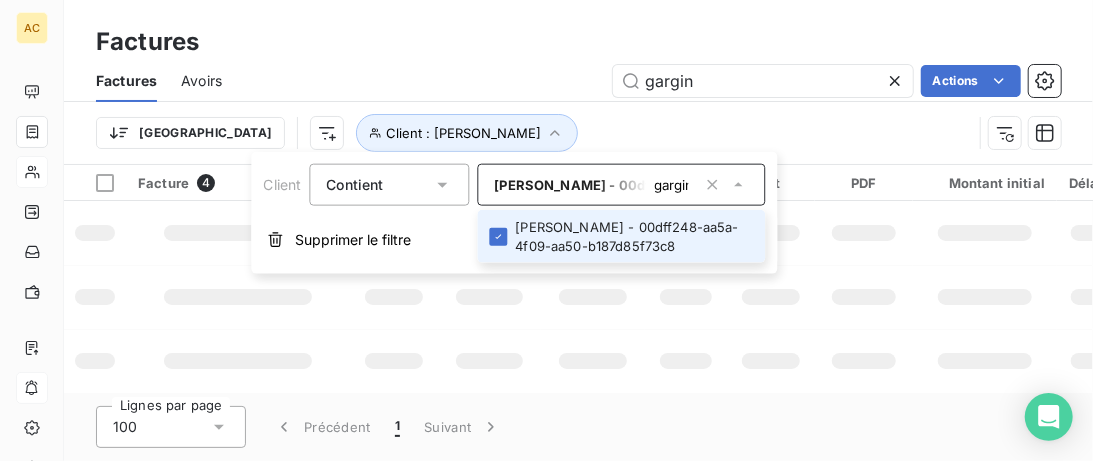 click on "[PERSON_NAME] - 00dff248-aa5a-4f09-aa50-b187d85f73c8" at bounding box center (621, 236) 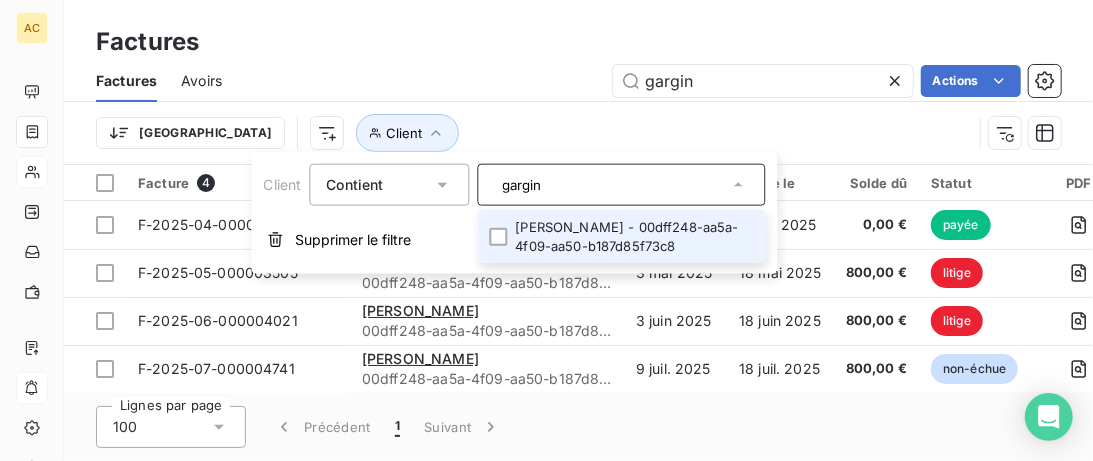 click on "[PERSON_NAME] - 00dff248-aa5a-4f09-aa50-b187d85f73c8" at bounding box center [621, 236] 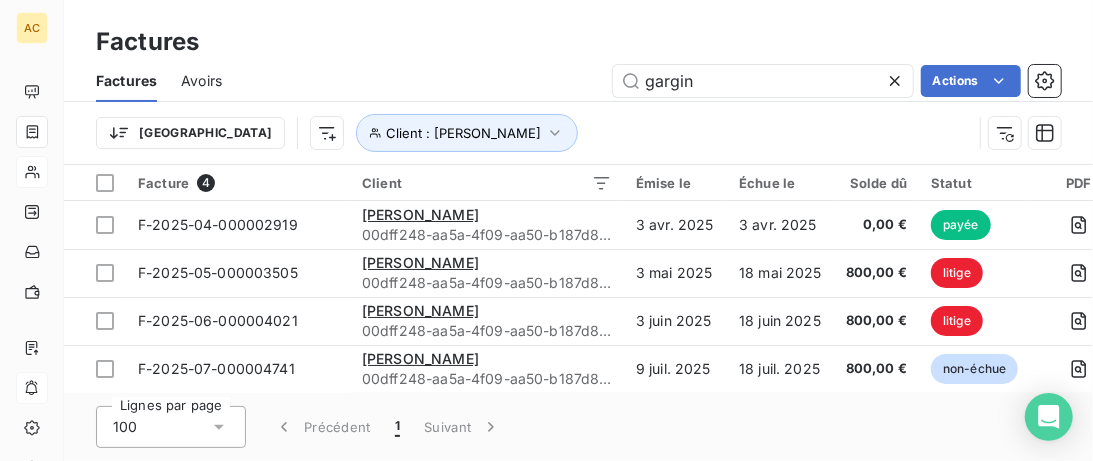 click on "Trier Client  : Cuneyt Gargin" at bounding box center [534, 133] 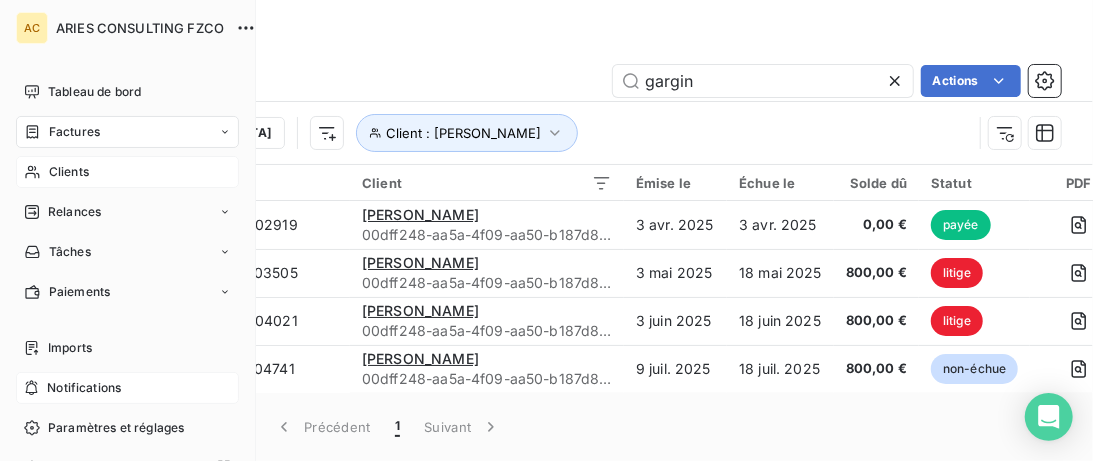 click on "Clients" at bounding box center (69, 172) 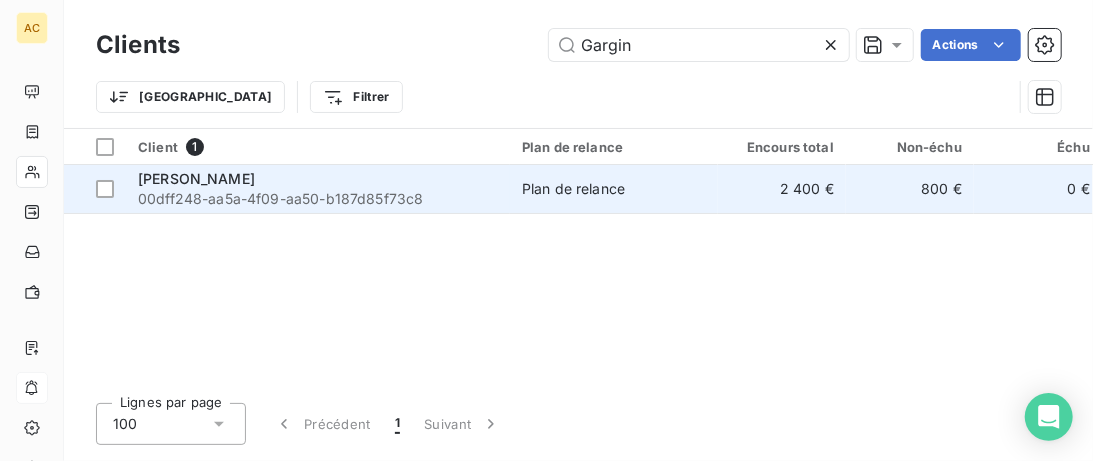 click on "00dff248-aa5a-4f09-aa50-b187d85f73c8" at bounding box center (318, 199) 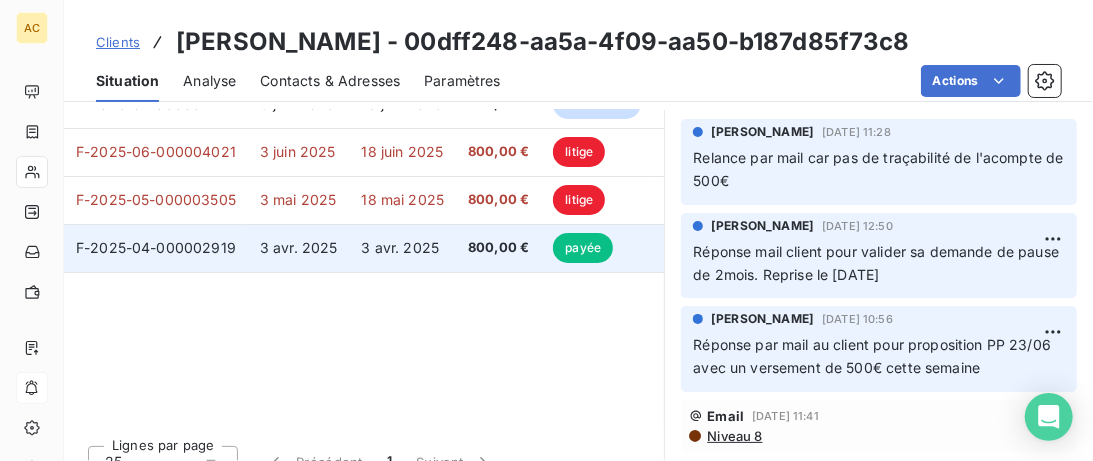 scroll, scrollTop: 513, scrollLeft: 0, axis: vertical 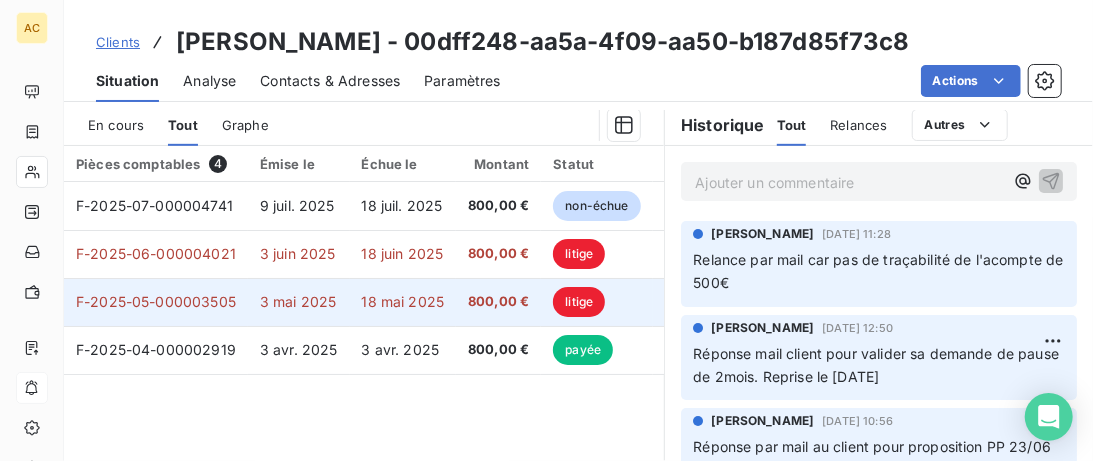 click on "litige" at bounding box center (596, 302) 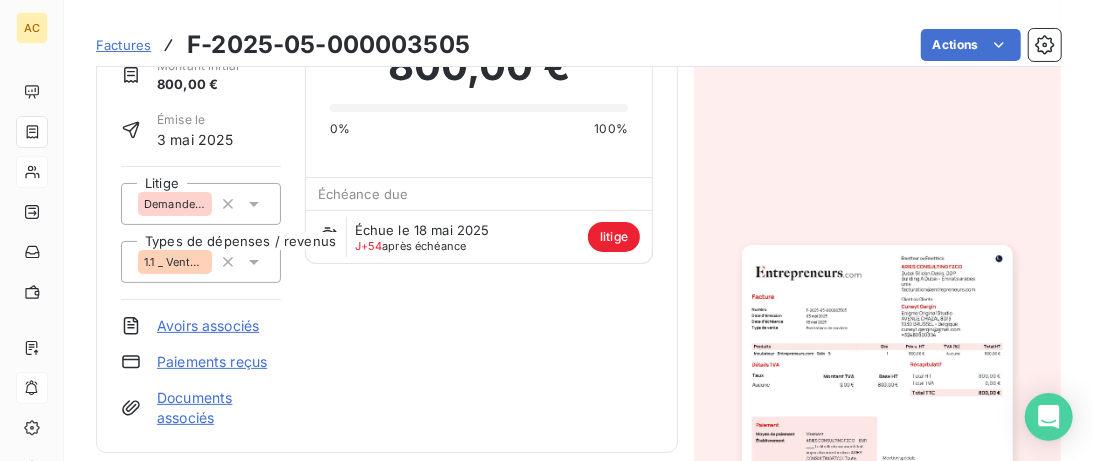 scroll, scrollTop: 0, scrollLeft: 0, axis: both 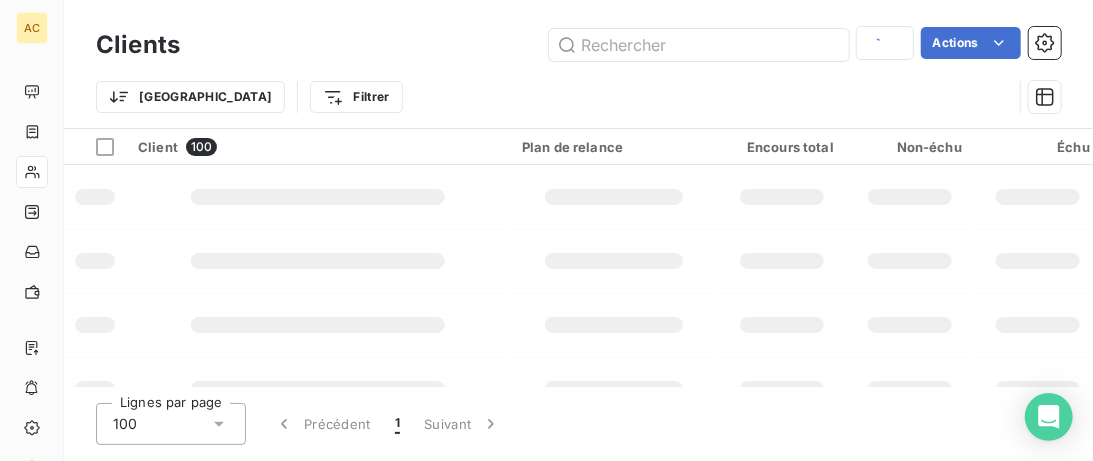 type on "bret" 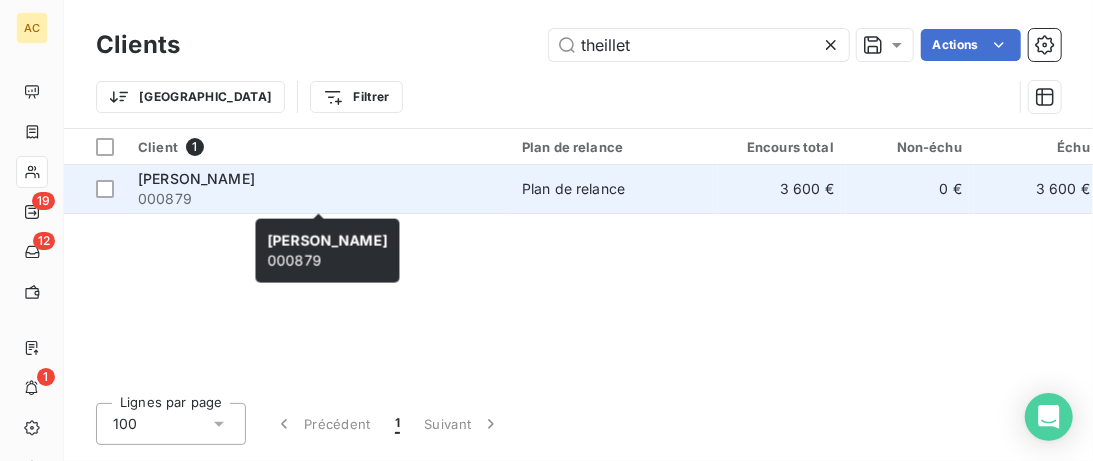 type on "theillet" 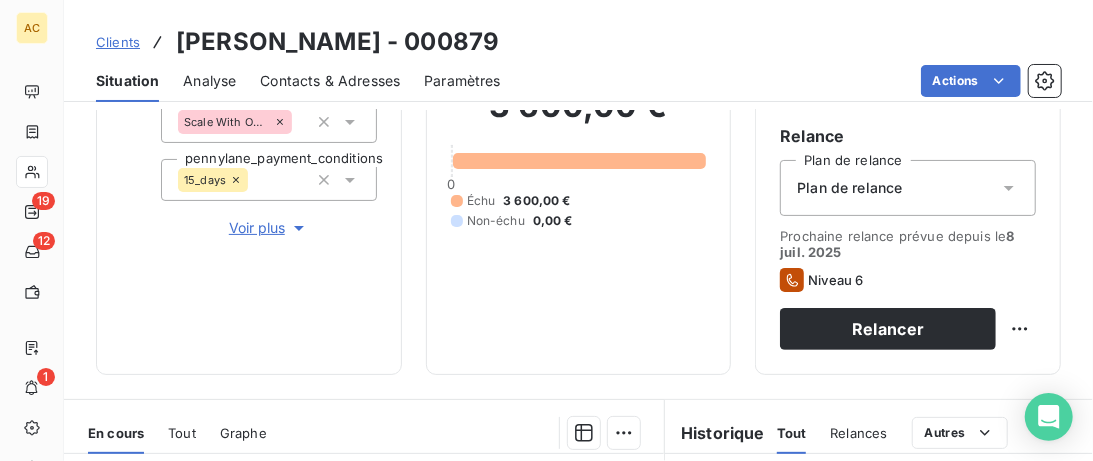 scroll, scrollTop: 410, scrollLeft: 0, axis: vertical 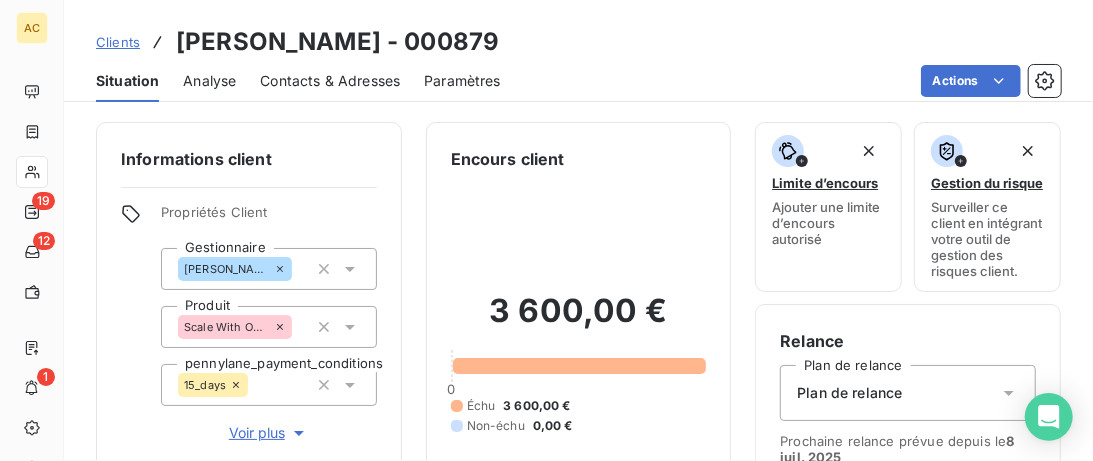 click on "Contacts & Adresses" at bounding box center [330, 81] 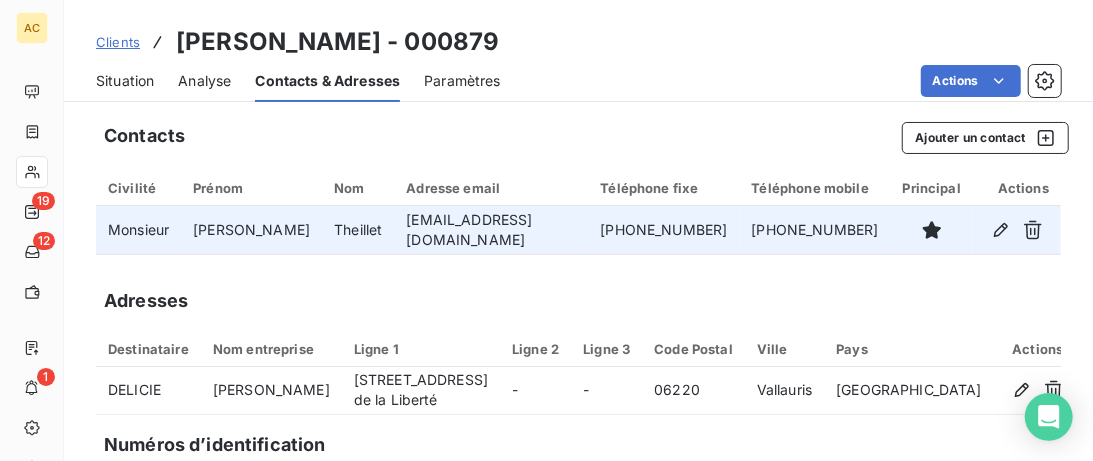 drag, startPoint x: 715, startPoint y: 230, endPoint x: 594, endPoint y: 233, distance: 121.037186 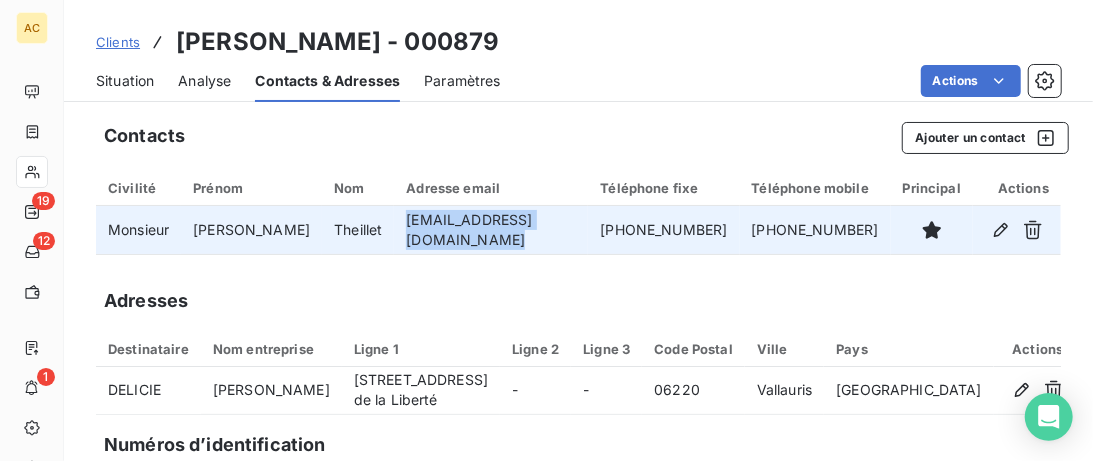 drag, startPoint x: 559, startPoint y: 232, endPoint x: 383, endPoint y: 229, distance: 176.02557 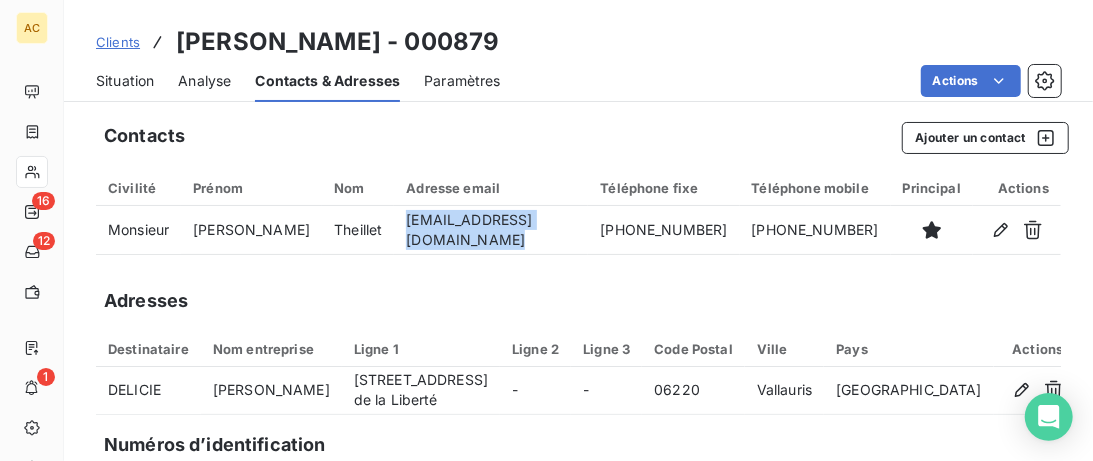 click on "Clients" at bounding box center [118, 42] 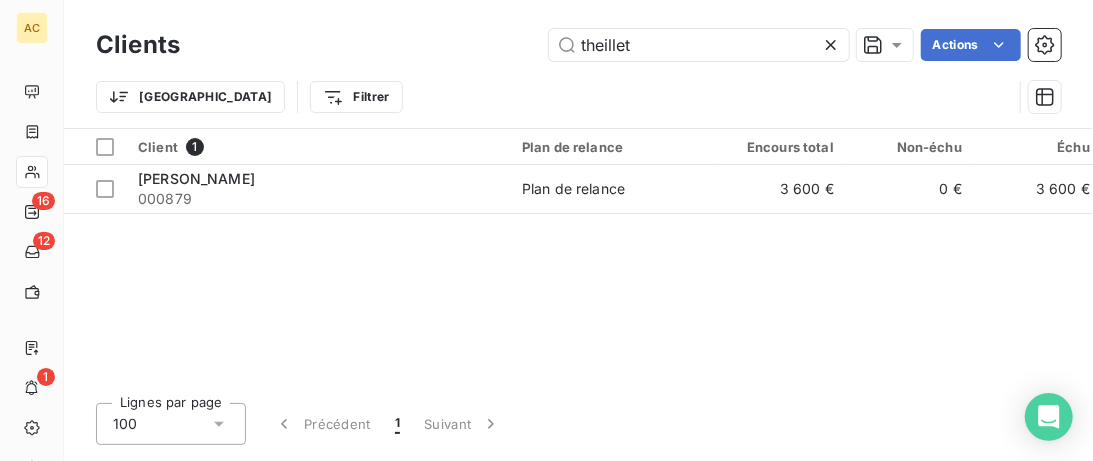 click 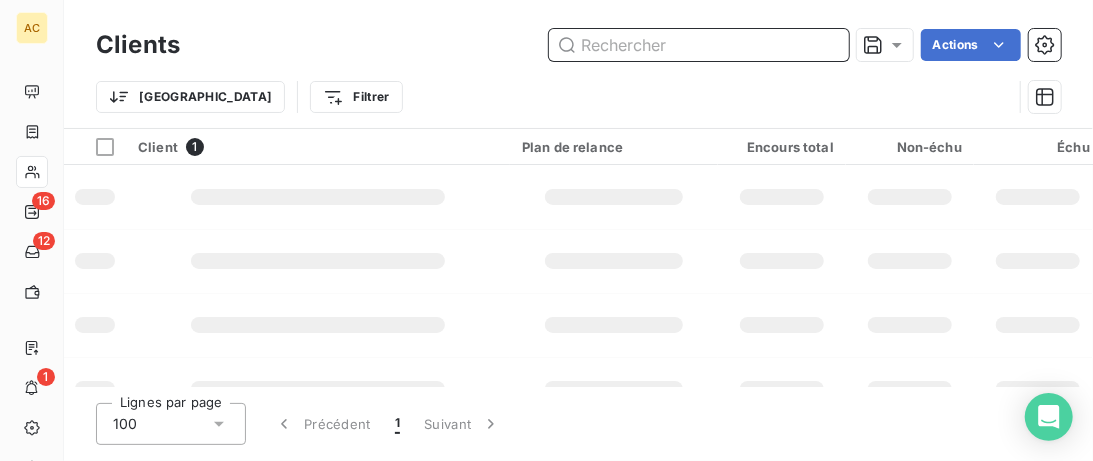 click at bounding box center (699, 45) 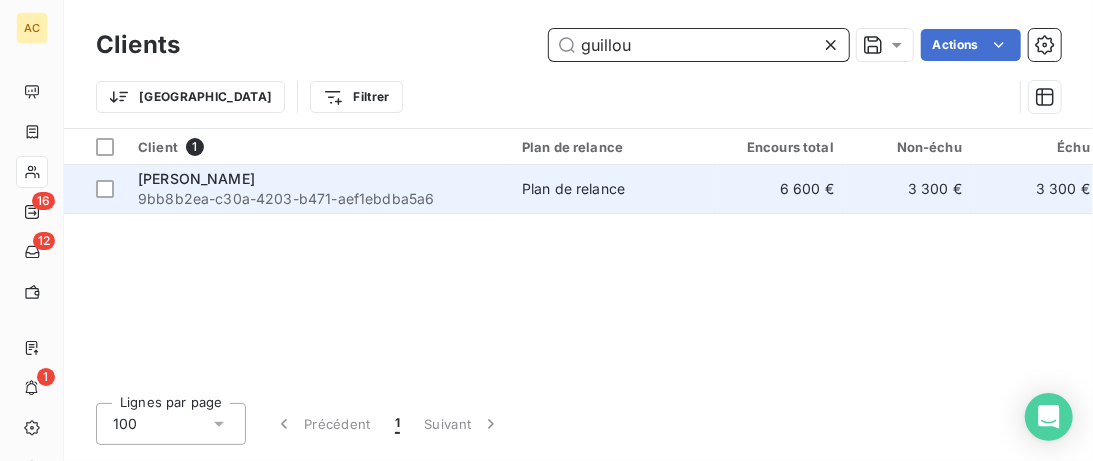 type on "guillou" 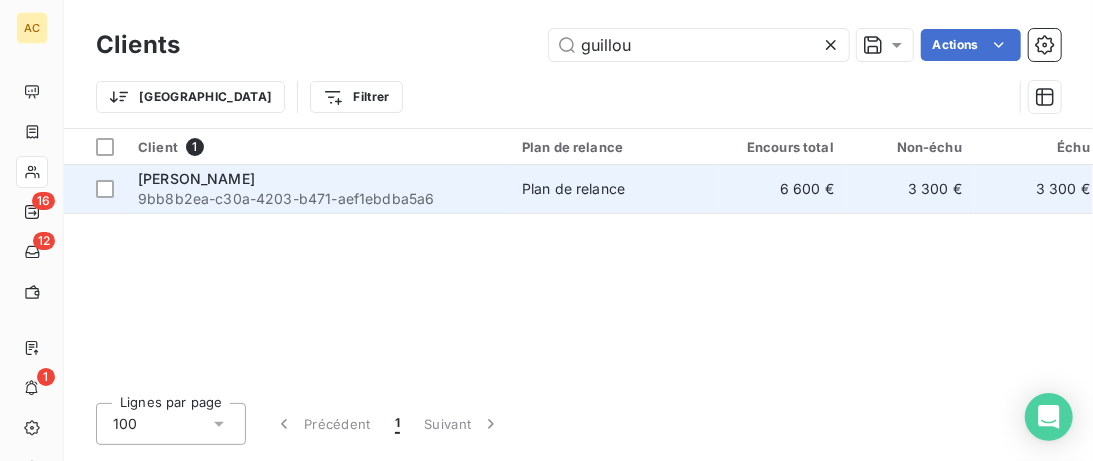 click on "[PERSON_NAME]" at bounding box center (318, 179) 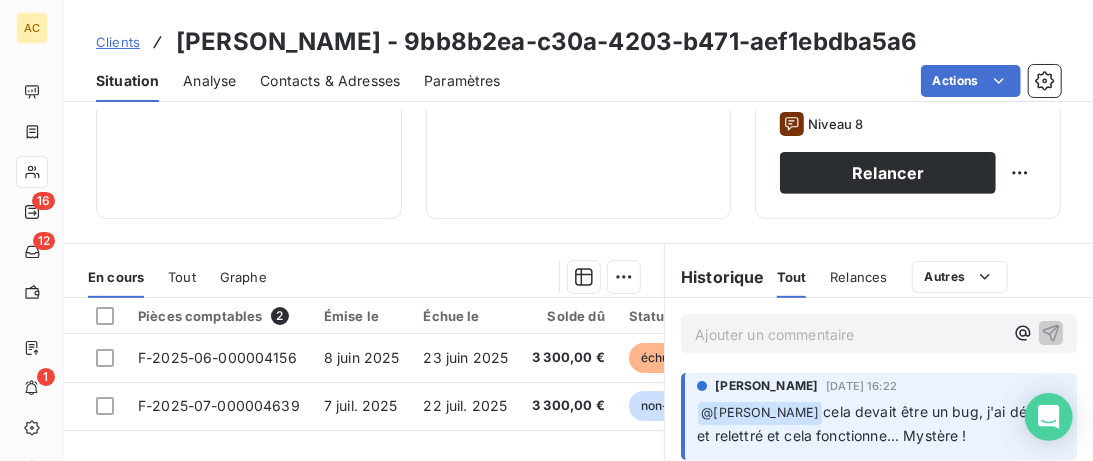 scroll, scrollTop: 410, scrollLeft: 0, axis: vertical 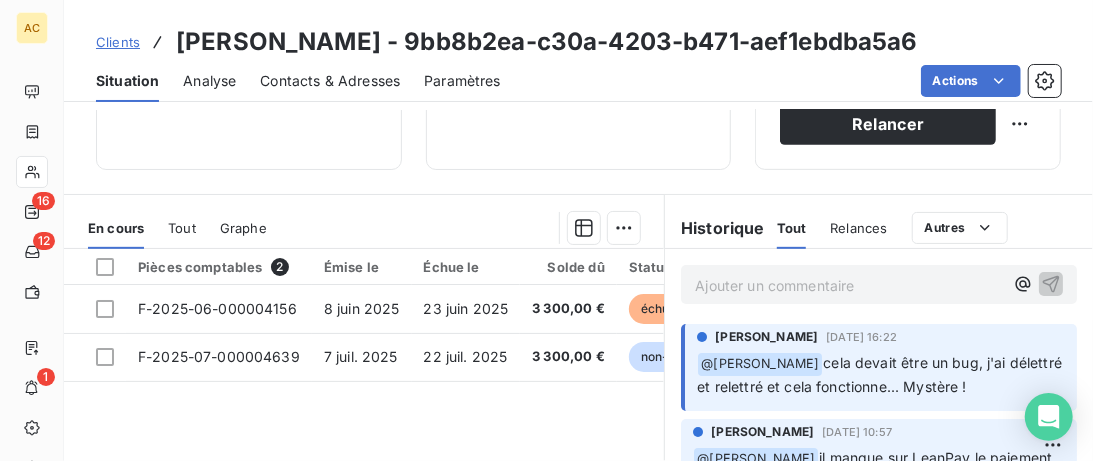 click on "Pièces comptables 2 Émise le Échue le Solde dû Statut Délai   Retard   F-2025-06-000004156 8 juin 2025 23 juin 2025 3 300,00 € échue 33 j +18 j F-2025-07-000004639 7 juil. 2025 22 juil. 2025 3 300,00 € non-échue 4 j -11 j" at bounding box center [364, 441] 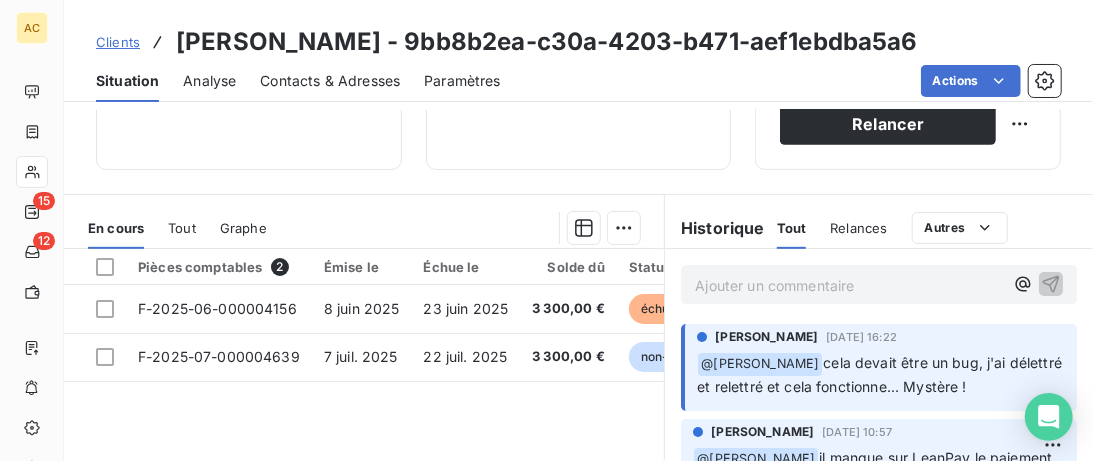 click on "Clients" at bounding box center [118, 42] 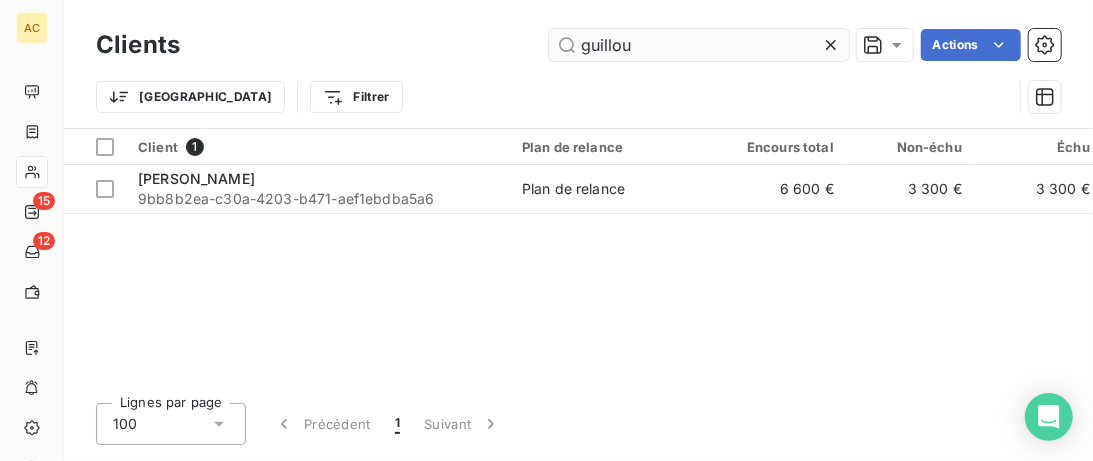 click on "guillou" at bounding box center (699, 45) 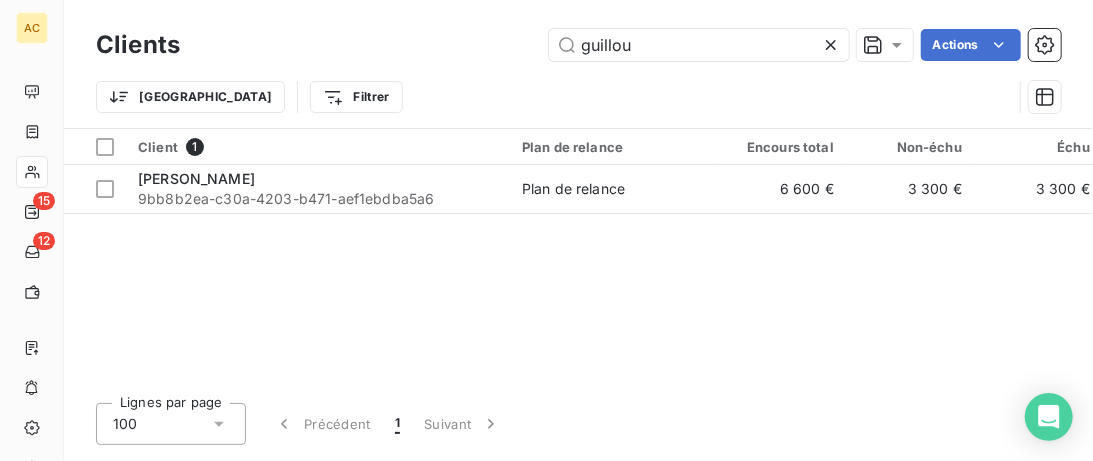drag, startPoint x: 630, startPoint y: 52, endPoint x: 545, endPoint y: 52, distance: 85 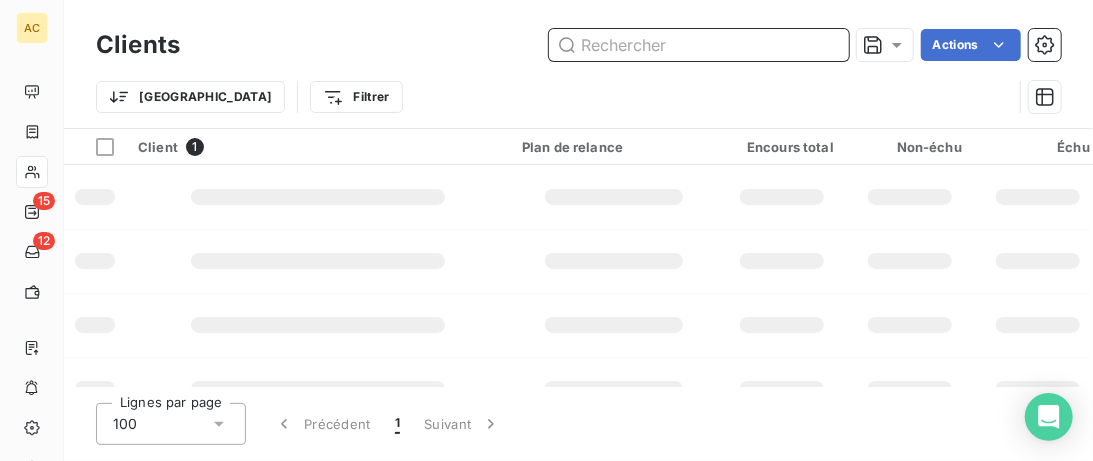 click at bounding box center (699, 45) 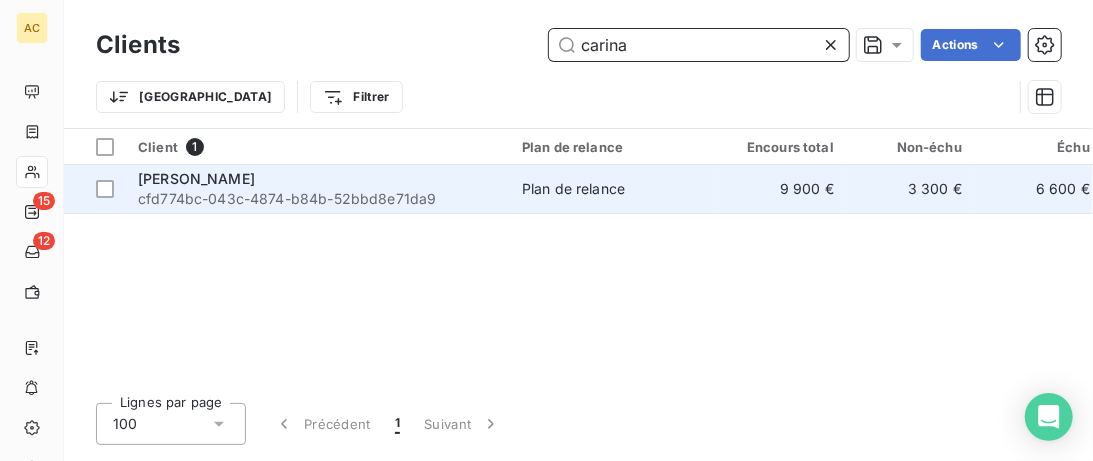 type on "carina" 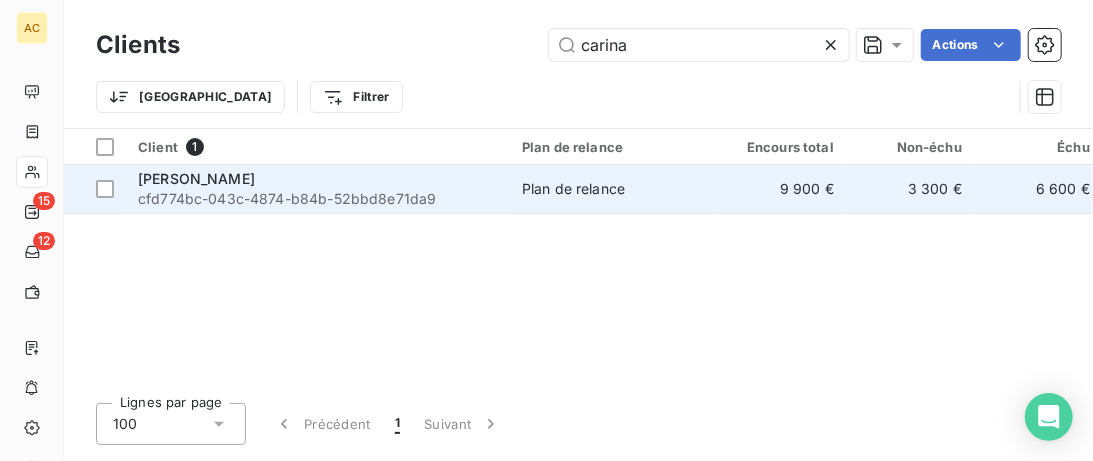 click on "cfd774bc-043c-4874-b84b-52bbd8e71da9" at bounding box center (318, 199) 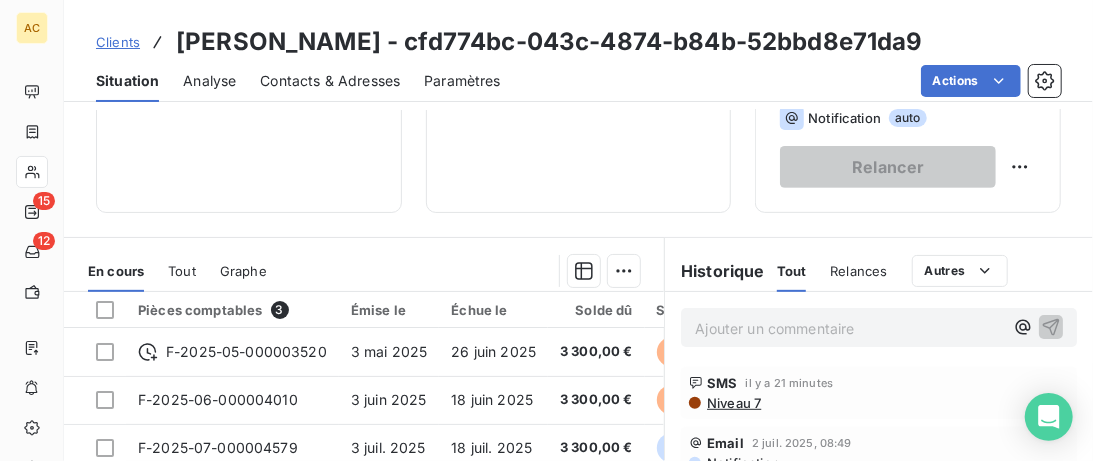 scroll, scrollTop: 410, scrollLeft: 0, axis: vertical 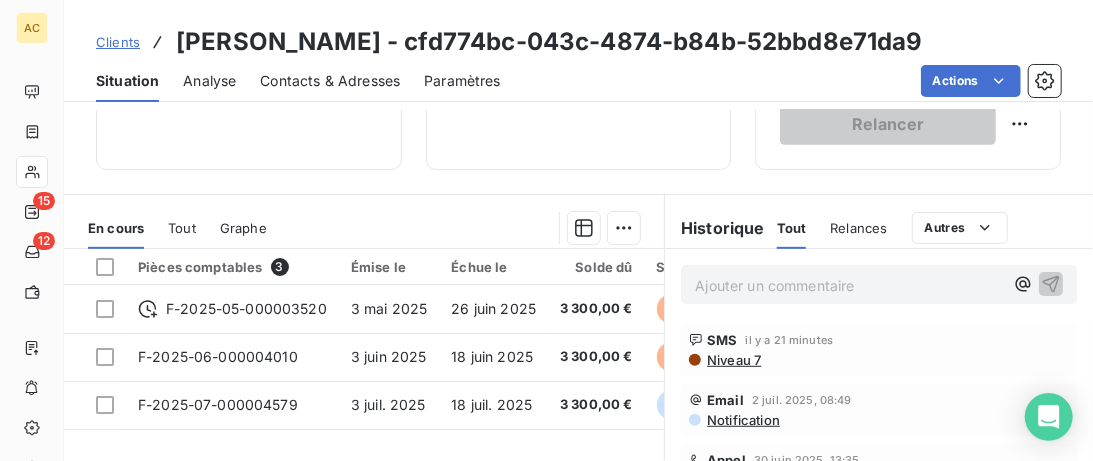 click on "Niveau 7" at bounding box center [733, 360] 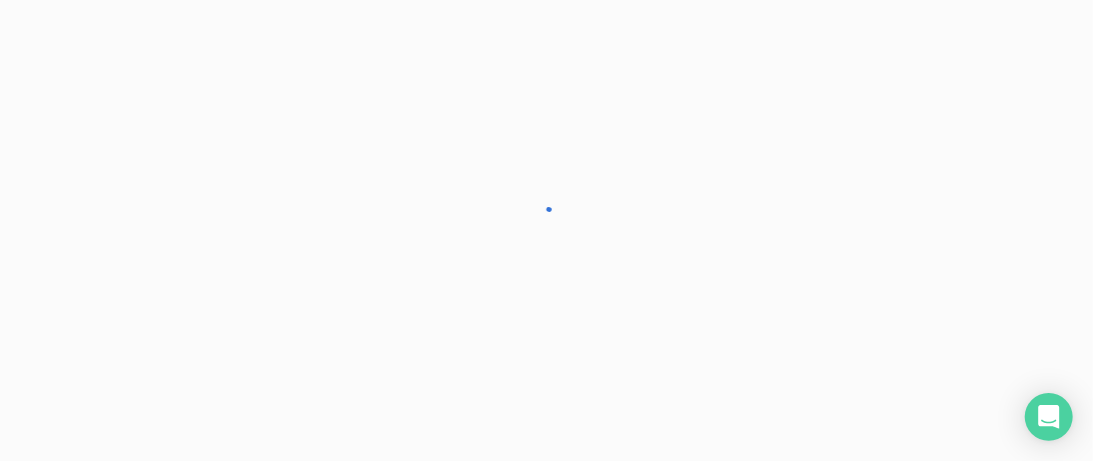 scroll, scrollTop: 410, scrollLeft: 0, axis: vertical 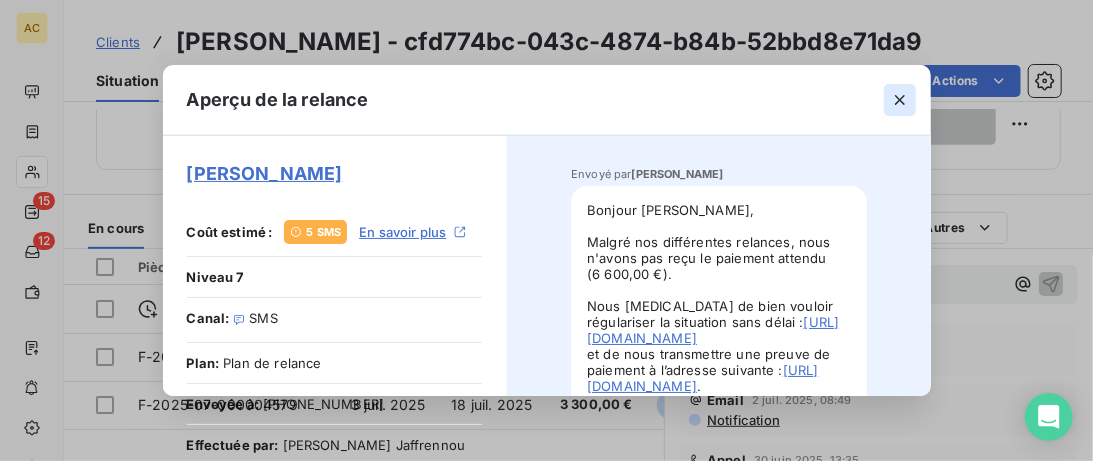 click 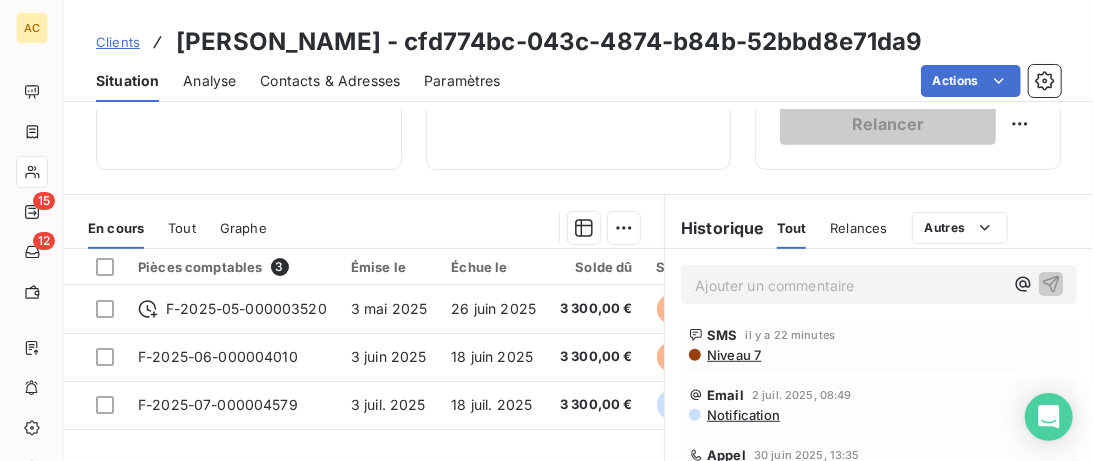 scroll, scrollTop: 0, scrollLeft: 0, axis: both 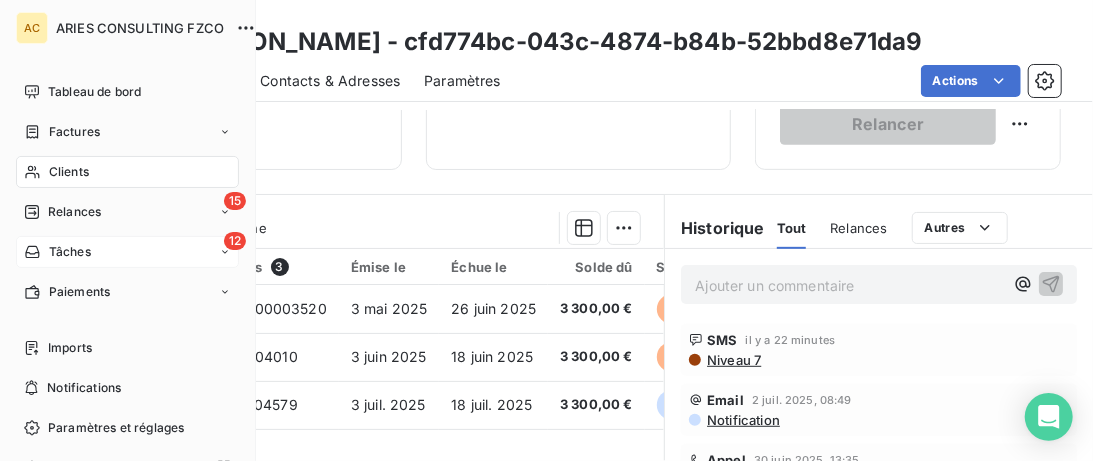 click on "Tâches" at bounding box center (70, 252) 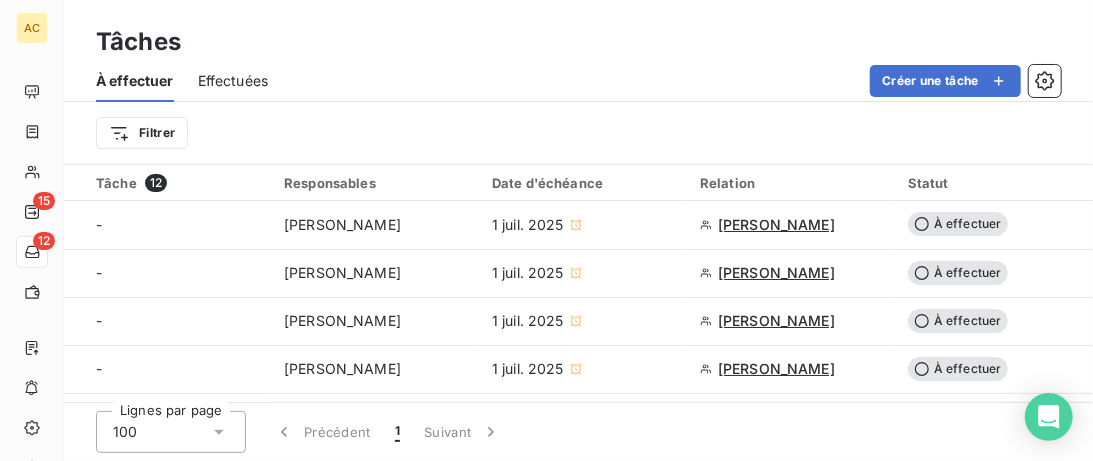 scroll, scrollTop: 374, scrollLeft: 0, axis: vertical 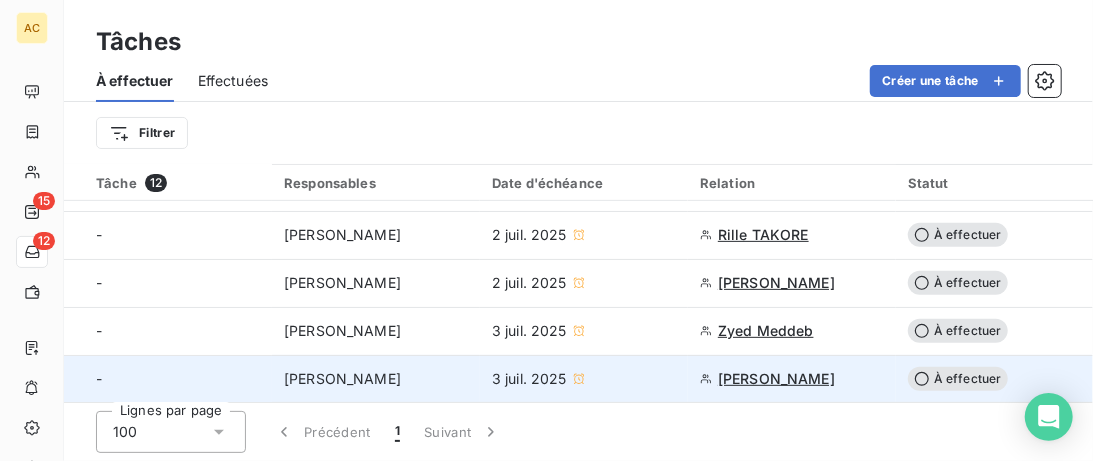 click on "3 juil. 2025" at bounding box center (584, 379) 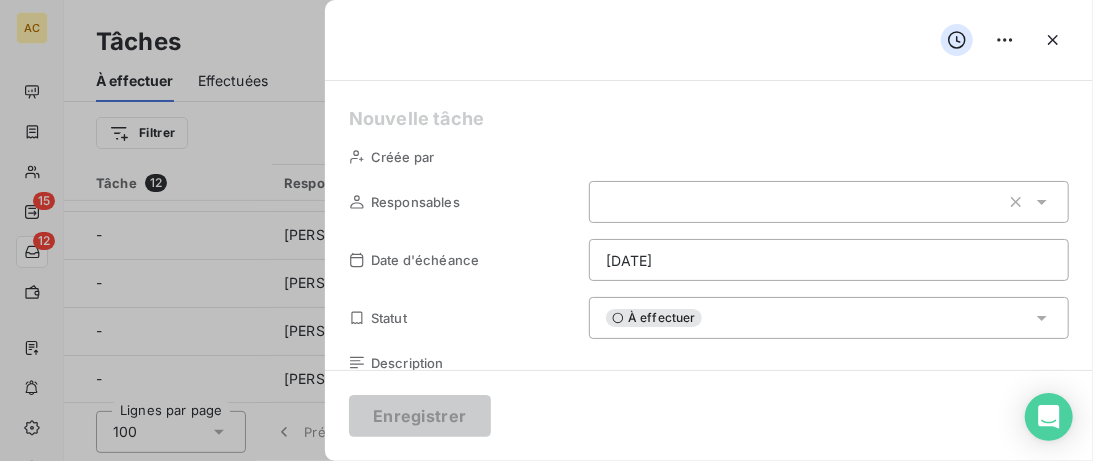 type on "03/07/2025" 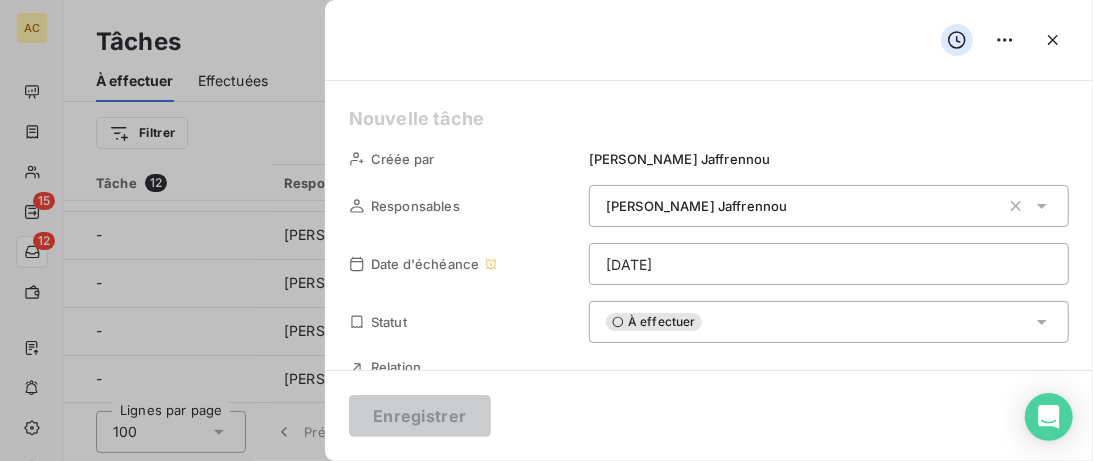 click 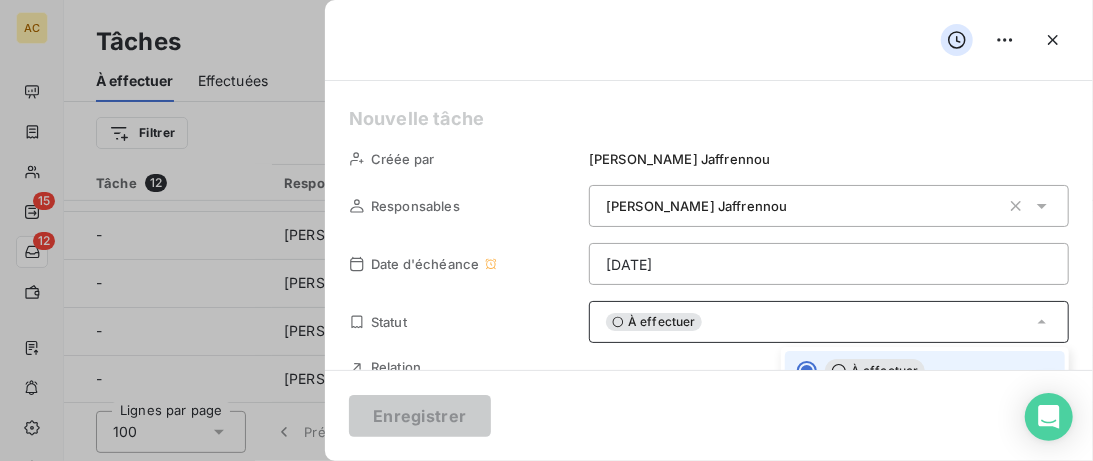 scroll, scrollTop: 21, scrollLeft: 0, axis: vertical 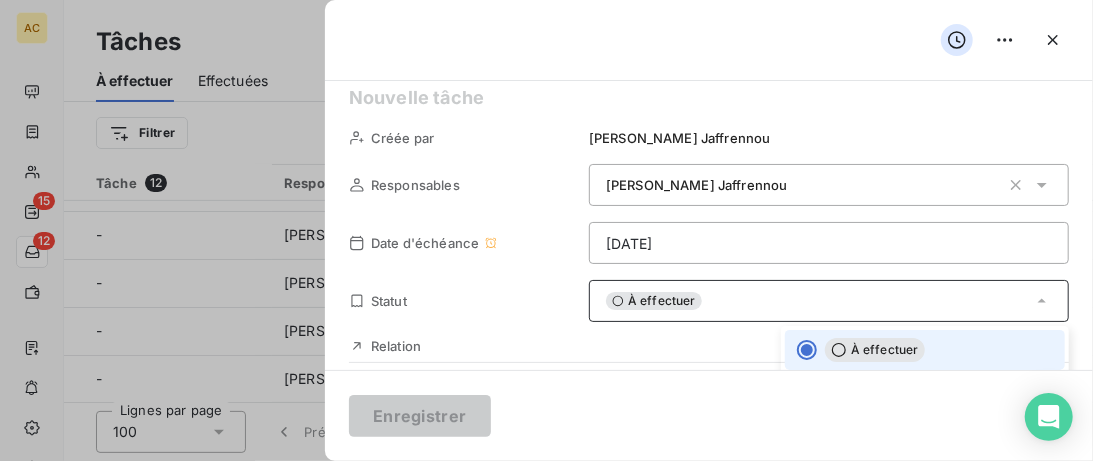 click at bounding box center (807, 350) 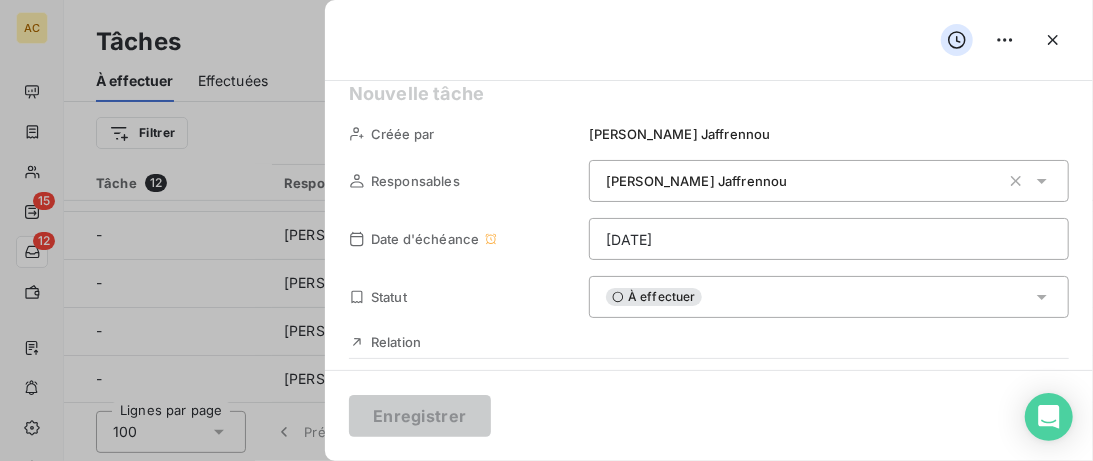 scroll, scrollTop: 0, scrollLeft: 0, axis: both 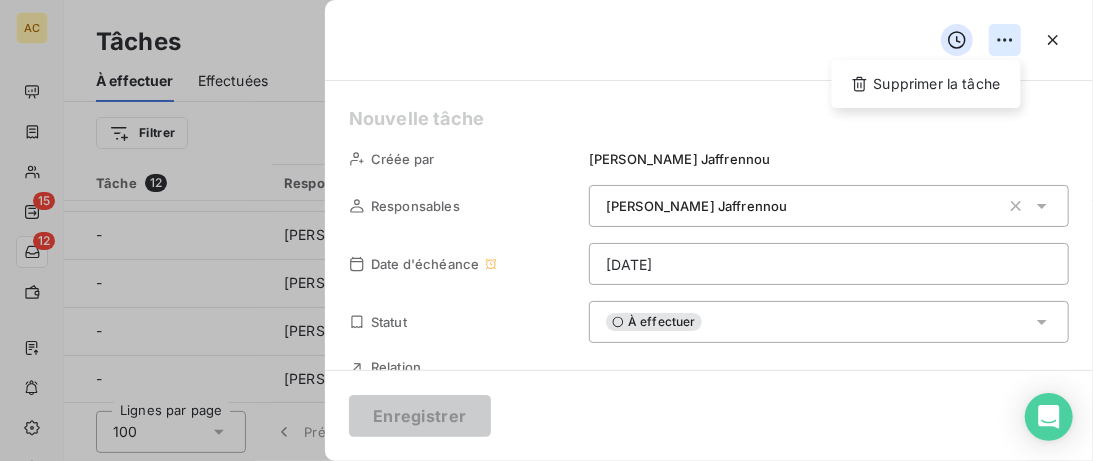 click on "AC 15 12 Tâches À effectuer Effectuées Créer une tâche Filtrer Tâche 12 Responsables Date d'échéance Relation Statut Actions - Valérie Jaffrennou 1 juil. 2025 Aberlinda Lopes À effectuer - Valérie Jaffrennou 1 juil. 2025 ABDELATIF HATAR À effectuer - Valérie Jaffrennou 1 juil. 2025 Nacera TAZI À effectuer - Valérie Jaffrennou 1 juil. 2025 Sophia Gonzalez De Canales À effectuer - Valérie Jaffrennou 1 juil. 2025 Esther Laulan À effectuer - Valérie Jaffrennou 1 juil. 2025 Cedrik Nadé À effectuer - Valérie Jaffrennou 2 juil. 2025 Vincent PFEILER À effectuer - Valérie Jaffrennou 2 juil. 2025 Emerick Gobin À effectuer - Valérie Jaffrennou 2 juil. 2025 Rille TAKORE À effectuer - Valérie Jaffrennou 2 juil. 2025 Cécile CHARTIER À effectuer - Valérie Jaffrennou 3 juil. 2025 Zyed Meddeb À effectuer - Valérie Jaffrennou 3 juil. 2025 Carina Aguey-Zinsou À effectuer Lignes par page 100 Précédent 1 Suivant
Supprimer la tâche Créée par Valérie" at bounding box center (546, 230) 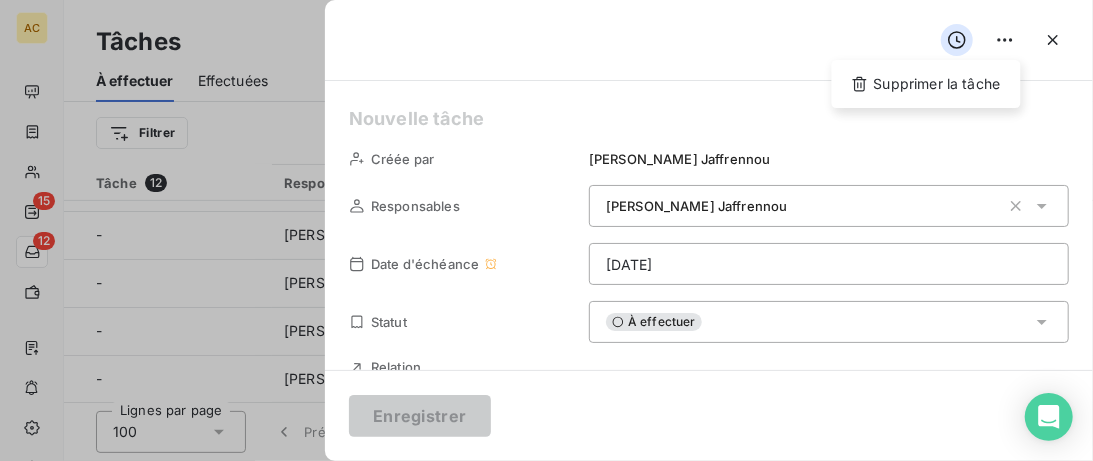 click on "Supprimer la tâche" at bounding box center [926, 84] 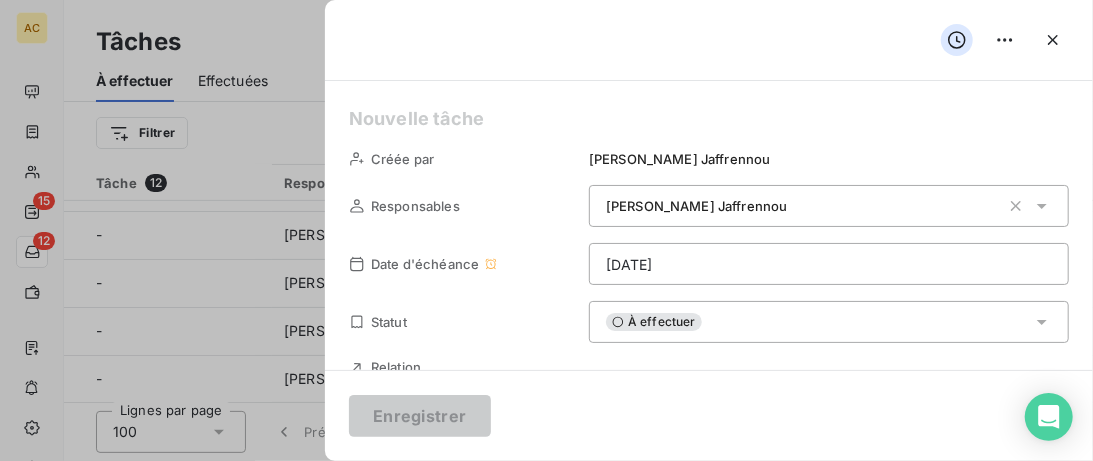 scroll, scrollTop: 374, scrollLeft: 0, axis: vertical 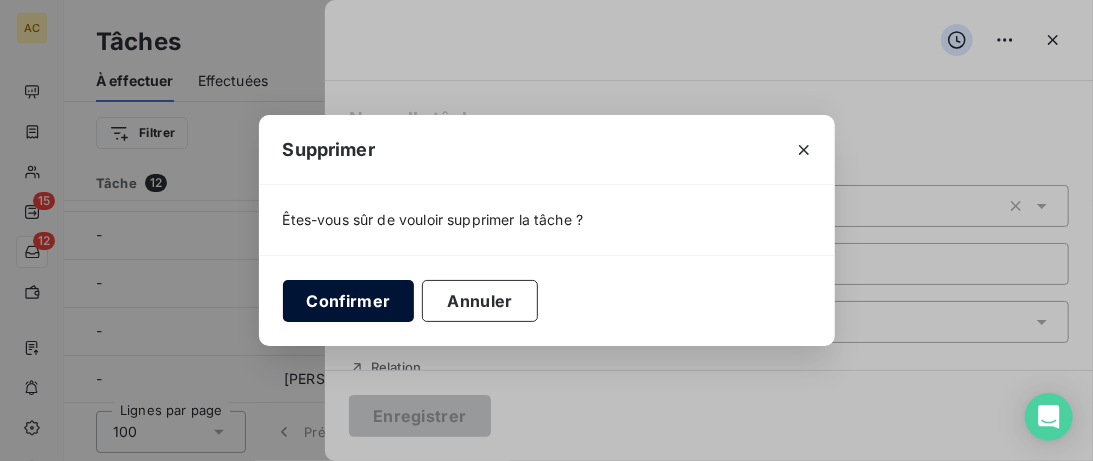 click on "Confirmer" at bounding box center [349, 301] 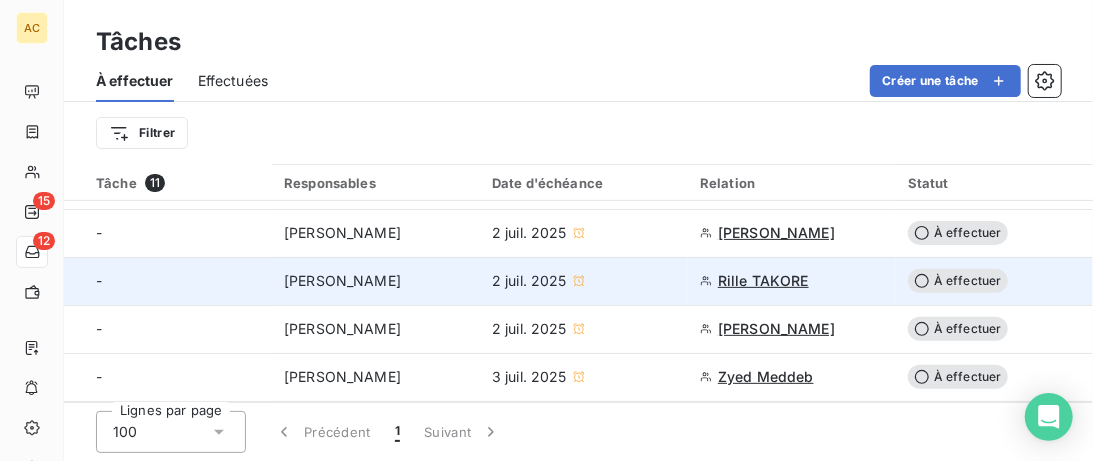 scroll, scrollTop: 327, scrollLeft: 0, axis: vertical 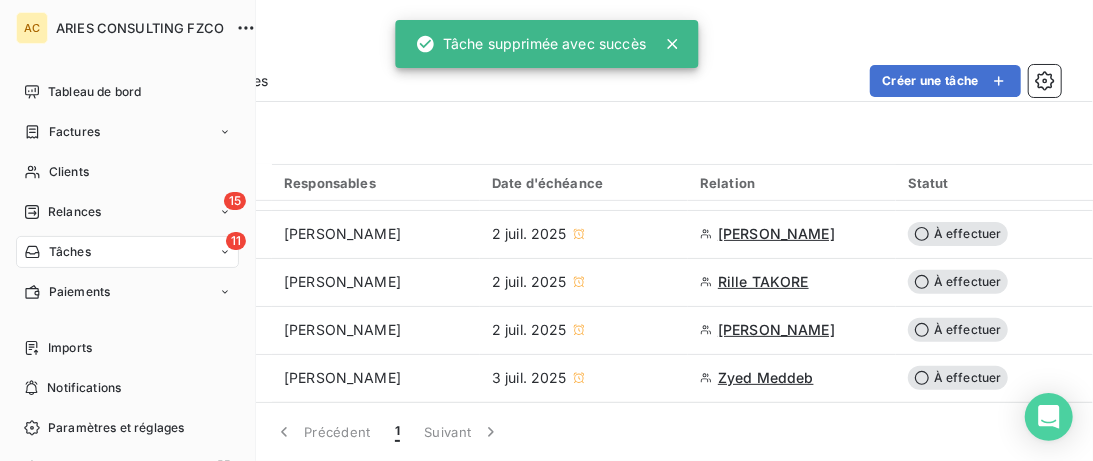 click on "11 Tâches" at bounding box center (127, 252) 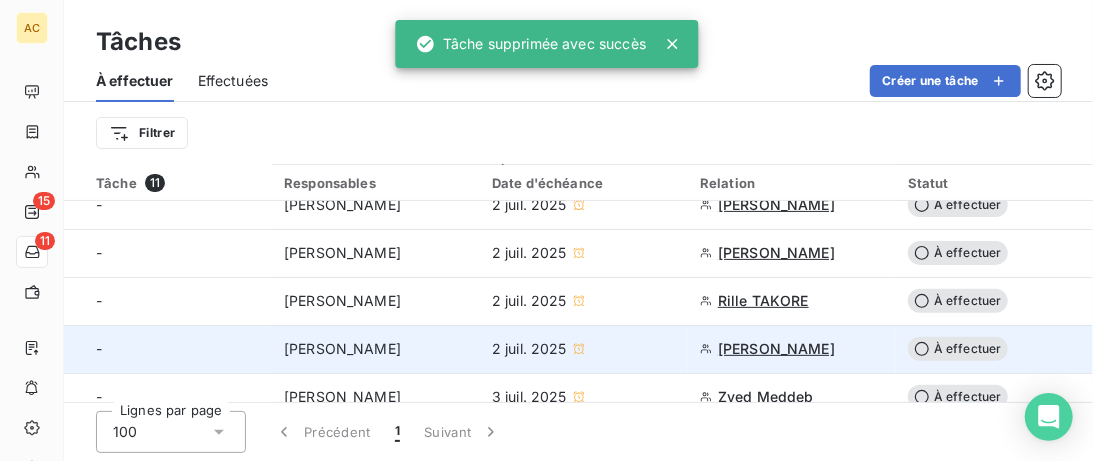 scroll, scrollTop: 327, scrollLeft: 0, axis: vertical 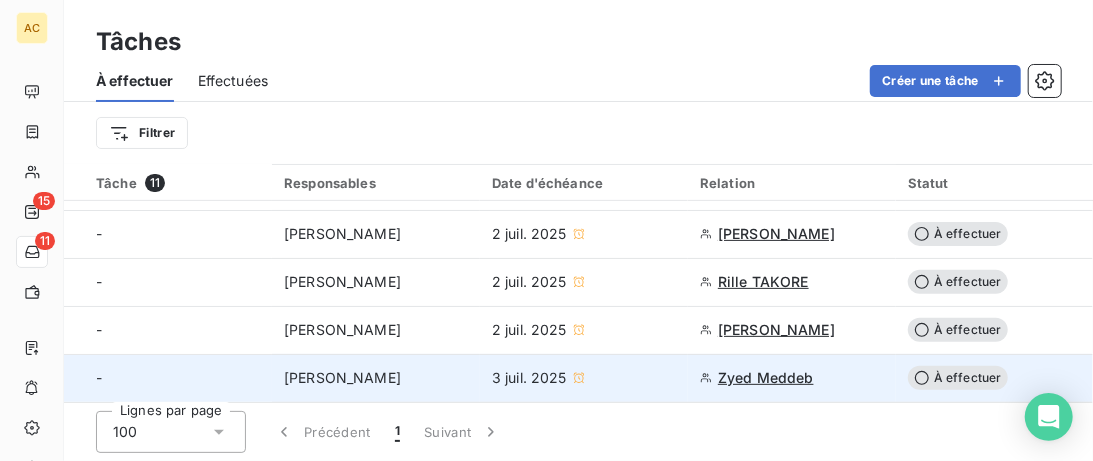 click on "[PERSON_NAME]" at bounding box center (376, 378) 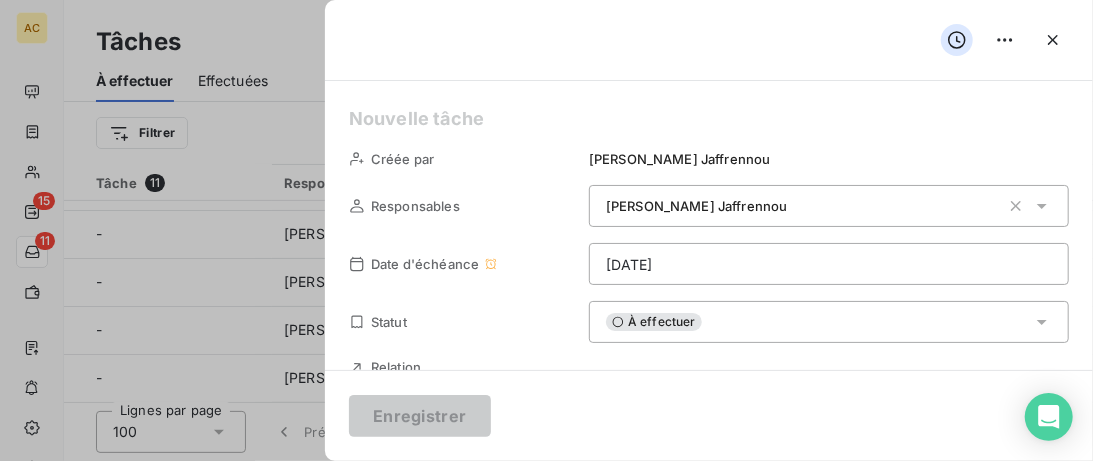 scroll, scrollTop: 205, scrollLeft: 0, axis: vertical 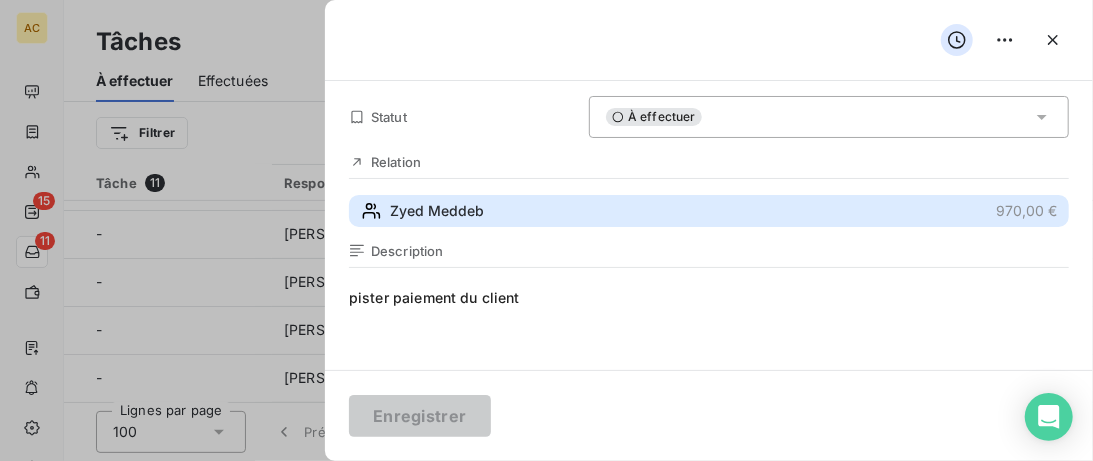 click on "Zyed Meddeb 970,00 €" at bounding box center [709, 211] 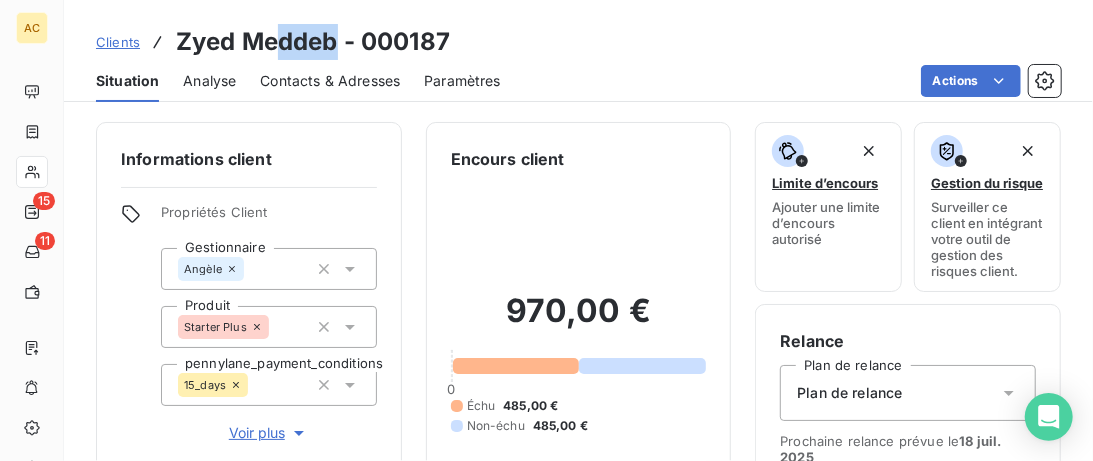 drag, startPoint x: 338, startPoint y: 40, endPoint x: 278, endPoint y: 34, distance: 60.299255 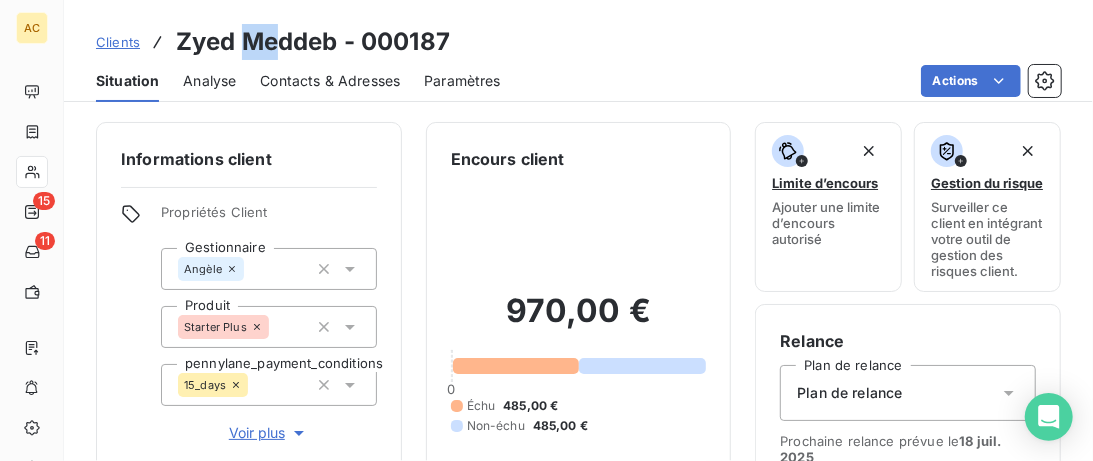 drag, startPoint x: 271, startPoint y: 33, endPoint x: 251, endPoint y: 32, distance: 20.024984 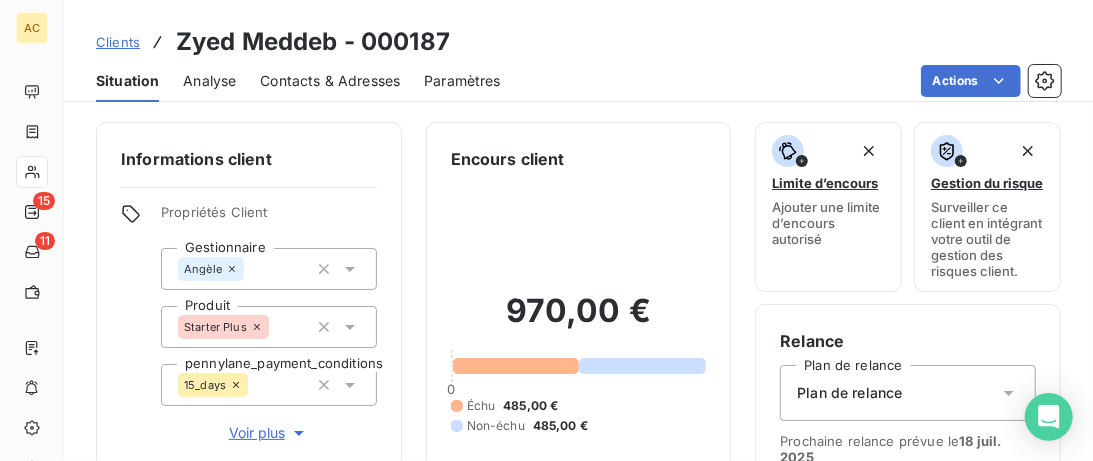 click on "Zyed Meddeb - 000187" at bounding box center (313, 42) 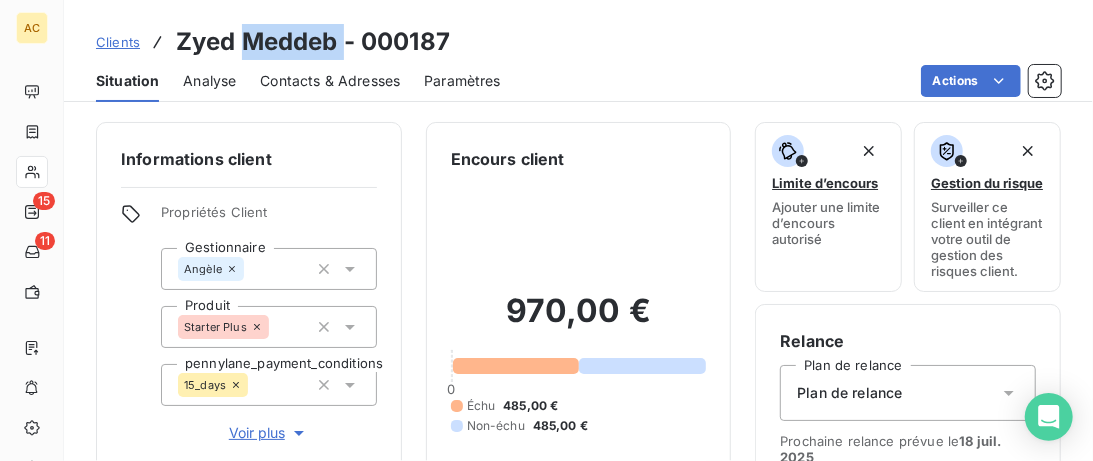 click on "Zyed Meddeb - 000187" at bounding box center (313, 42) 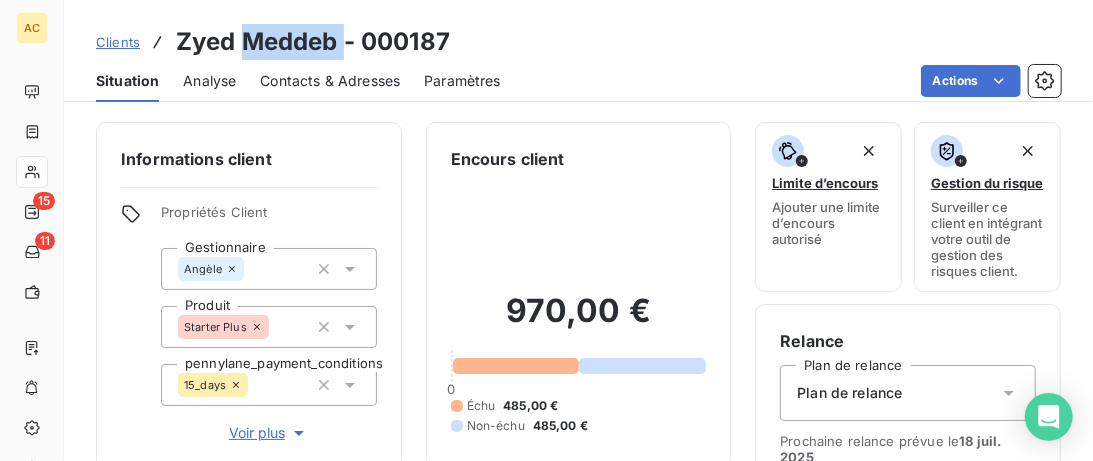 copy on "Meddeb" 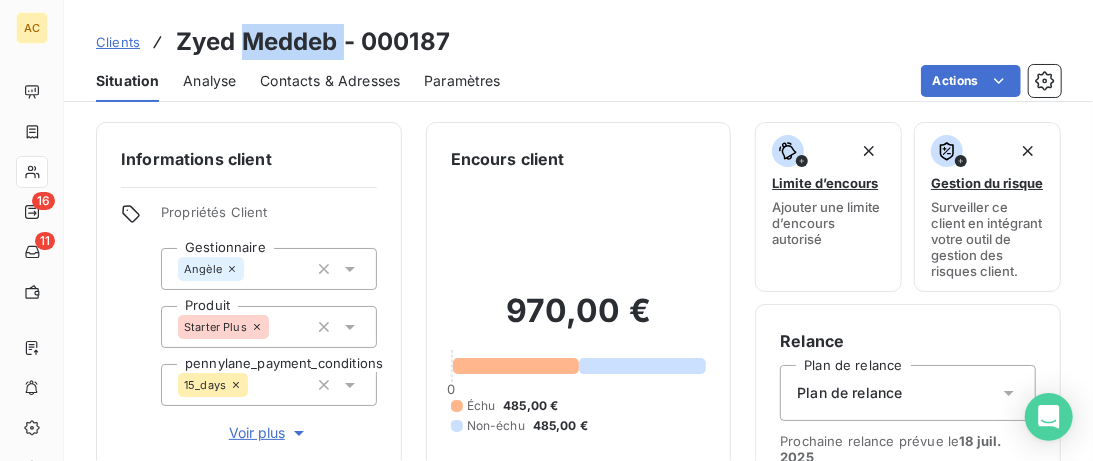 click on "Clients" at bounding box center (118, 42) 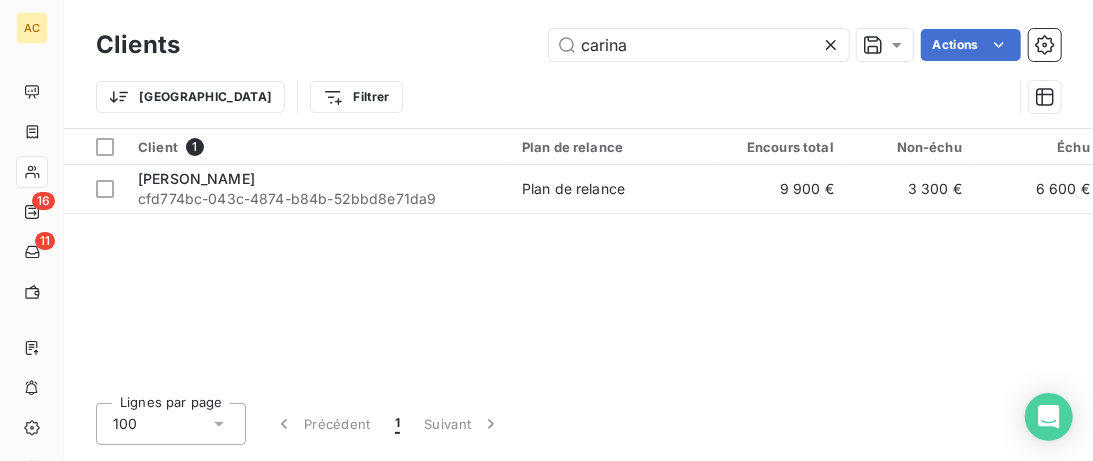 click 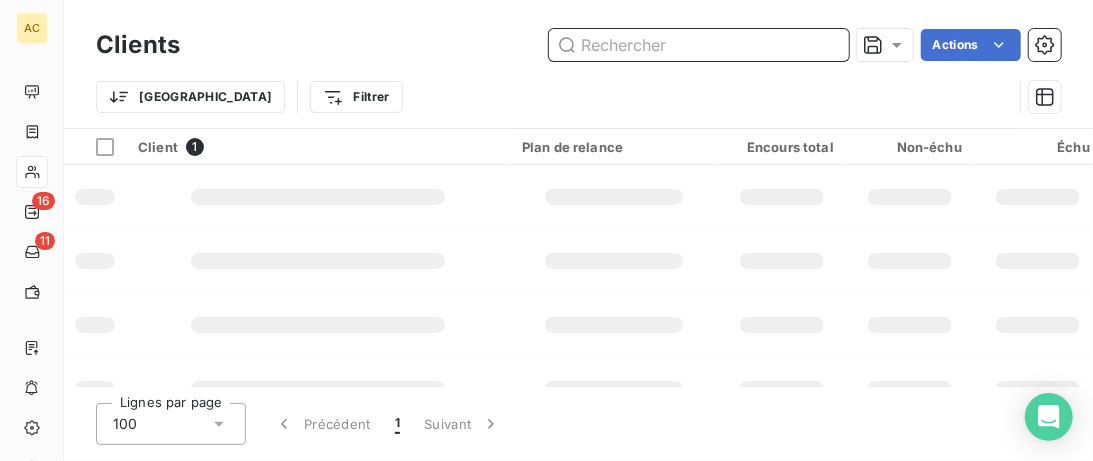 click at bounding box center [699, 45] 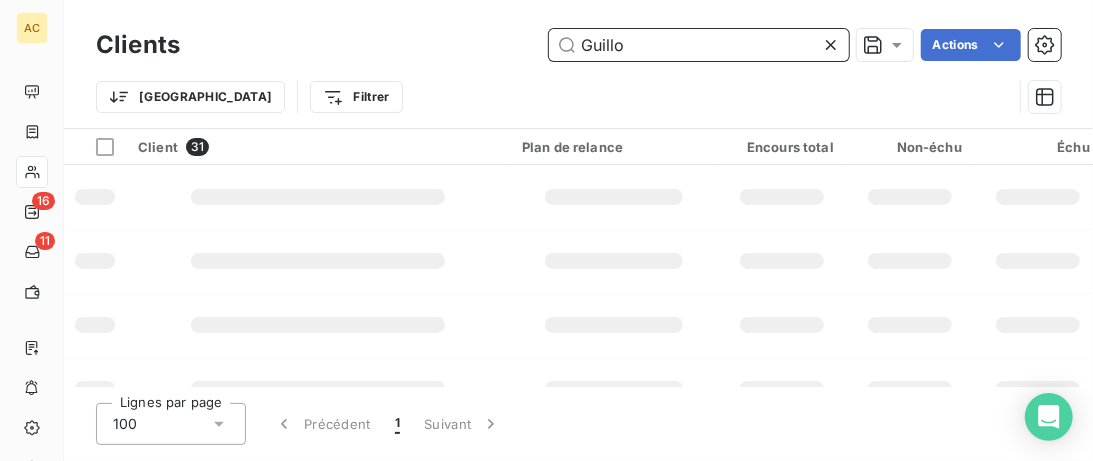 type on "Guillou" 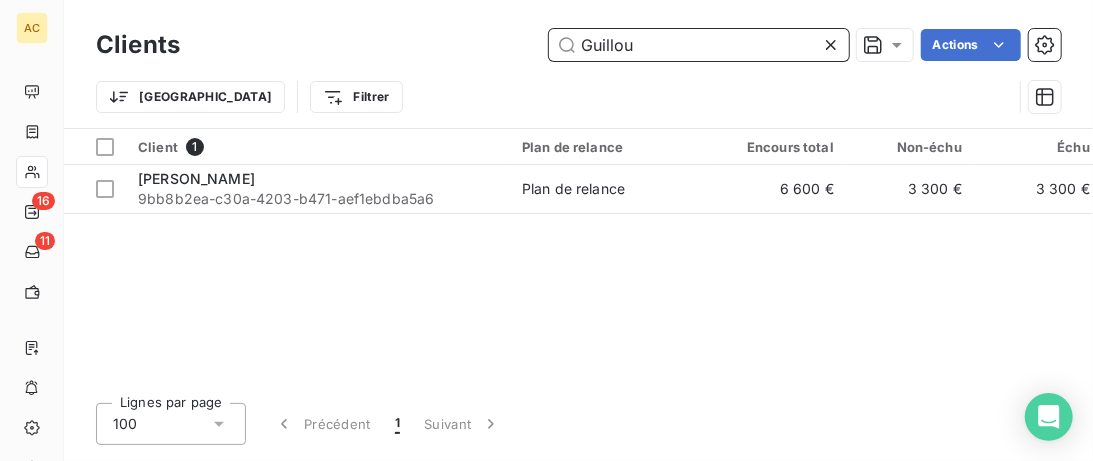 click on "Guillou" at bounding box center (699, 45) 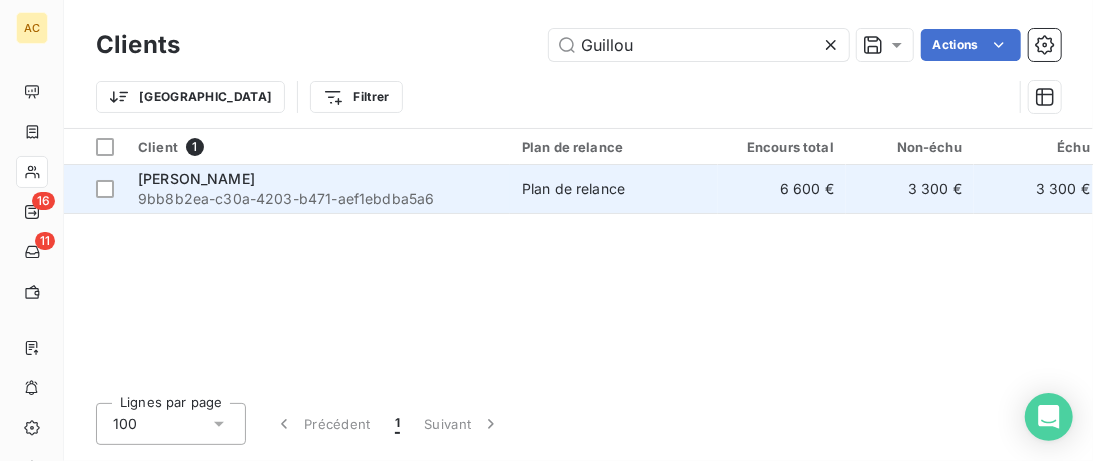 click on "9bb8b2ea-c30a-4203-b471-aef1ebdba5a6" at bounding box center (318, 199) 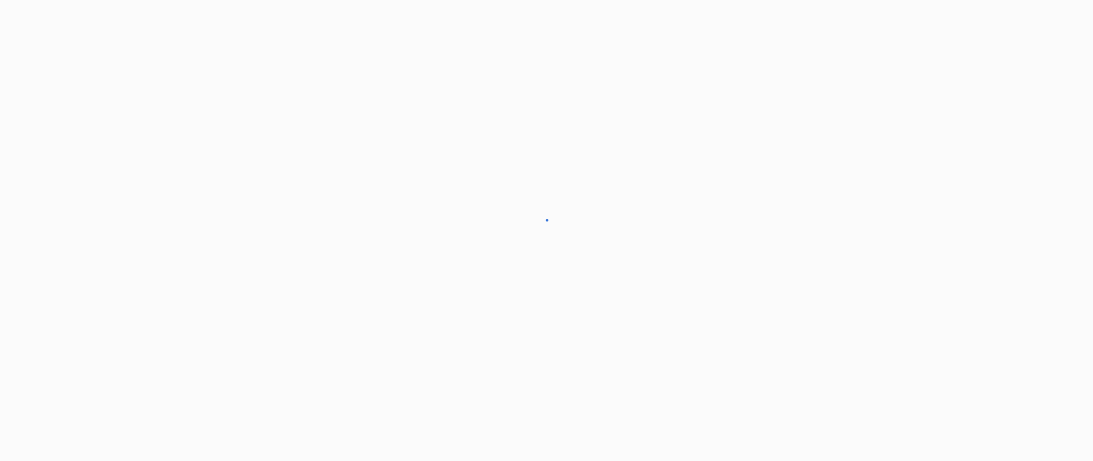 scroll, scrollTop: 0, scrollLeft: 0, axis: both 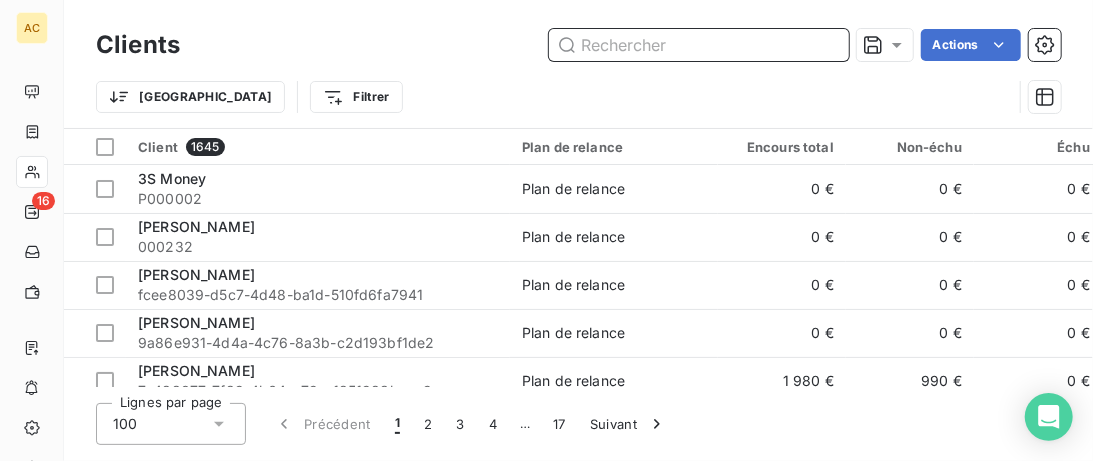 click at bounding box center (699, 45) 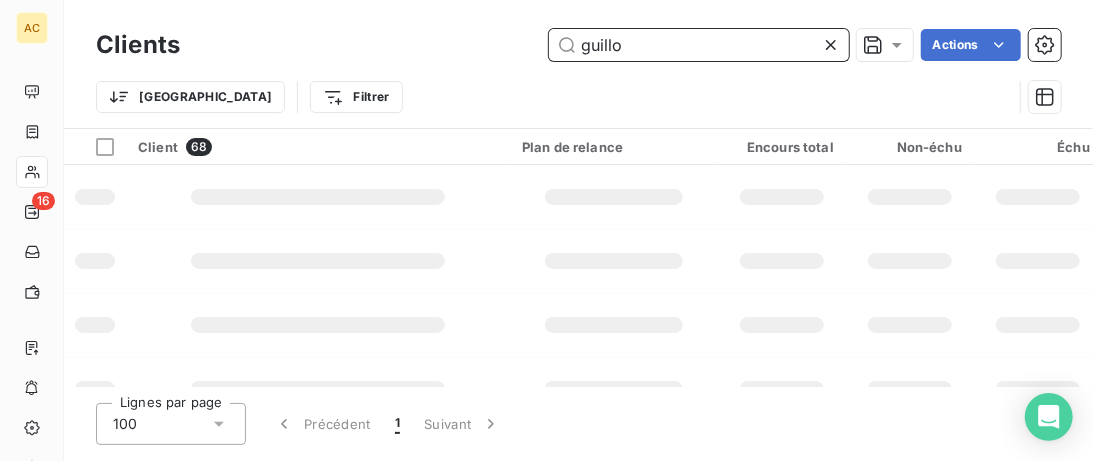 type on "guillou" 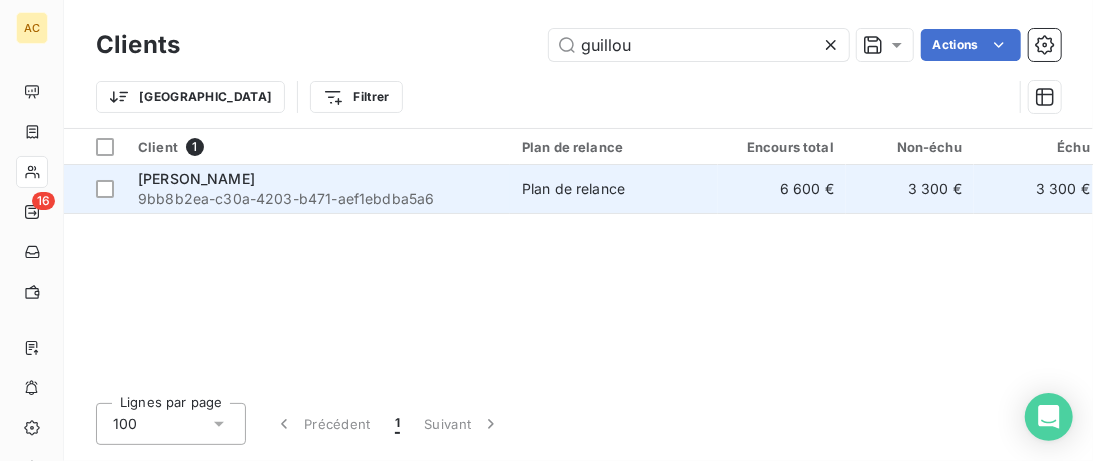 click on "9bb8b2ea-c30a-4203-b471-aef1ebdba5a6" at bounding box center (318, 199) 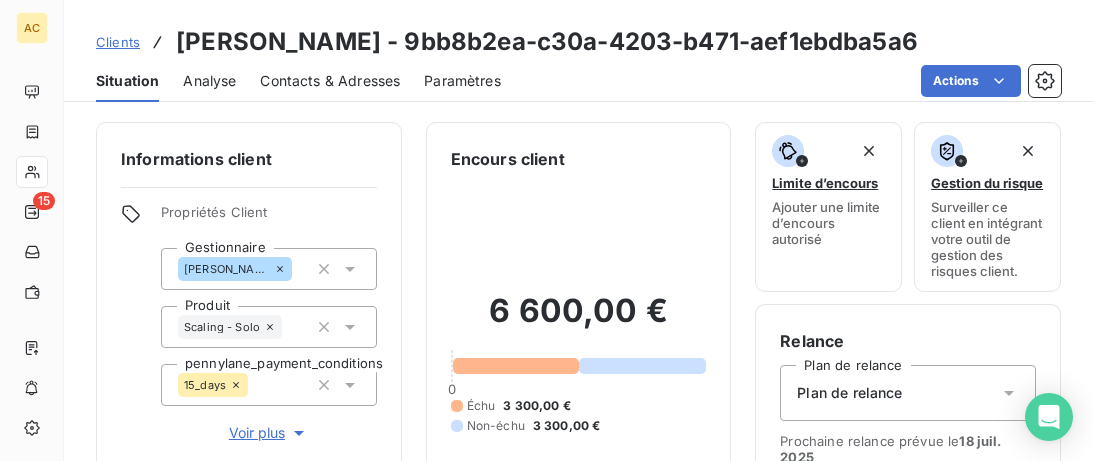 scroll, scrollTop: 0, scrollLeft: 0, axis: both 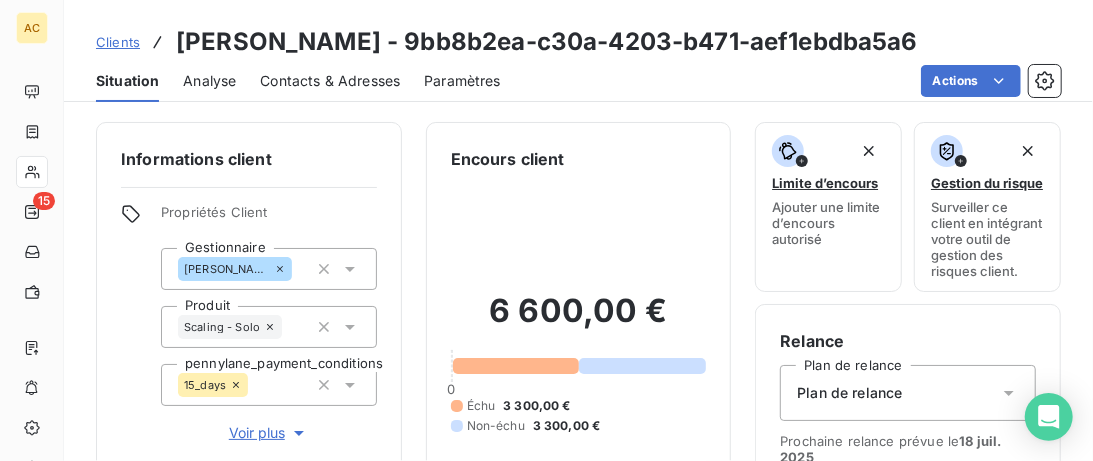 click on "Clients" at bounding box center [118, 42] 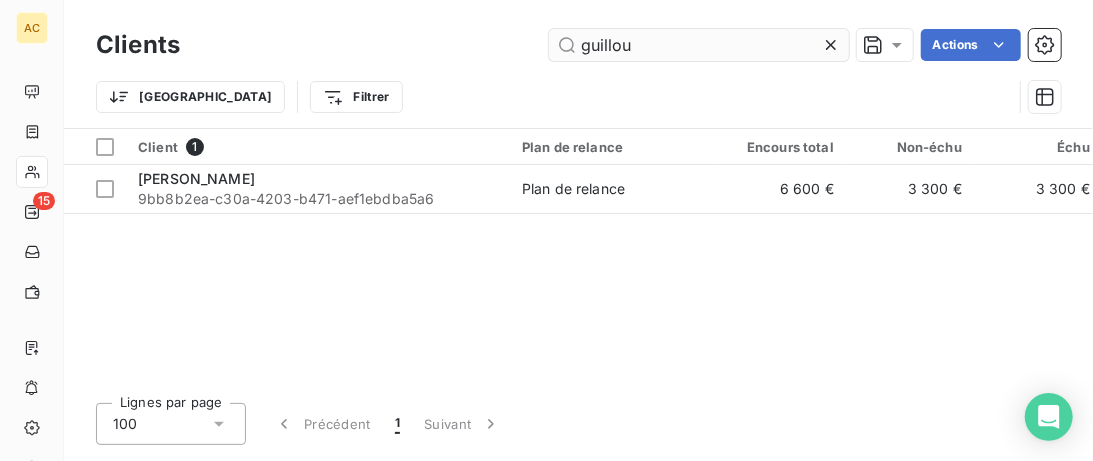 click on "guillou" at bounding box center [699, 45] 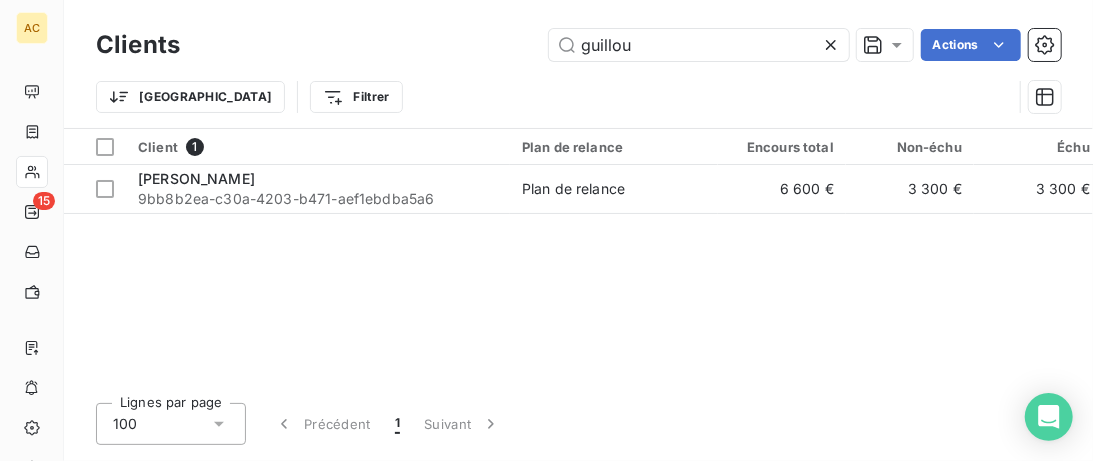 click on "guillou" at bounding box center (699, 45) 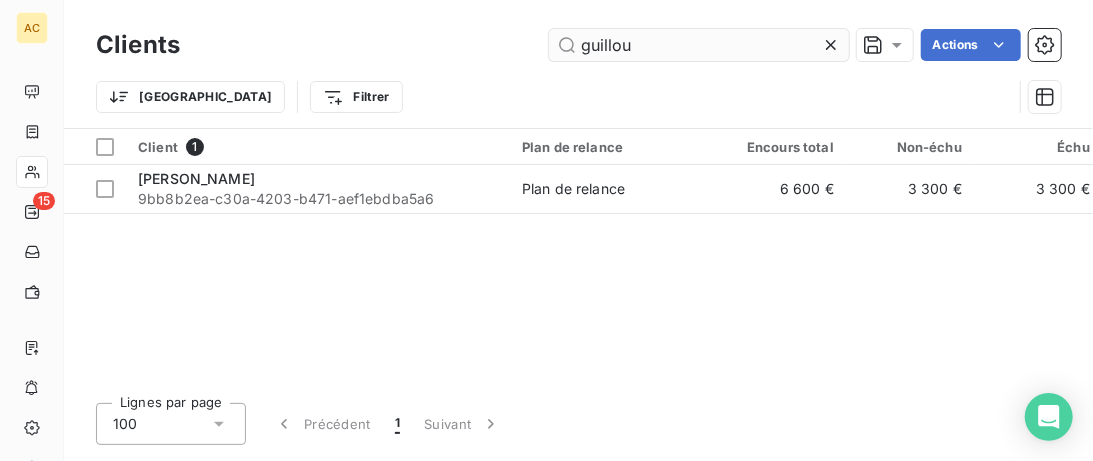 drag, startPoint x: 831, startPoint y: 45, endPoint x: 769, endPoint y: 46, distance: 62.008064 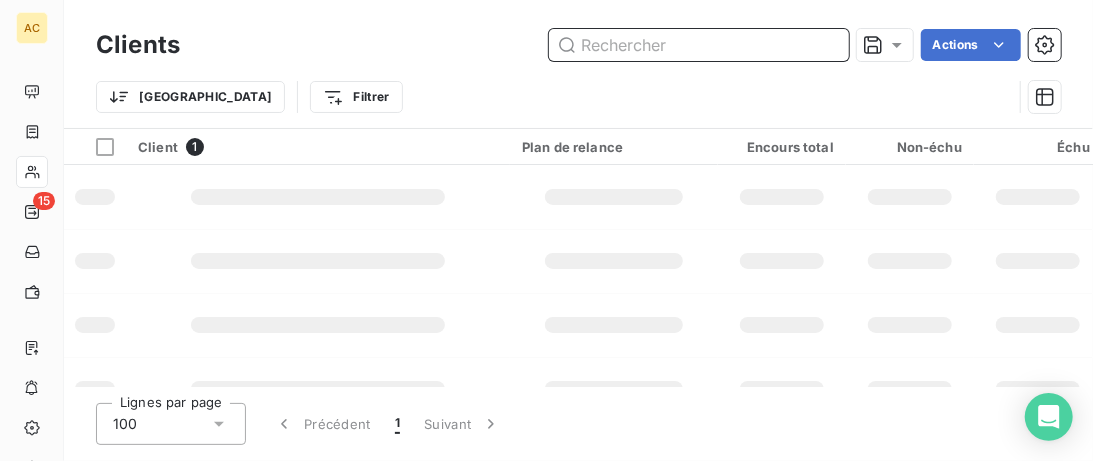click at bounding box center [699, 45] 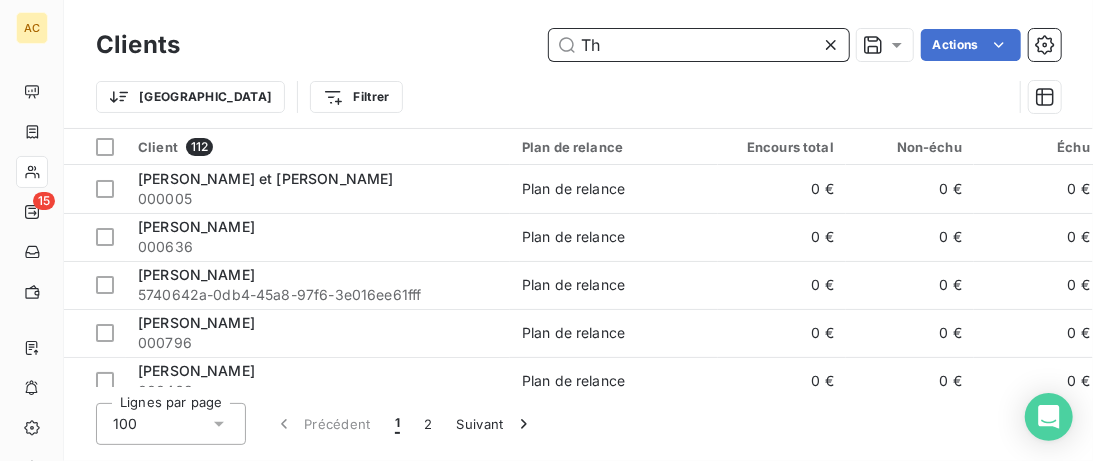 click on "Th" at bounding box center [699, 45] 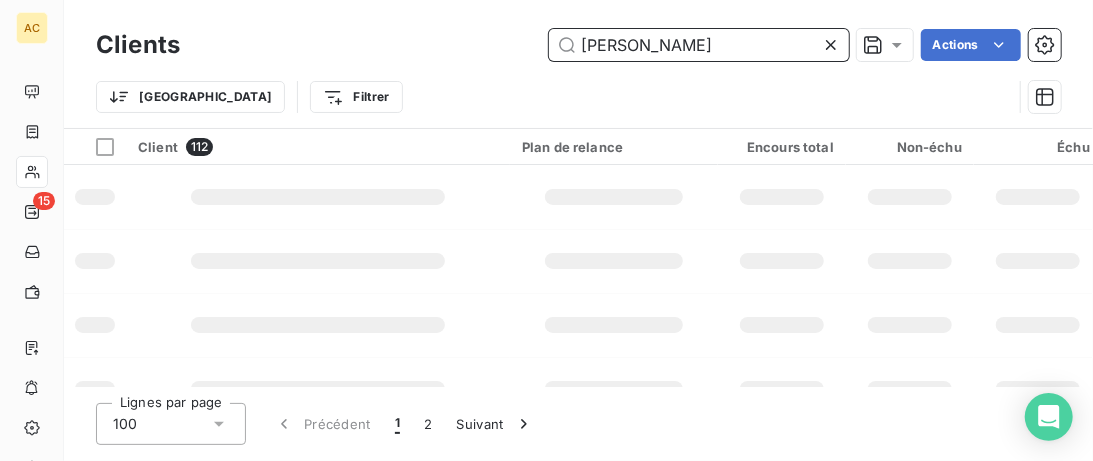 type on "Theill" 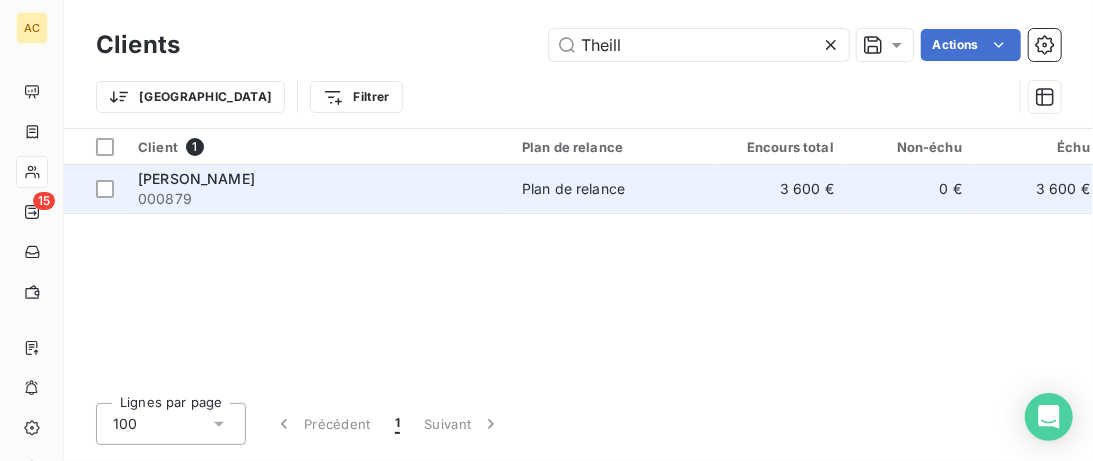 click on "[PERSON_NAME]" at bounding box center [318, 179] 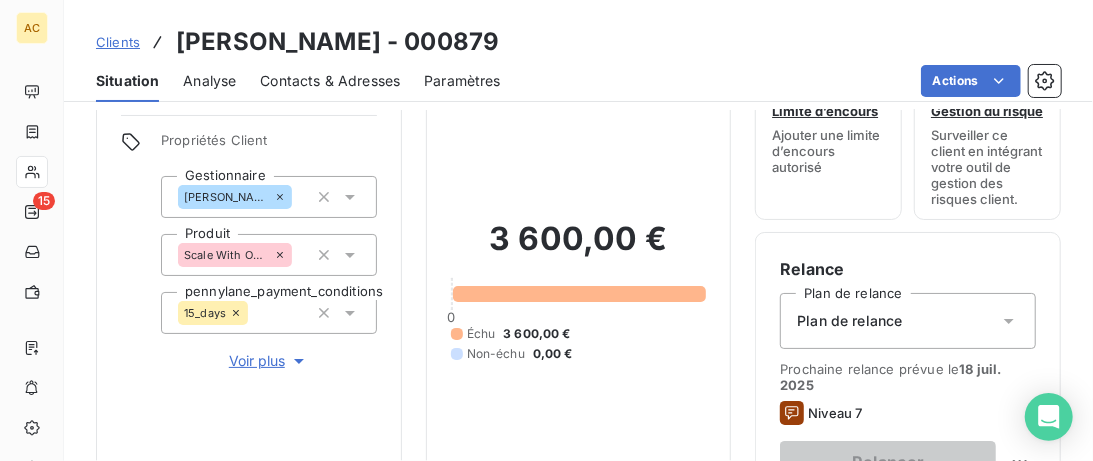 scroll, scrollTop: 103, scrollLeft: 0, axis: vertical 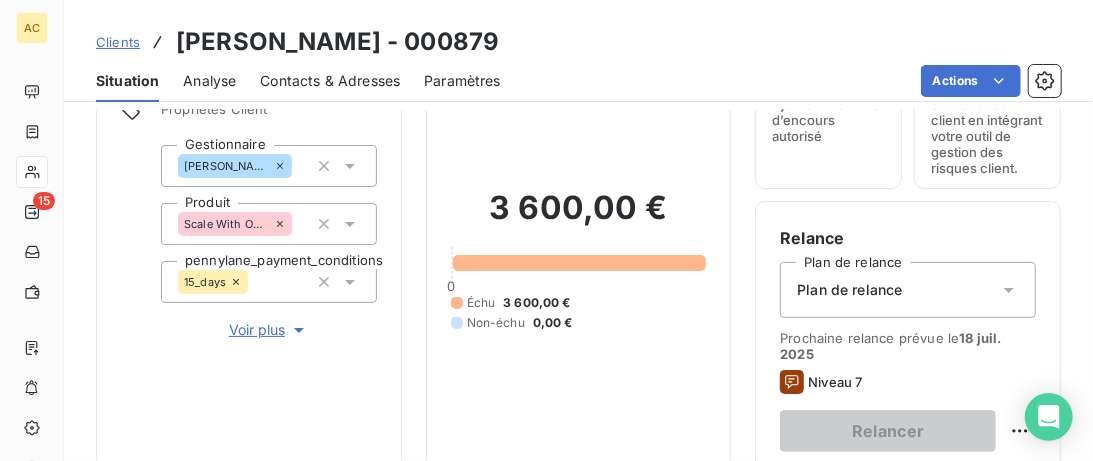 click on "Voir plus" at bounding box center [269, 330] 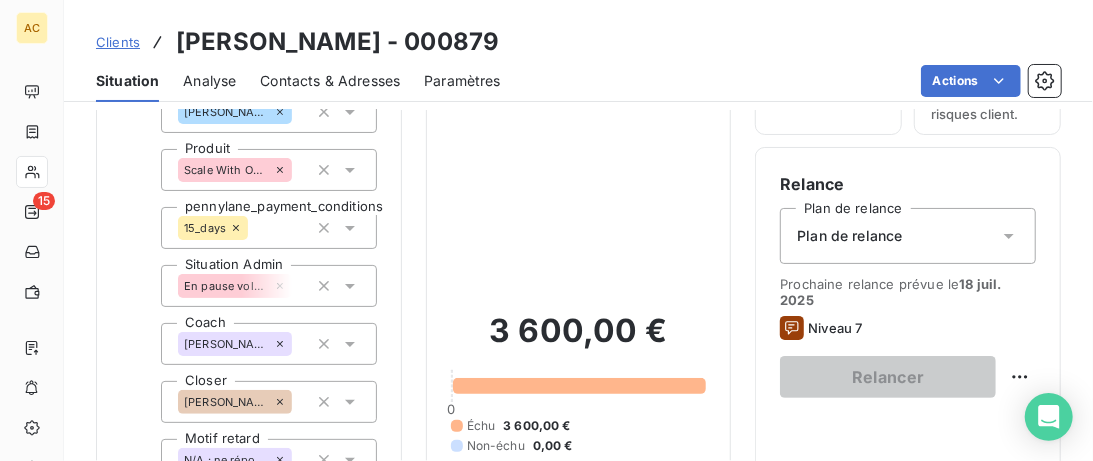scroll, scrollTop: 205, scrollLeft: 0, axis: vertical 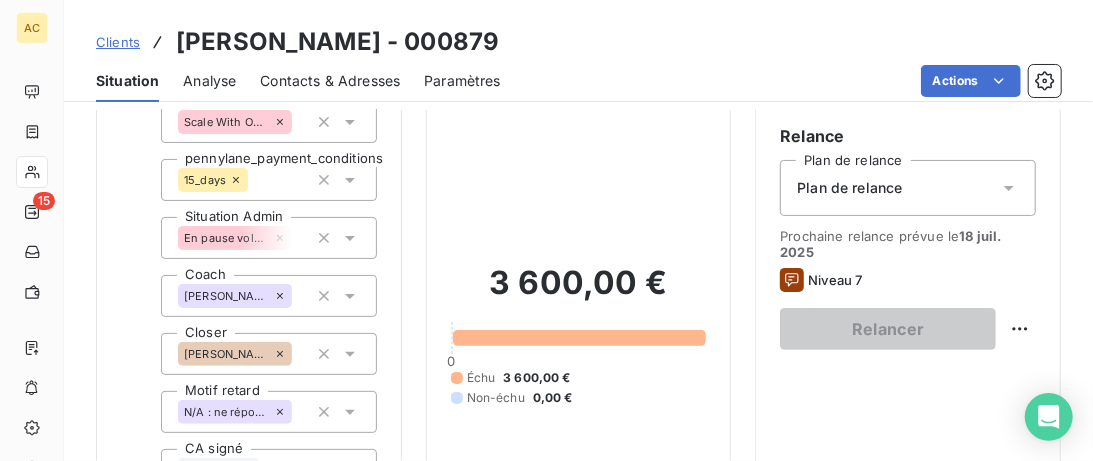 click 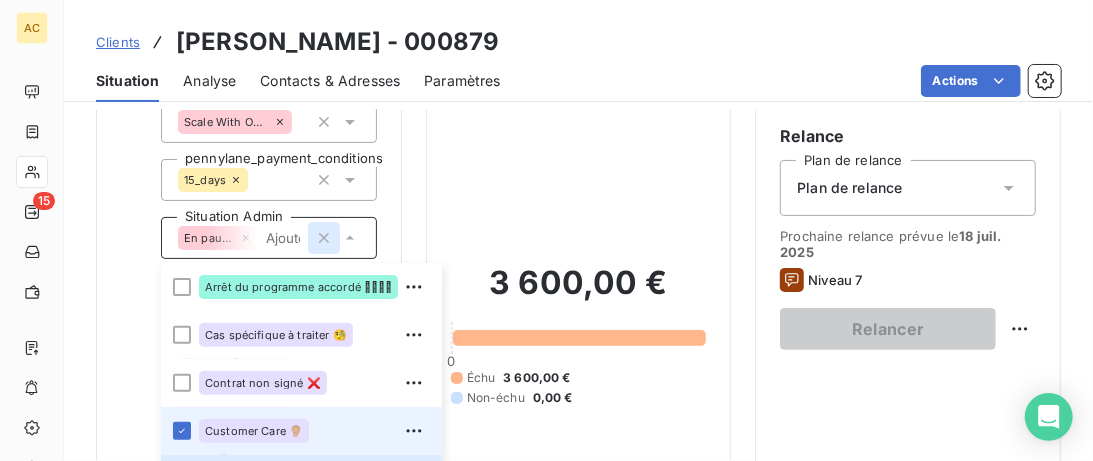 scroll, scrollTop: 103, scrollLeft: 0, axis: vertical 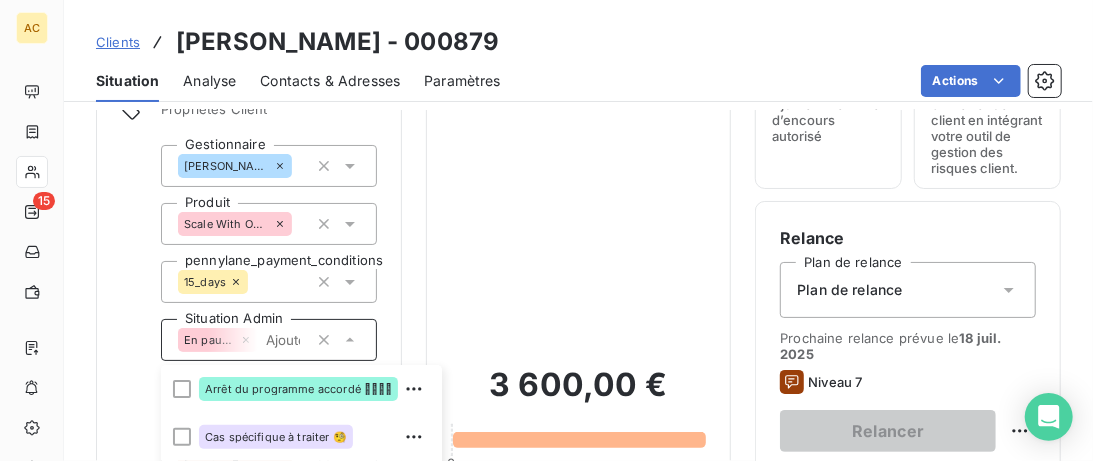 click on "3 600,00 € 0 Échu 3 600,00 € Non-échu 0,00 €" at bounding box center (579, 436) 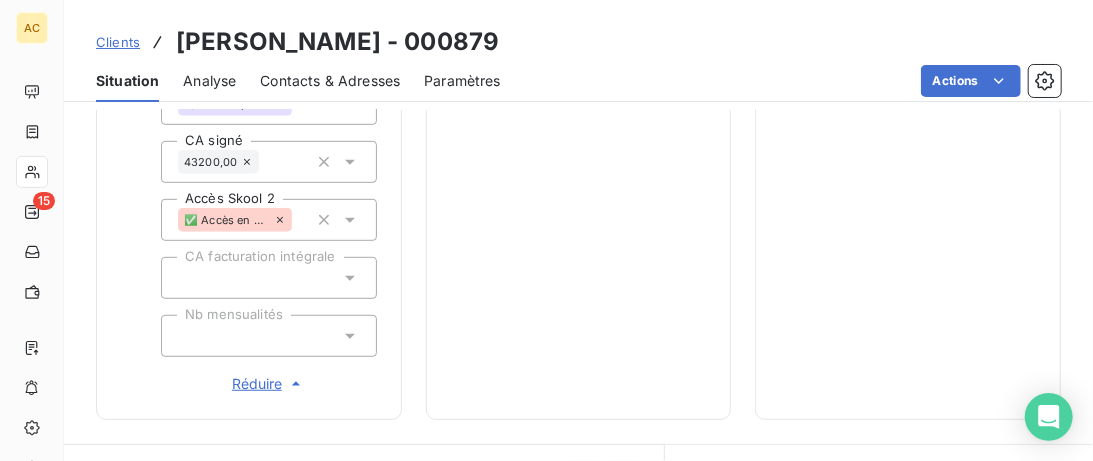 scroll, scrollTop: 308, scrollLeft: 0, axis: vertical 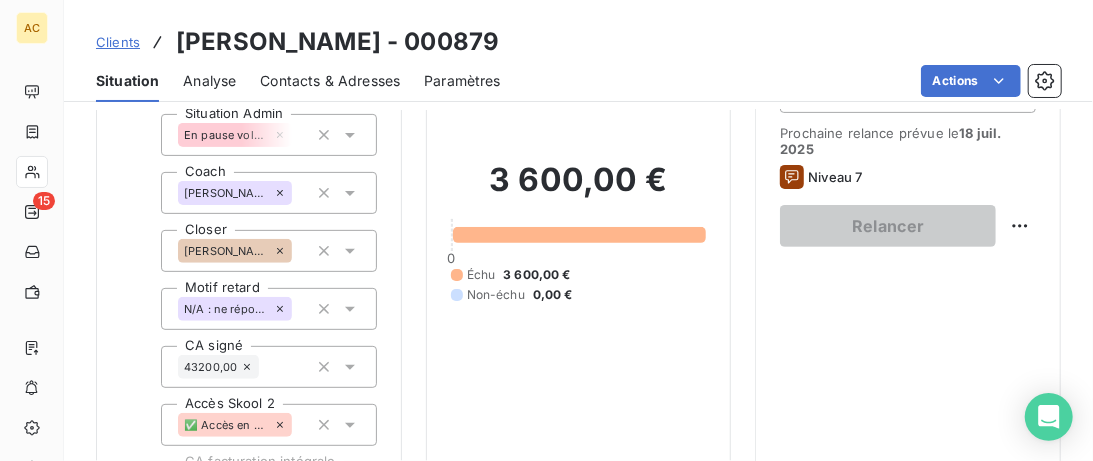 click 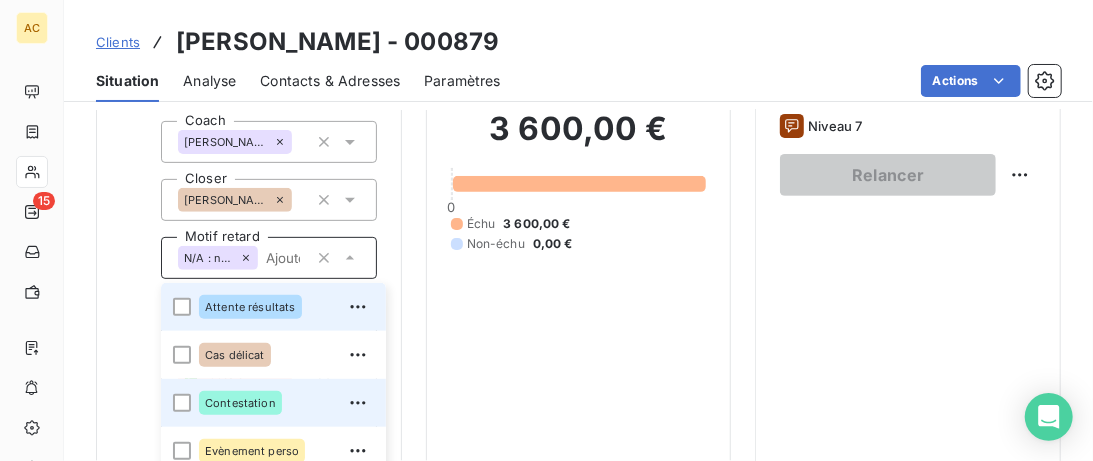 scroll, scrollTop: 462, scrollLeft: 0, axis: vertical 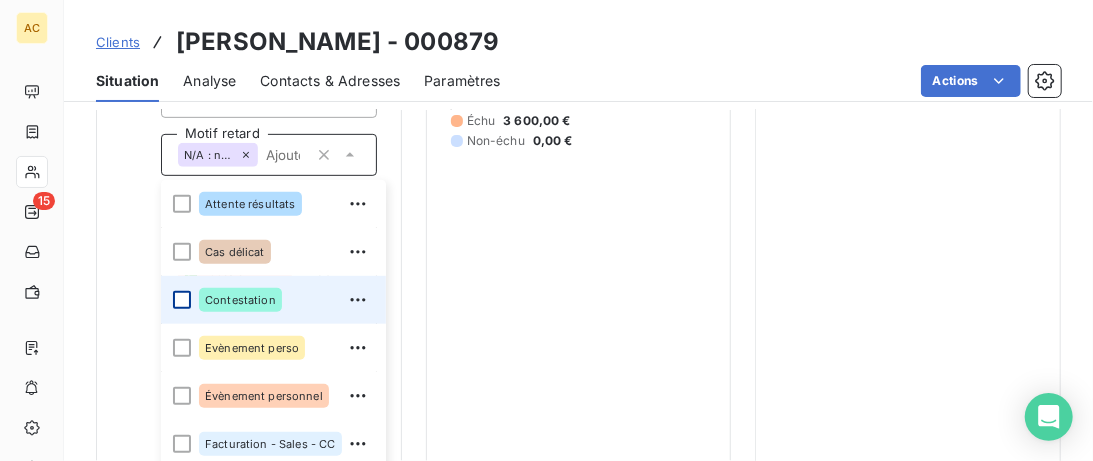 click at bounding box center [182, 300] 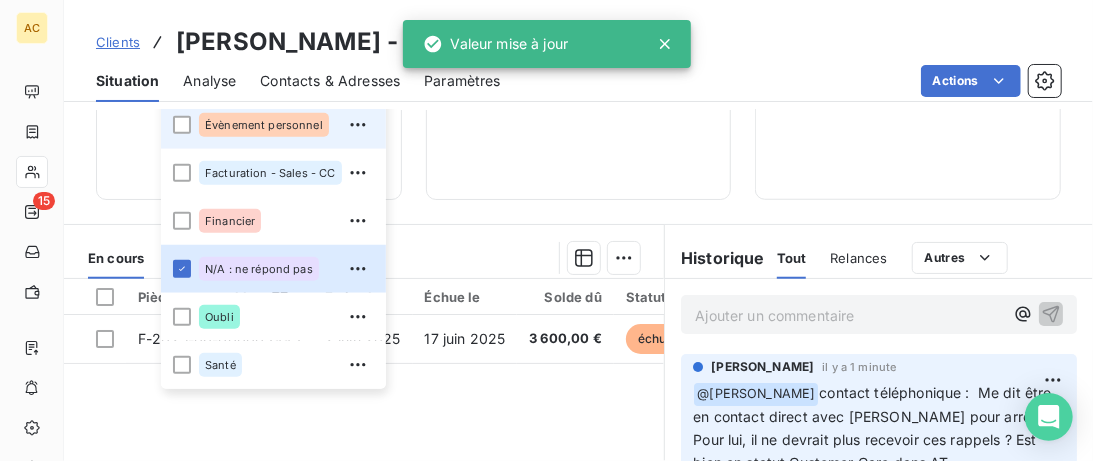 scroll, scrollTop: 769, scrollLeft: 0, axis: vertical 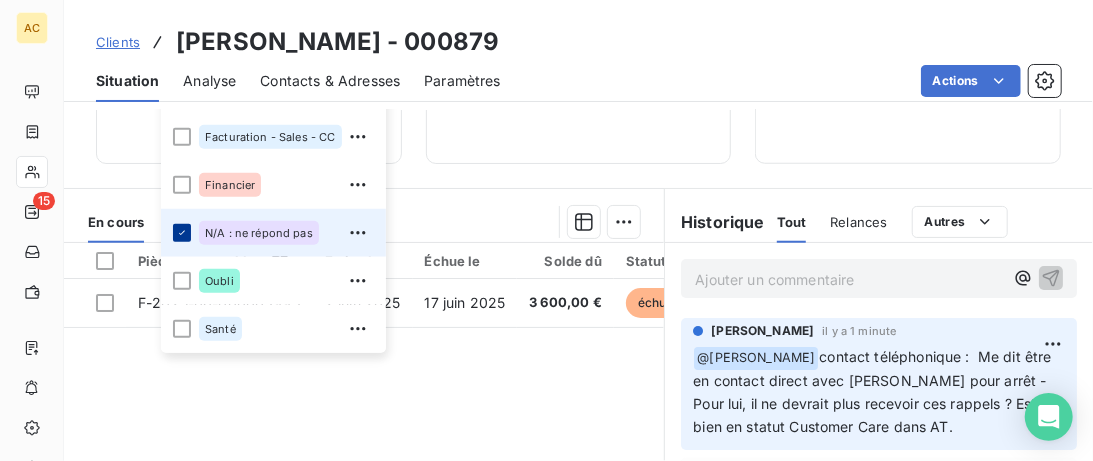 click 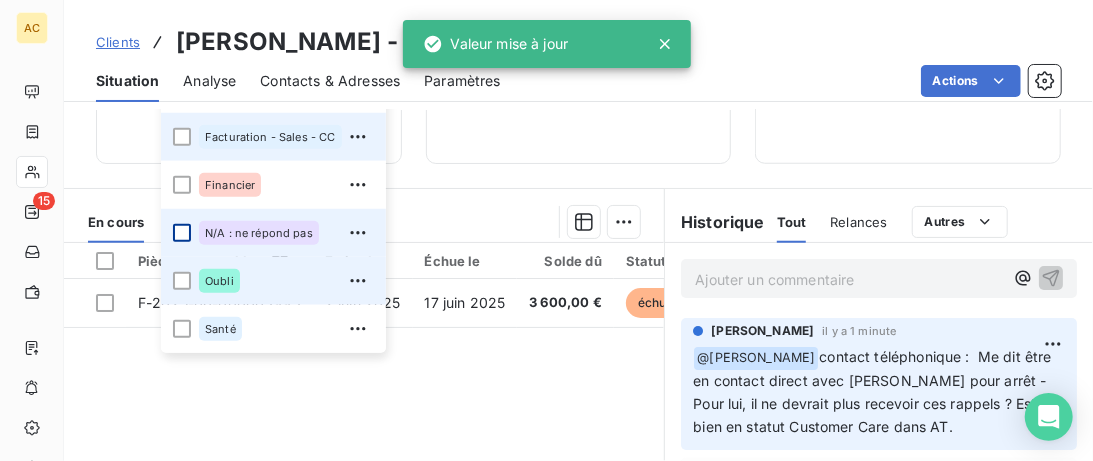 scroll, scrollTop: 462, scrollLeft: 0, axis: vertical 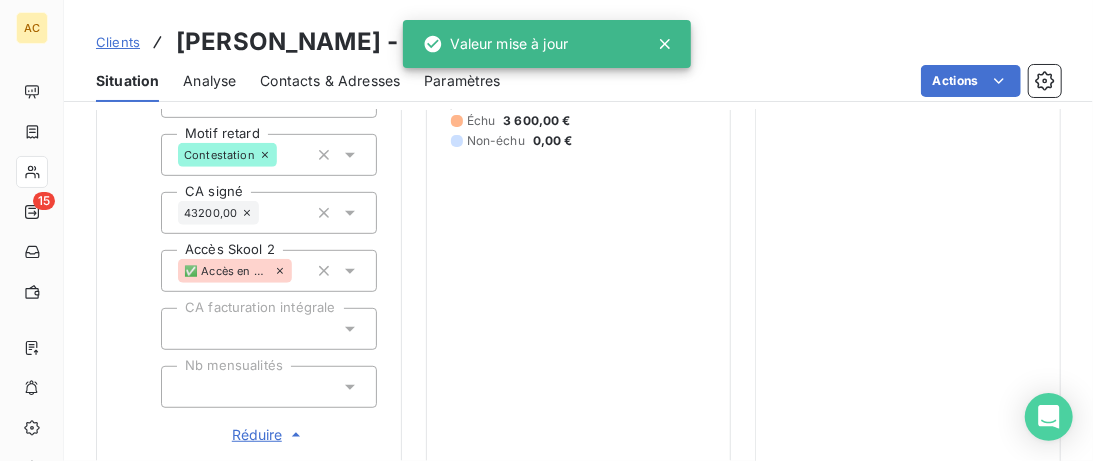 click on "3 600,00 € 0 Échu 3 600,00 € Non-échu 0,00 €" at bounding box center (579, 77) 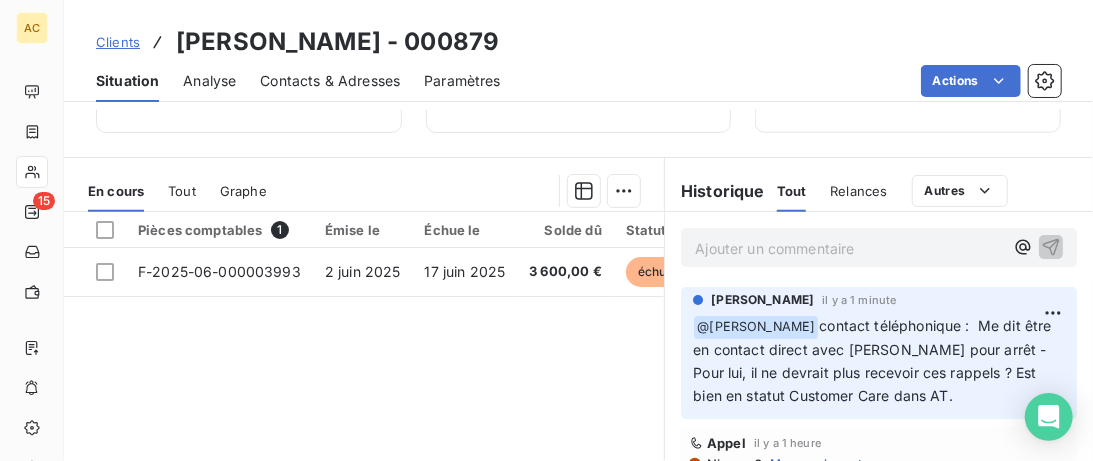 scroll, scrollTop: 718, scrollLeft: 0, axis: vertical 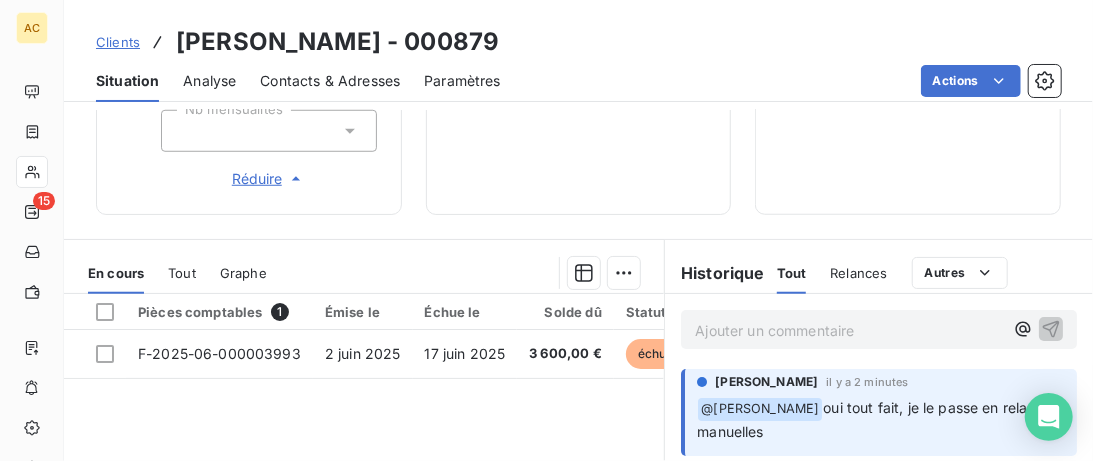 click on "Clients" at bounding box center (118, 42) 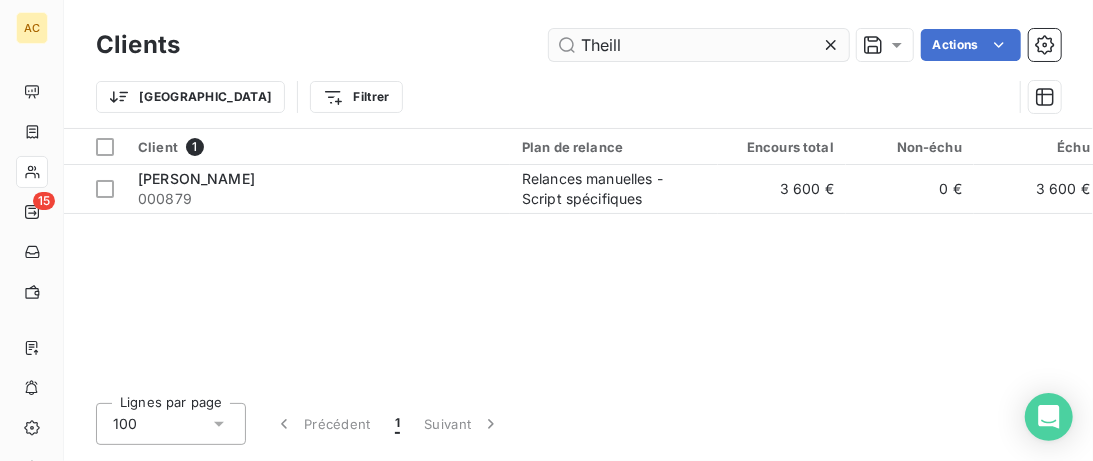 drag, startPoint x: 829, startPoint y: 50, endPoint x: 802, endPoint y: 49, distance: 27.018513 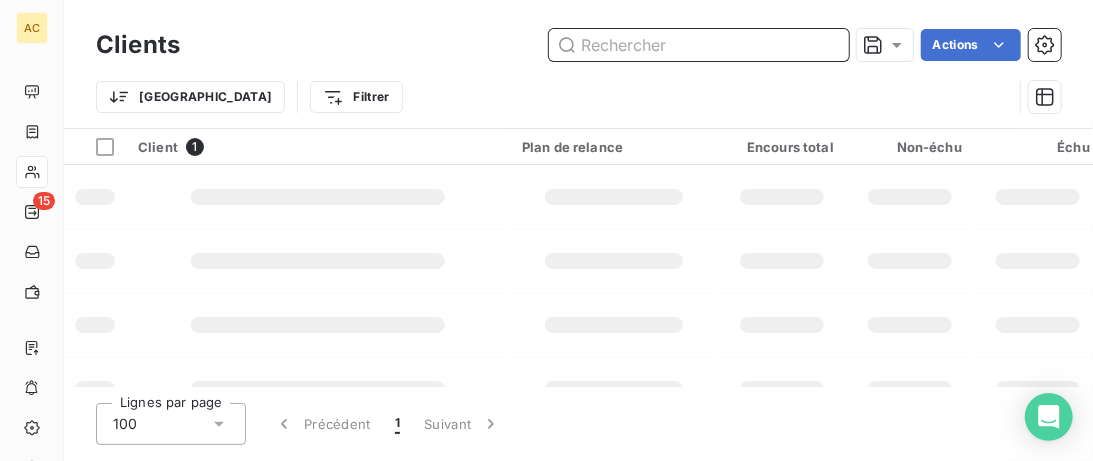 click at bounding box center [699, 45] 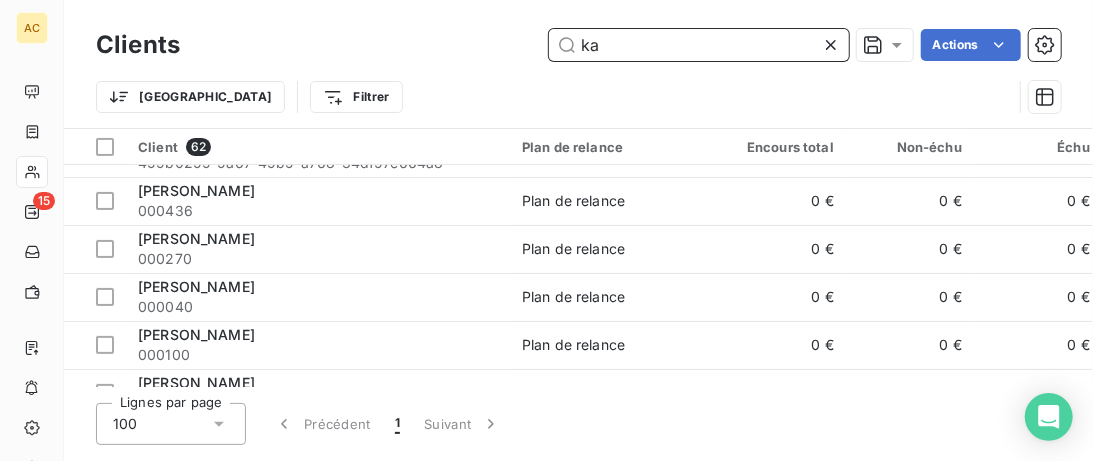 scroll, scrollTop: 308, scrollLeft: 0, axis: vertical 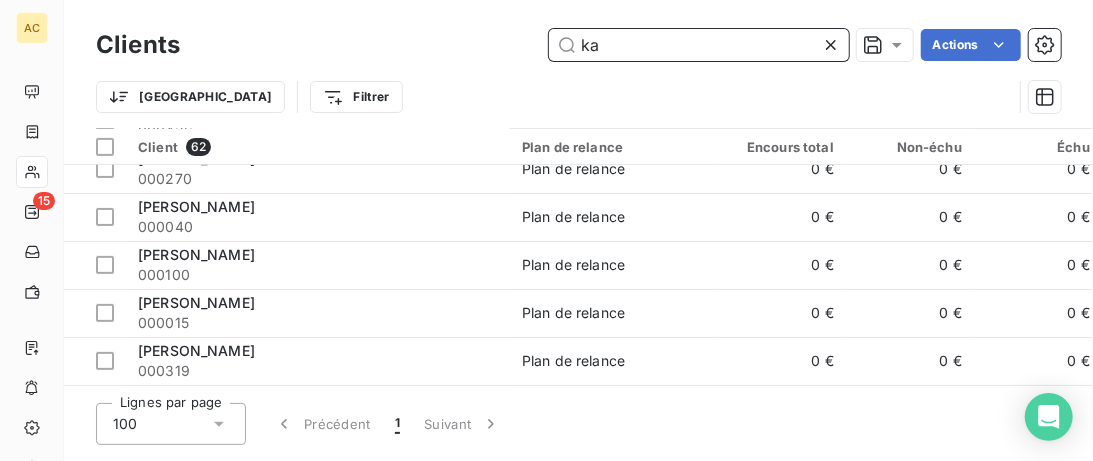 type on "ka" 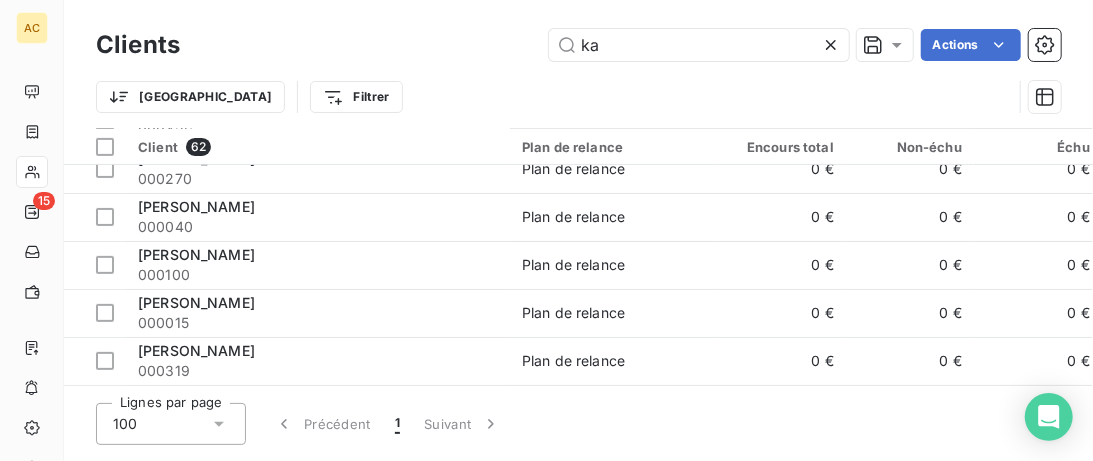 click 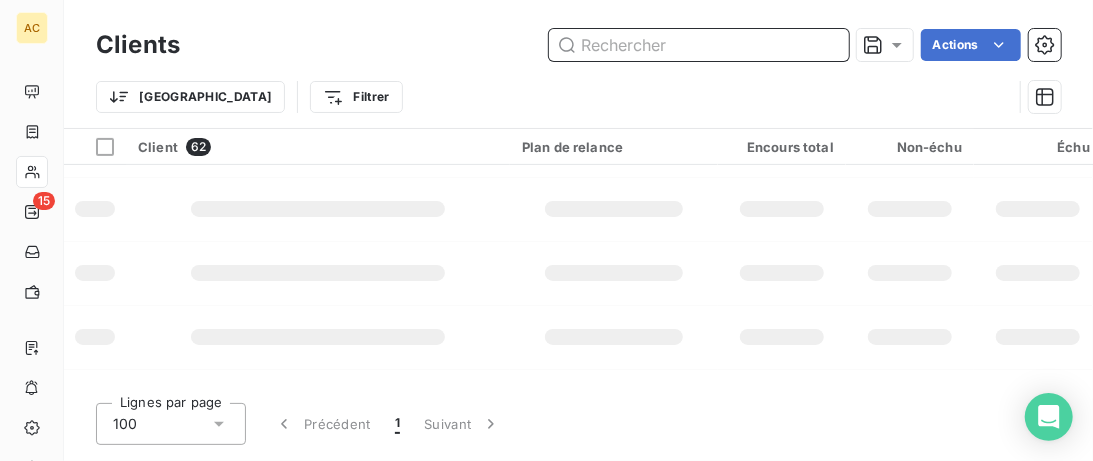 click at bounding box center (699, 45) 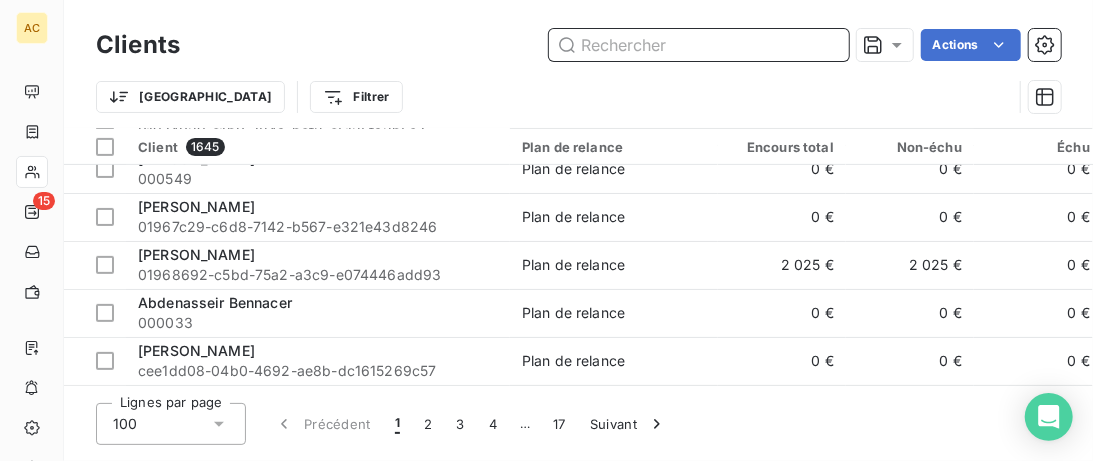 click at bounding box center [699, 45] 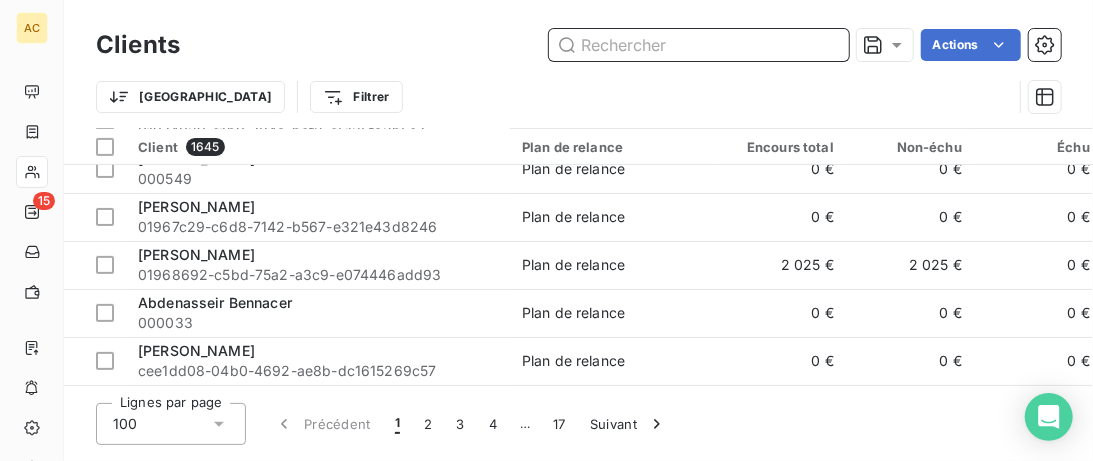 type on "P" 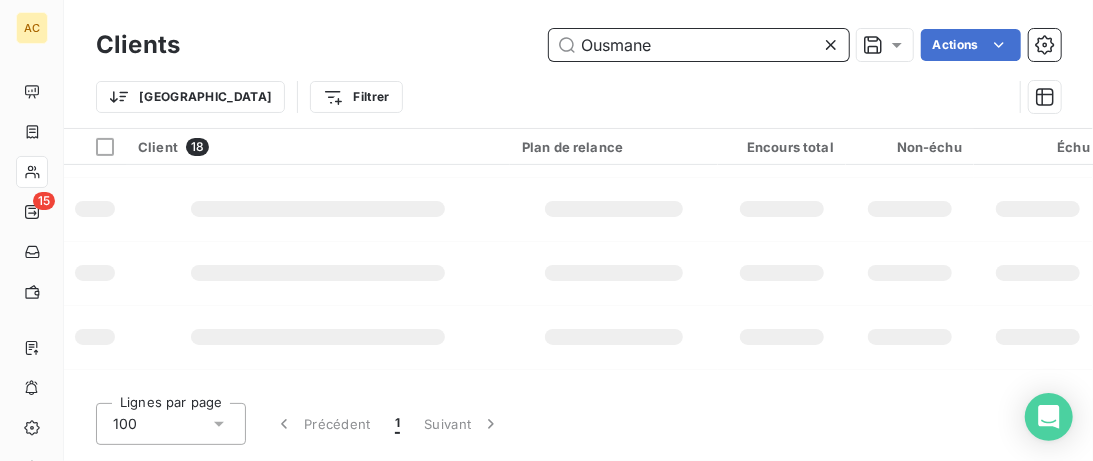scroll, scrollTop: 0, scrollLeft: 0, axis: both 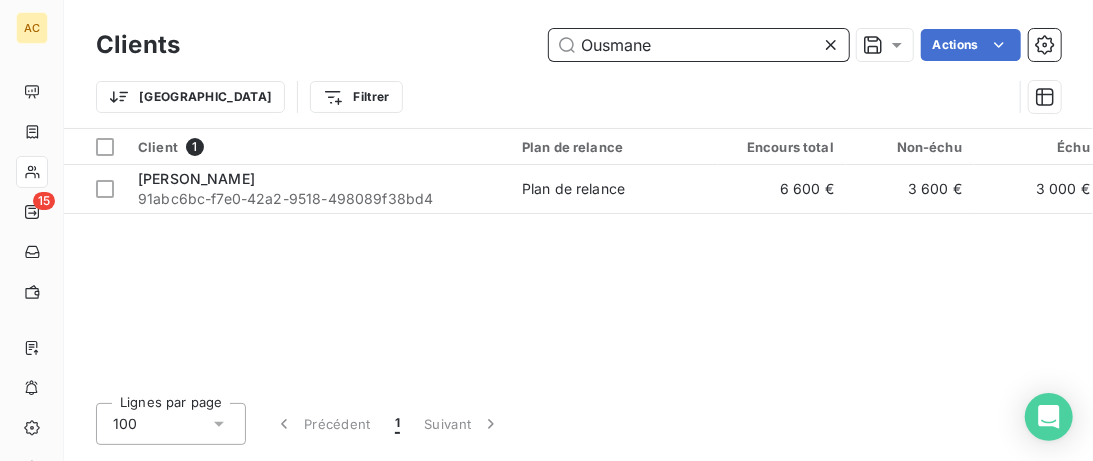 type on "Ousmane" 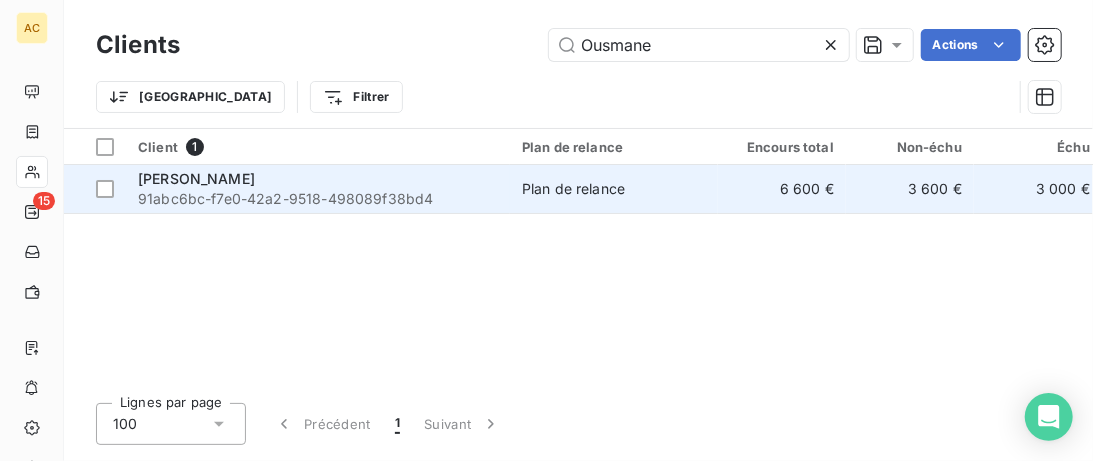 click on "[PERSON_NAME]" at bounding box center (318, 179) 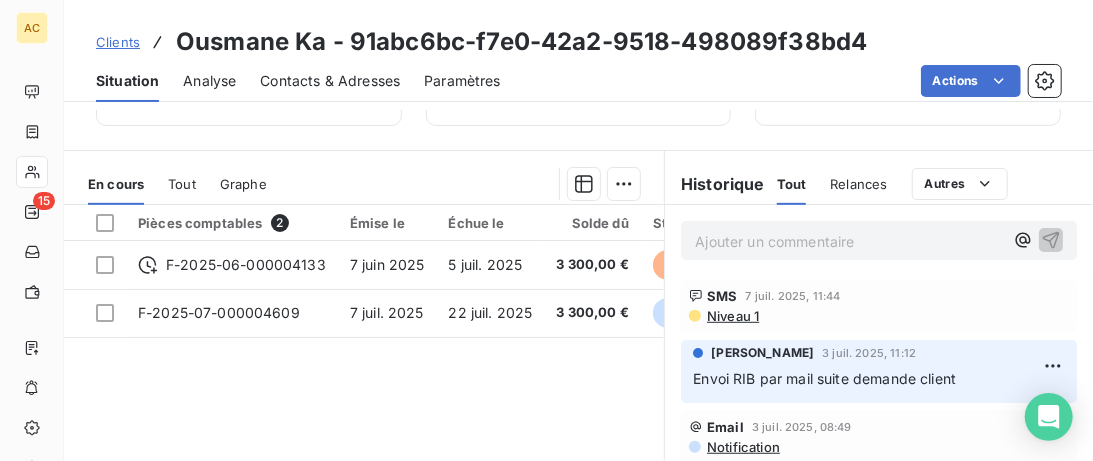 scroll, scrollTop: 410, scrollLeft: 0, axis: vertical 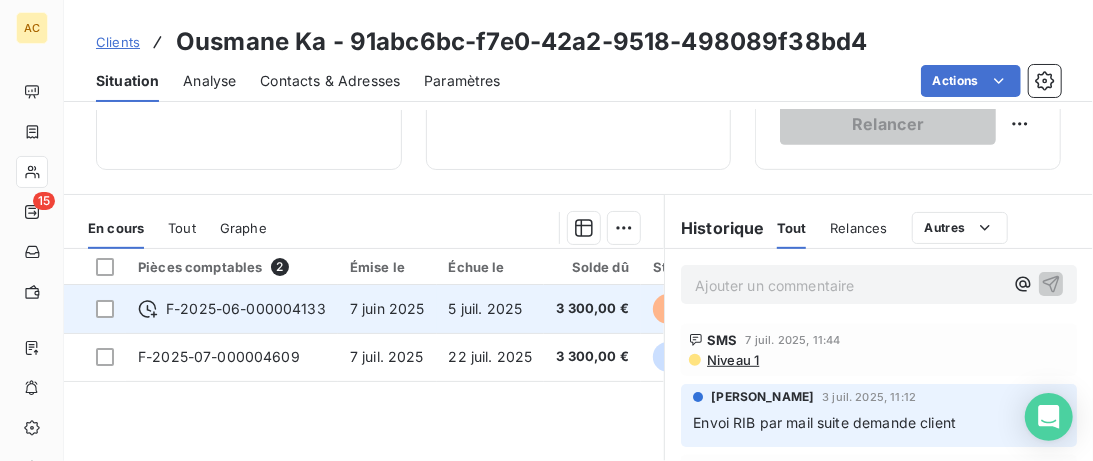 click 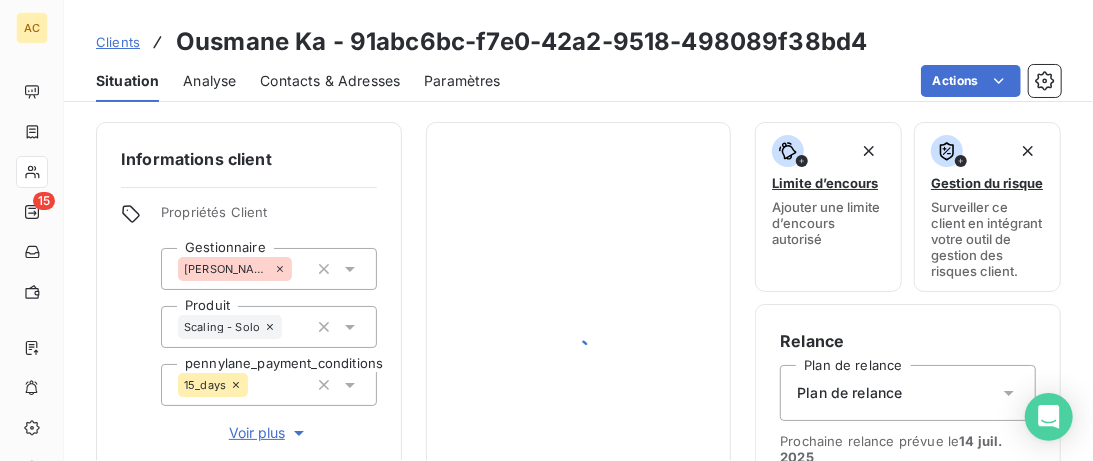 scroll, scrollTop: 410, scrollLeft: 0, axis: vertical 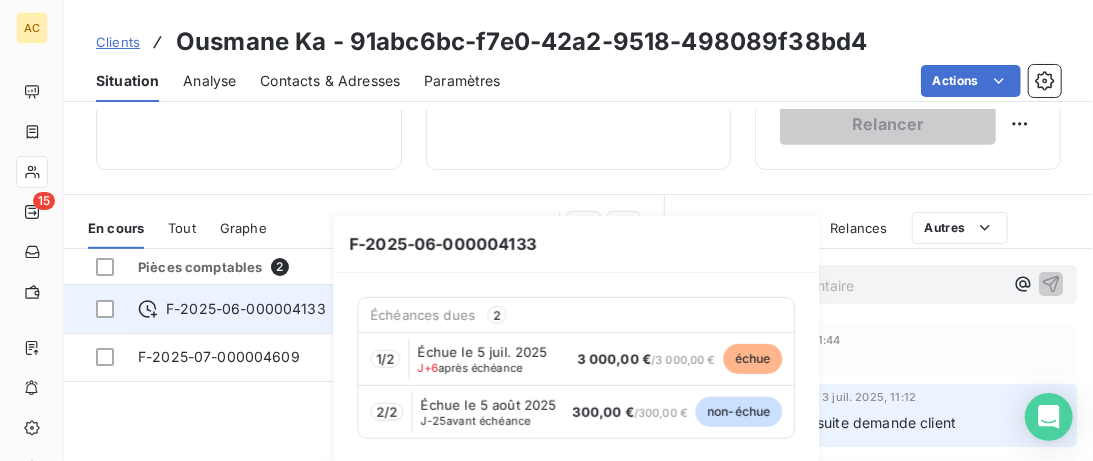 click 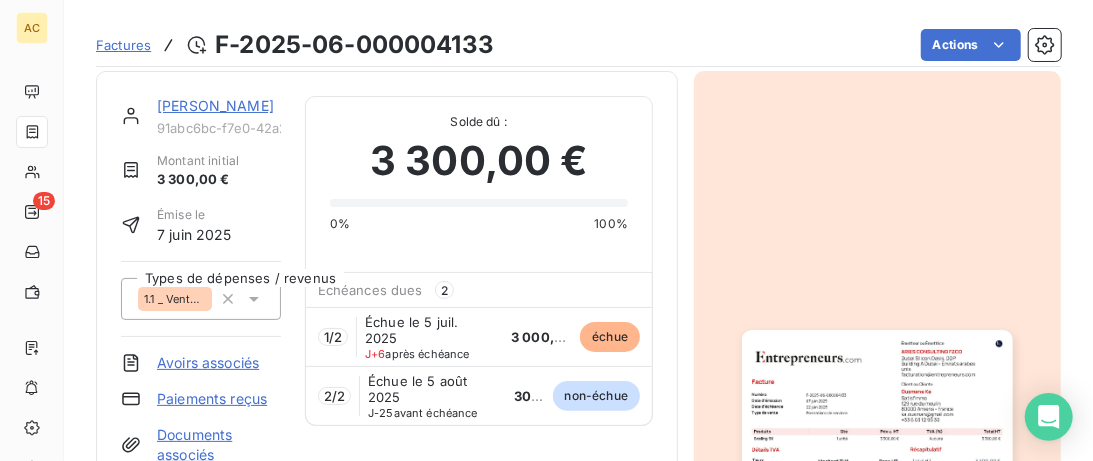 scroll, scrollTop: 0, scrollLeft: 0, axis: both 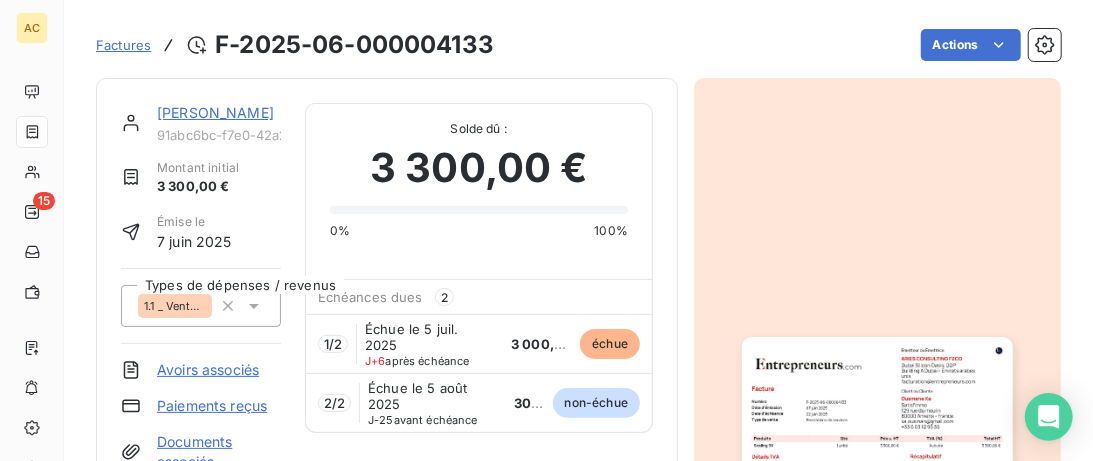 click on "Factures" at bounding box center (123, 45) 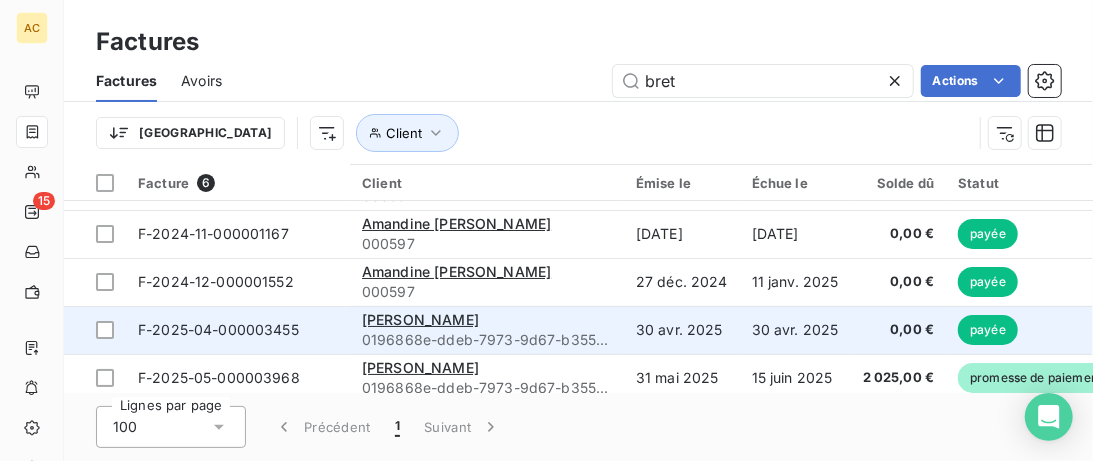 scroll, scrollTop: 0, scrollLeft: 0, axis: both 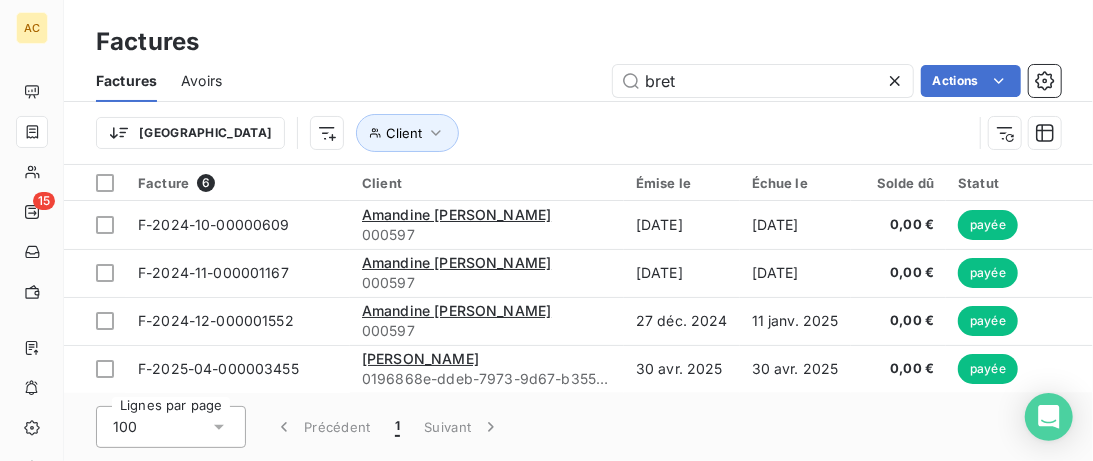 click 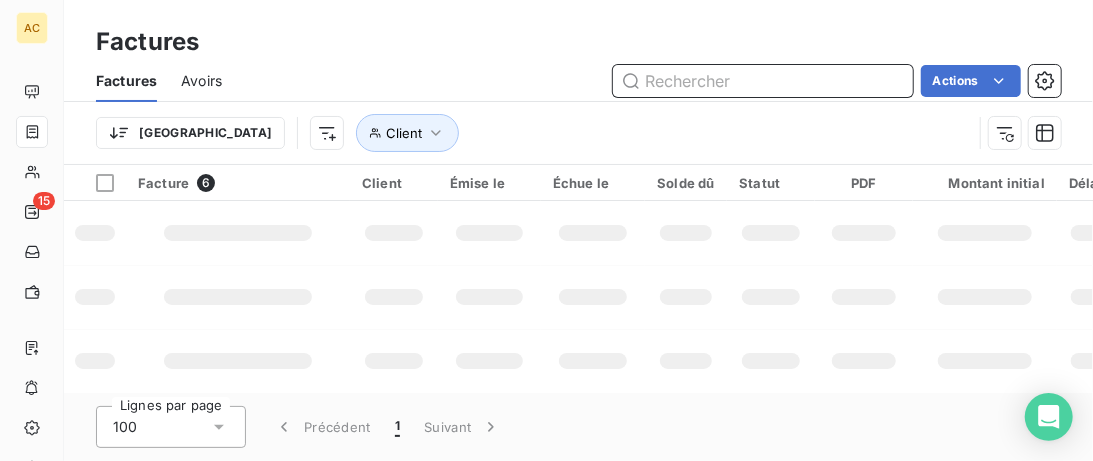 click at bounding box center (763, 81) 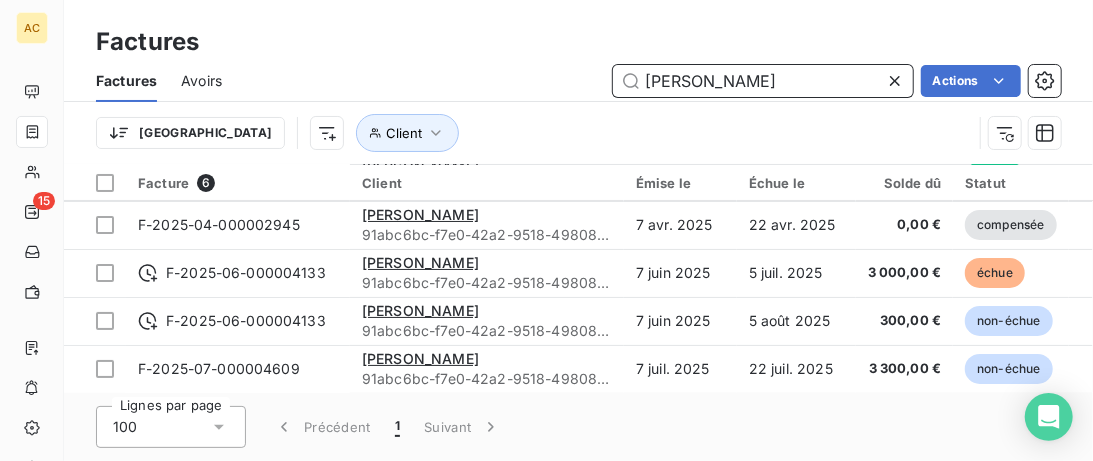 scroll, scrollTop: 96, scrollLeft: 0, axis: vertical 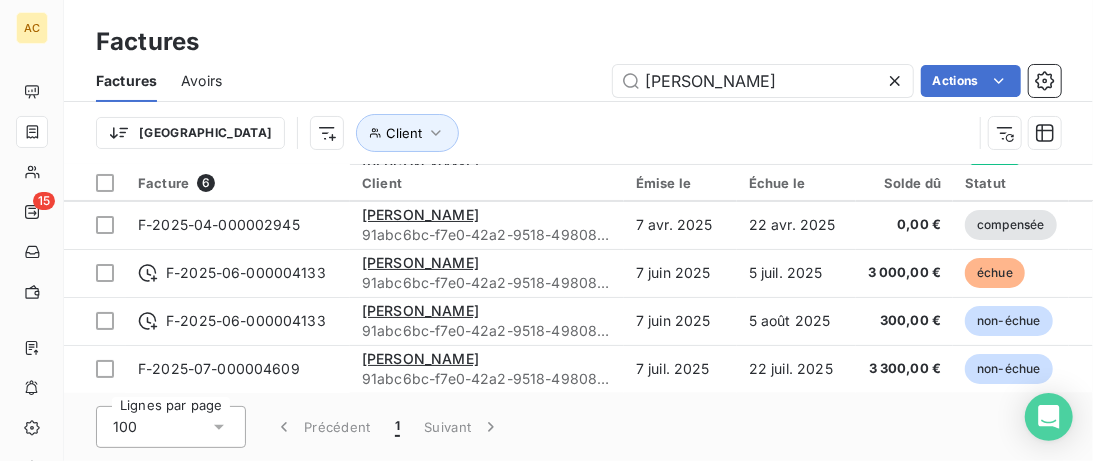 click on "Trier Client" at bounding box center [534, 133] 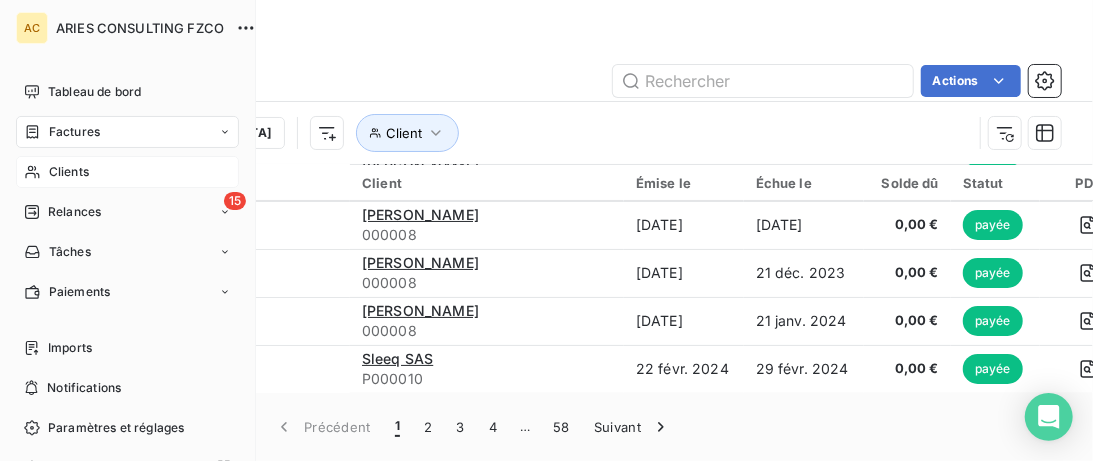 click on "Clients" at bounding box center (127, 172) 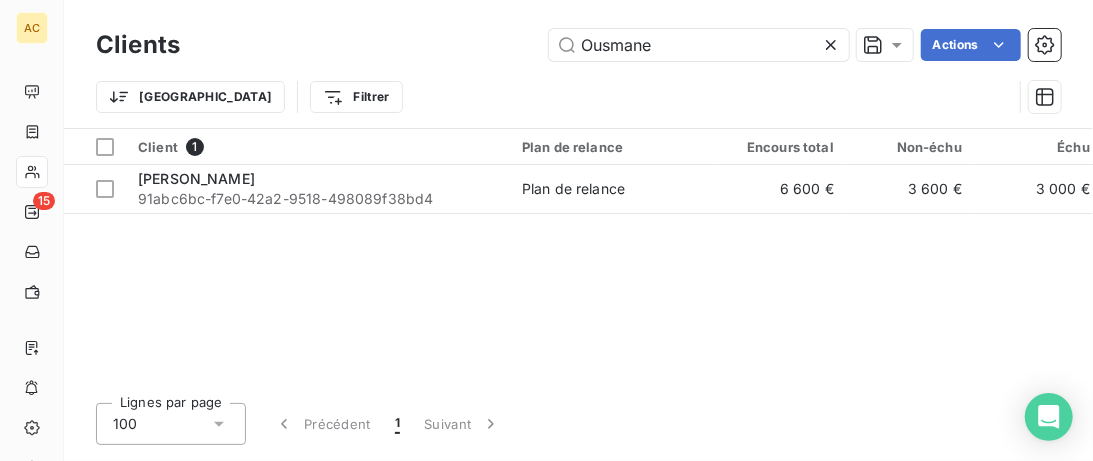 click 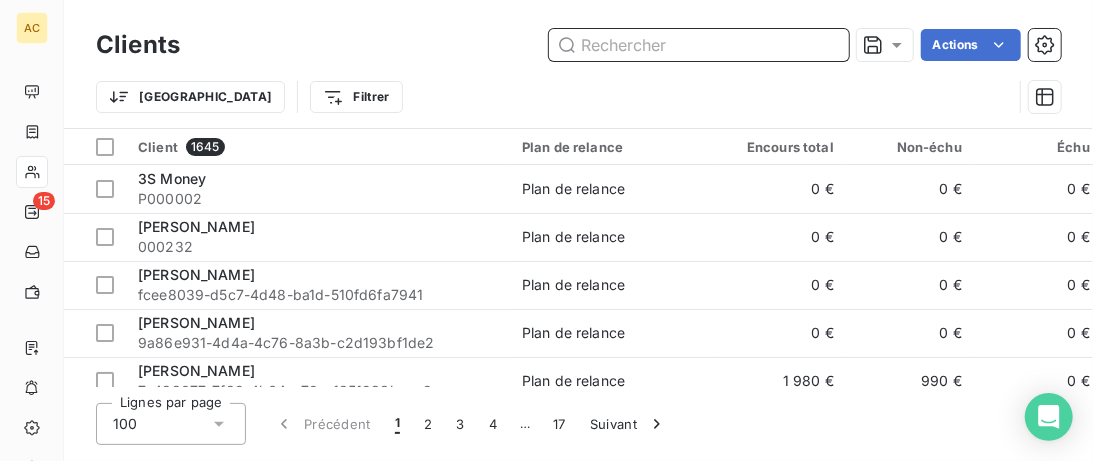 click at bounding box center [699, 45] 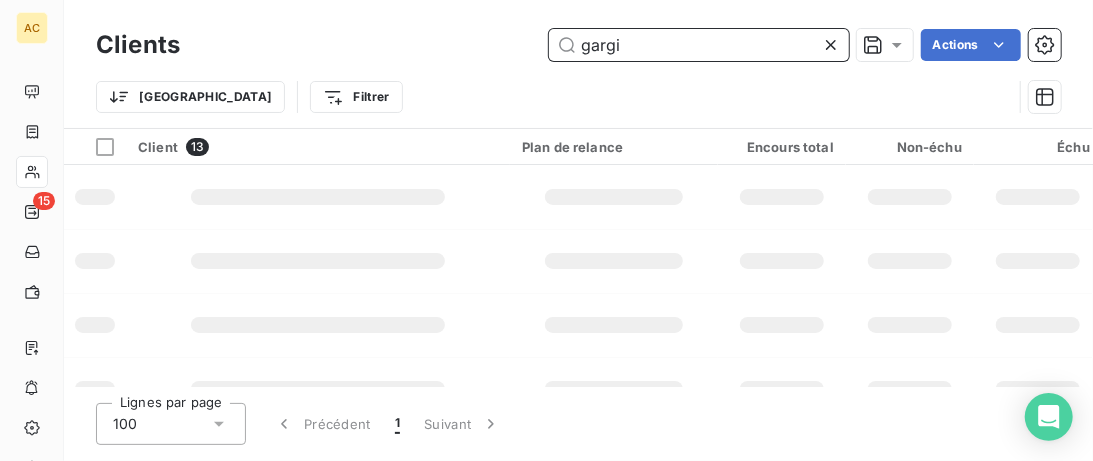 type on "gargin" 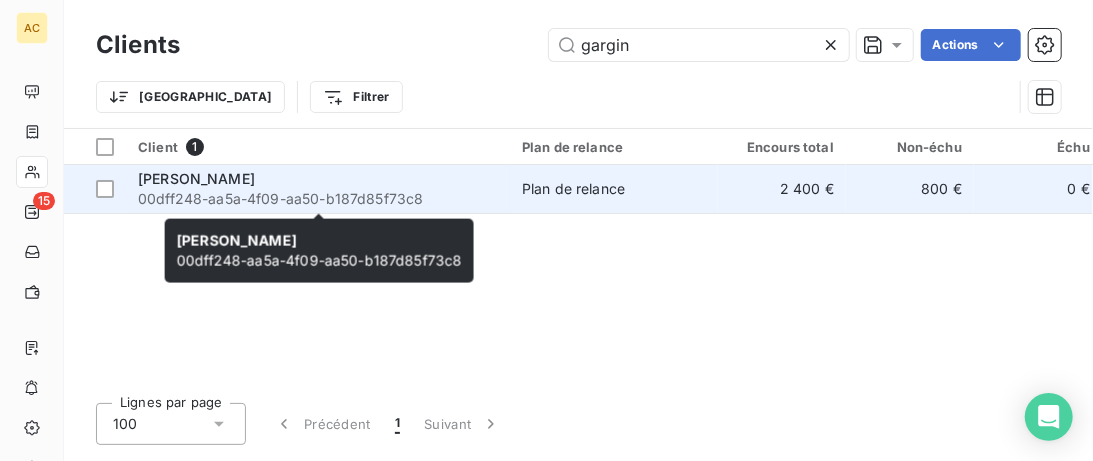 click on "00dff248-aa5a-4f09-aa50-b187d85f73c8" at bounding box center [318, 199] 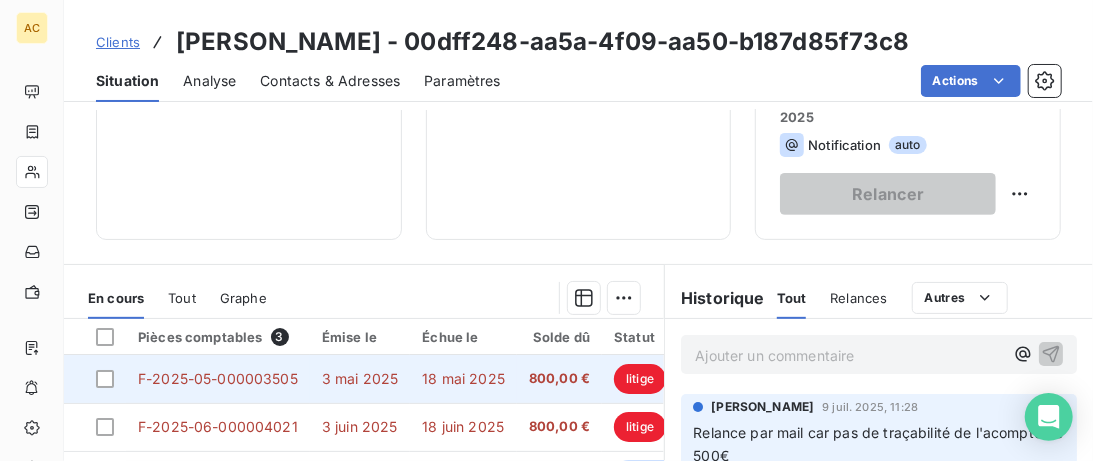 scroll, scrollTop: 308, scrollLeft: 0, axis: vertical 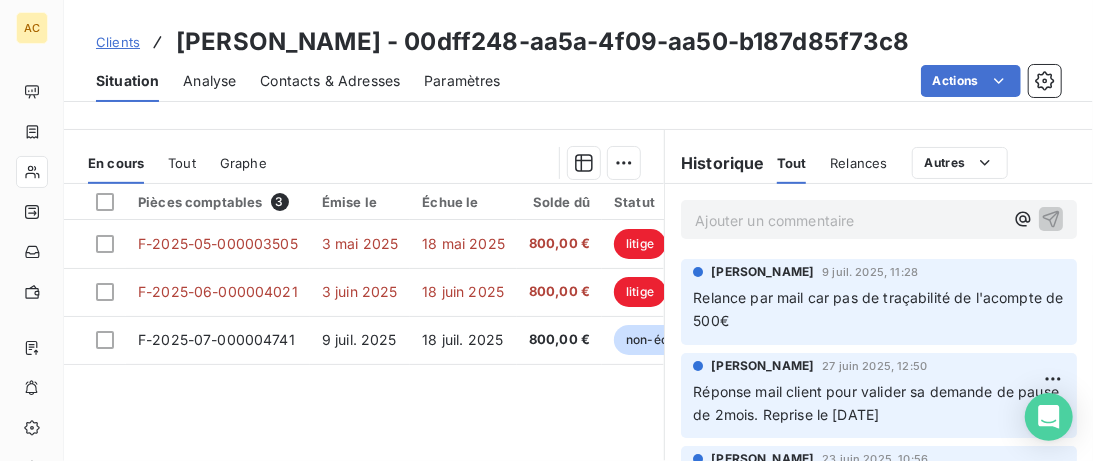 click on "[PERSON_NAME] - 00dff248-aa5a-4f09-aa50-b187d85f73c8" at bounding box center [543, 42] 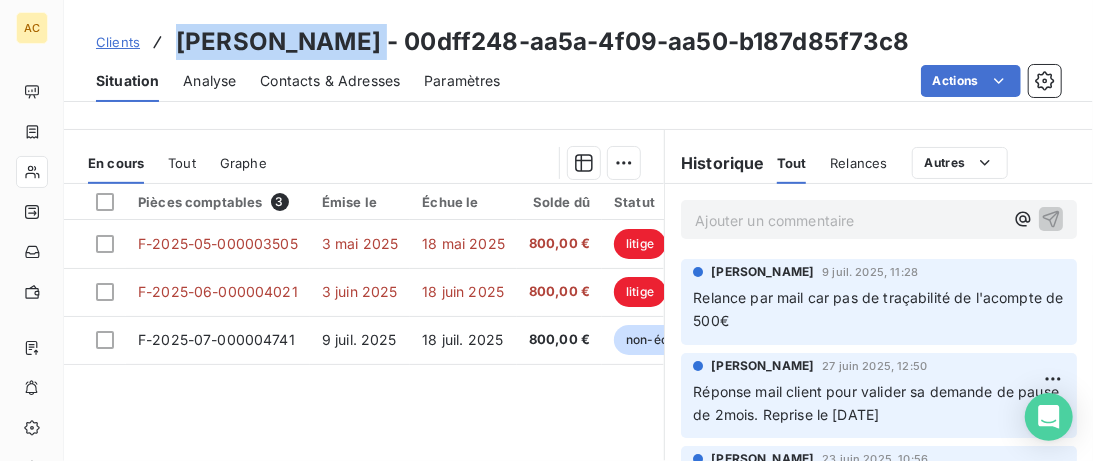 drag, startPoint x: 179, startPoint y: 38, endPoint x: 322, endPoint y: 38, distance: 143 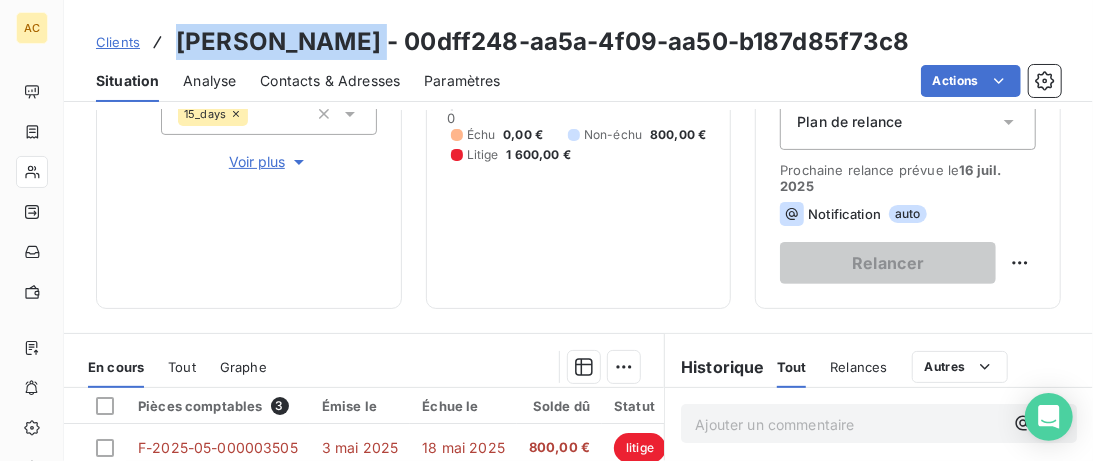 scroll, scrollTop: 270, scrollLeft: 0, axis: vertical 